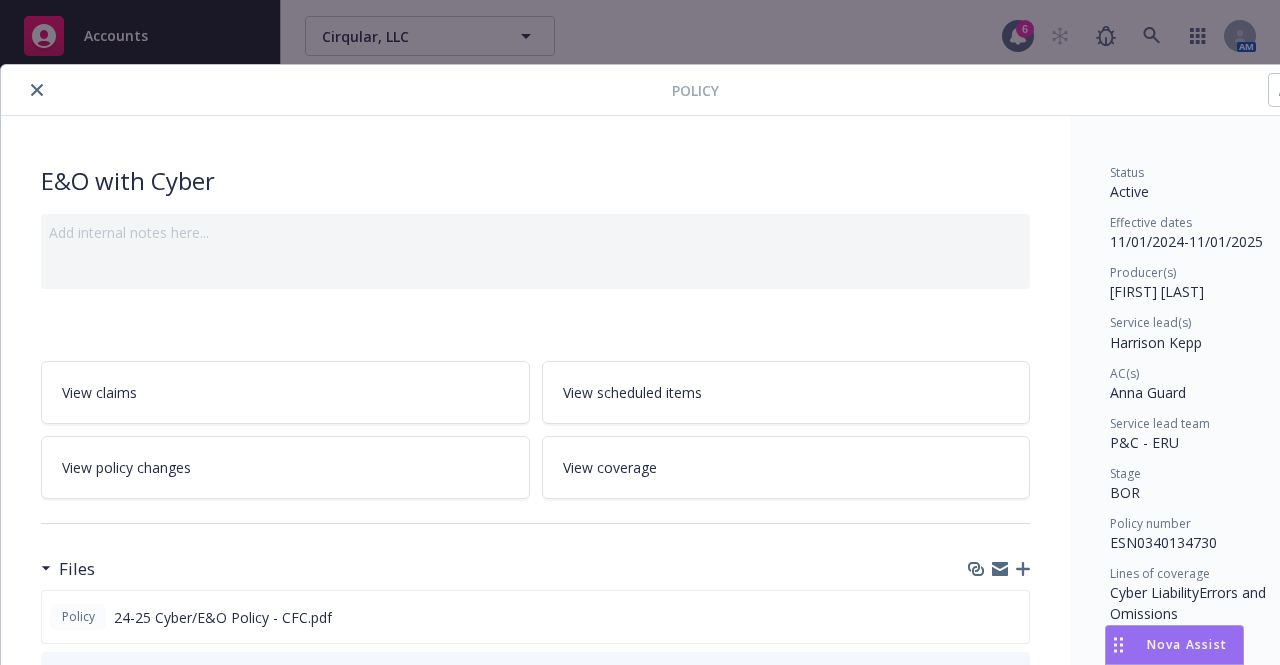 scroll, scrollTop: 0, scrollLeft: 0, axis: both 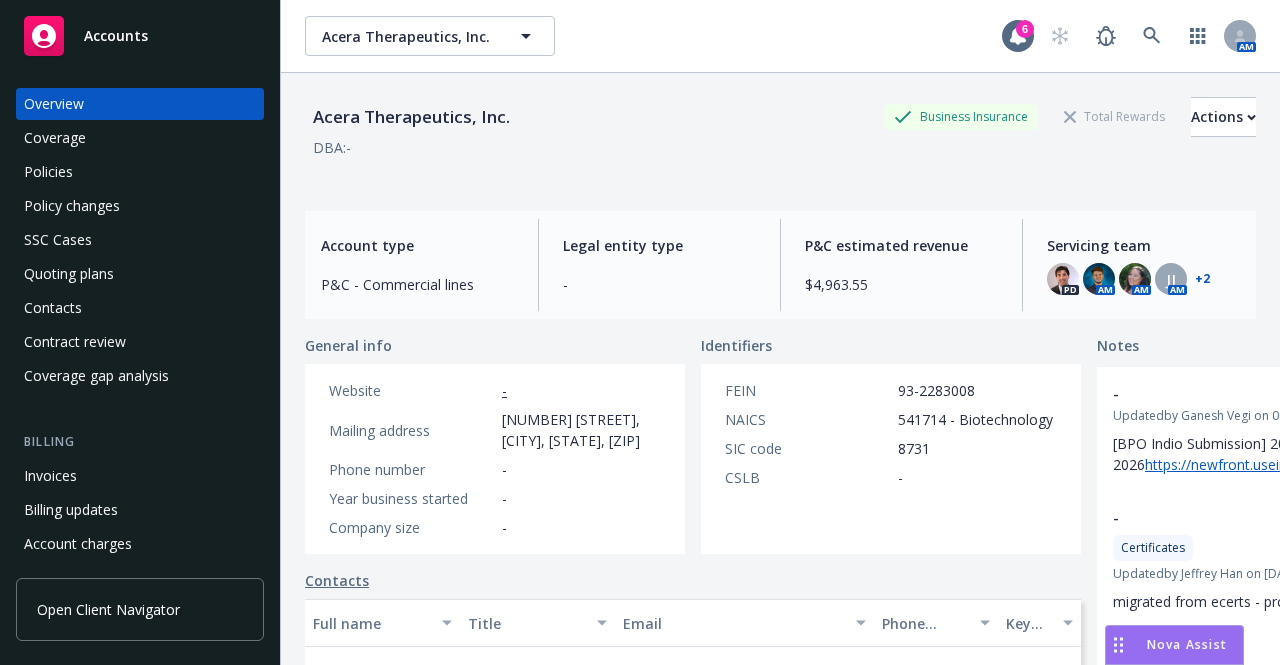 click on "Policies" at bounding box center (140, 172) 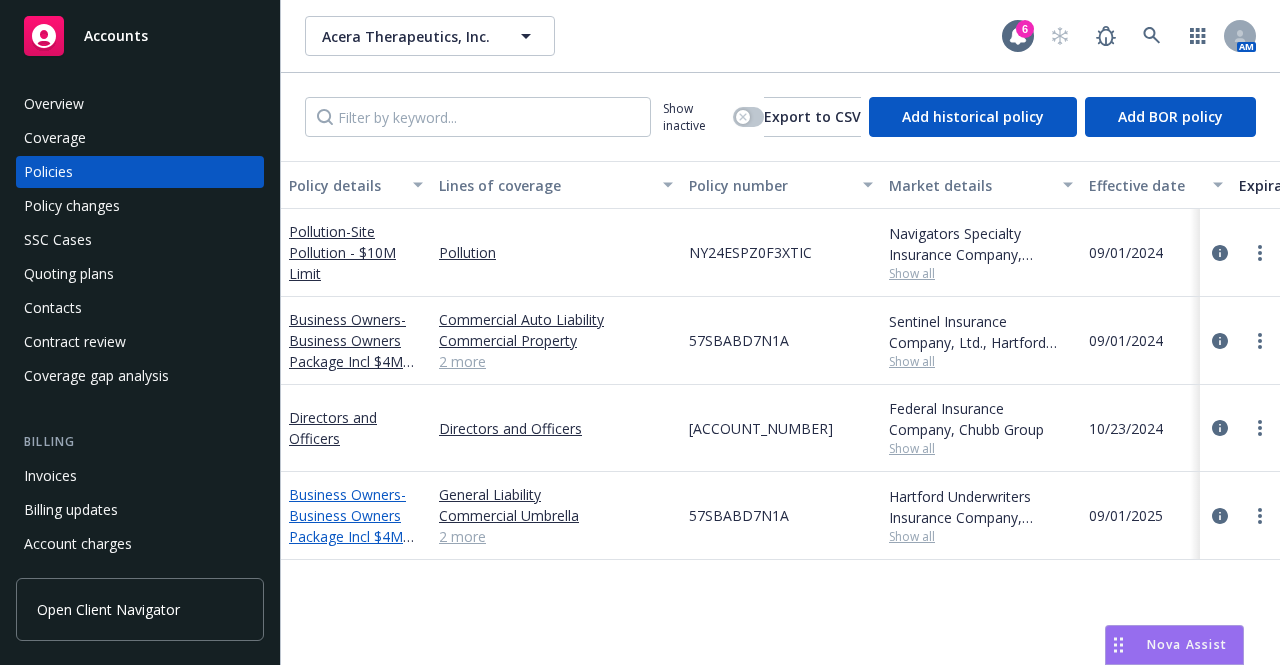 click on "Business Owners  -  Business Owners Package Incl $4M Umb" at bounding box center [347, 526] 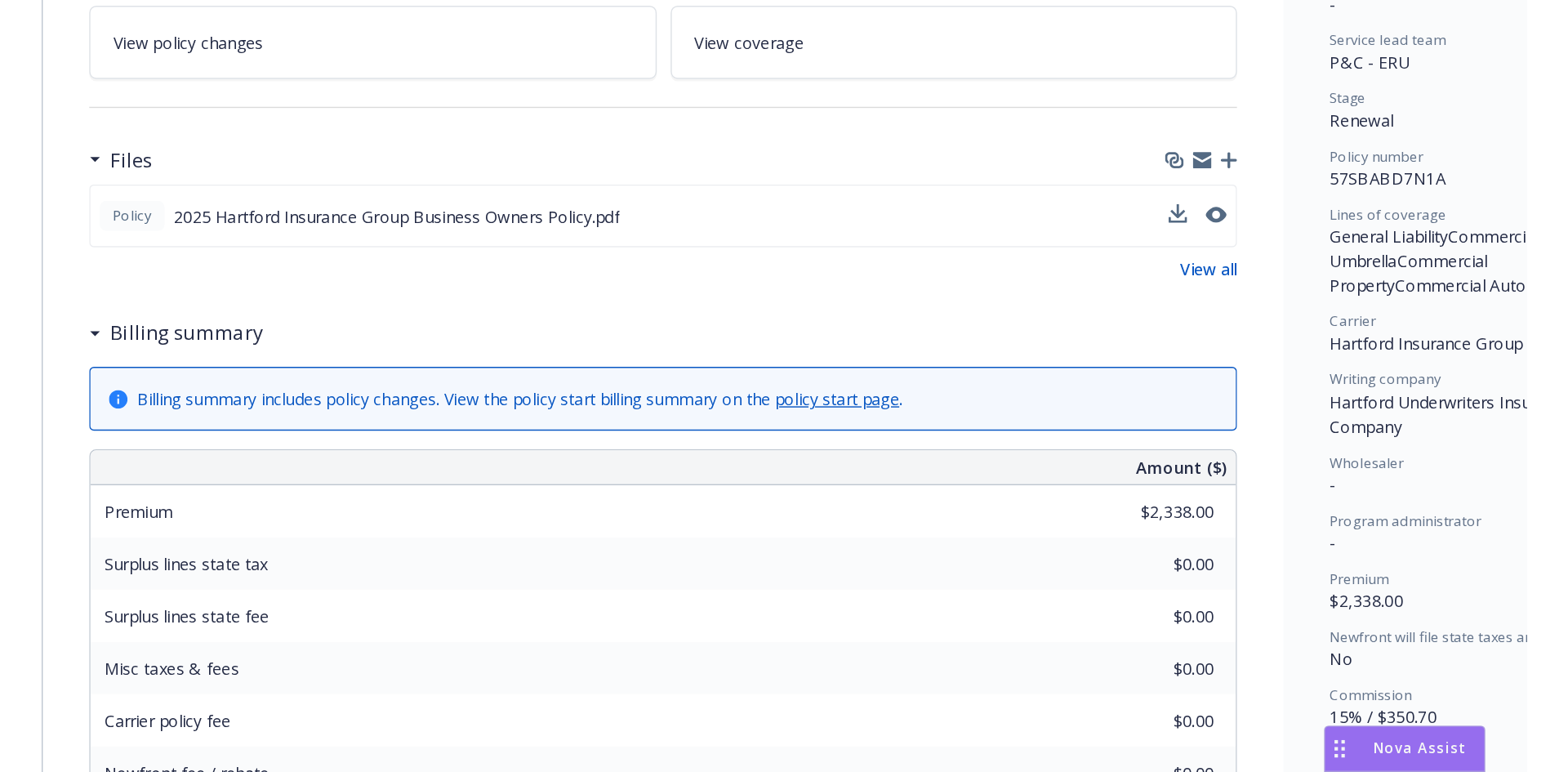 scroll, scrollTop: 327, scrollLeft: 0, axis: vertical 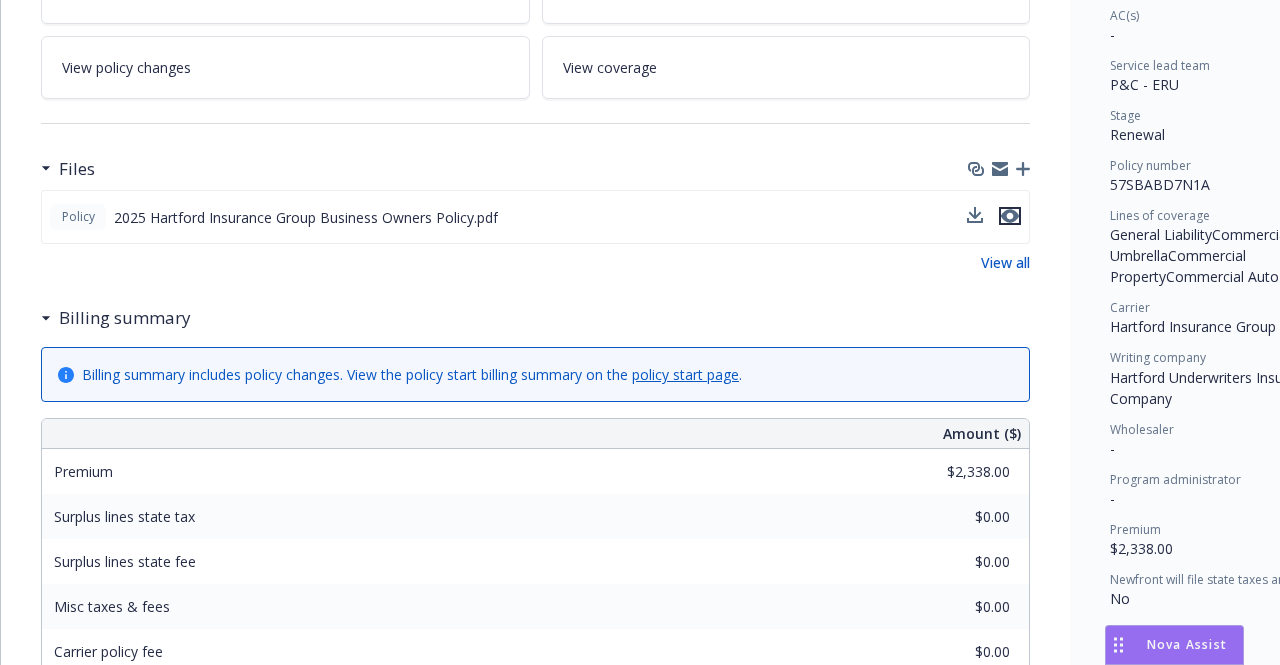 click 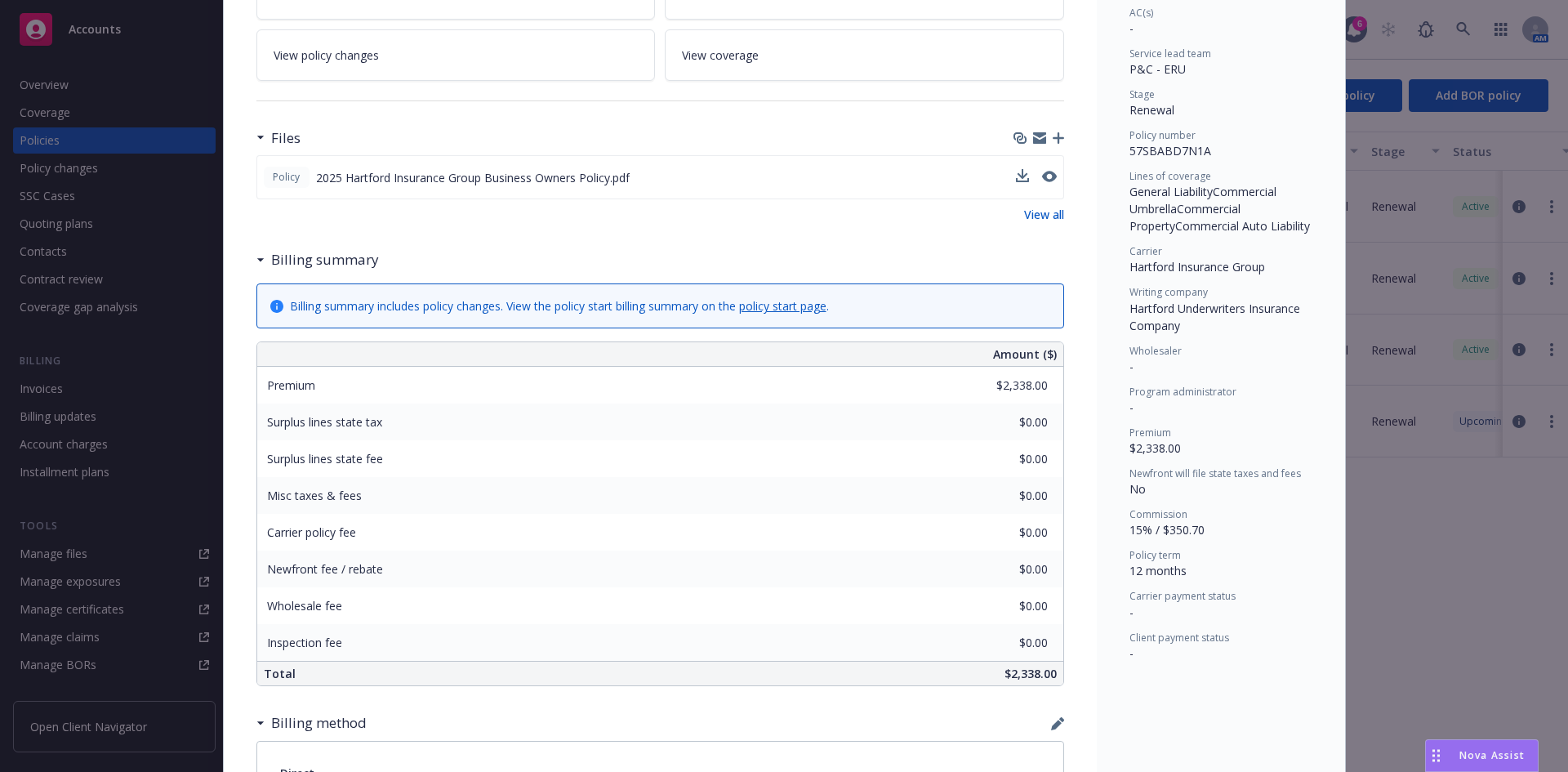 scroll, scrollTop: 327, scrollLeft: 0, axis: vertical 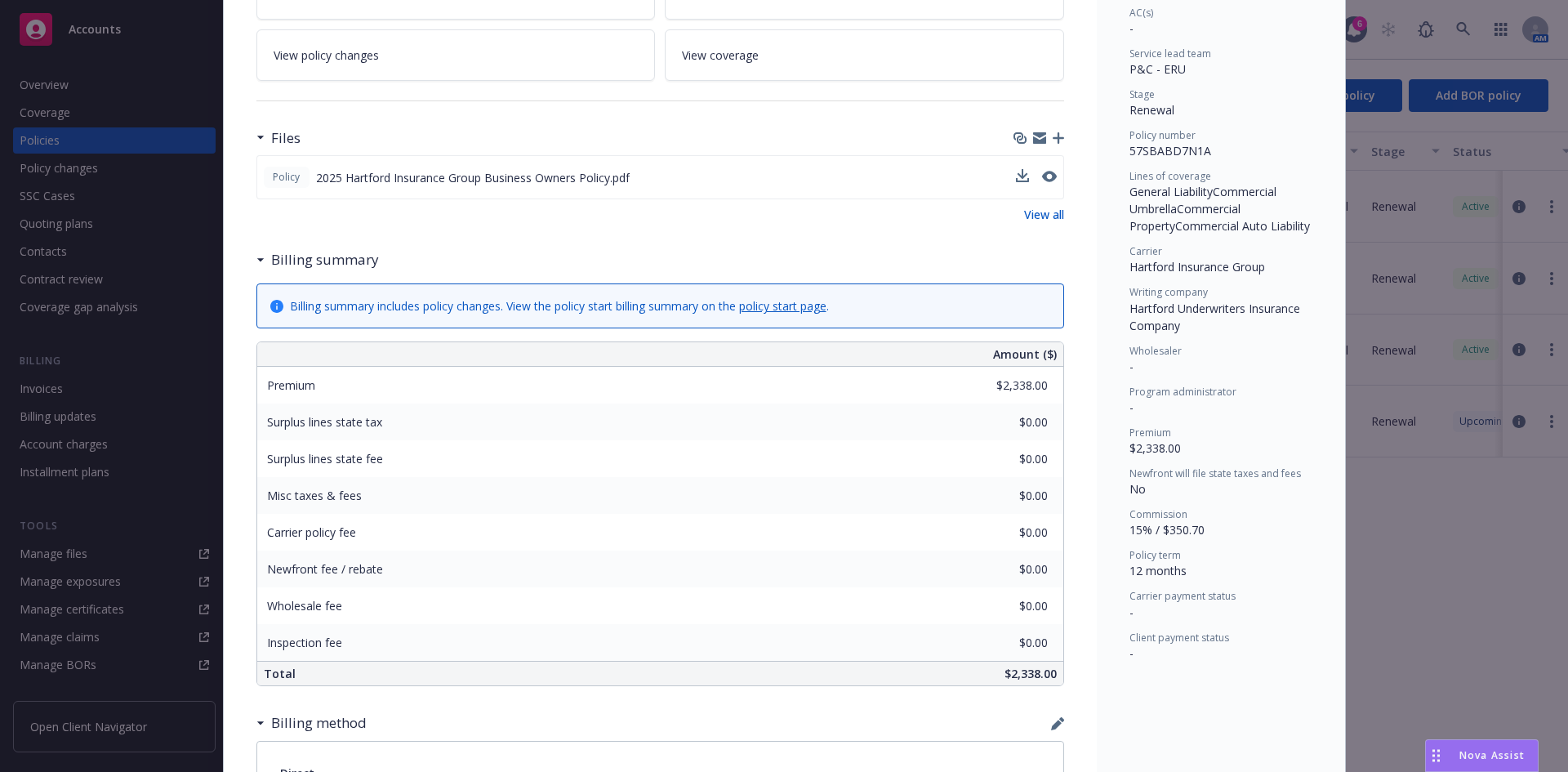 click on "Policy Business Owners   - Business Owners Package Incl $4M Umb Add internal notes here... View claims View scheduled items View policy changes View coverage Files Policy 2025 Hartford Insurance Group Business Owners Policy.pdf View all Billing summary Billing summary includes policy changes. View the policy start billing summary on the   policy start page . Amount ($) Premium $2,338.00 Surplus lines state tax $0.00 Surplus lines state fee $0.00 Misc taxes & fees $0.00 Carrier policy fee $0.00 Newfront fee / rebate $0.00 Wholesale fee $0.00 Inspection fee $0.00 Total $2,338.00 Billing method Direct Current coverage General Liability Commercial Umbrella Commercial Property Commercial Auto Liability Prior linked policies Business Owners - #57SBABD7N1A 09/01/2024 - 09/01/2025 Active Policy display name Business Owners Package Incl $4M Umb Lines of coverage General Liability, Commercial Umbrella, Commercial Property, Commercial Auto Liability Carrier Hartford Insurance Group Status Upcoming Effective dates  -  -" at bounding box center (784, 386) 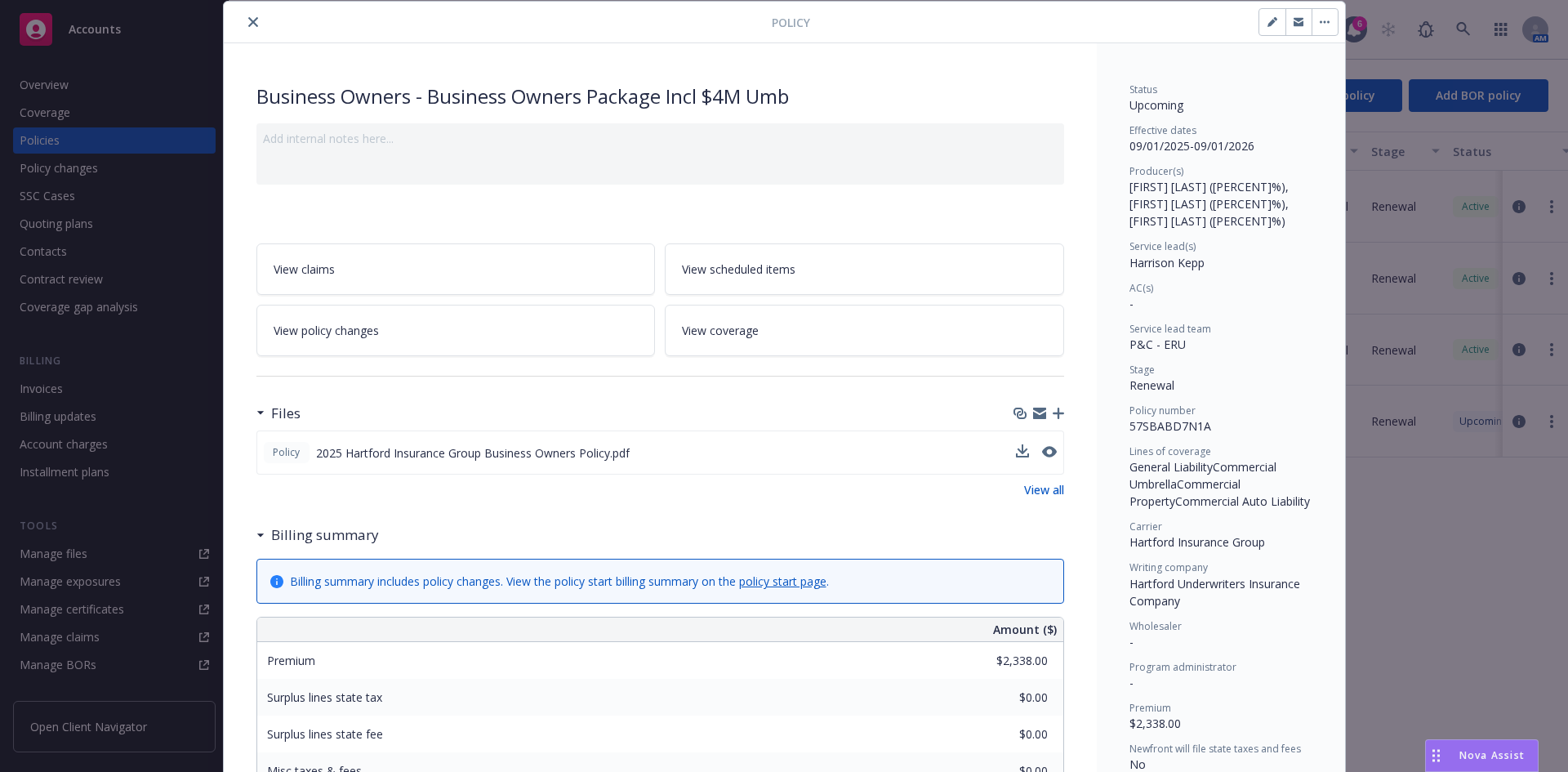 scroll, scrollTop: 0, scrollLeft: 0, axis: both 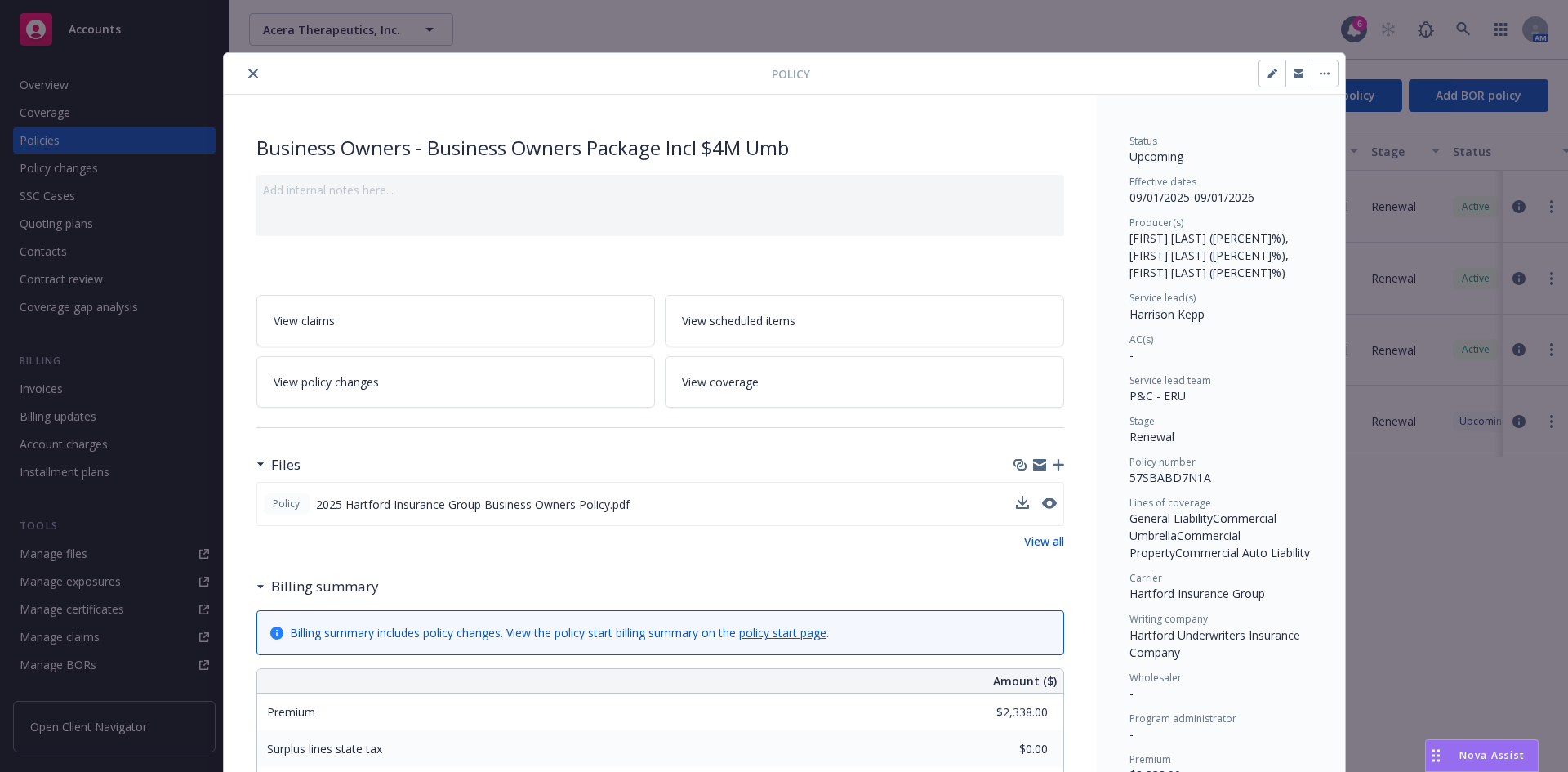 click 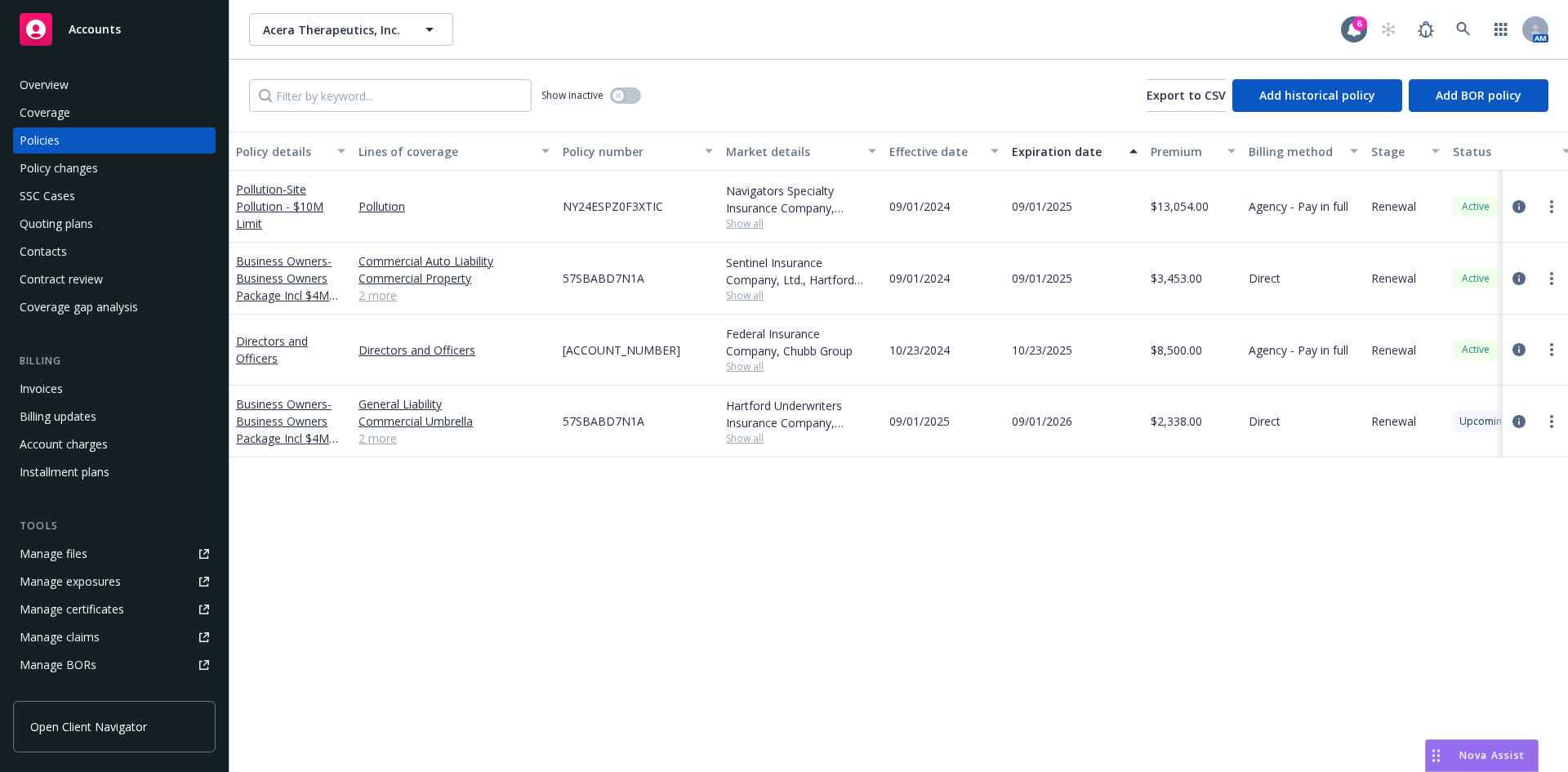 click on "Accounts" at bounding box center [95, 29] 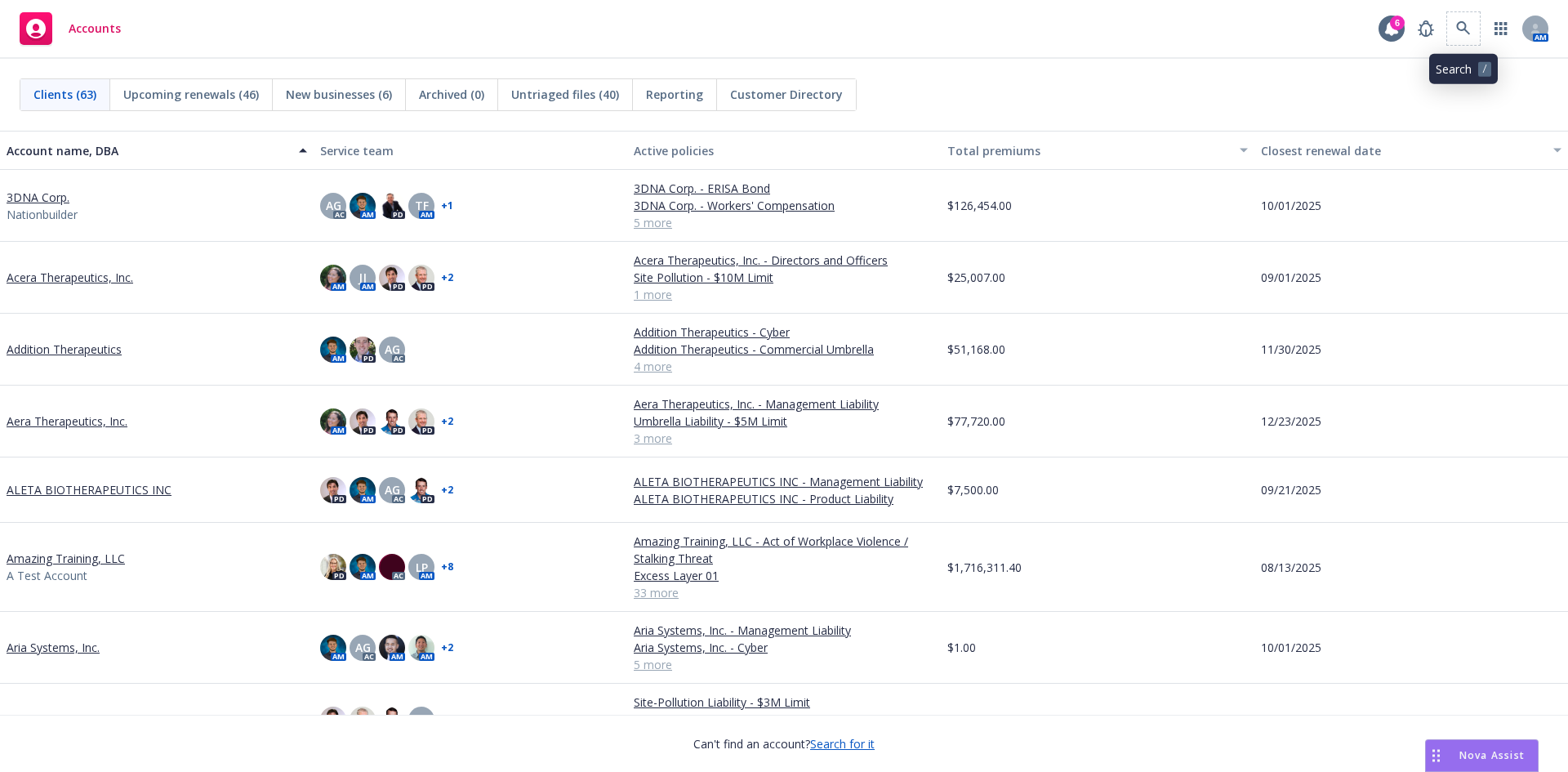 click at bounding box center (1463, 29) 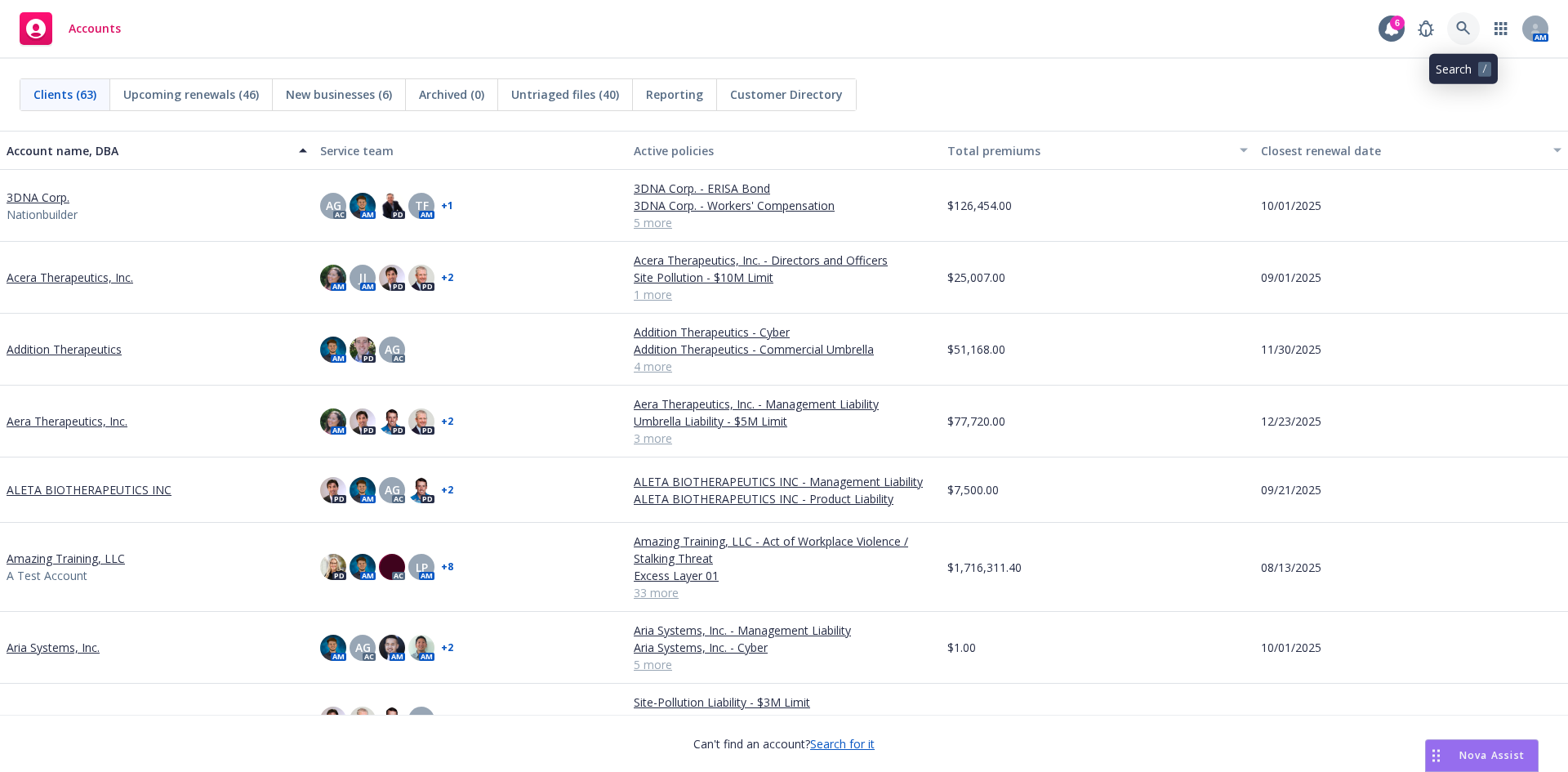 click 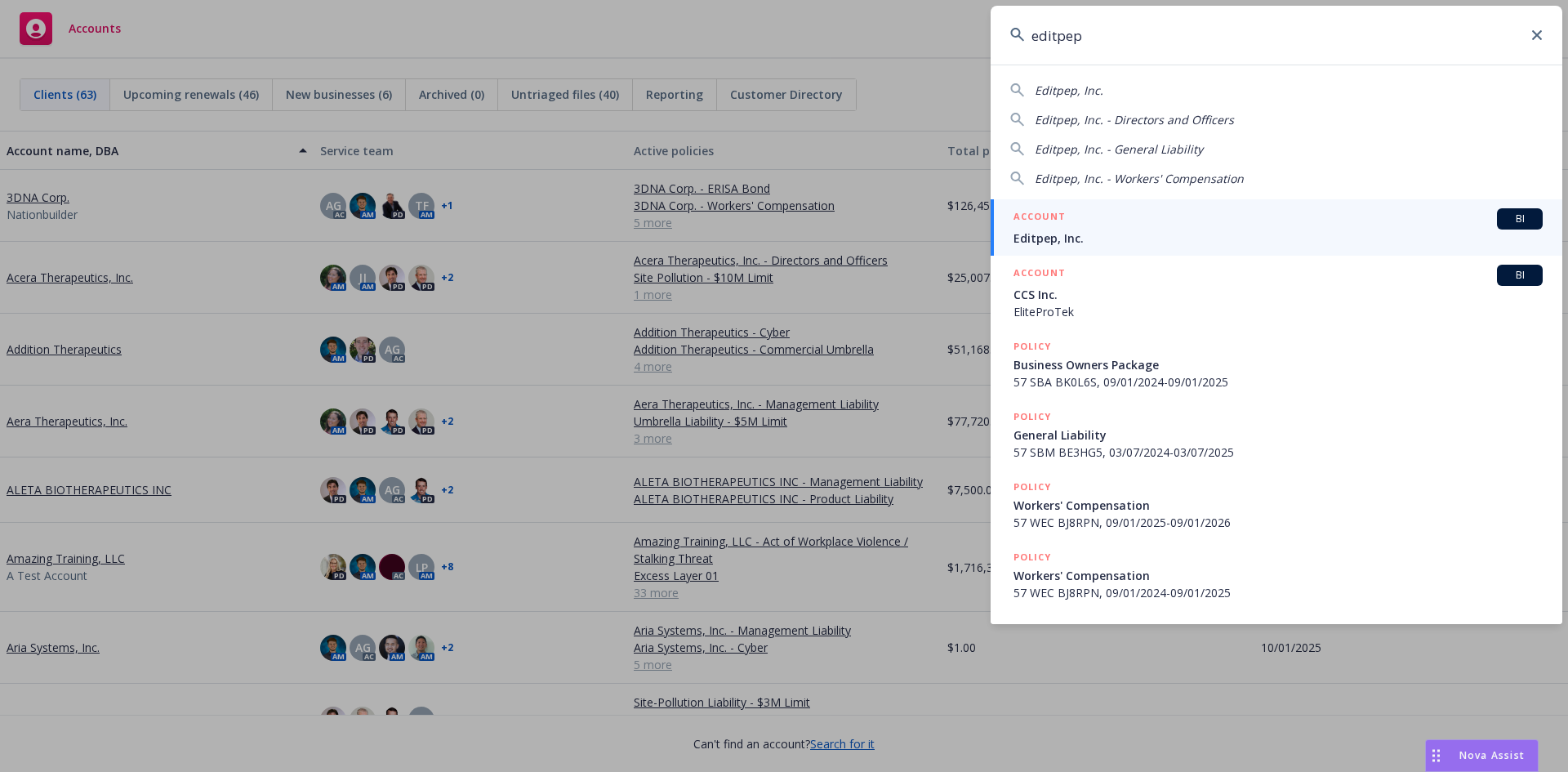type on "editpep" 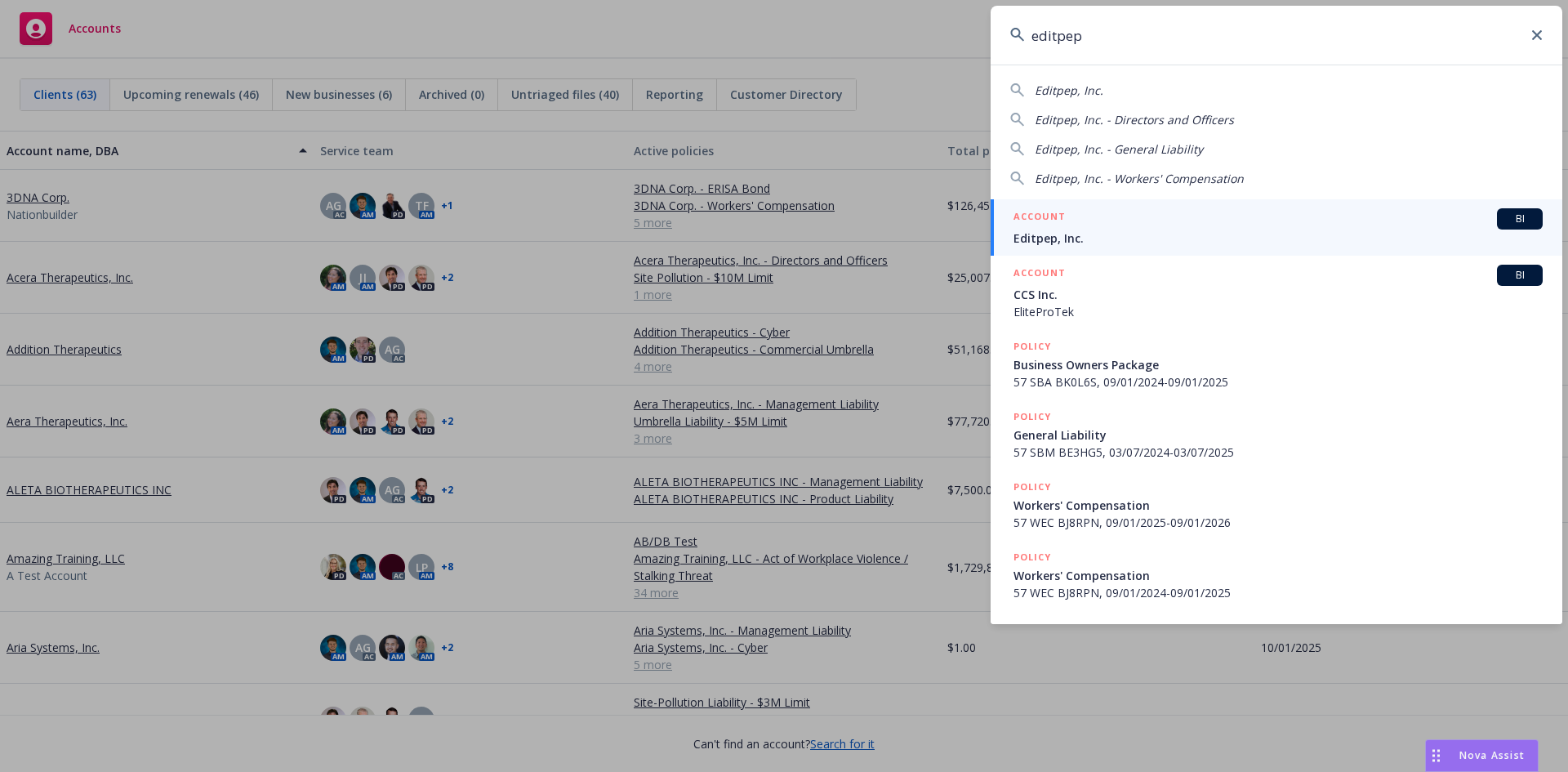 drag, startPoint x: 1108, startPoint y: 40, endPoint x: 1004, endPoint y: 26, distance: 104.93808 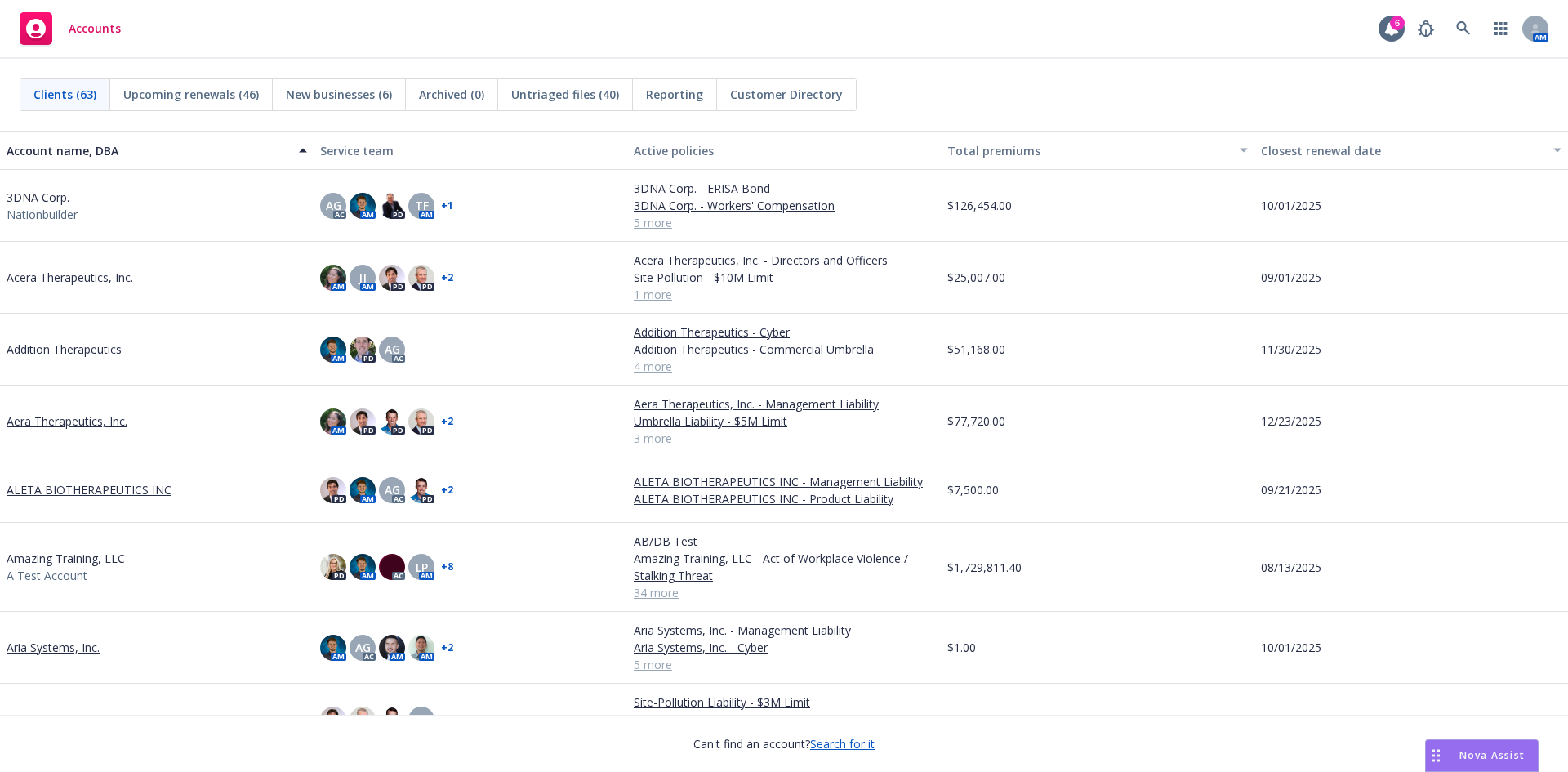 click on "ALETA BIOTHERAPEUTICS INC" at bounding box center (89, 489) 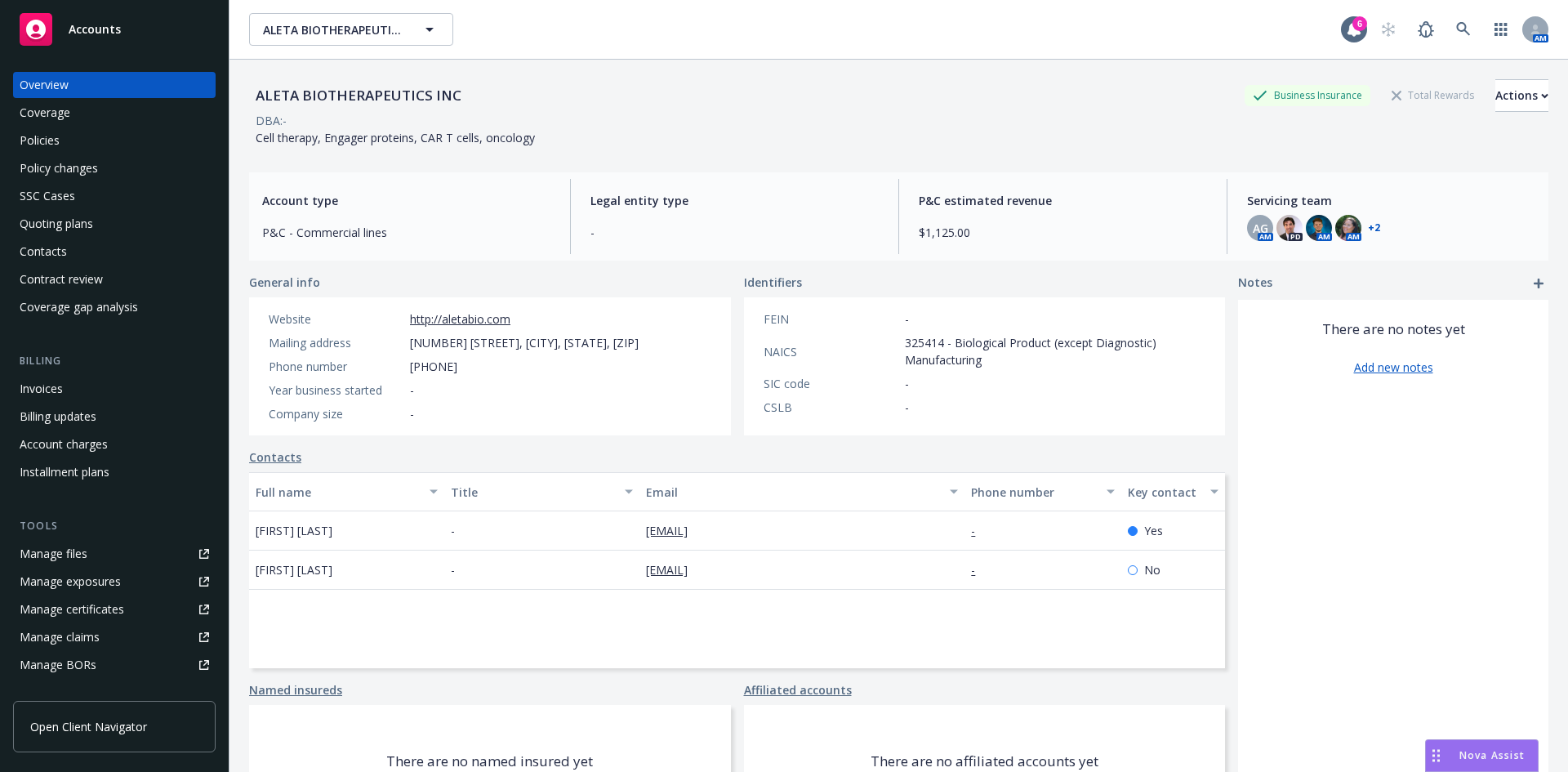 click on "Policies" at bounding box center (39, 141) 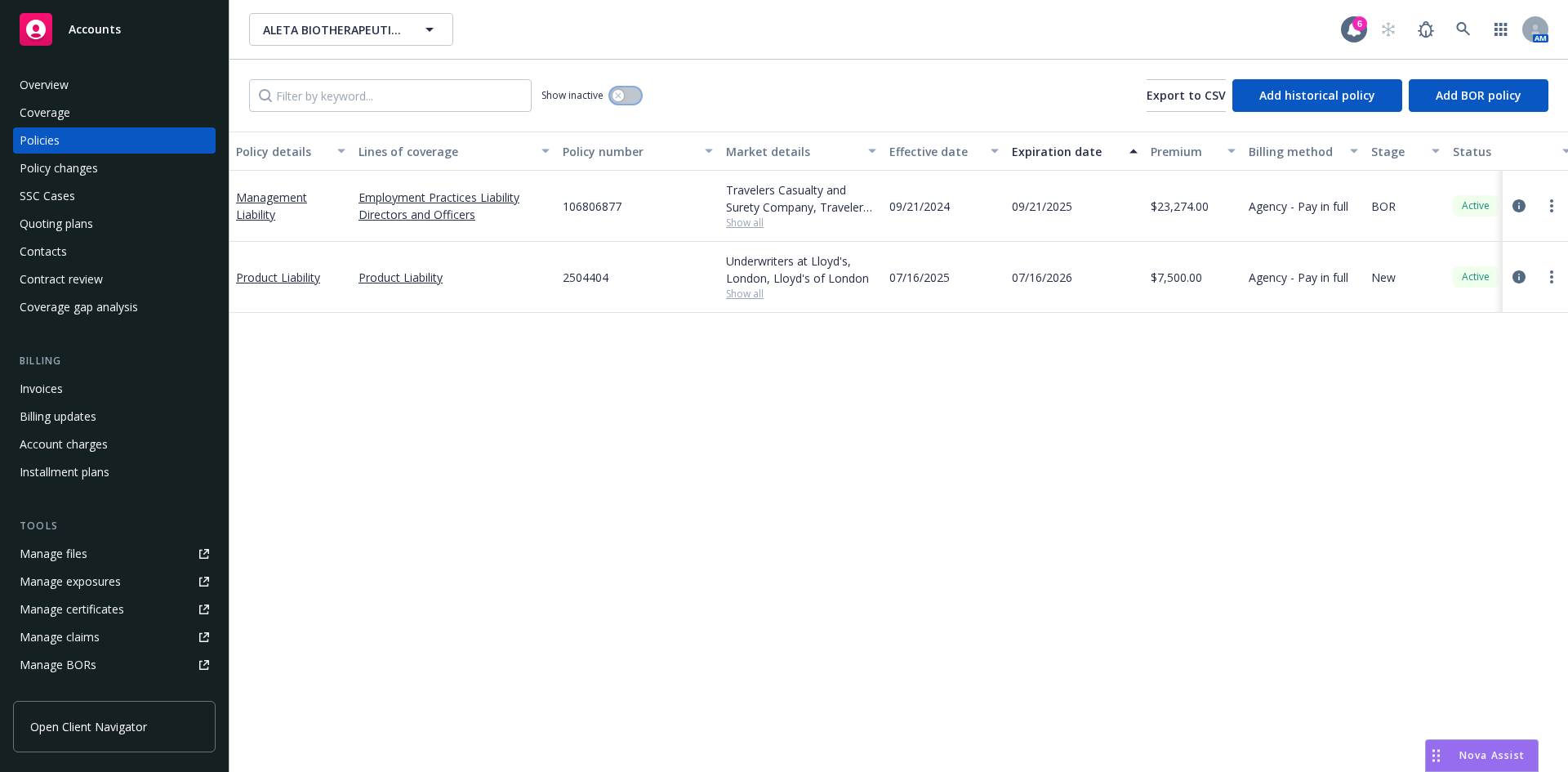 click at bounding box center [618, 96] 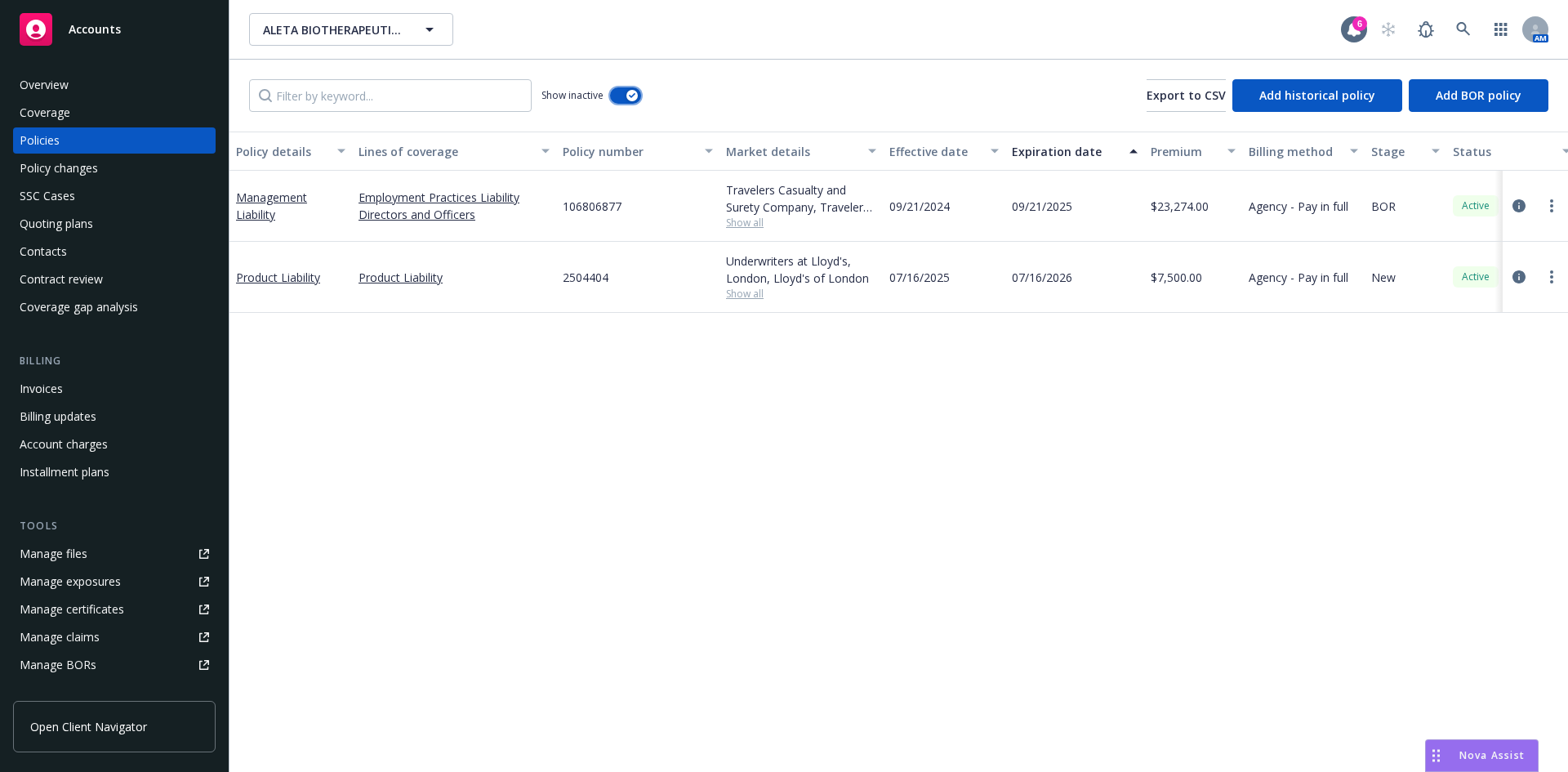 click at bounding box center [626, 96] 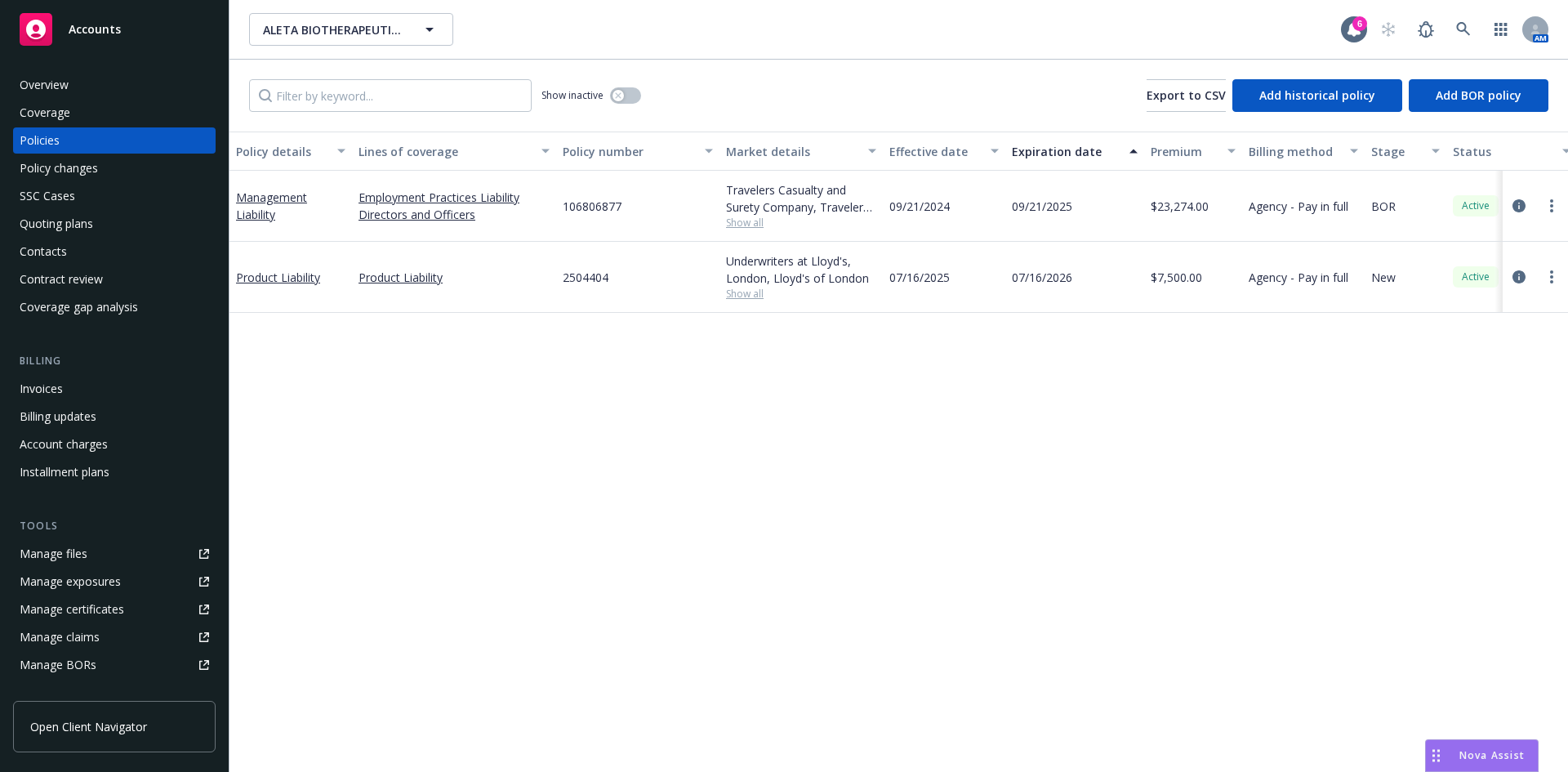 click on "Accounts" at bounding box center (114, 29) 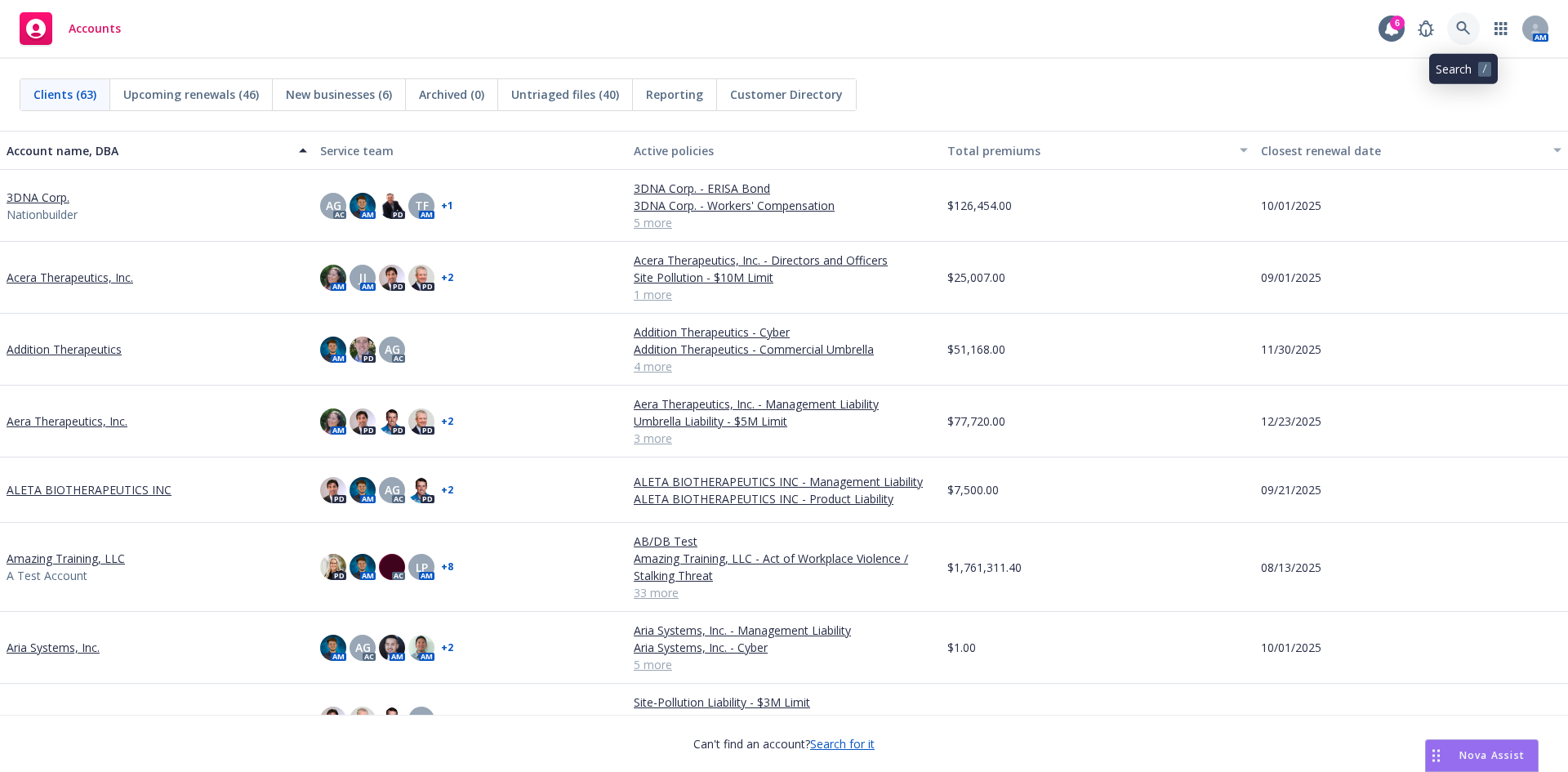 click at bounding box center [1463, 29] 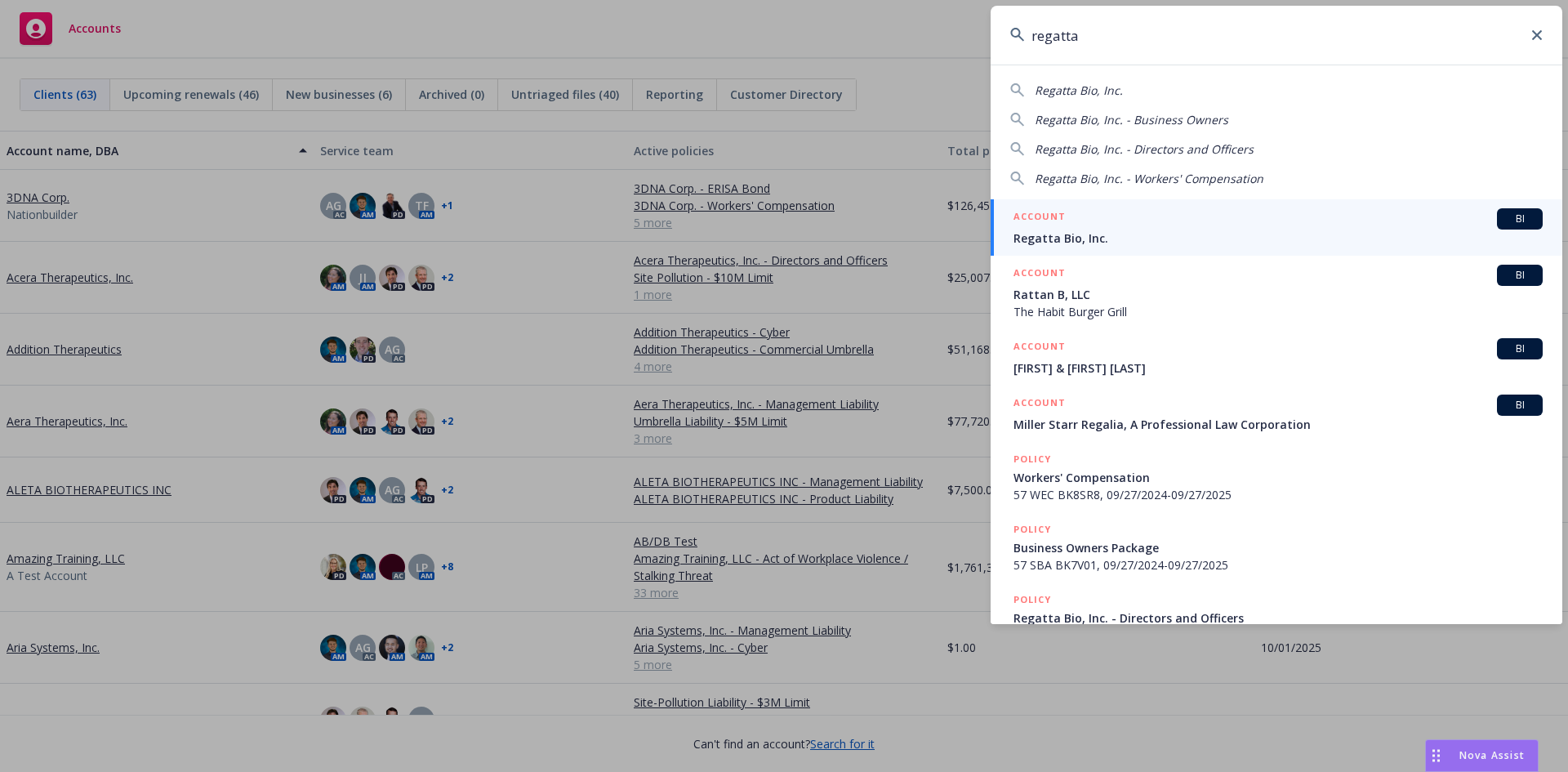 type on "regatta" 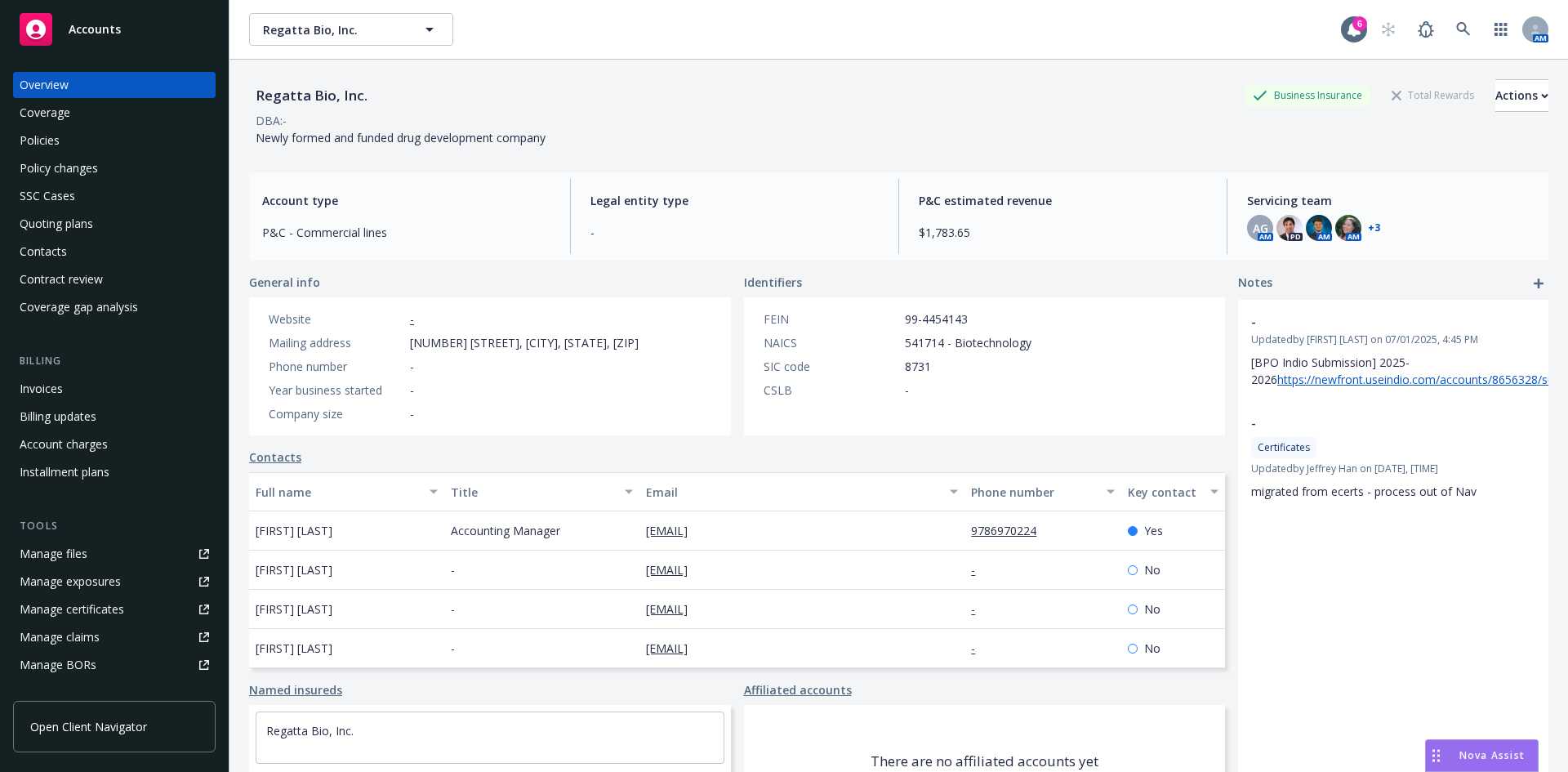 click on "Policies" at bounding box center (114, 141) 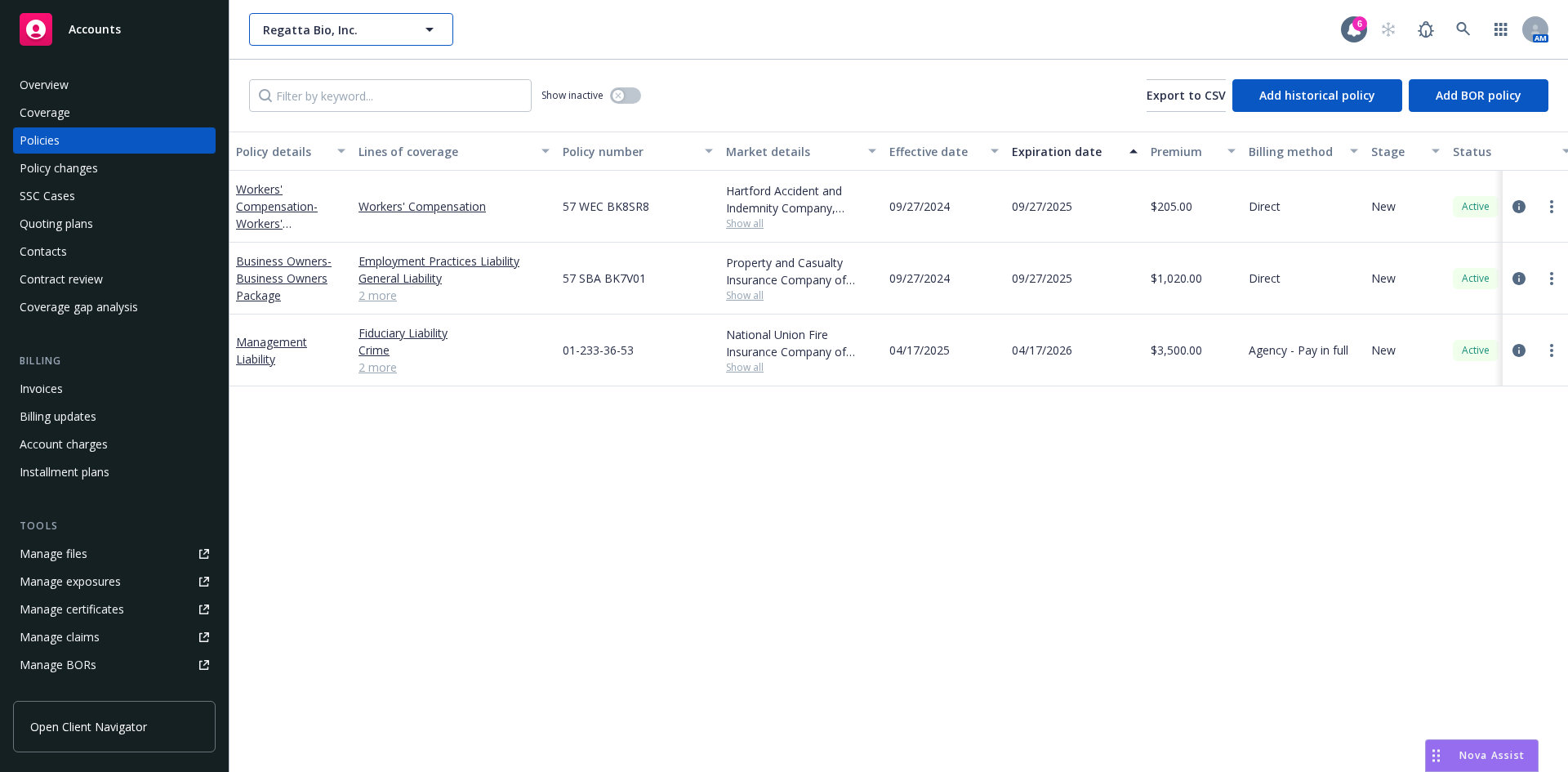 click on "Regatta Bio, Inc." at bounding box center (351, 29) 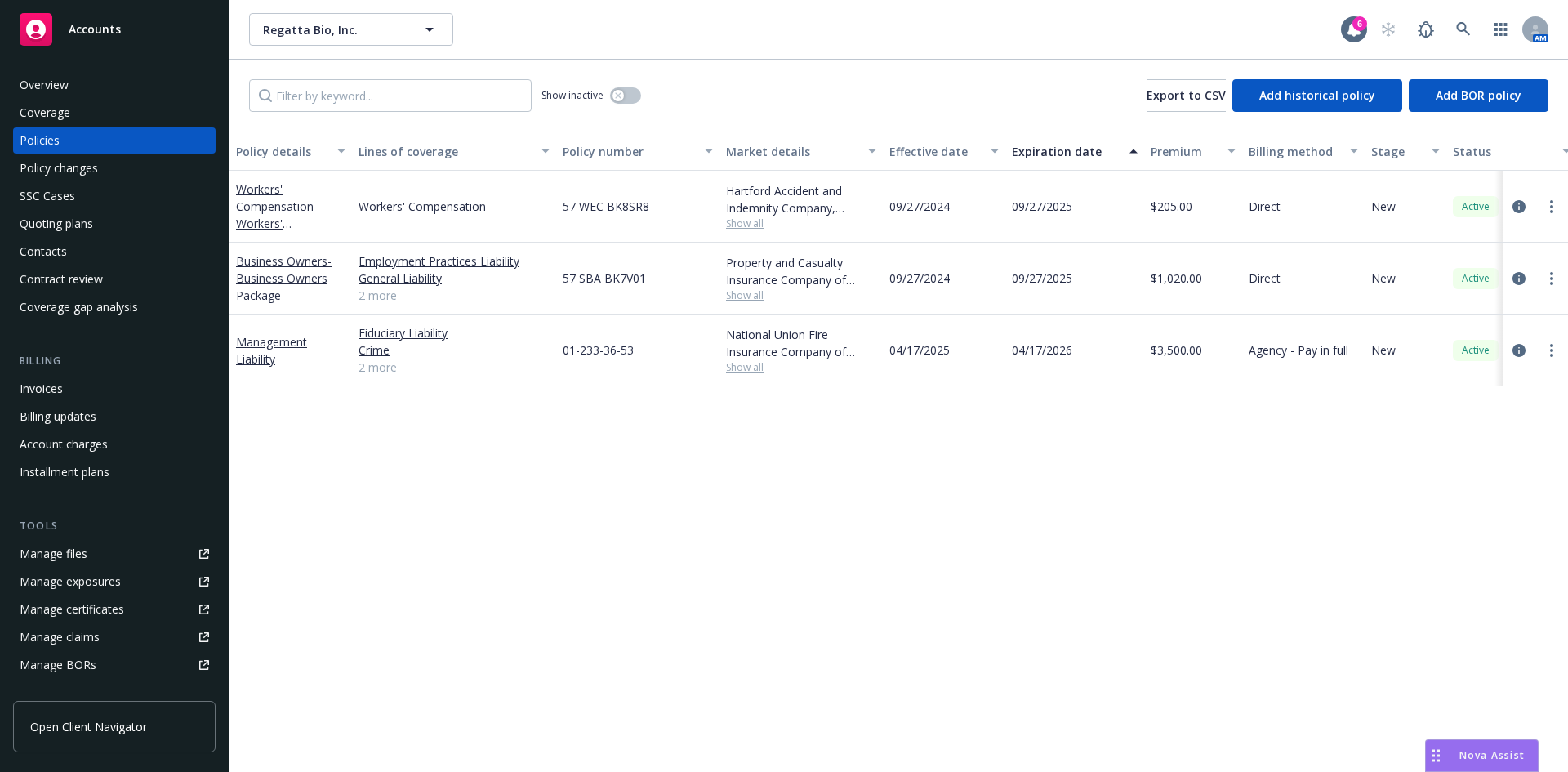 type 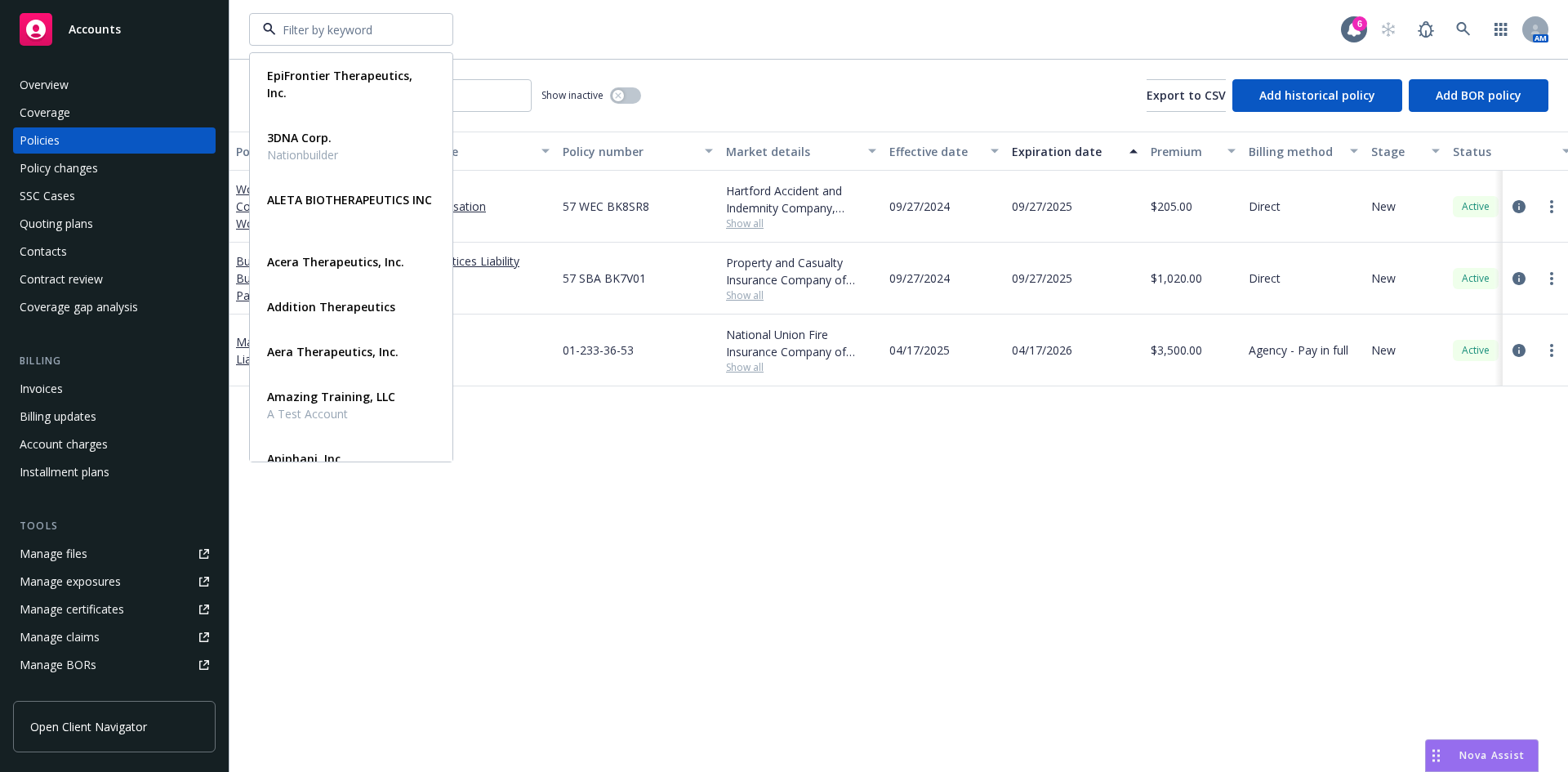 click on "Accounts" at bounding box center [114, 29] 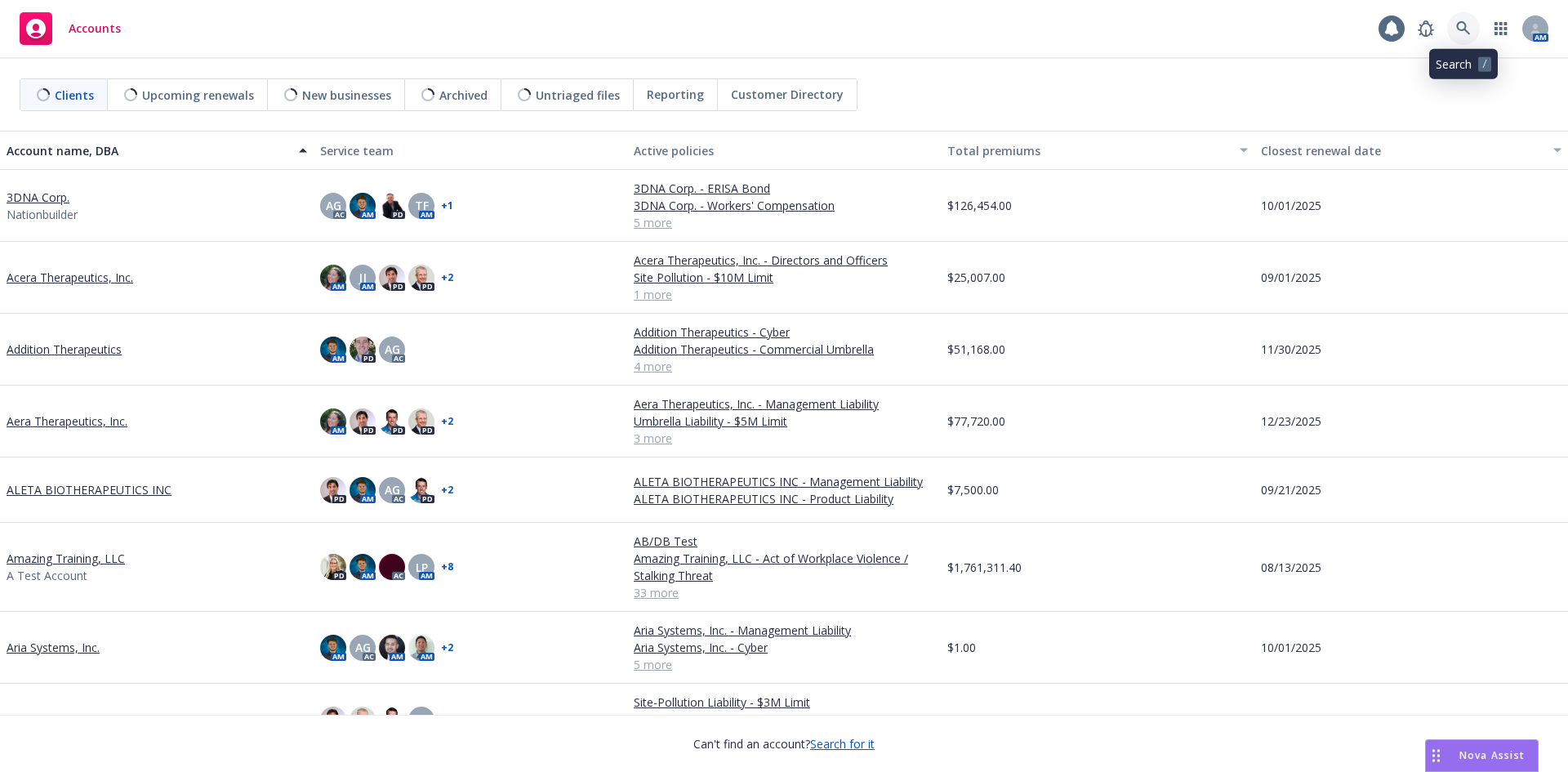 click at bounding box center [1463, 29] 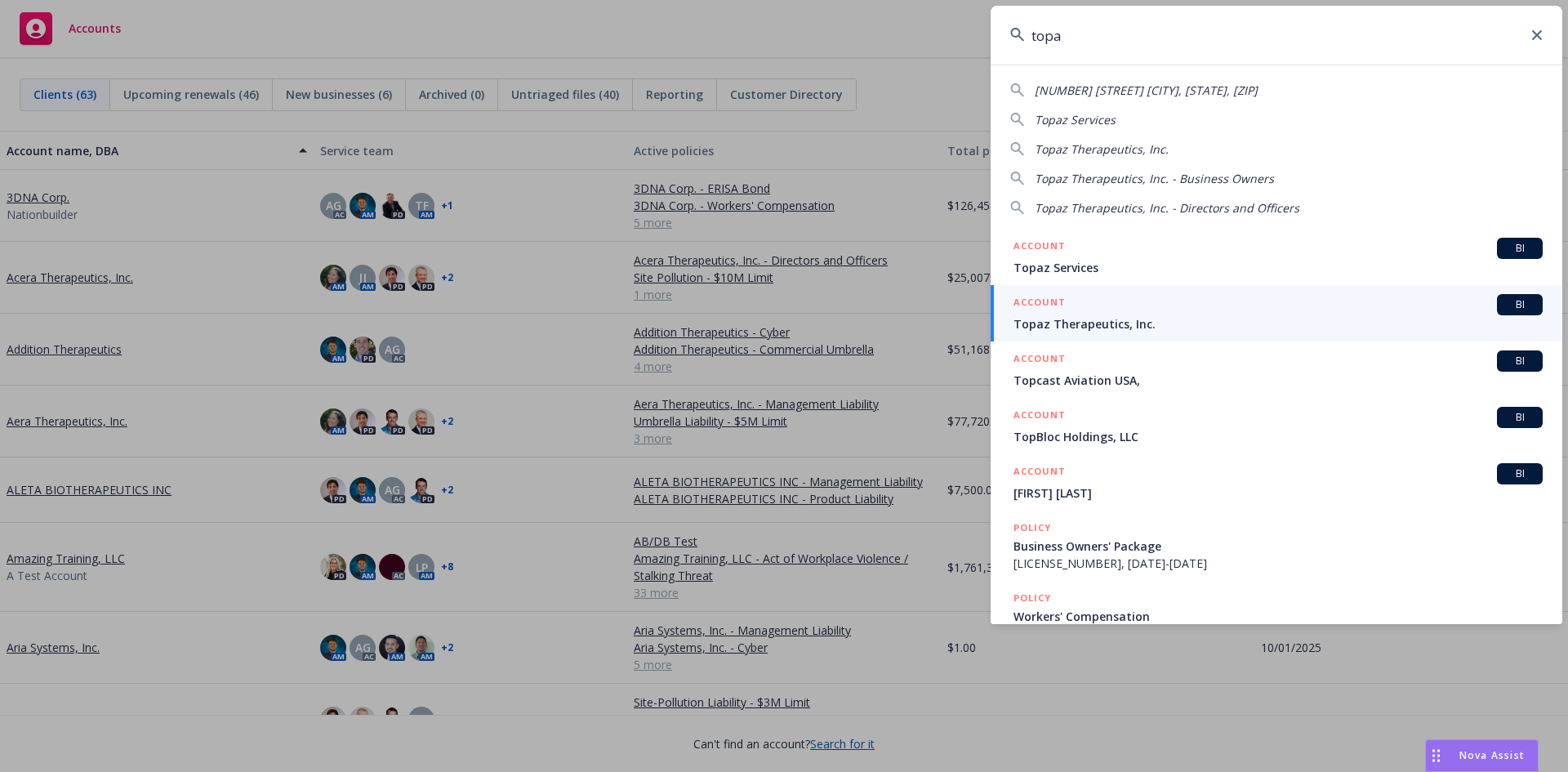 type on "topa" 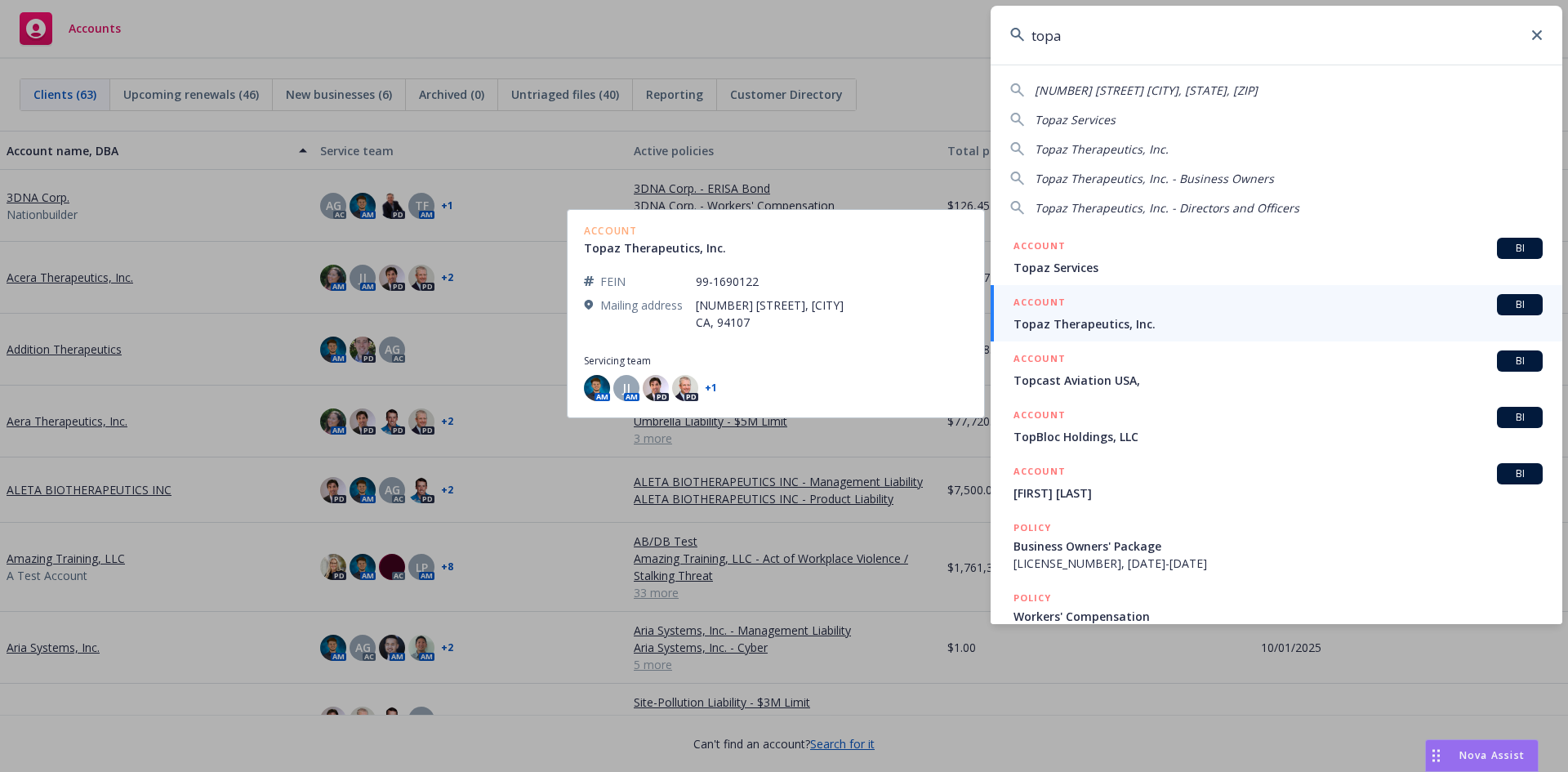 click on "Topaz Therapeutics, Inc." at bounding box center (1278, 324) 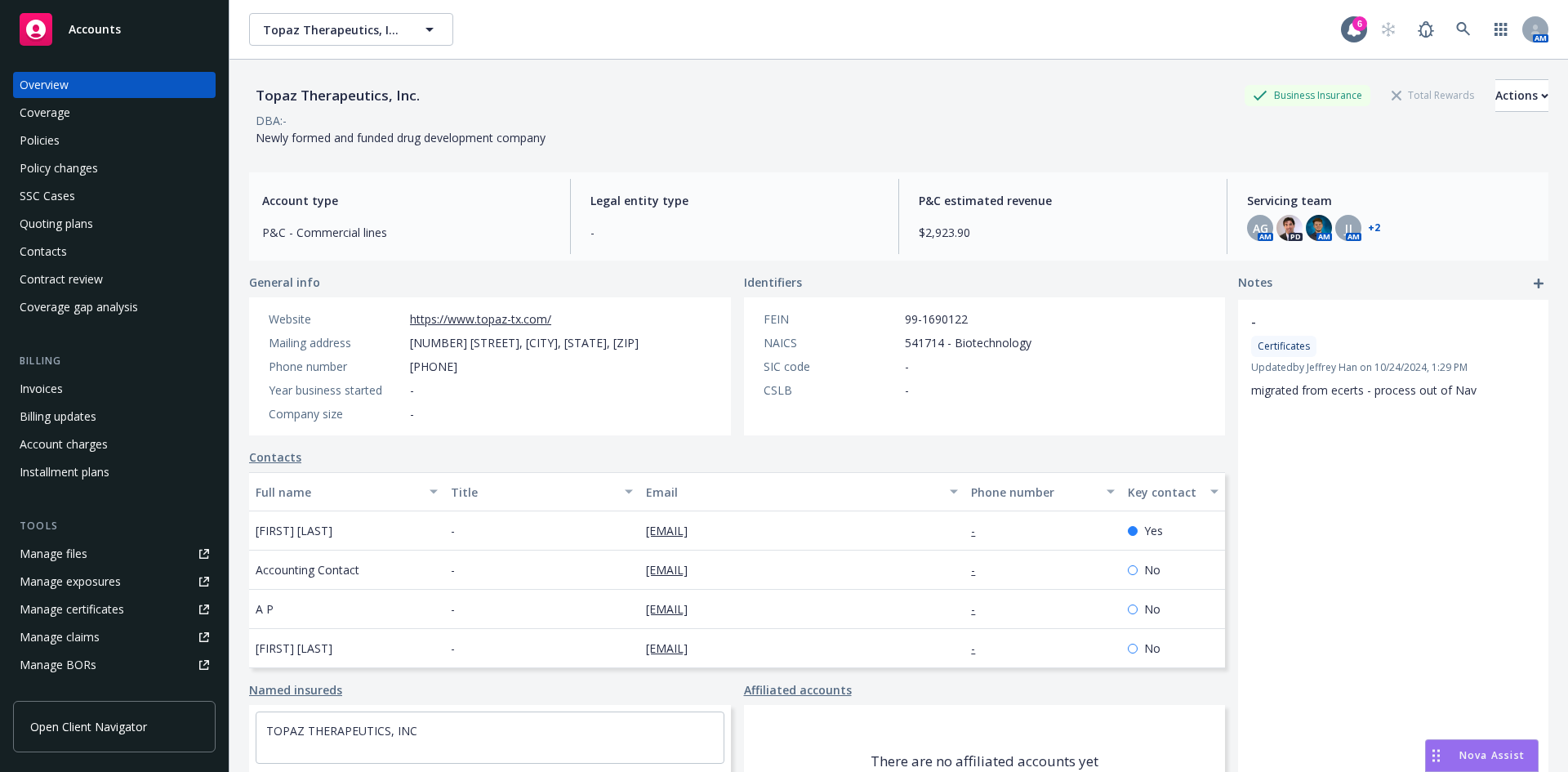 click on "Policies" at bounding box center [114, 141] 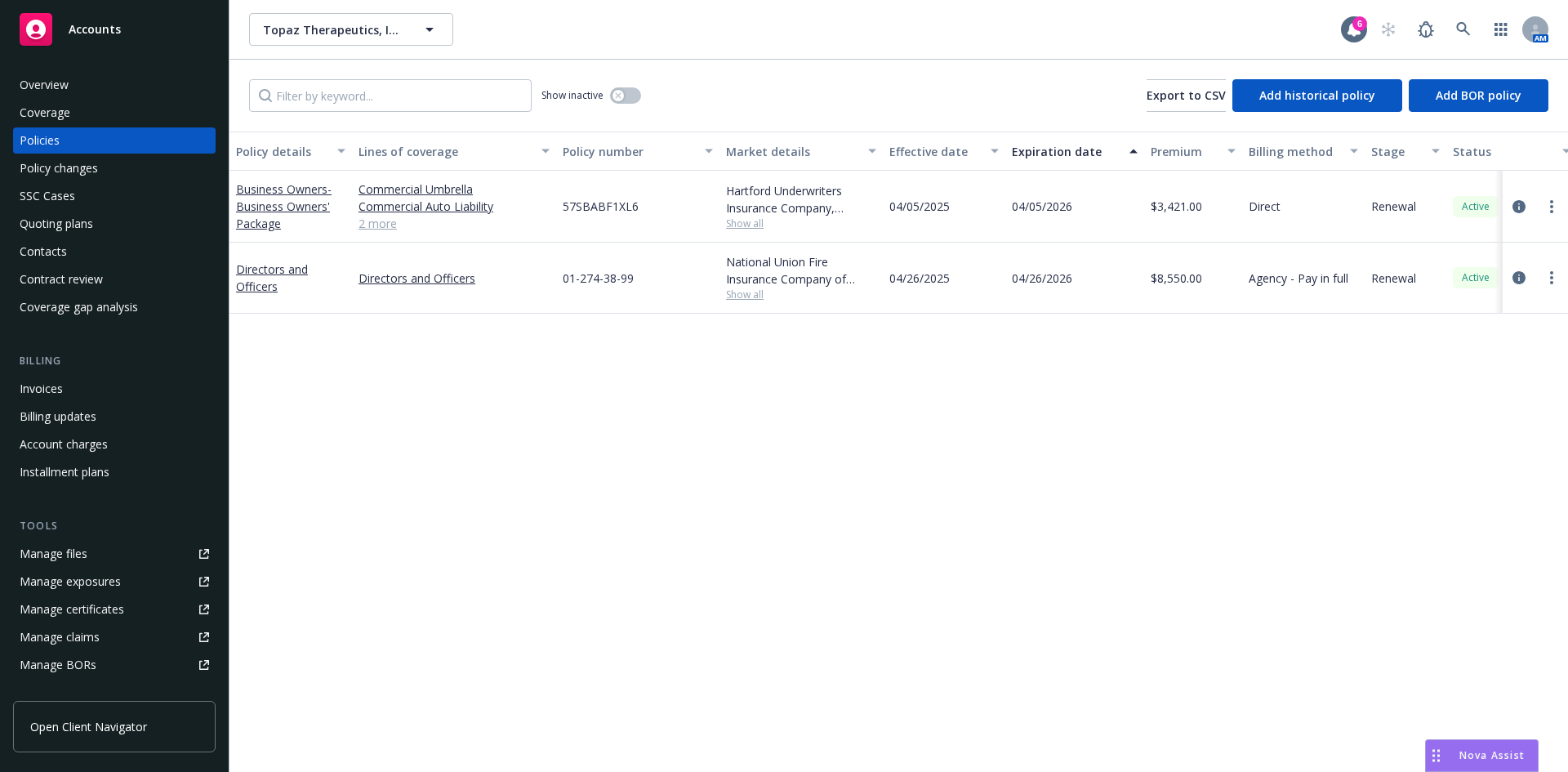 click on "2 more" at bounding box center [454, 223] 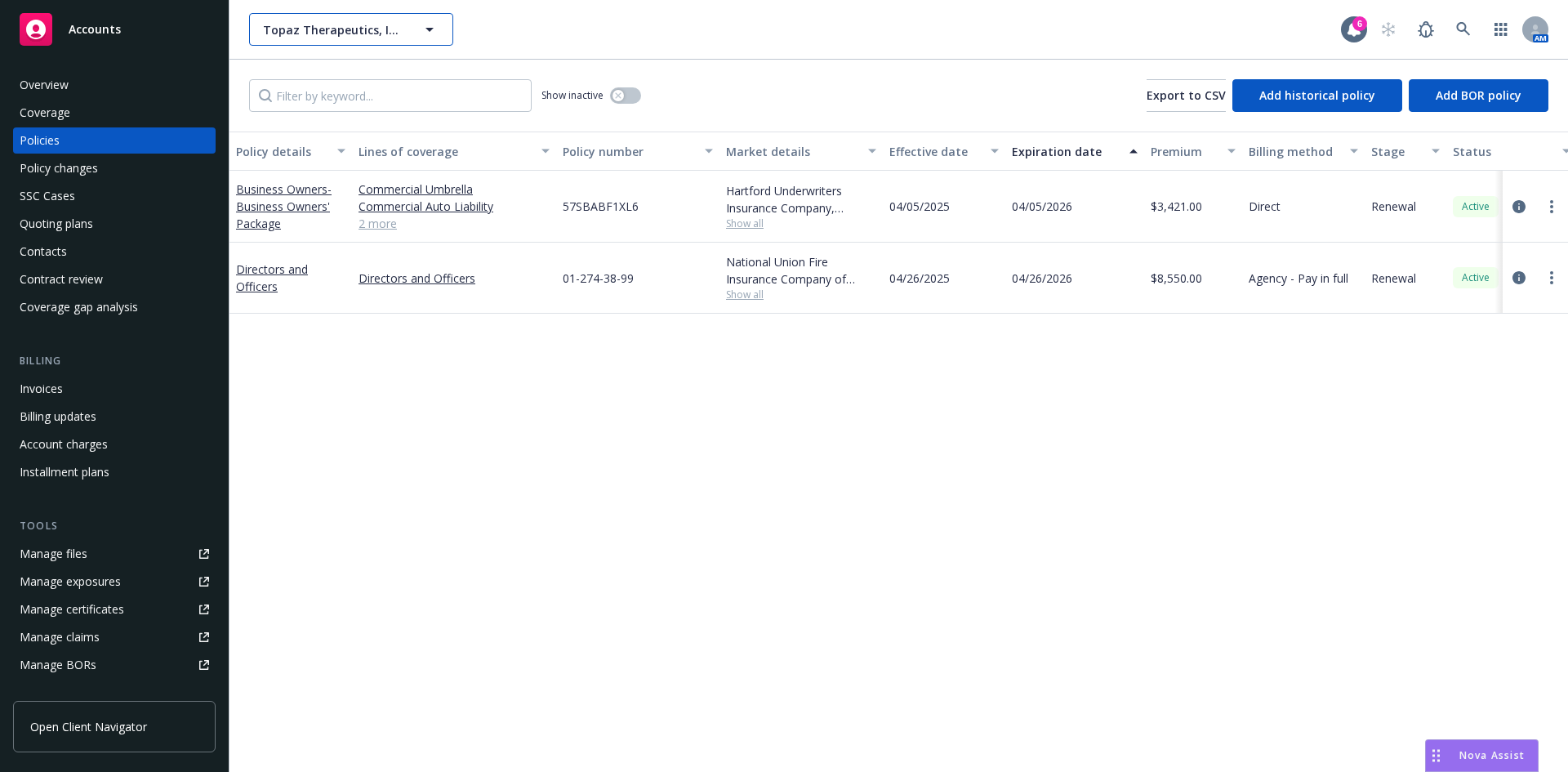 drag, startPoint x: 318, startPoint y: 38, endPoint x: 327, endPoint y: 41, distance: 9.486833 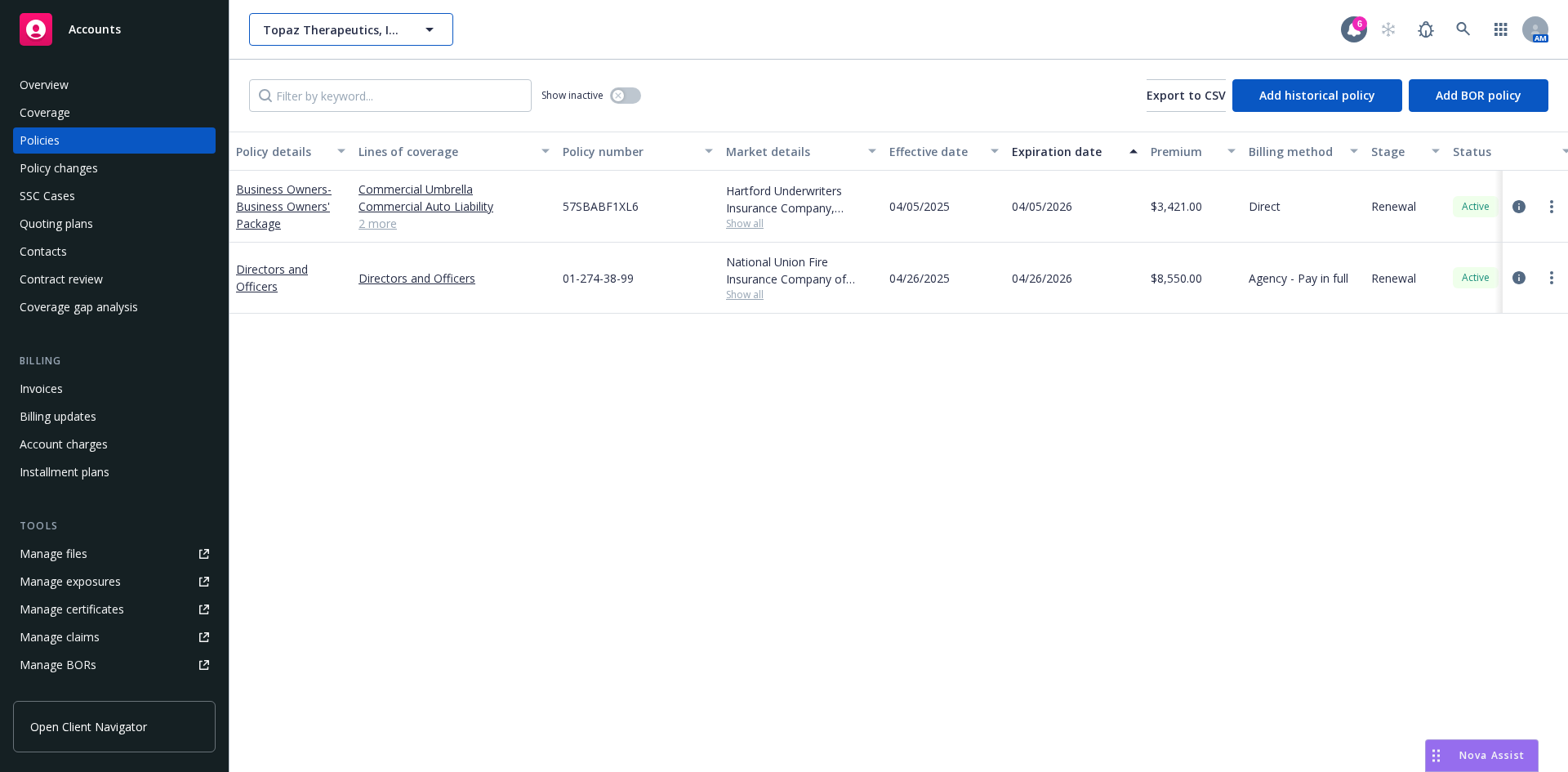 click on "Topaz Therapeutics, Inc." at bounding box center (351, 29) 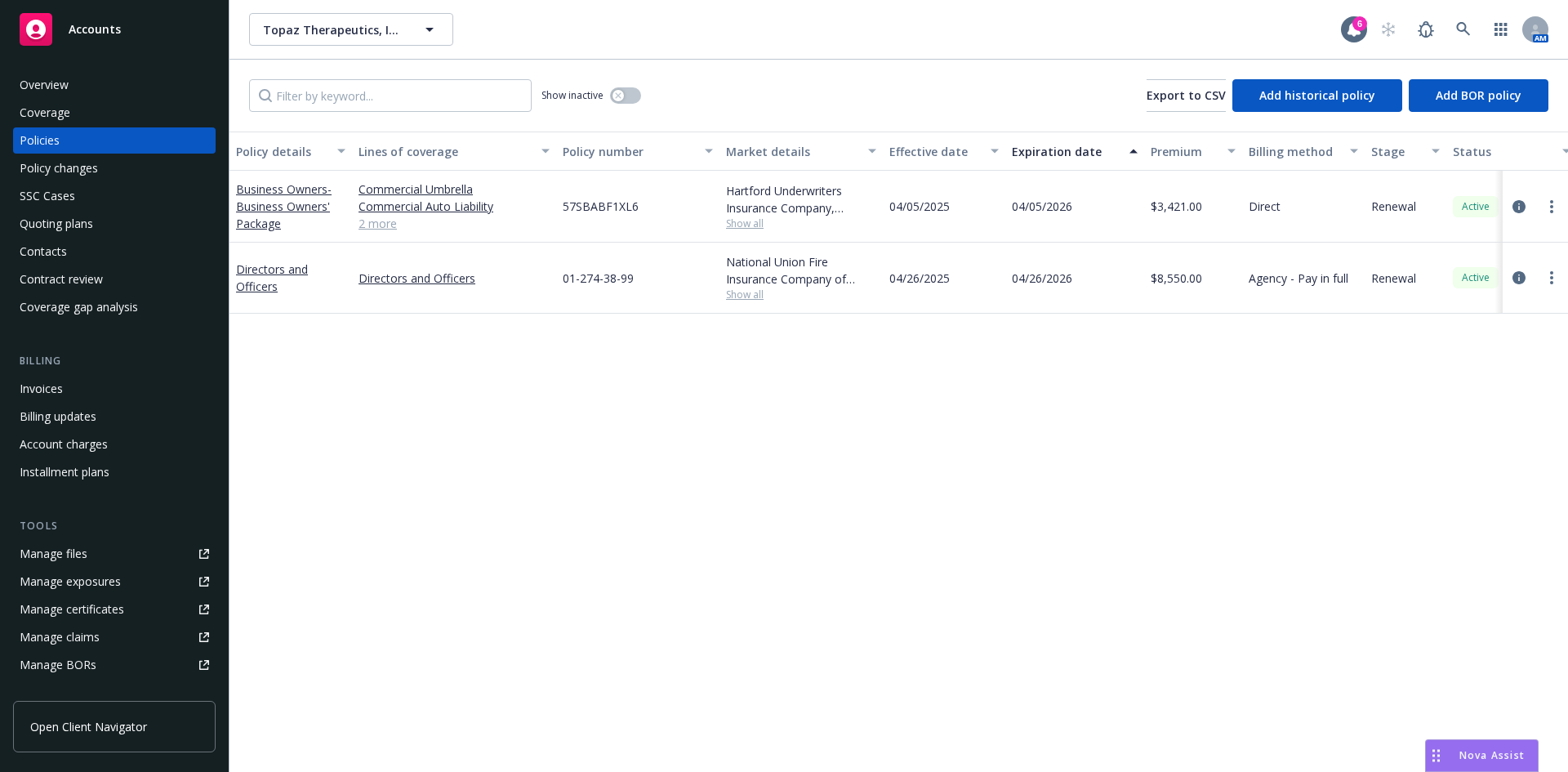 type 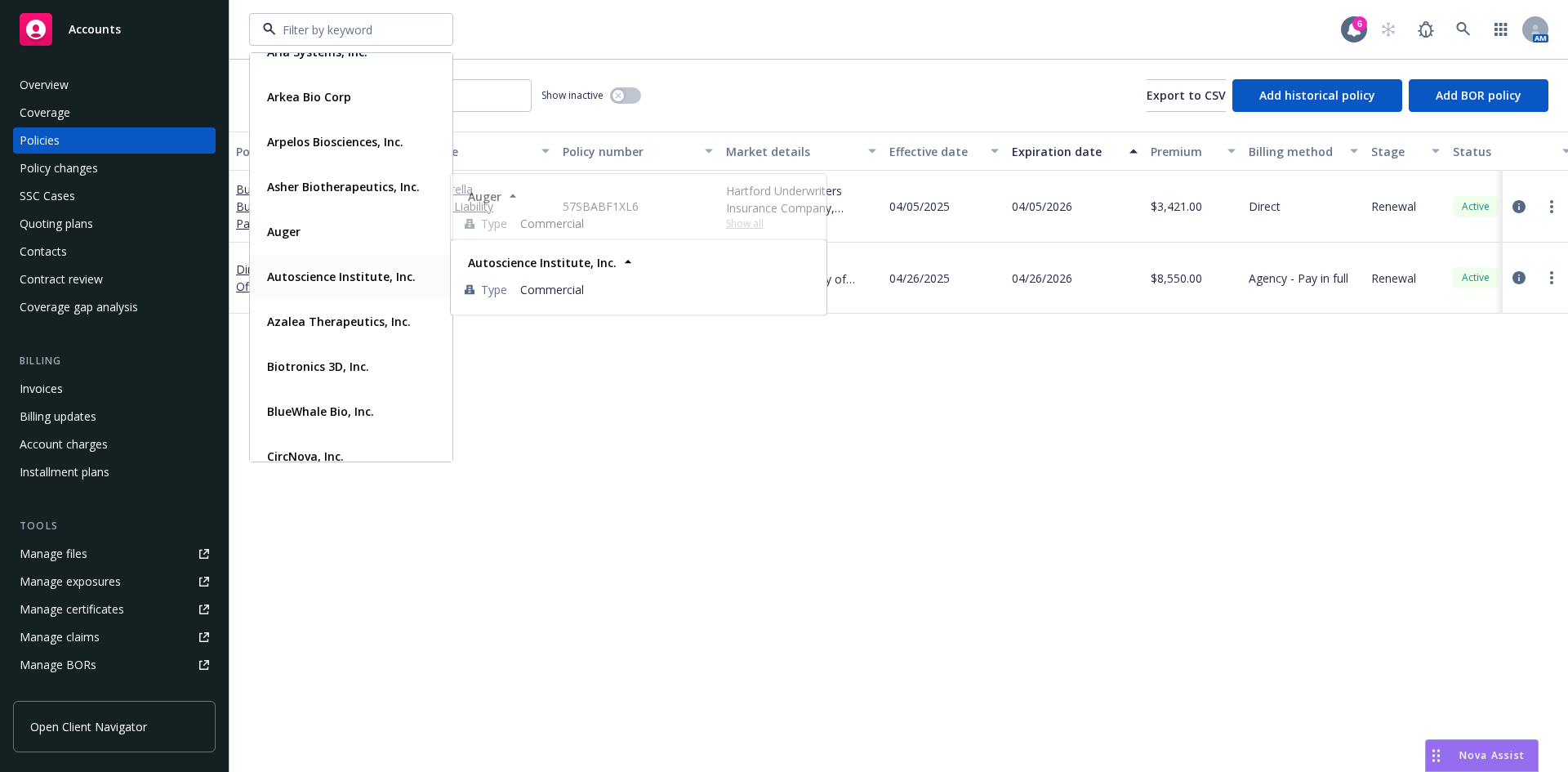 scroll, scrollTop: 490, scrollLeft: 0, axis: vertical 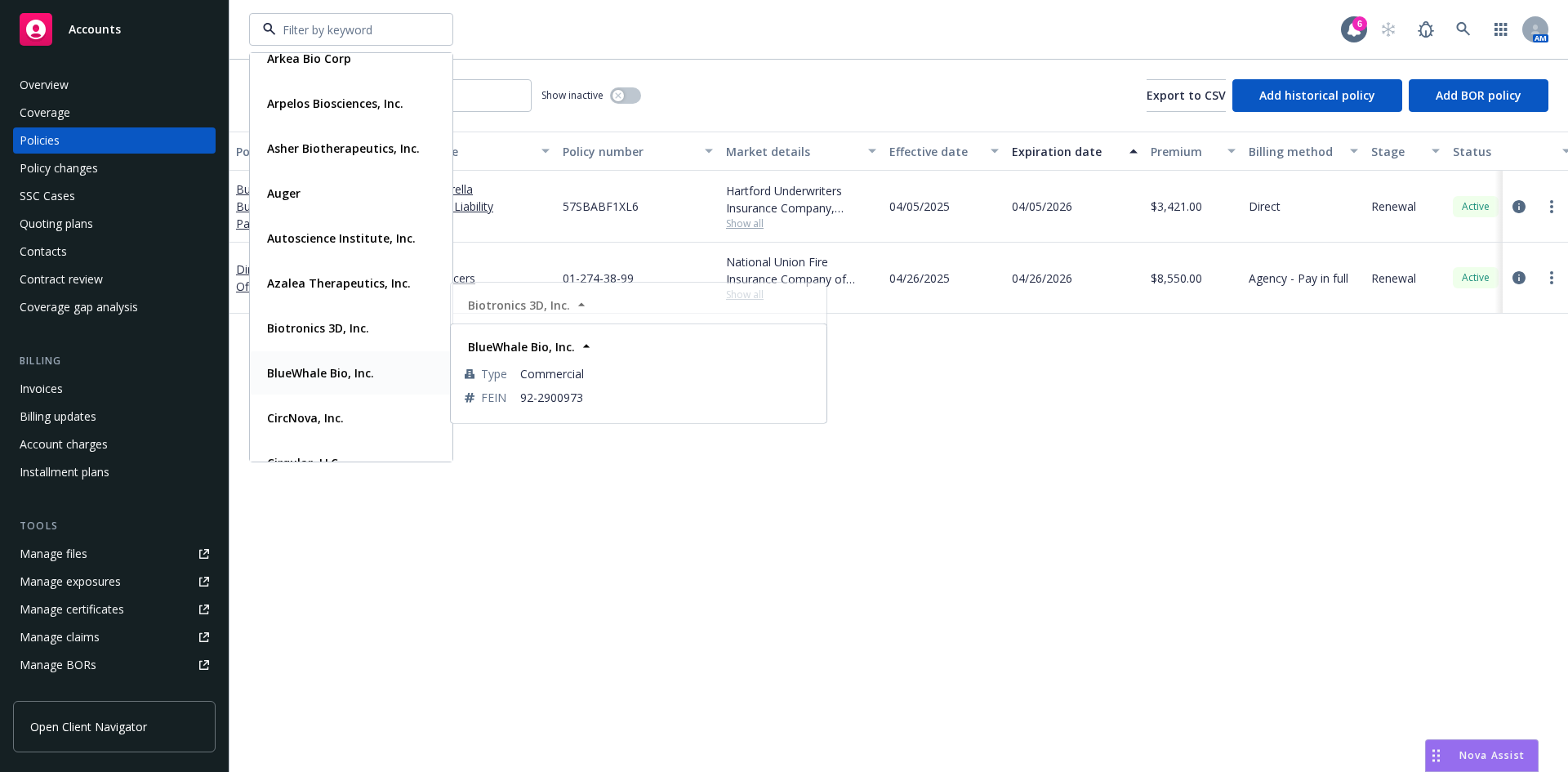 click on "BlueWhale Bio, Inc." at bounding box center [320, 373] 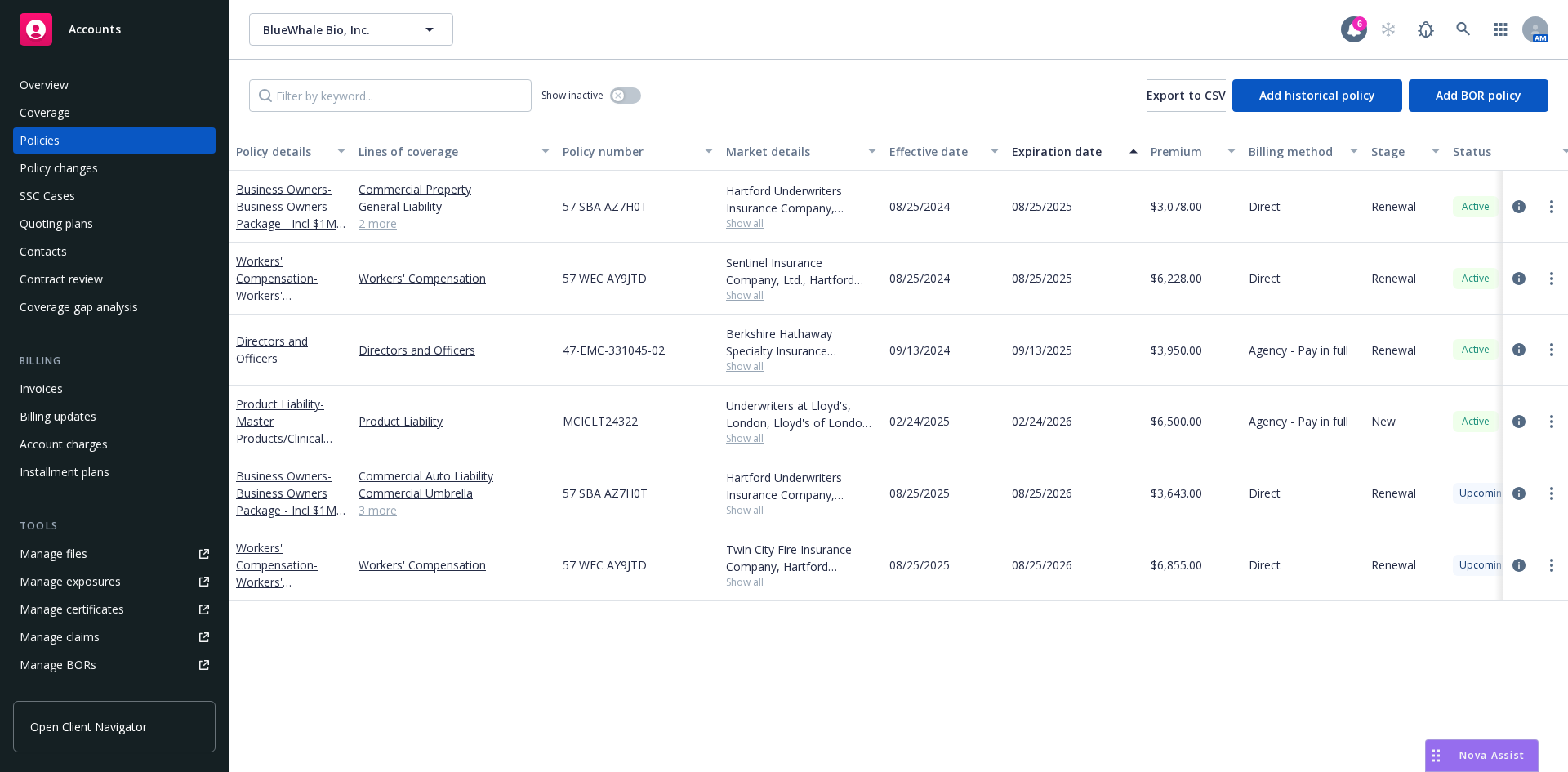 click on "Overview" at bounding box center [114, 85] 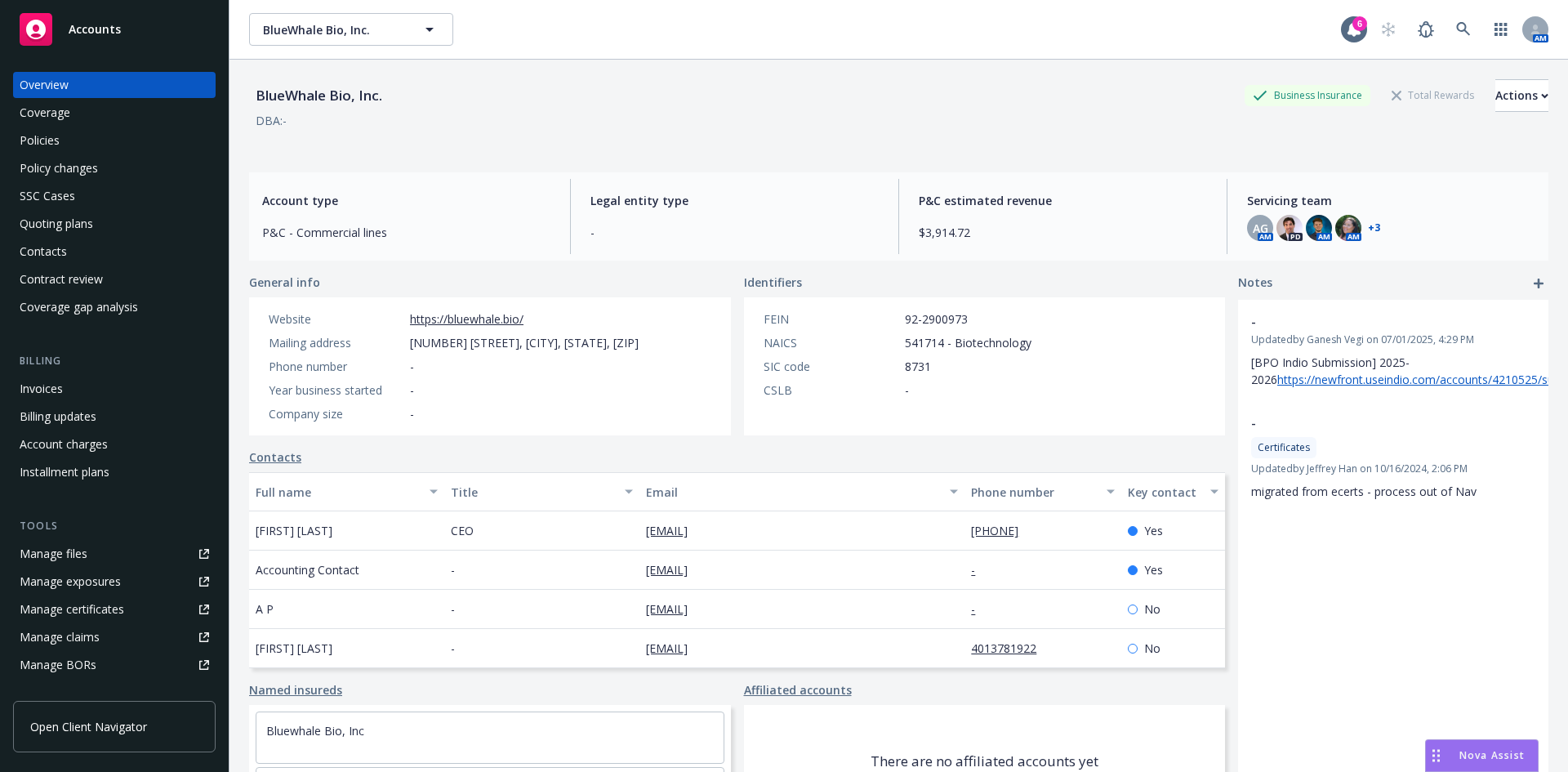 click on "https://bluewhale.bio/" at bounding box center (466, 319) 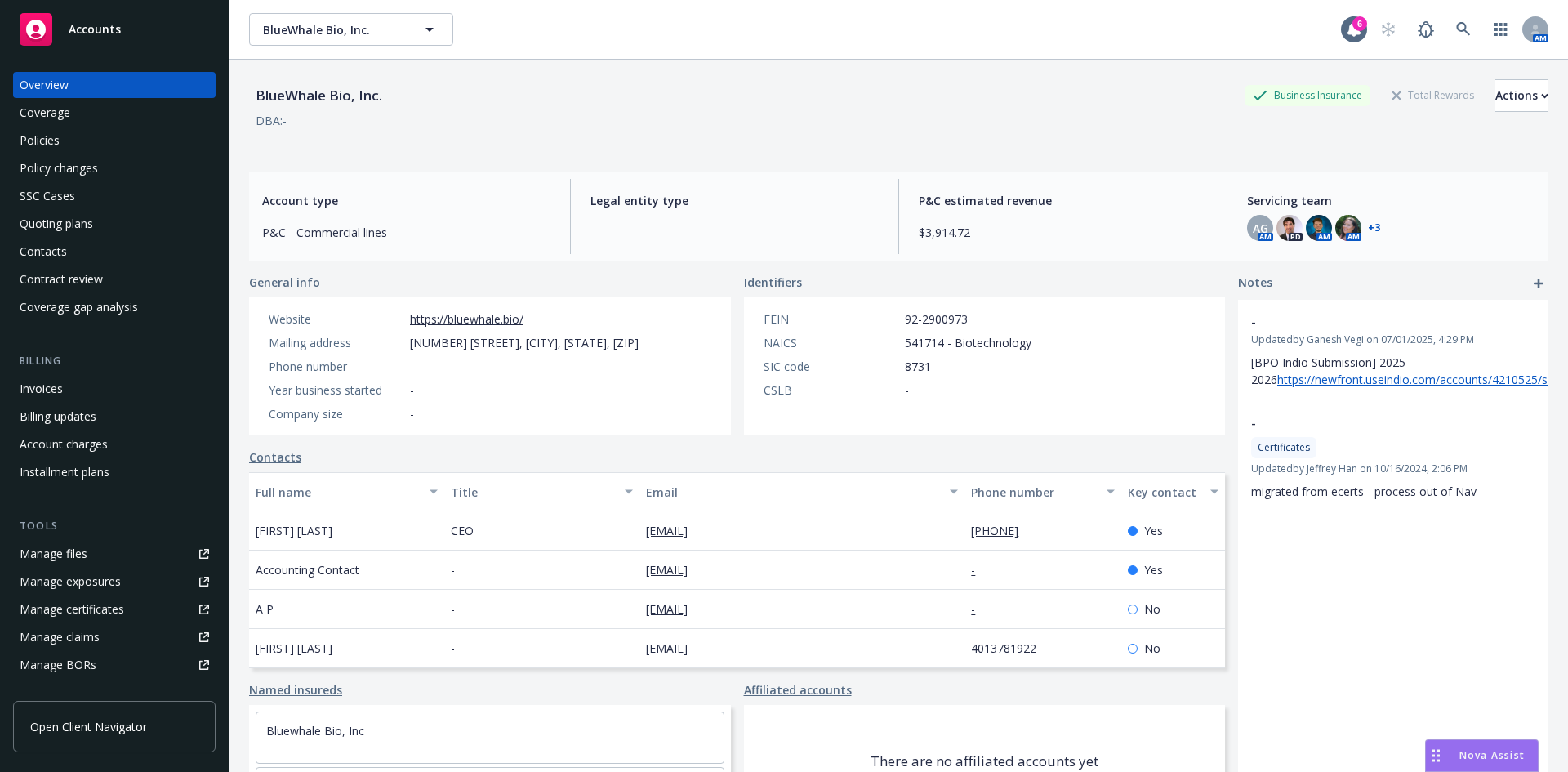 drag, startPoint x: 1040, startPoint y: 643, endPoint x: 946, endPoint y: 645, distance: 94.02127 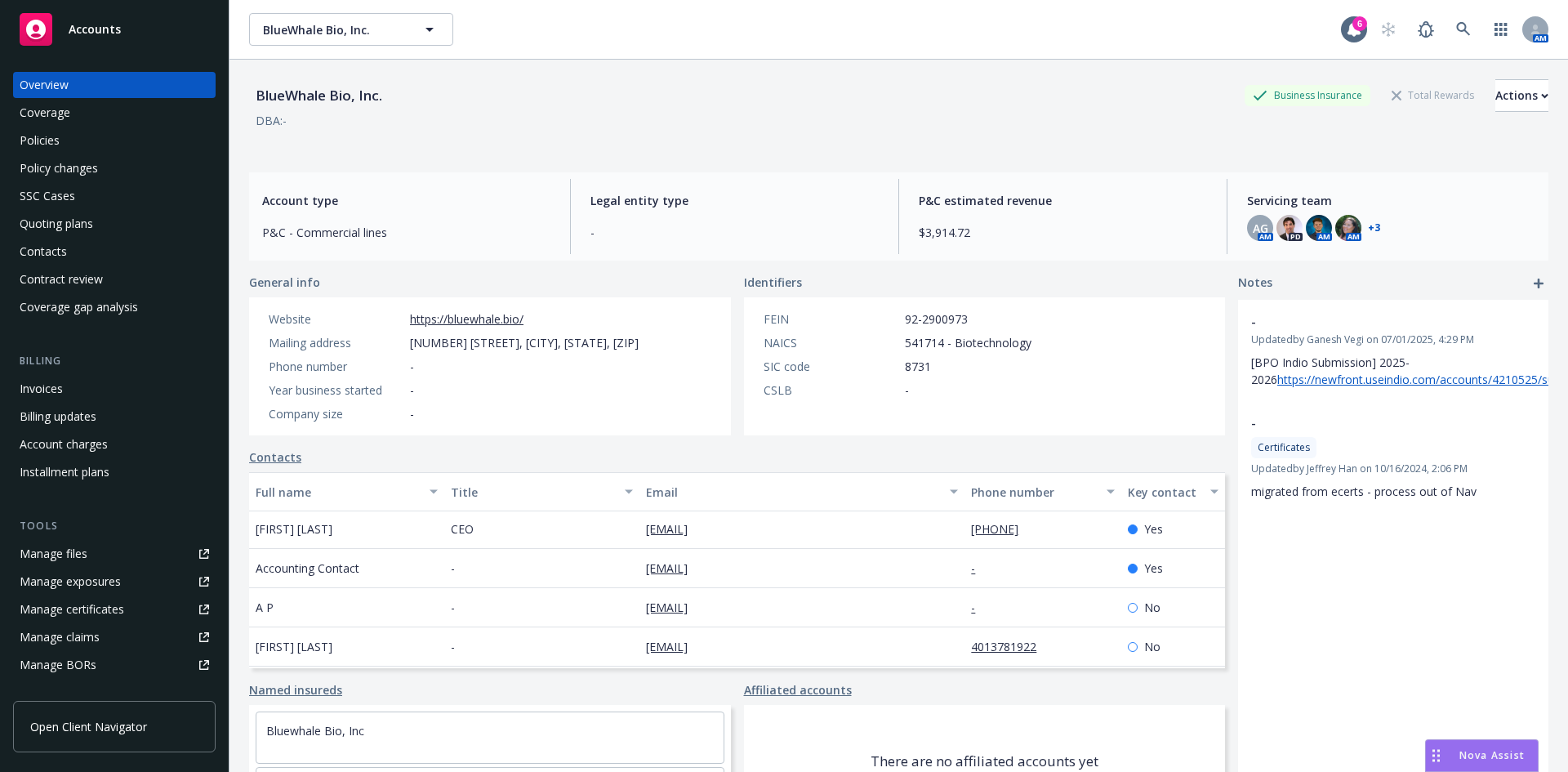 scroll, scrollTop: 0, scrollLeft: 0, axis: both 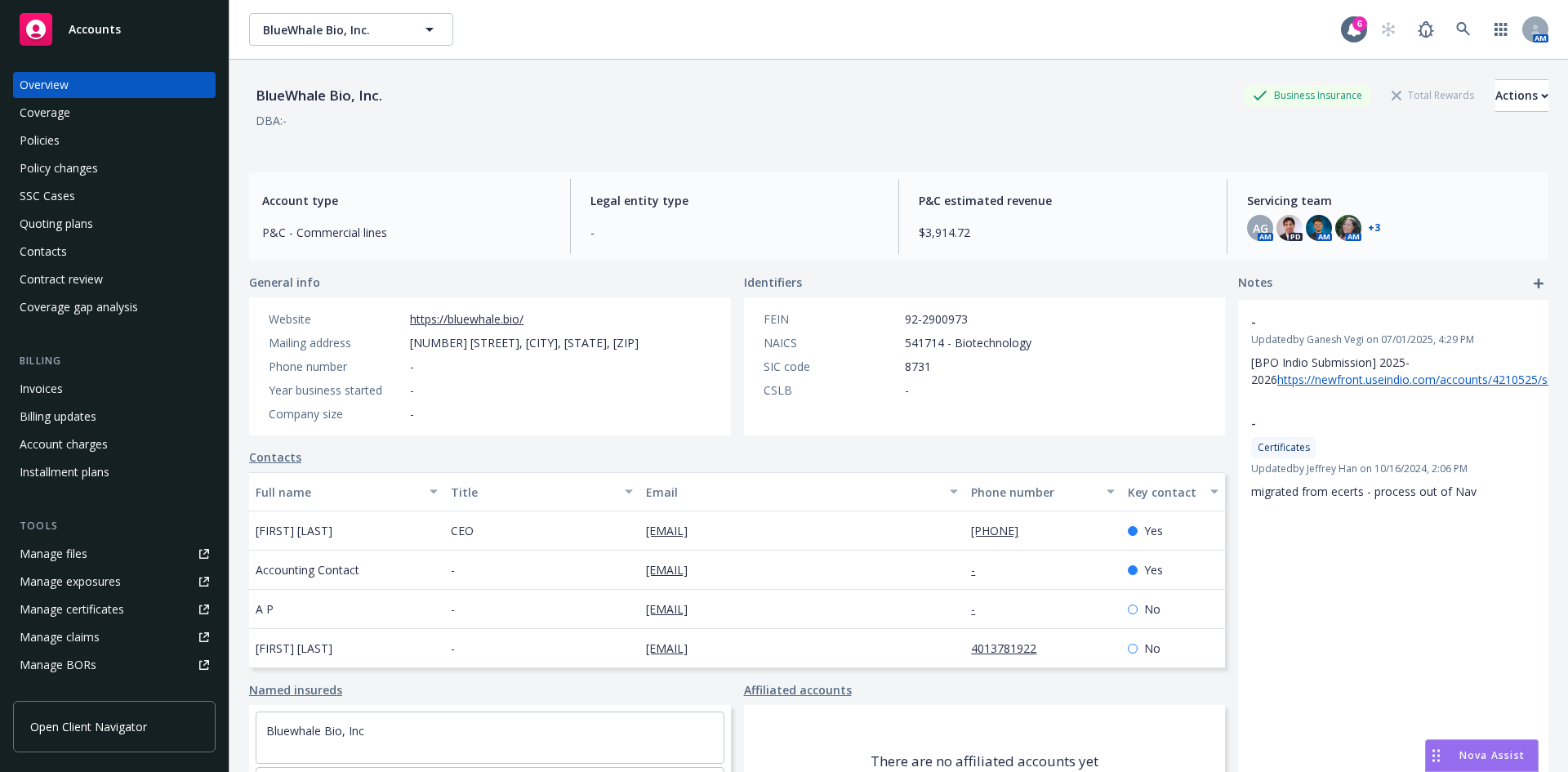 copy on "4013781922" 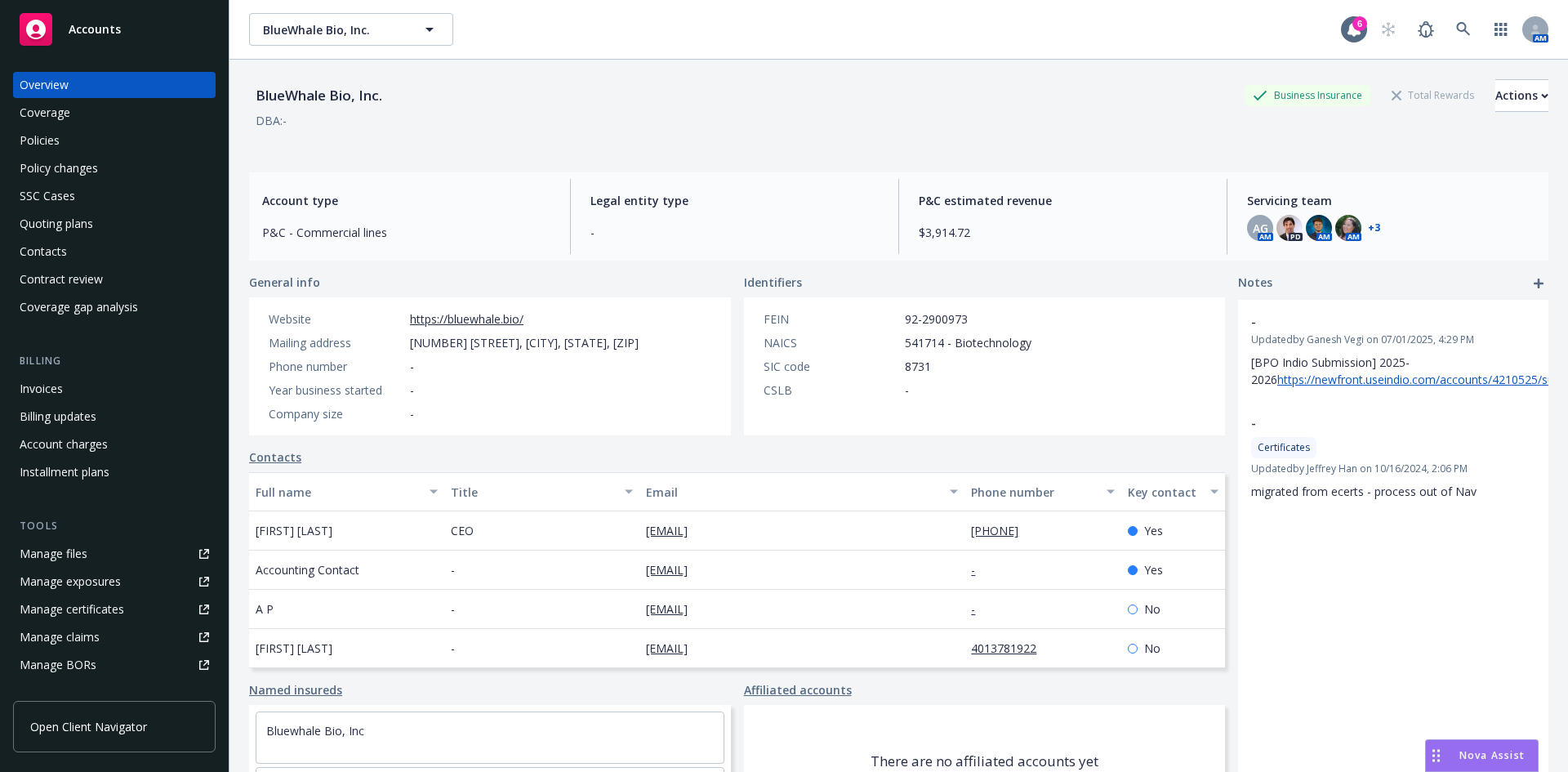 click on "Accounts" at bounding box center [114, 29] 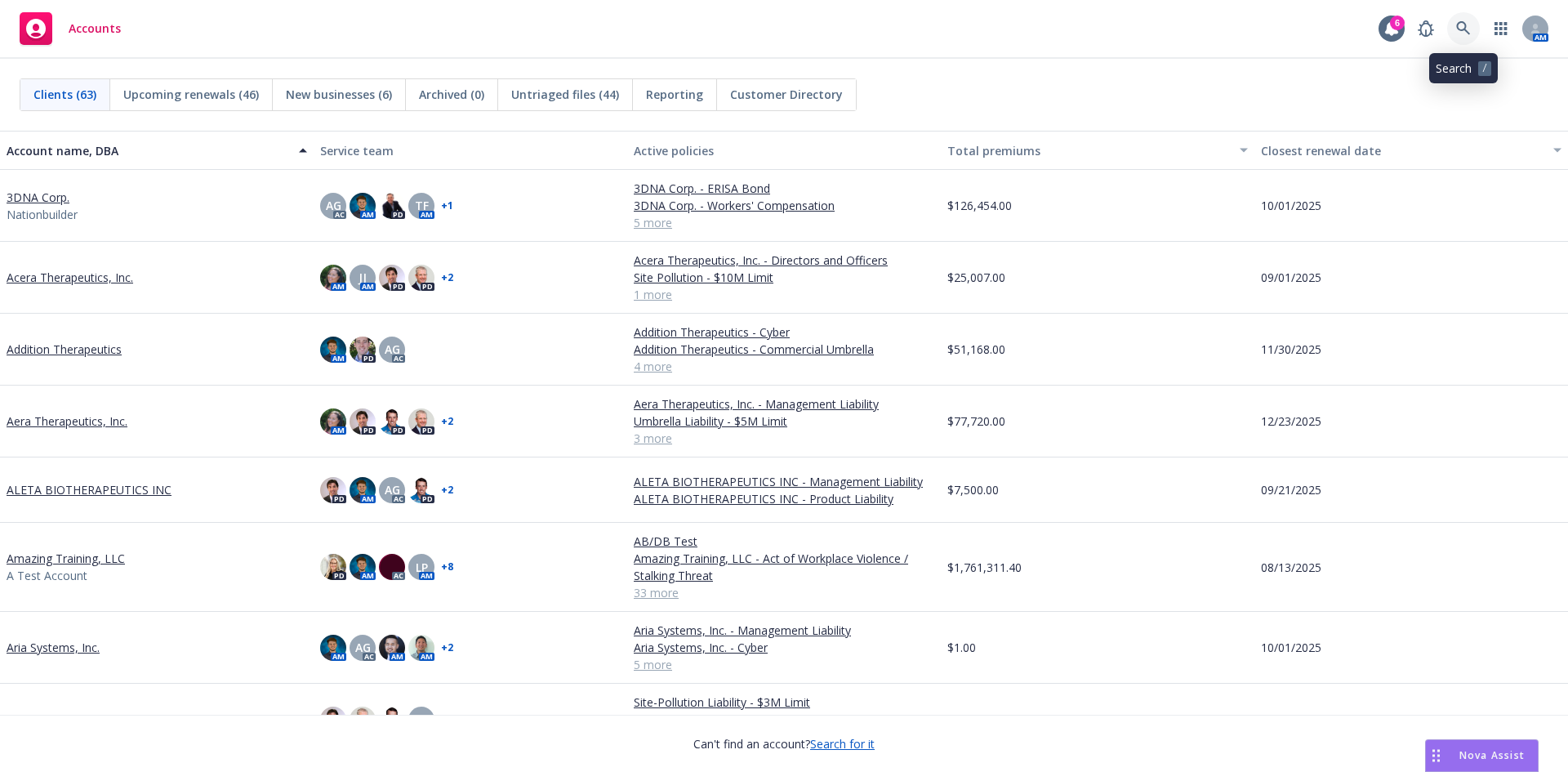 click 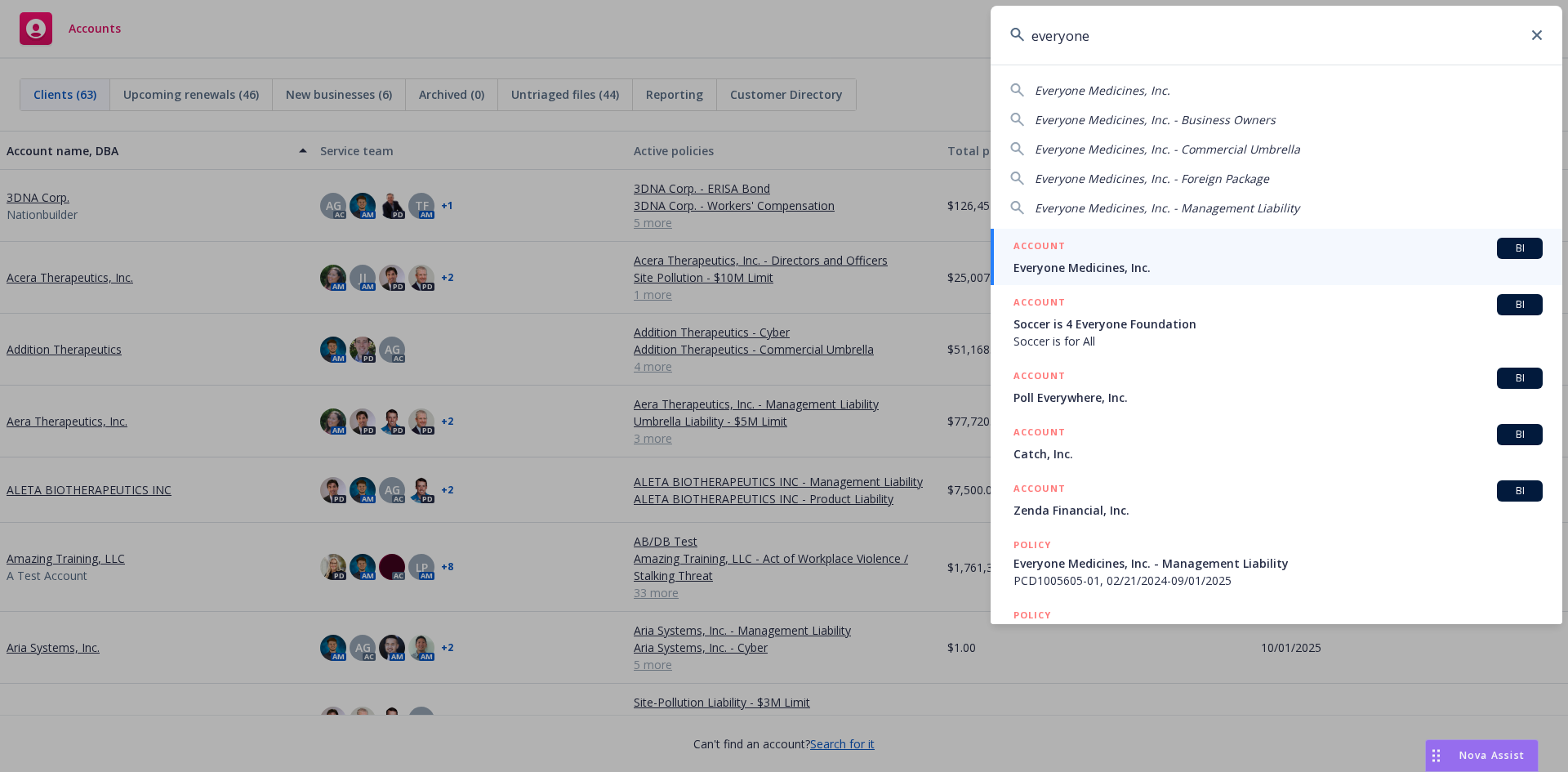 type on "everyone" 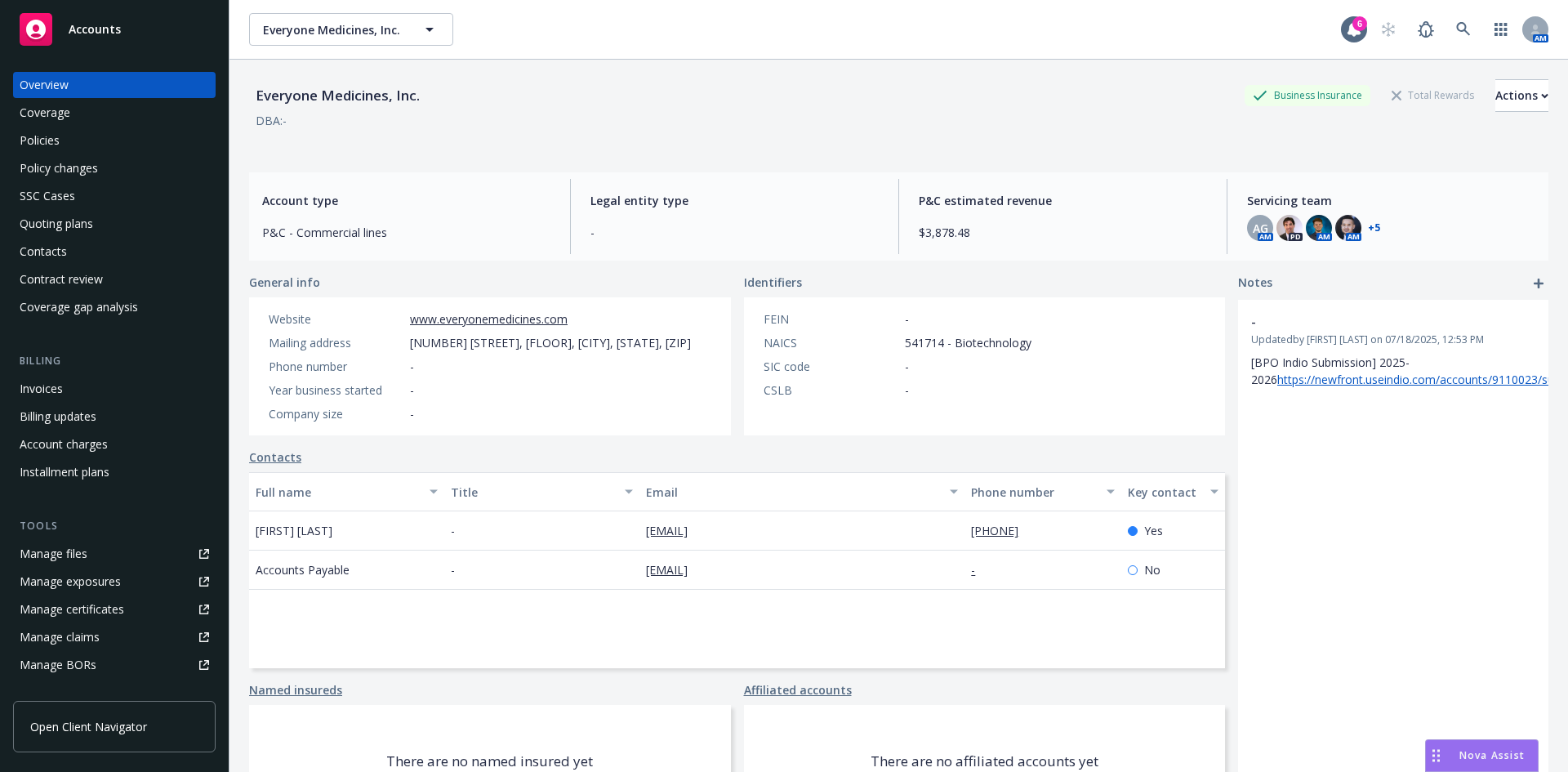 click on "Policies" at bounding box center (114, 141) 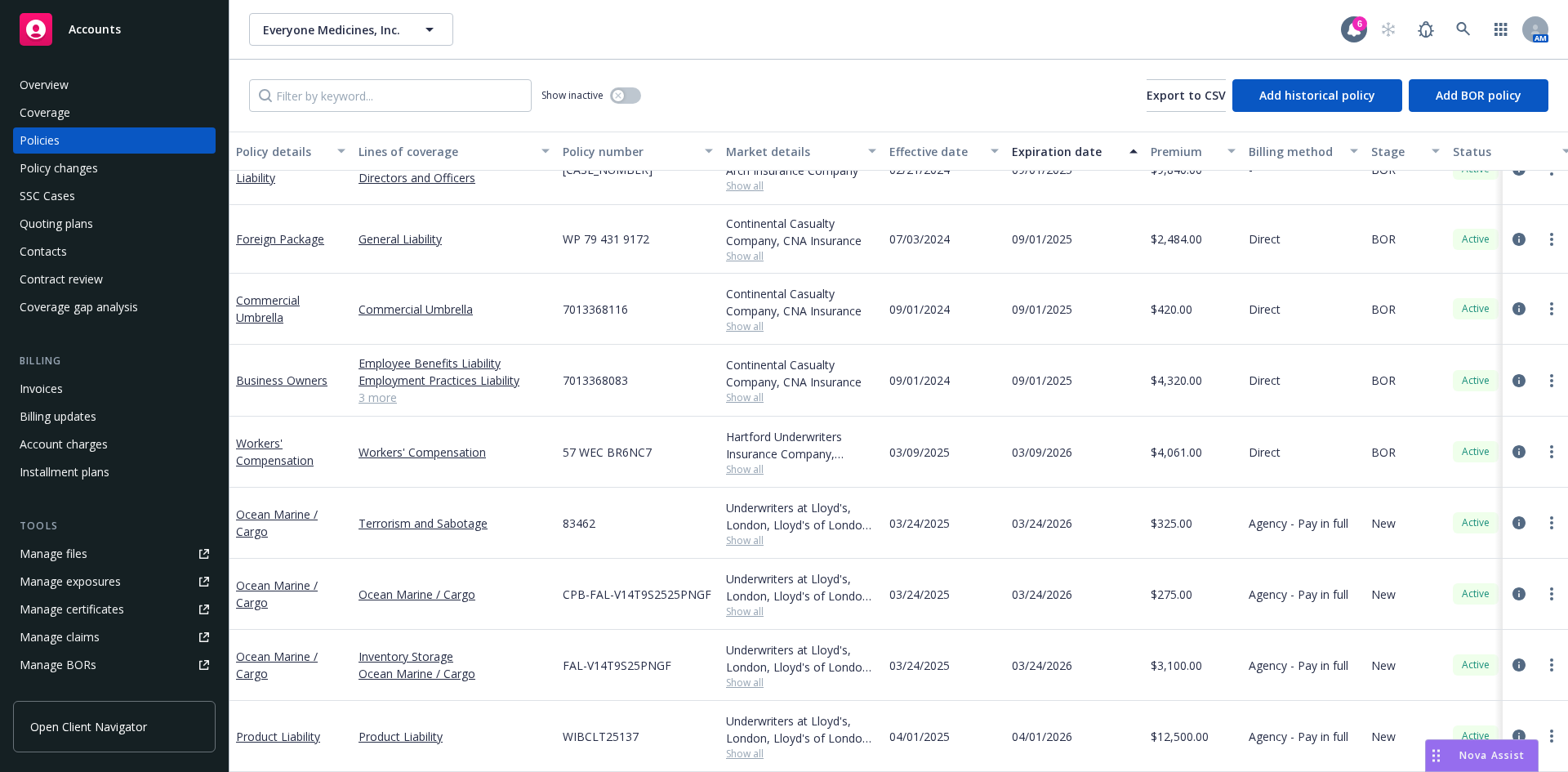 scroll, scrollTop: 49, scrollLeft: 0, axis: vertical 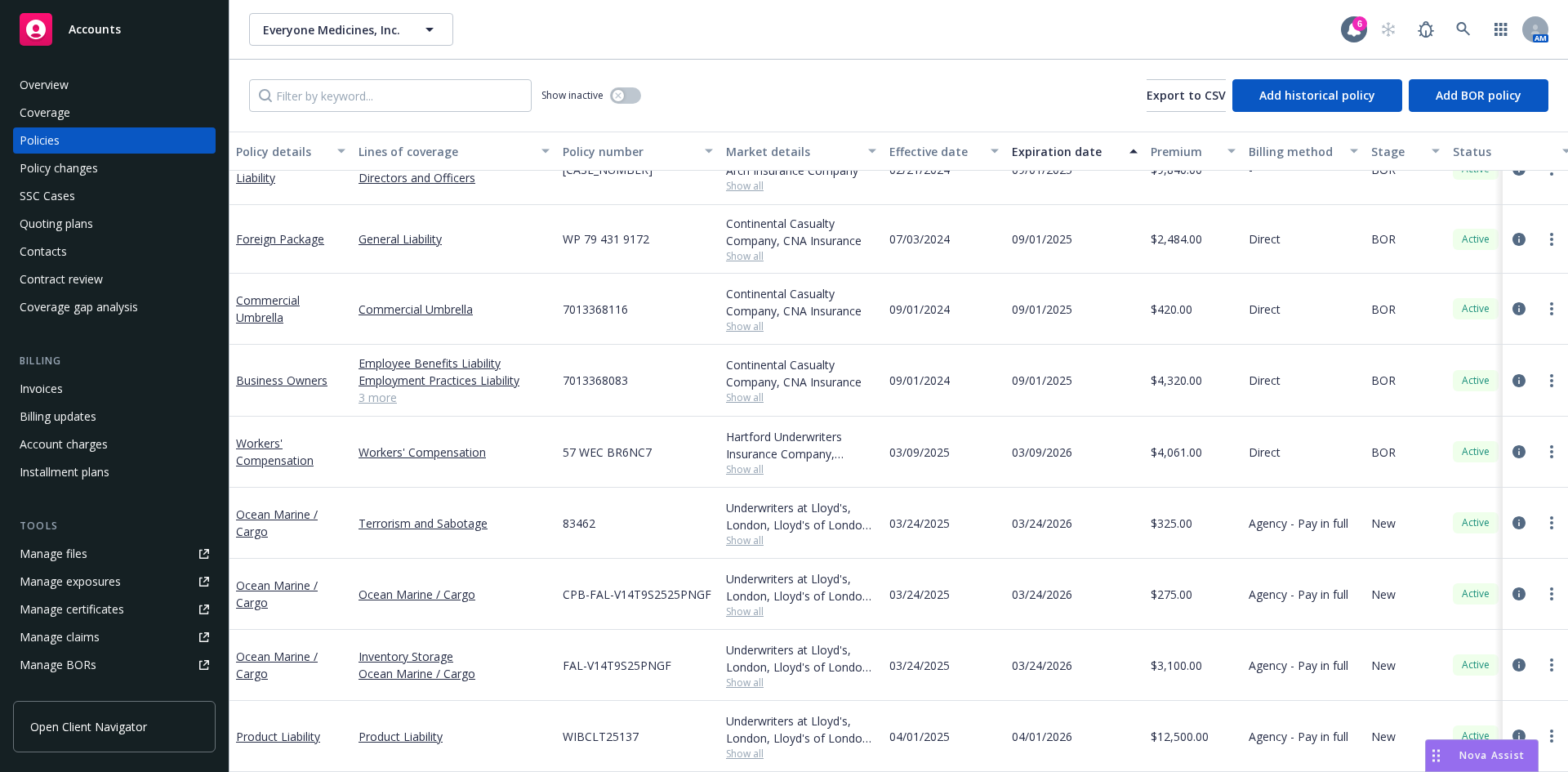 click on "7013368083" at bounding box center [595, 380] 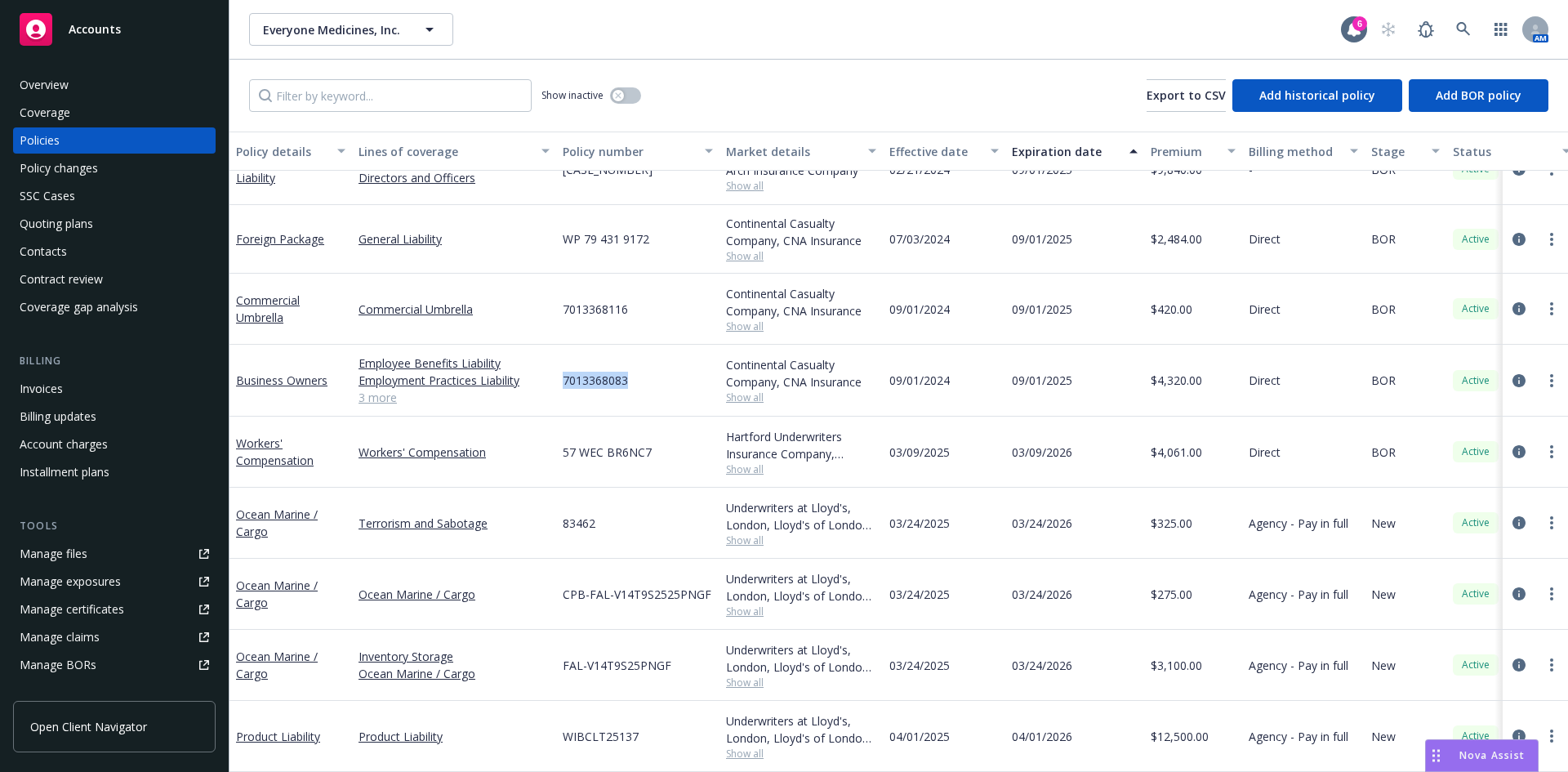 click on "7013368083" at bounding box center (595, 380) 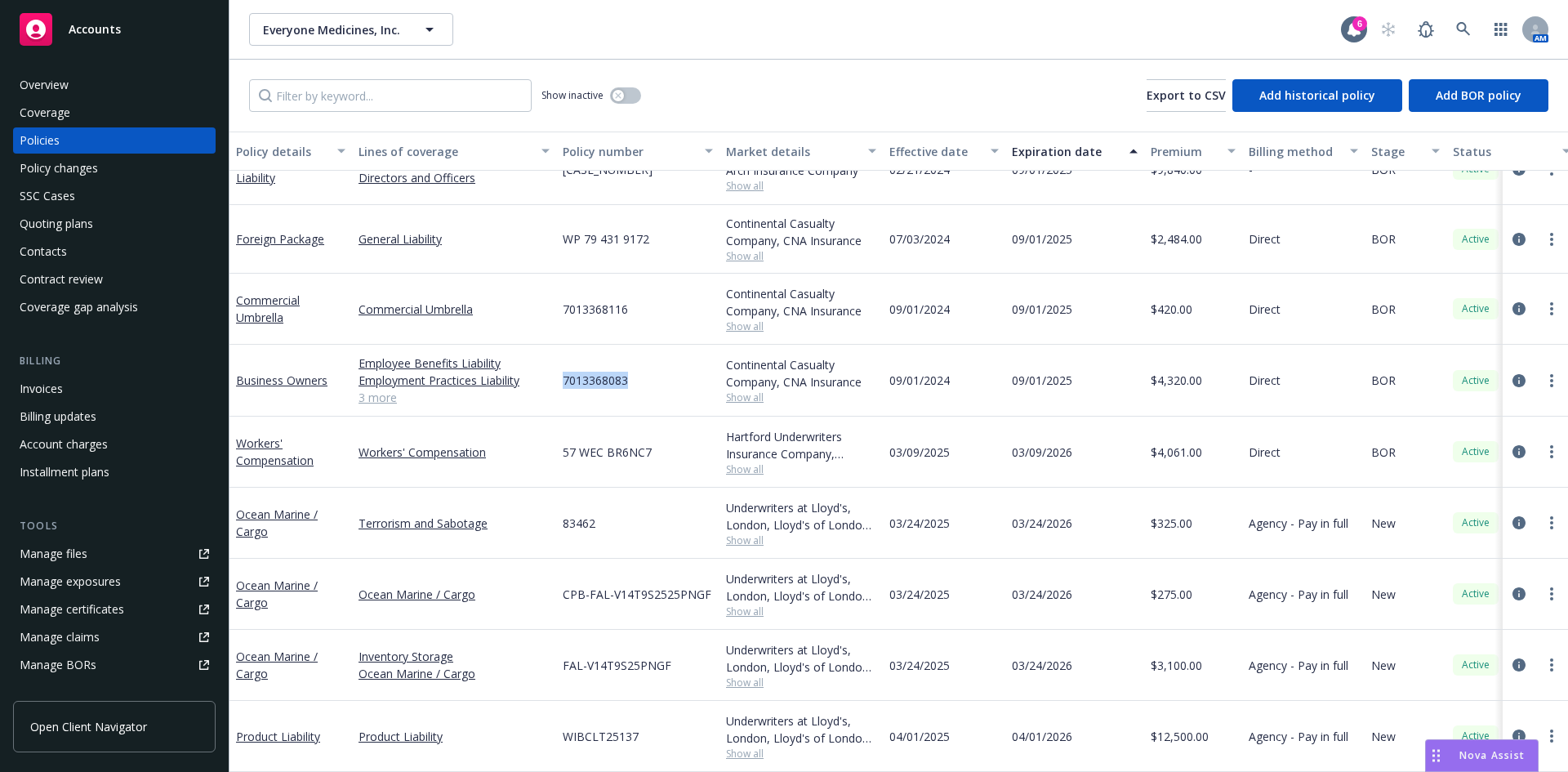 copy on "7013368083" 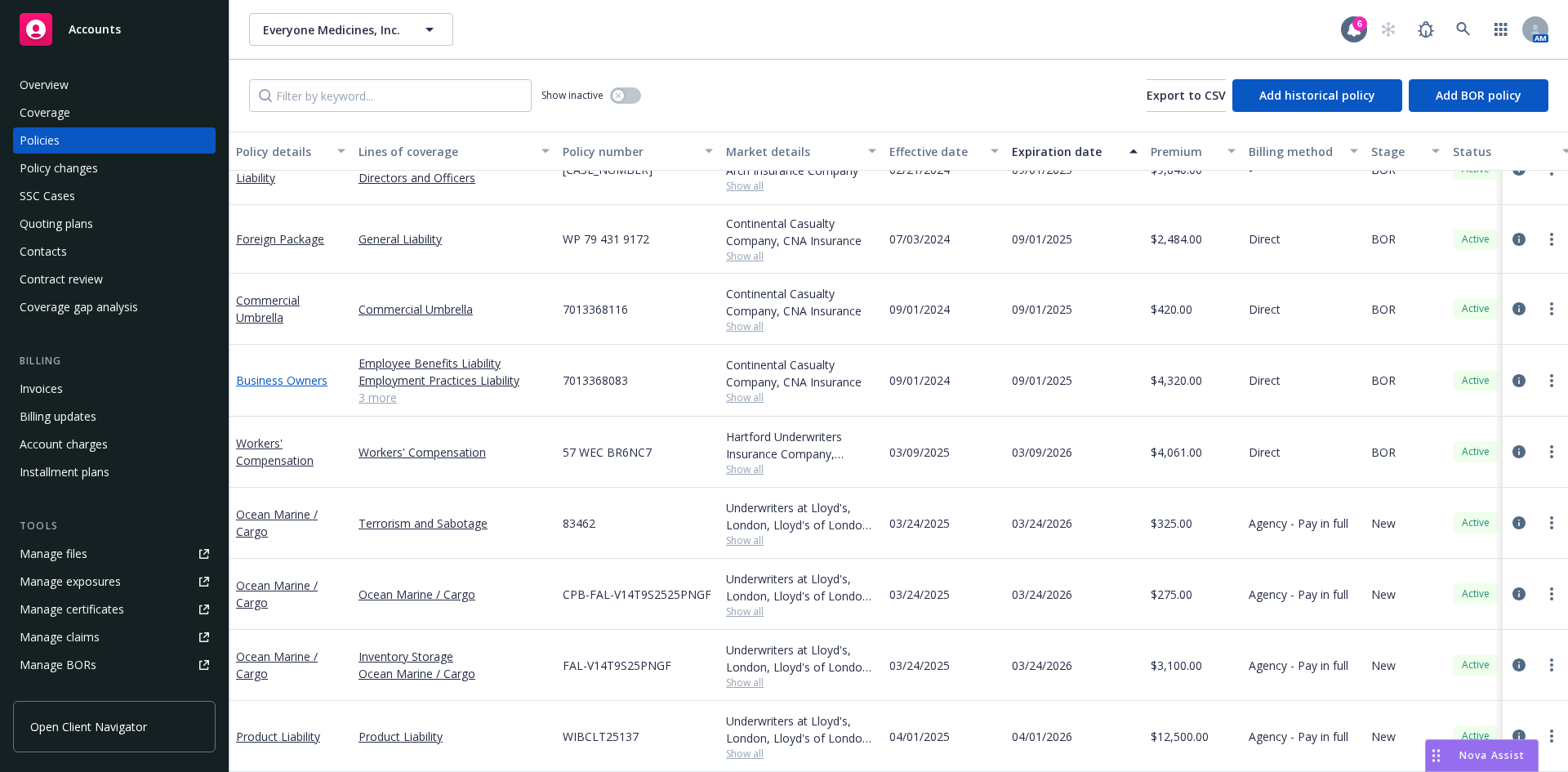 click on "Business Owners" at bounding box center (282, 380) 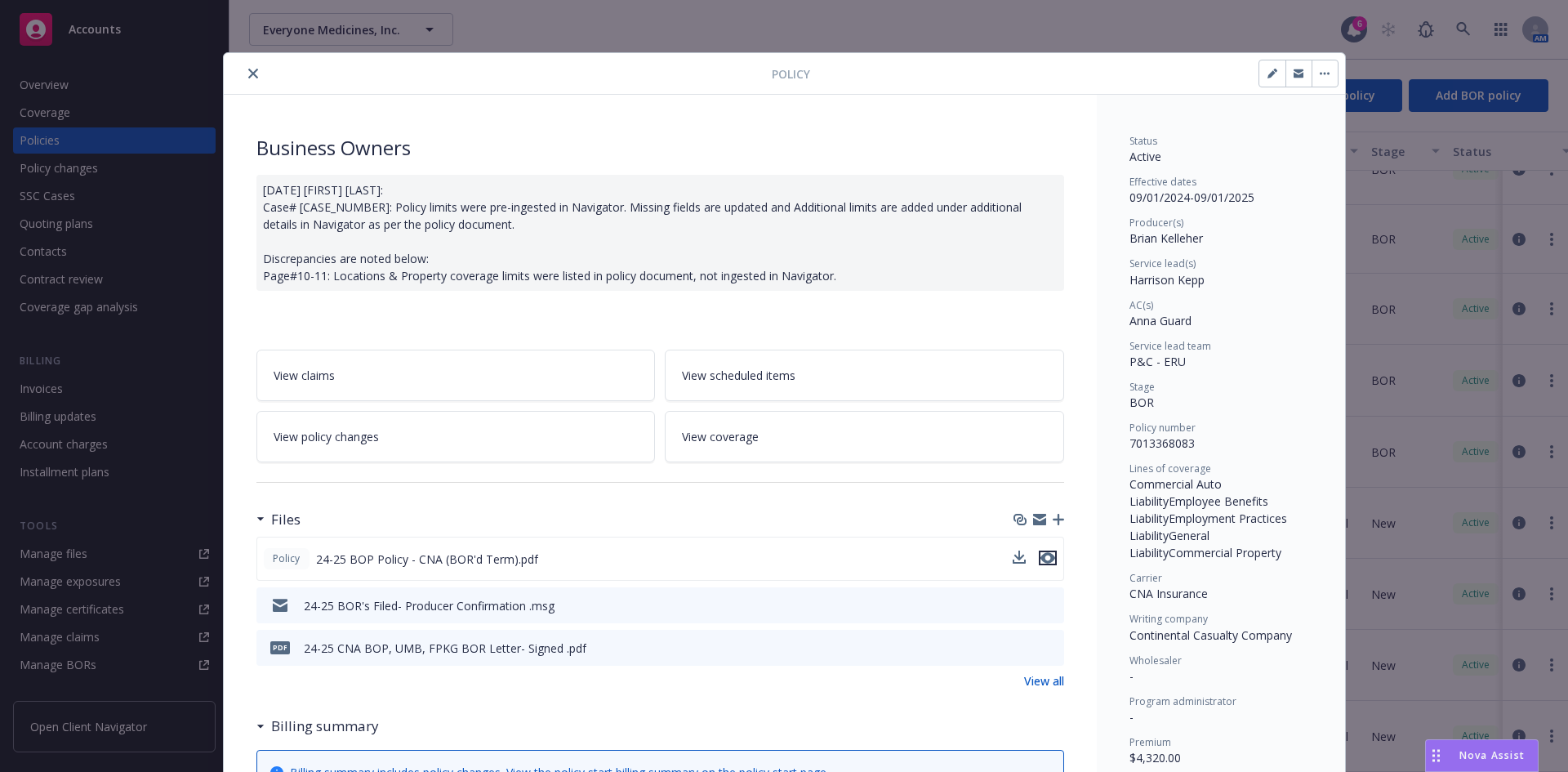 click 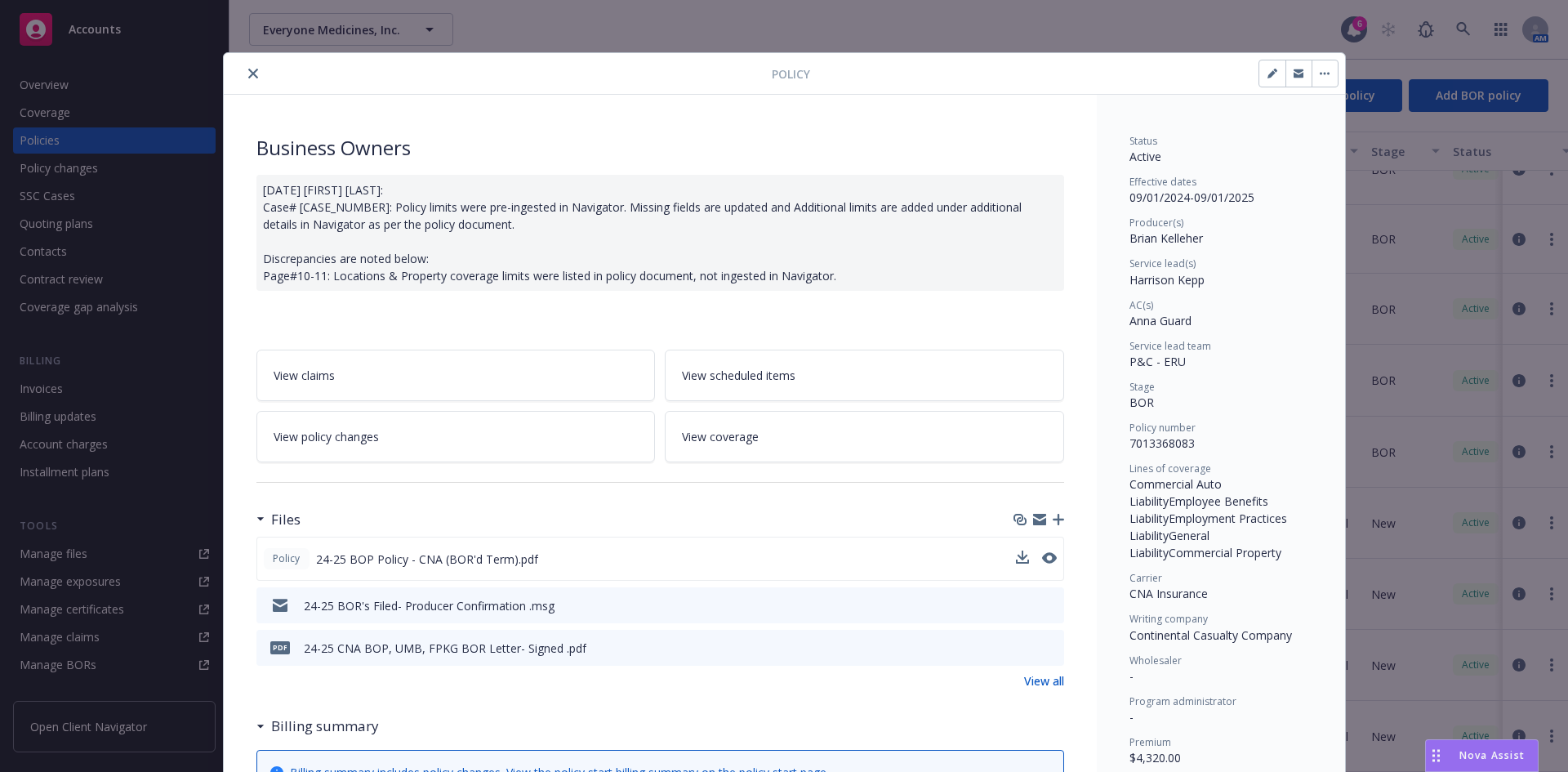 click at bounding box center (253, 74) 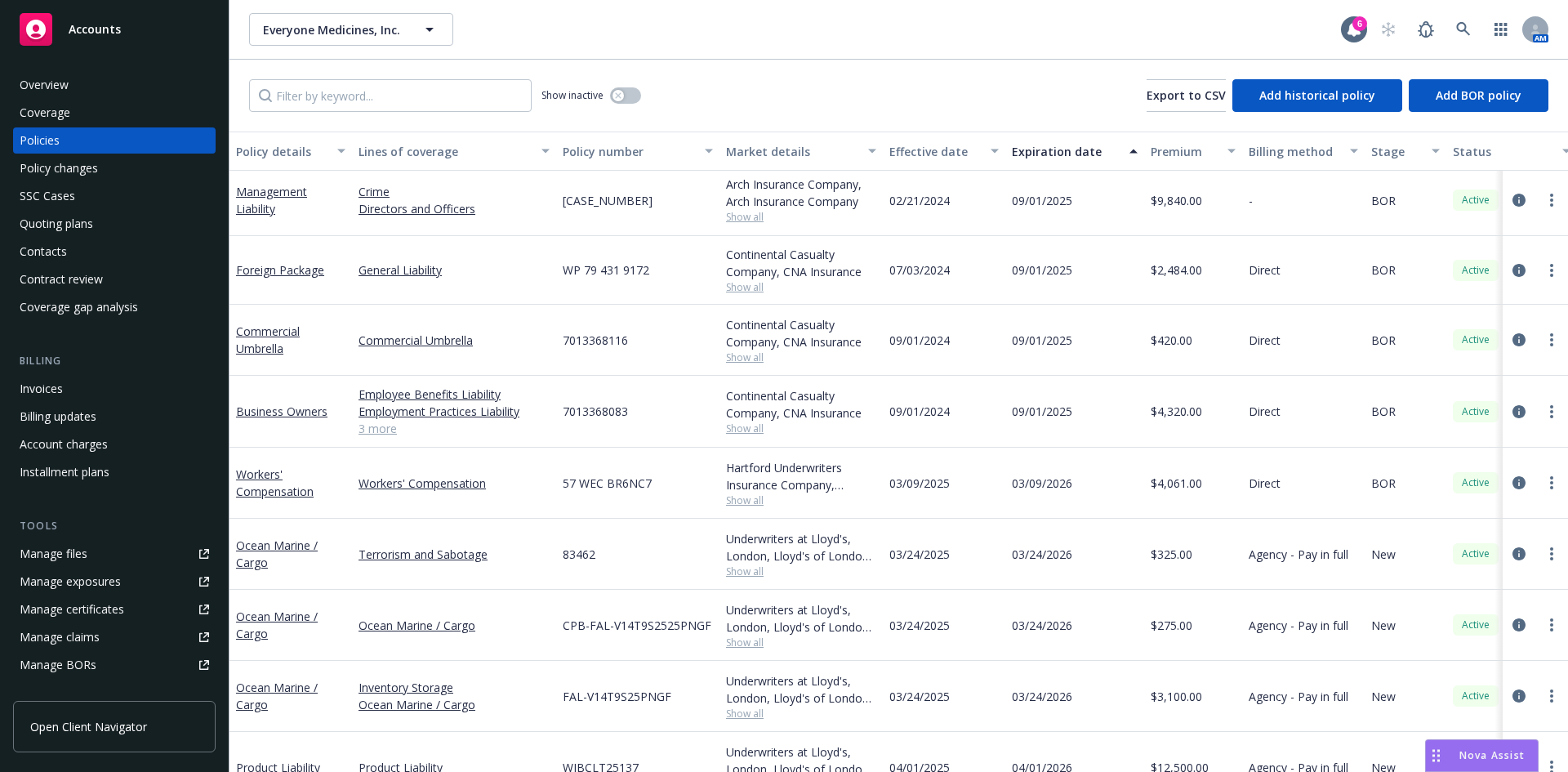 scroll, scrollTop: 0, scrollLeft: 0, axis: both 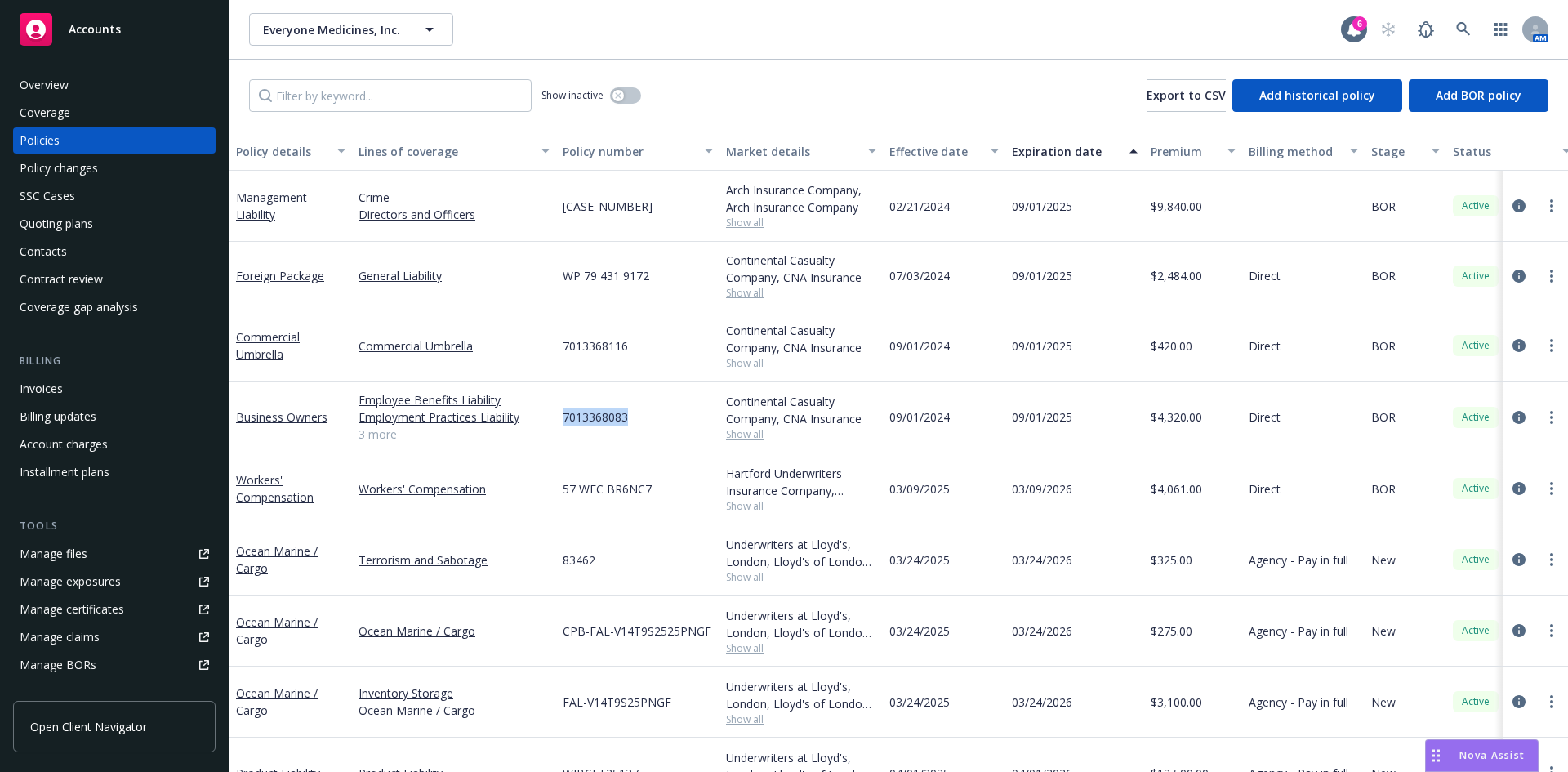 drag, startPoint x: 630, startPoint y: 415, endPoint x: 556, endPoint y: 425, distance: 74.67262 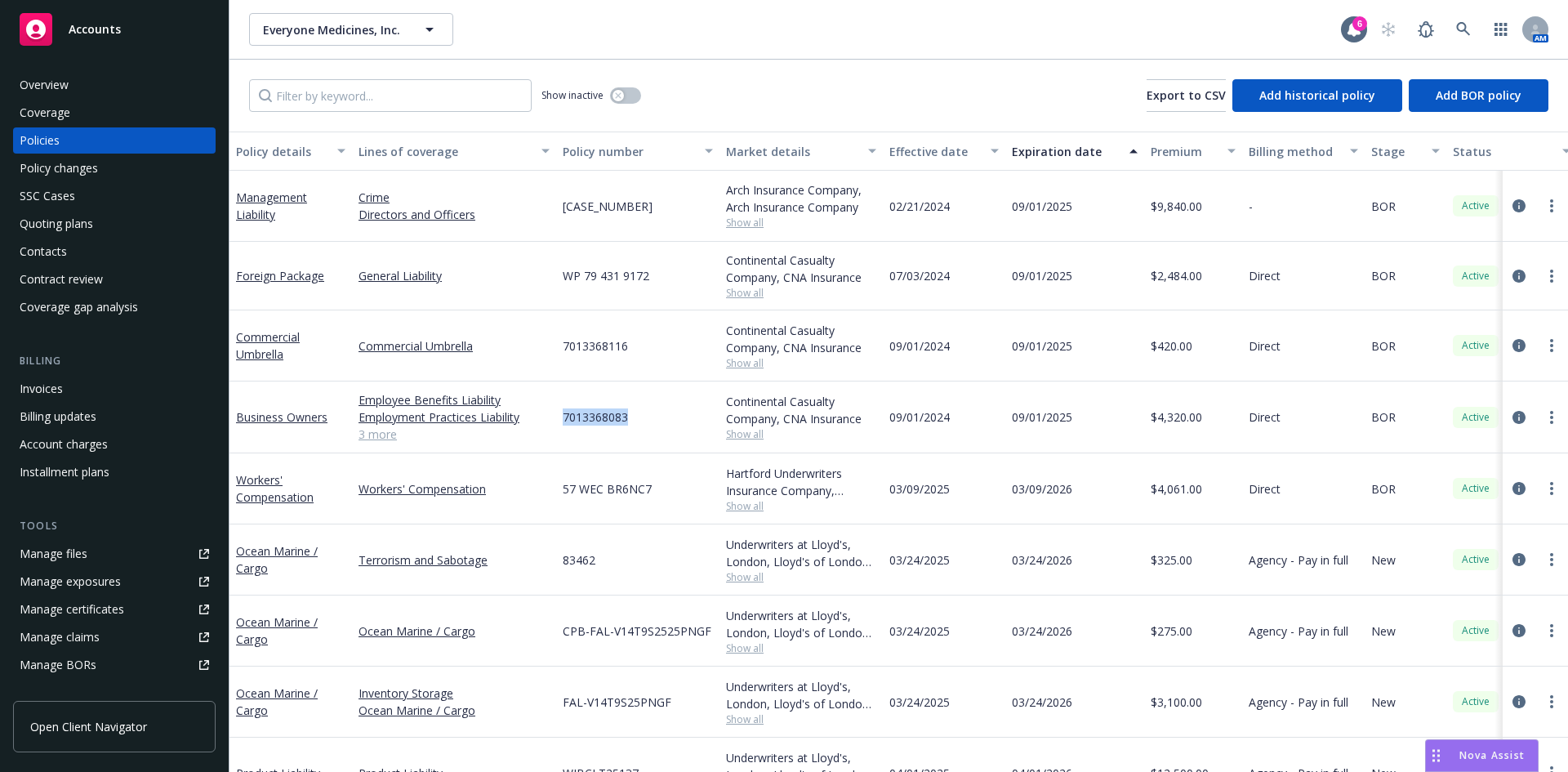 copy on "7013368083" 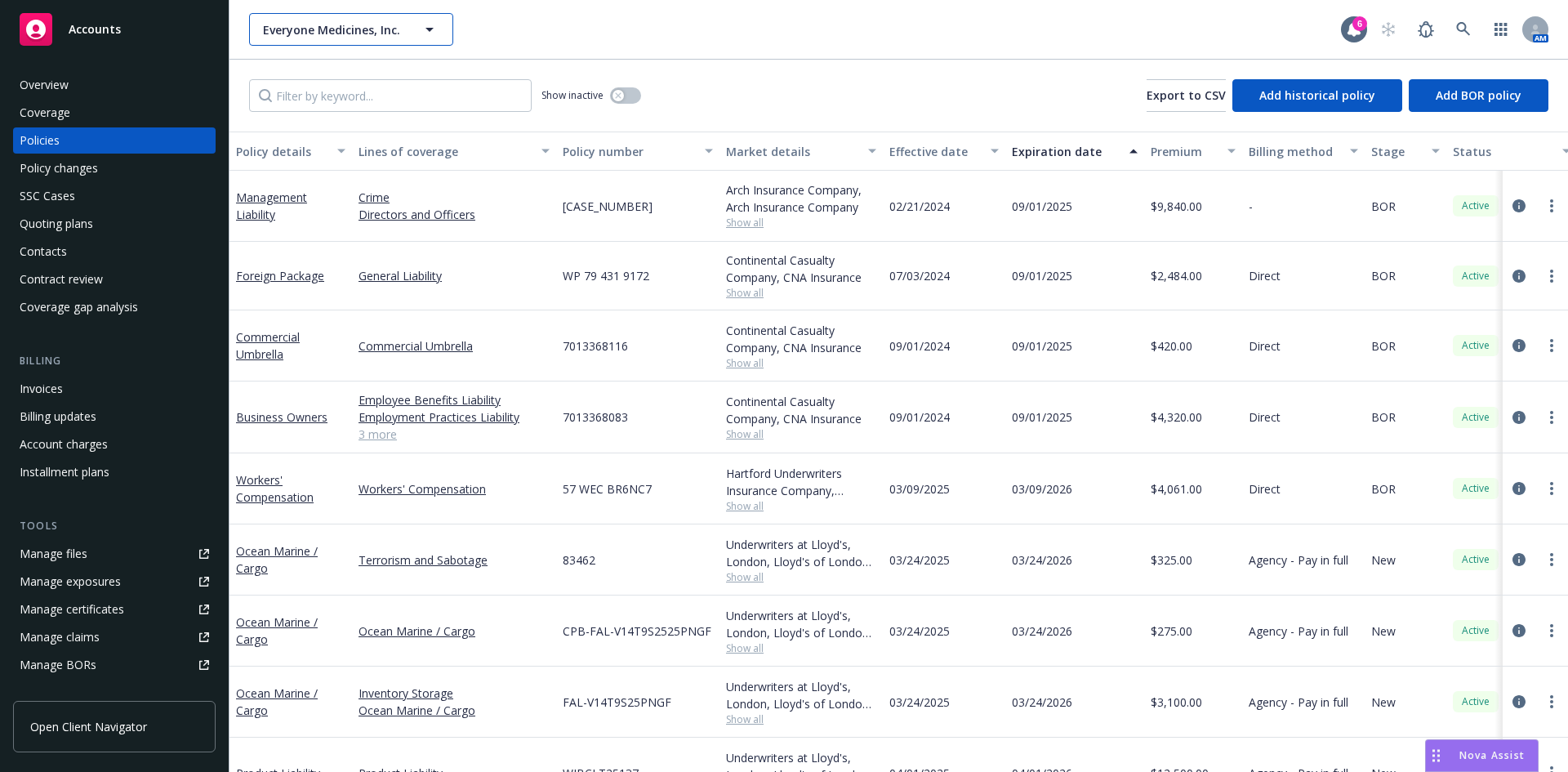 click on "Everyone Medicines, Inc." at bounding box center [351, 29] 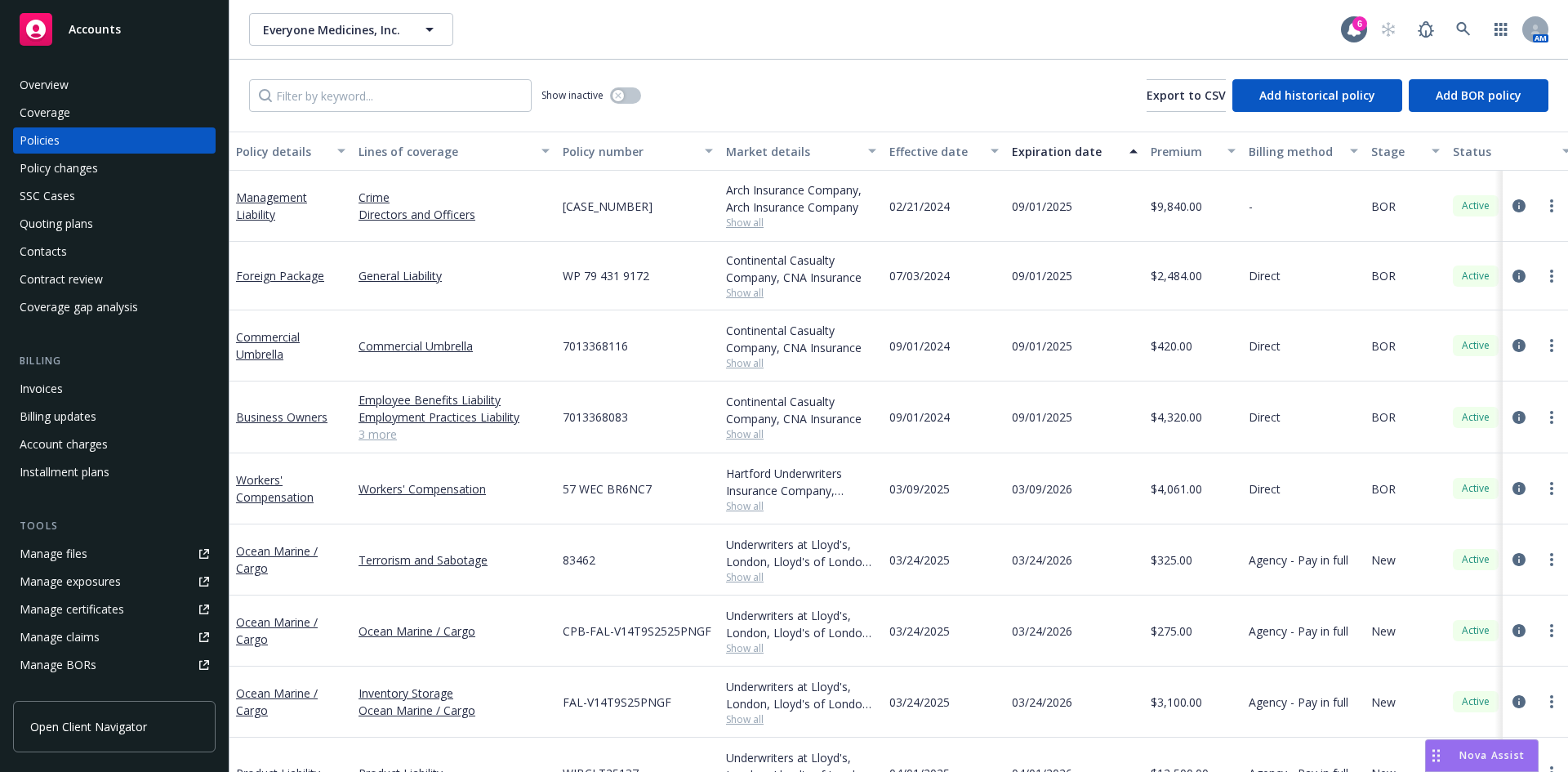 type 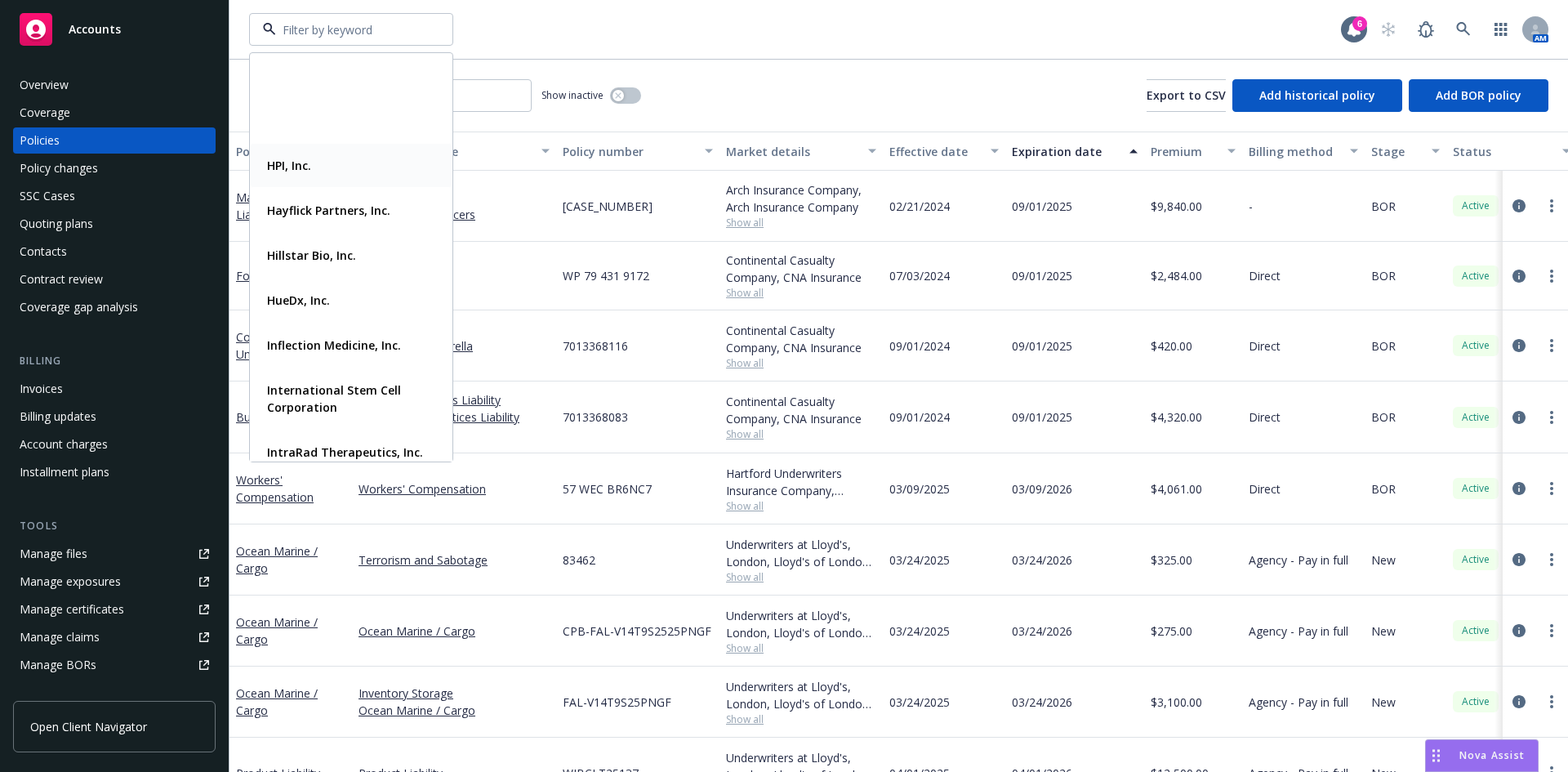 scroll, scrollTop: 1552, scrollLeft: 0, axis: vertical 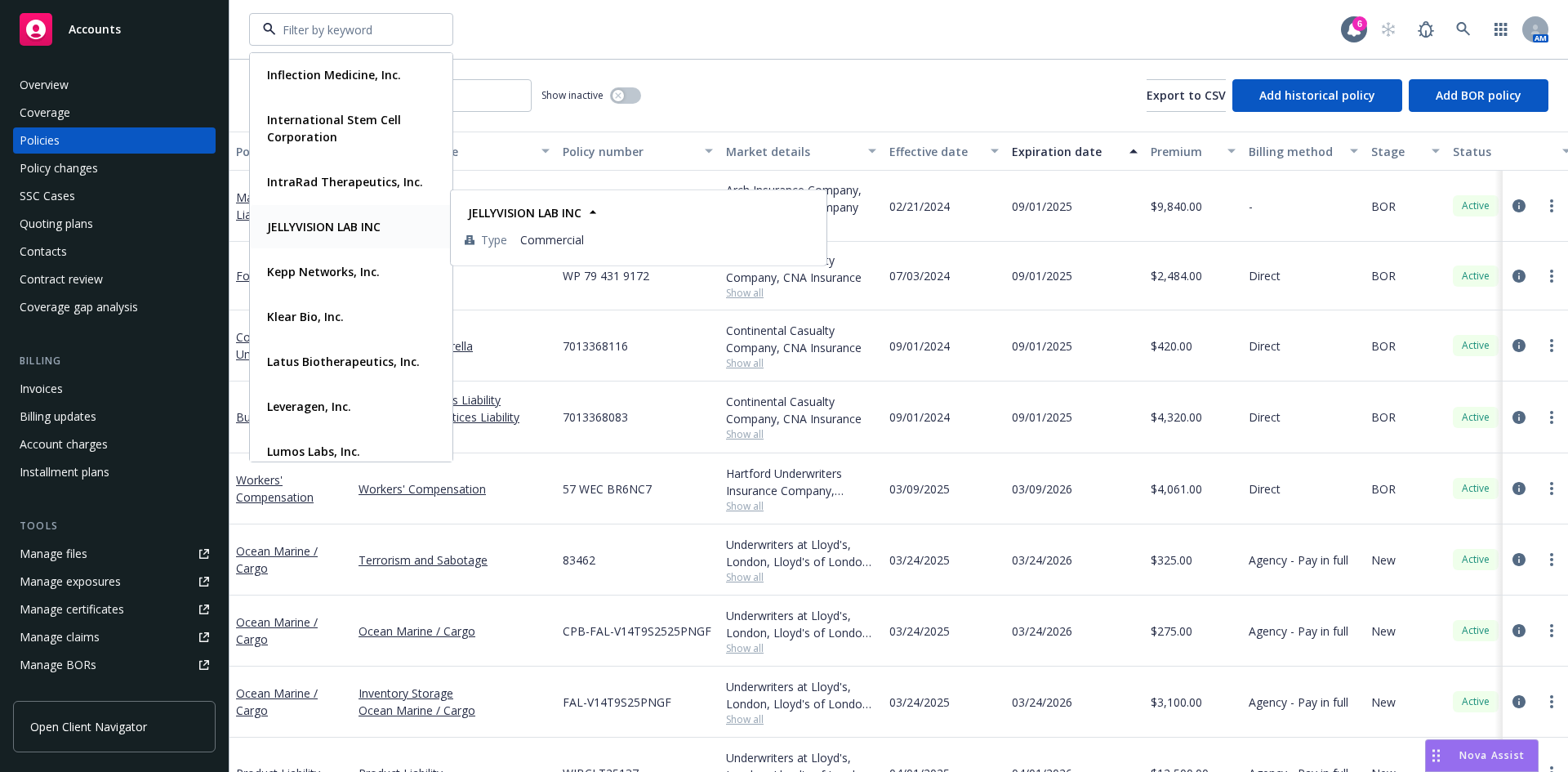 click on "JELLYVISION LAB INC" at bounding box center (323, 226) 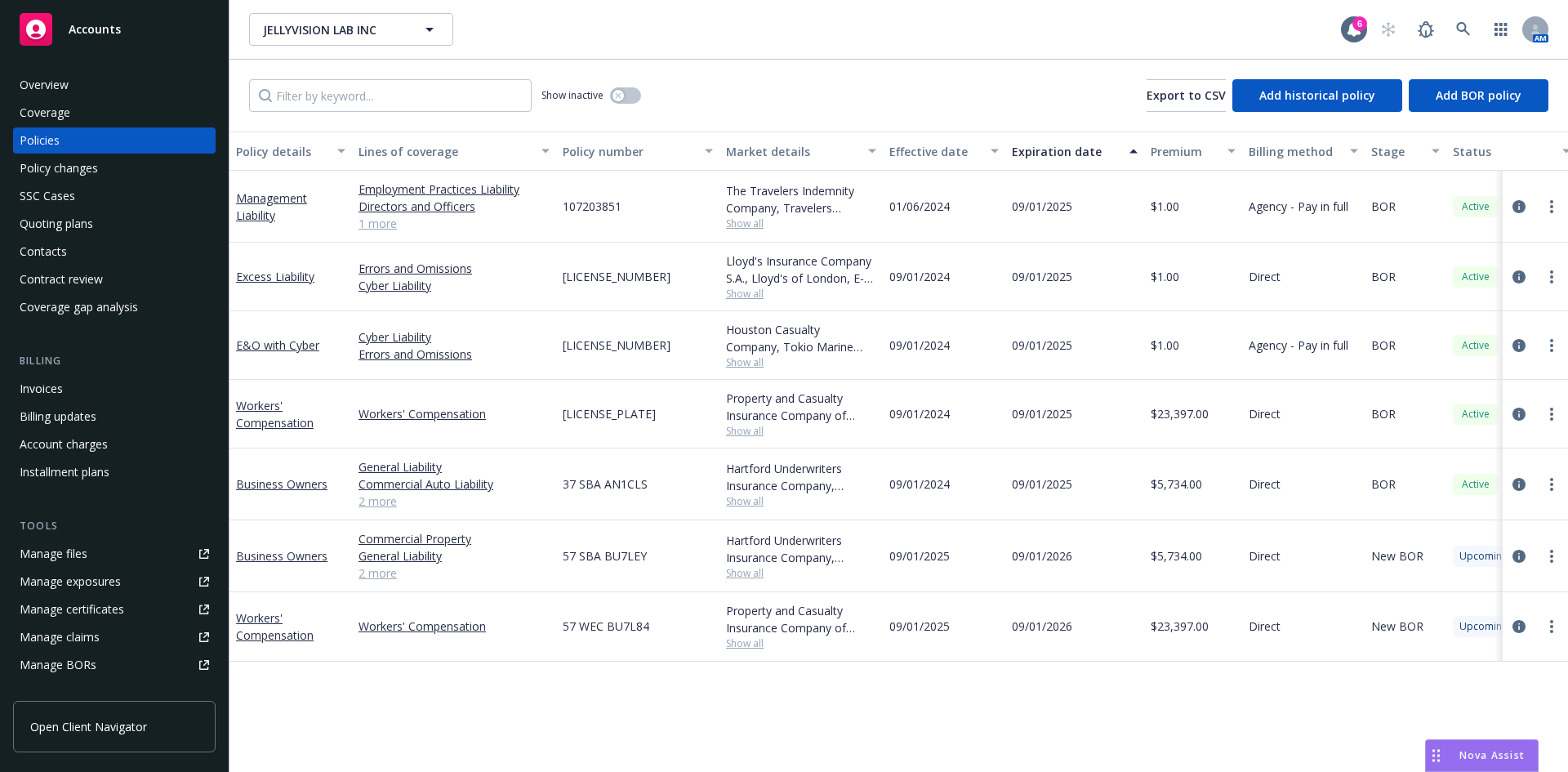 click on "Quoting plans" at bounding box center [114, 224] 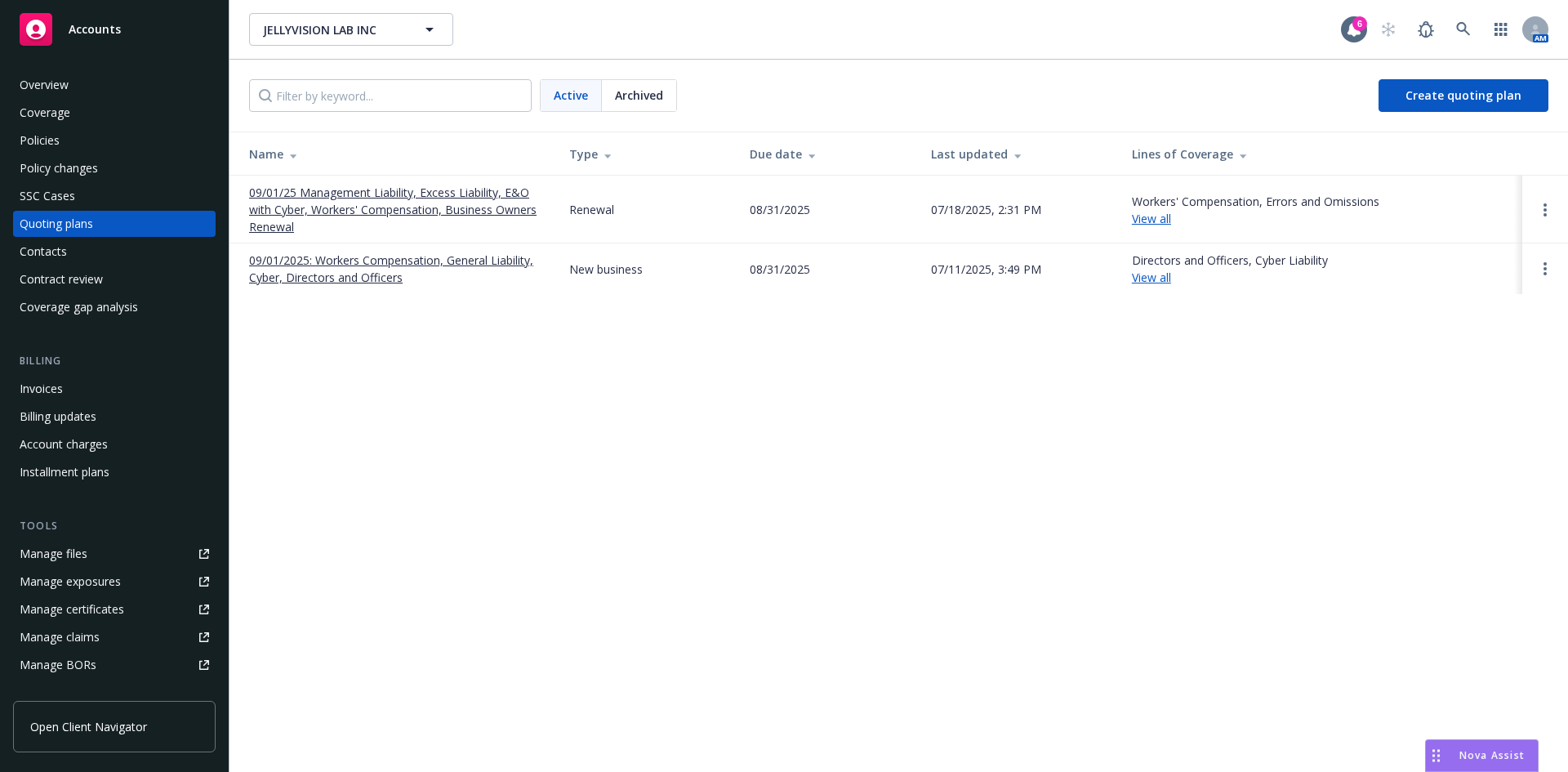 click on "09/01/2025: Workers Compensation, General Liability, Cyber, Directors and Officers" at bounding box center [396, 269] 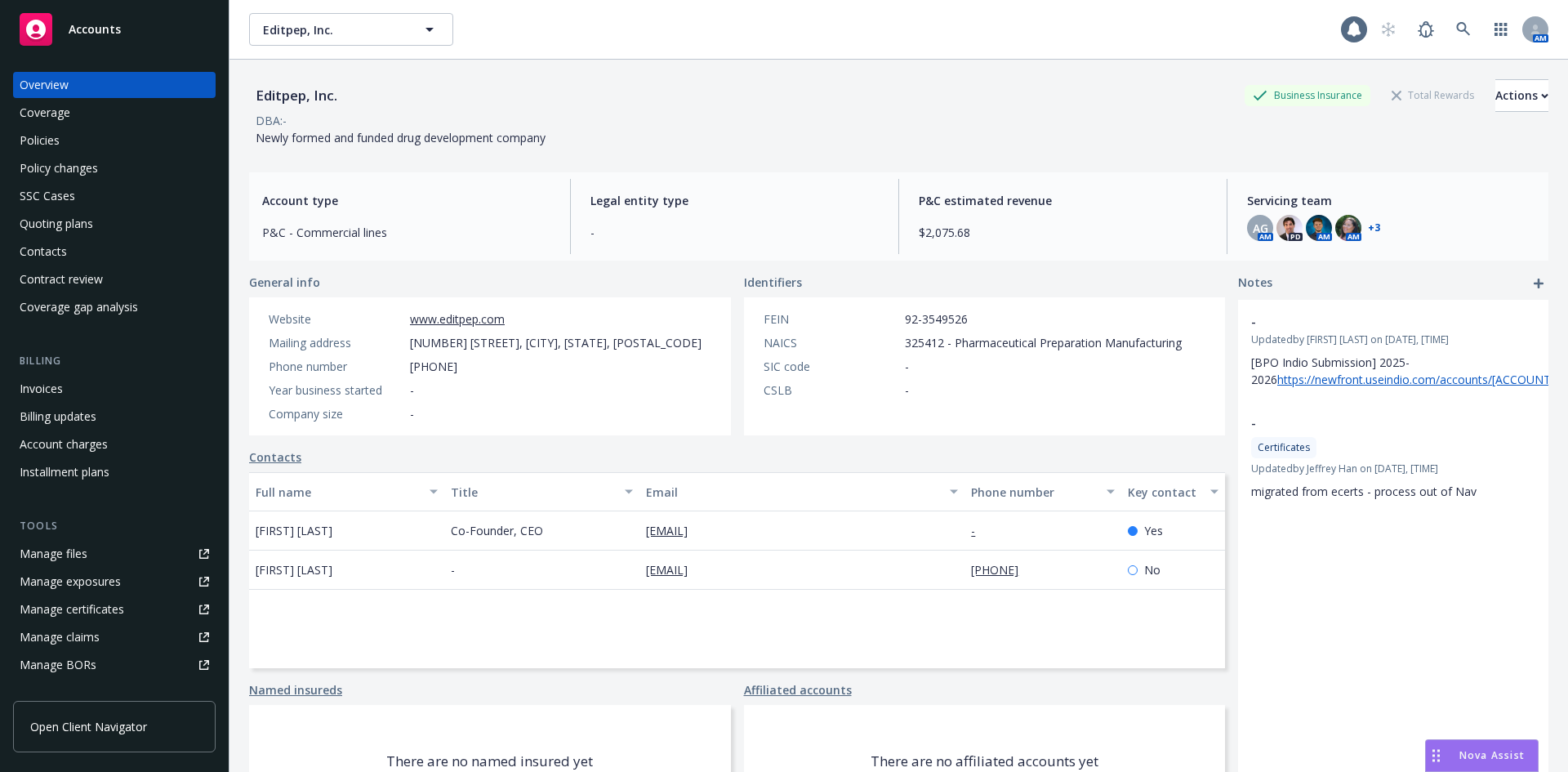 scroll, scrollTop: 0, scrollLeft: 0, axis: both 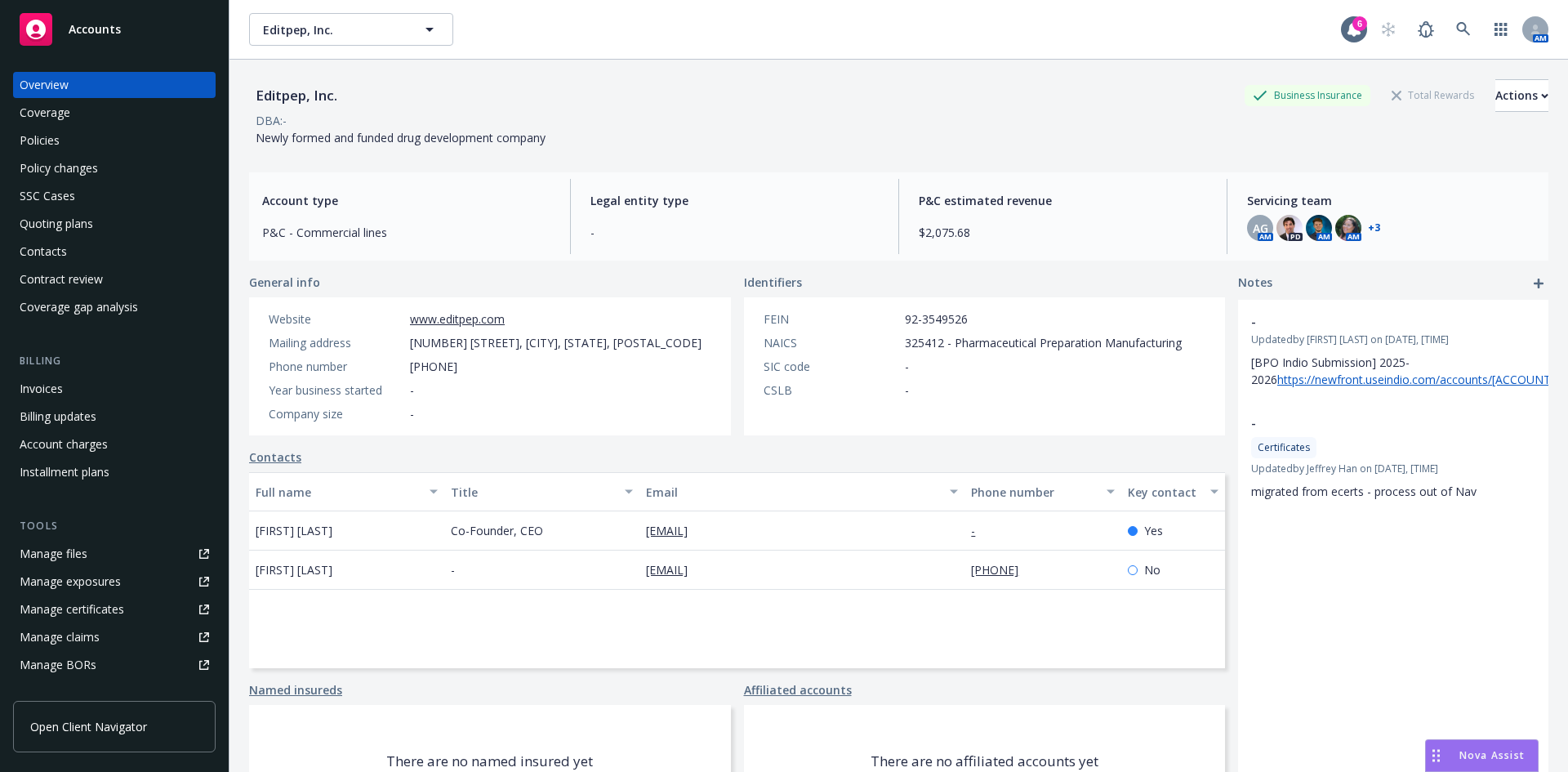 click on "Policies" at bounding box center (114, 141) 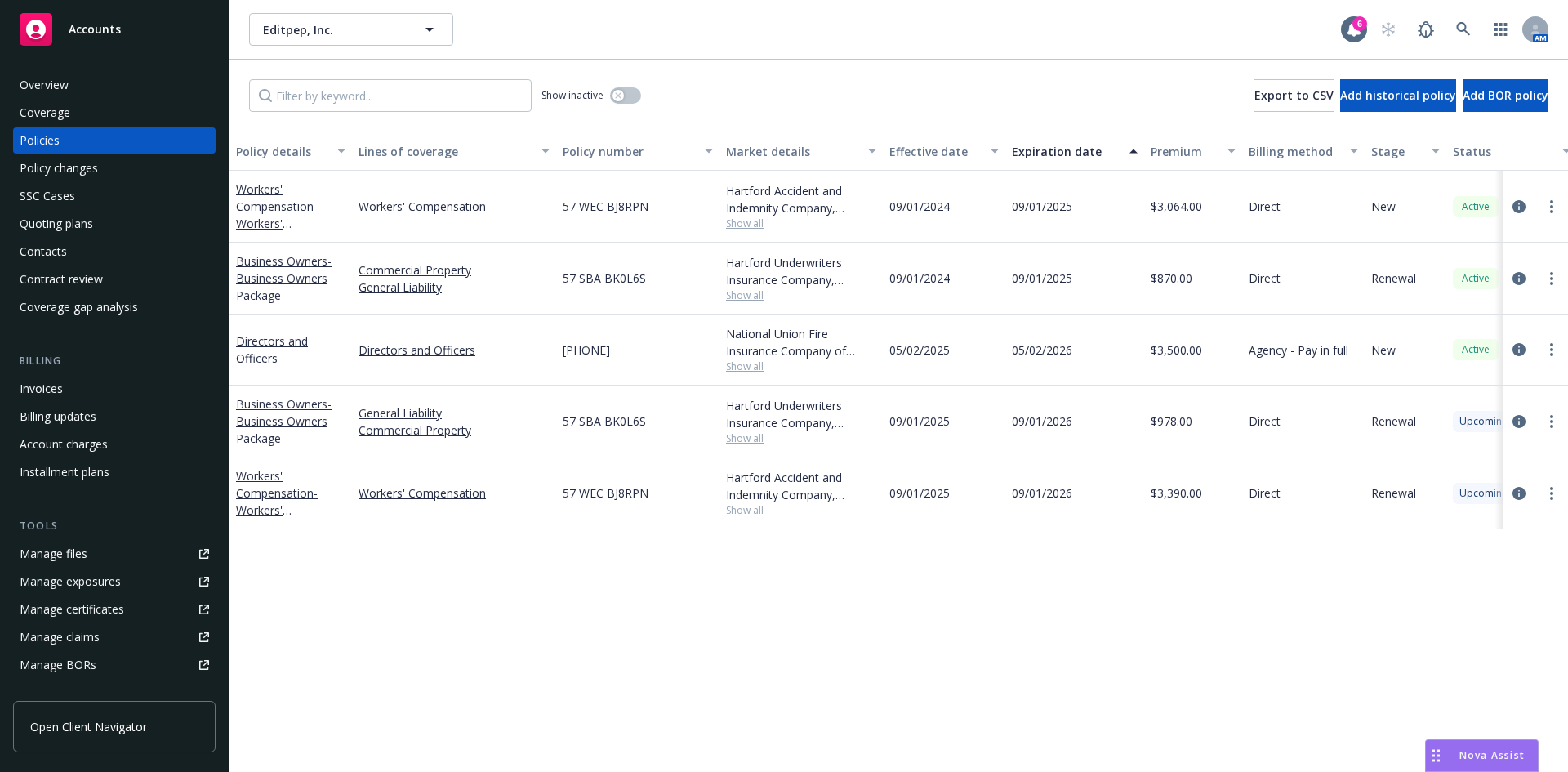 scroll, scrollTop: 0, scrollLeft: 0, axis: both 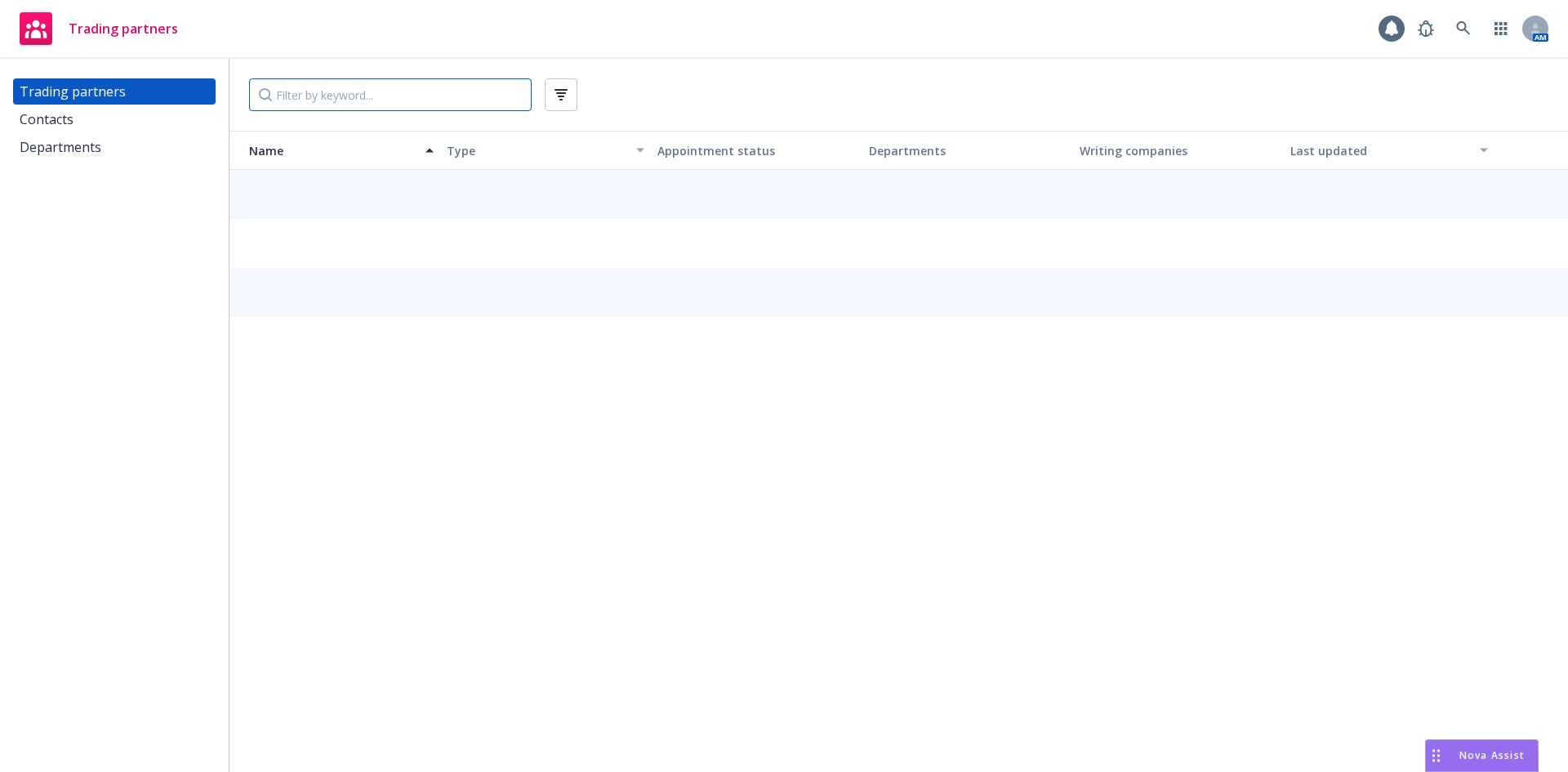 click at bounding box center [390, 95] 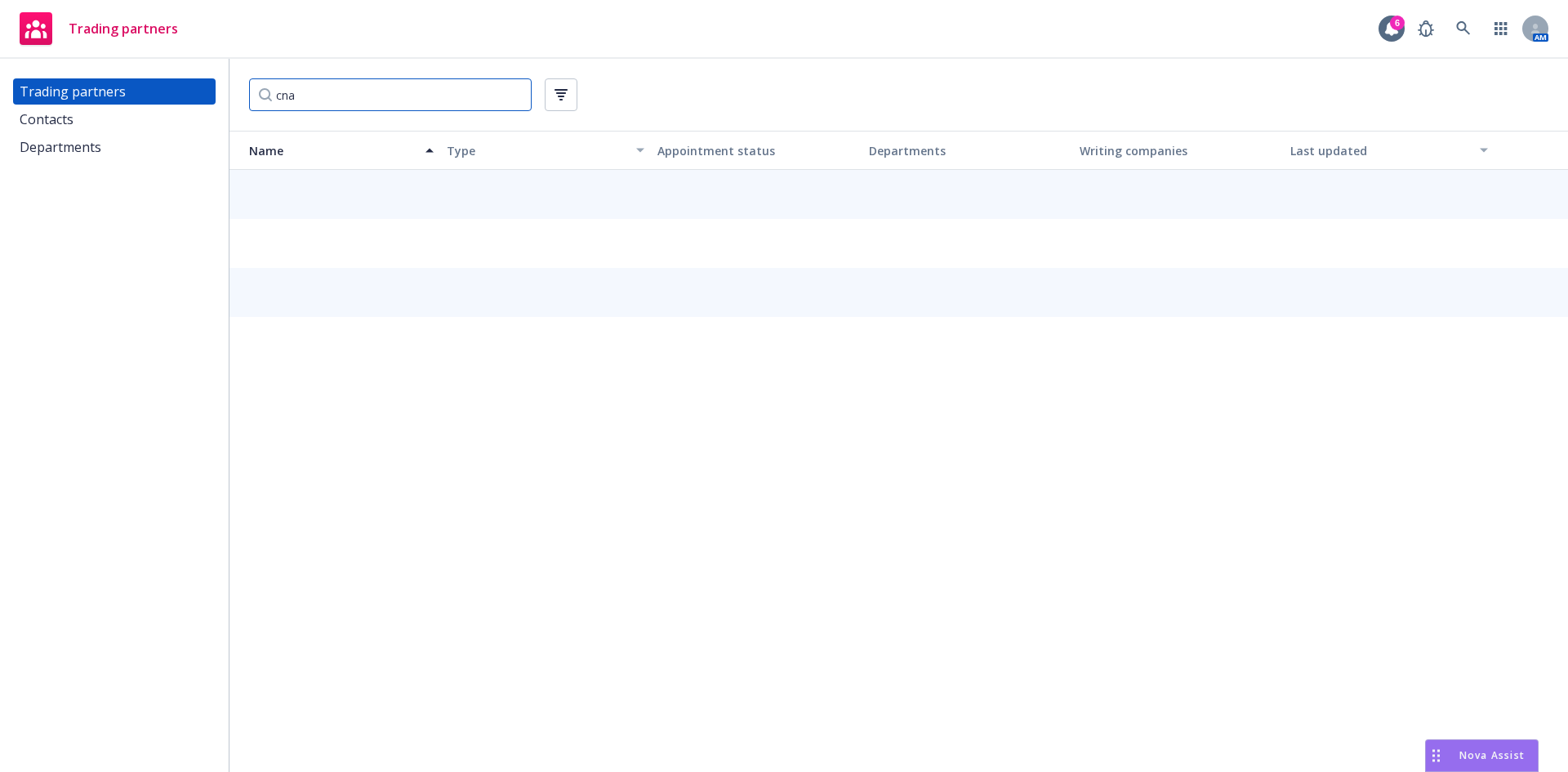 type on "cna" 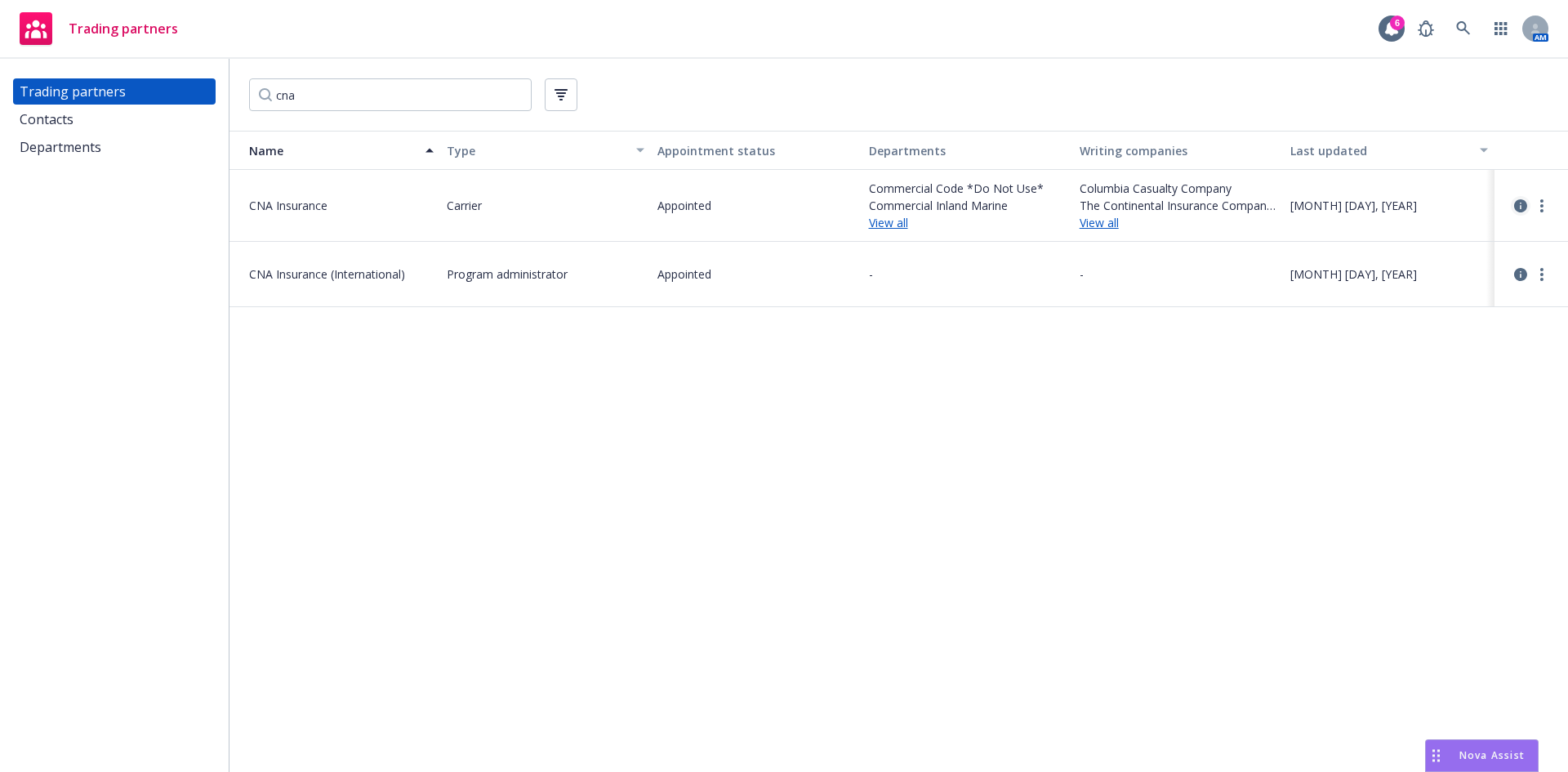 click 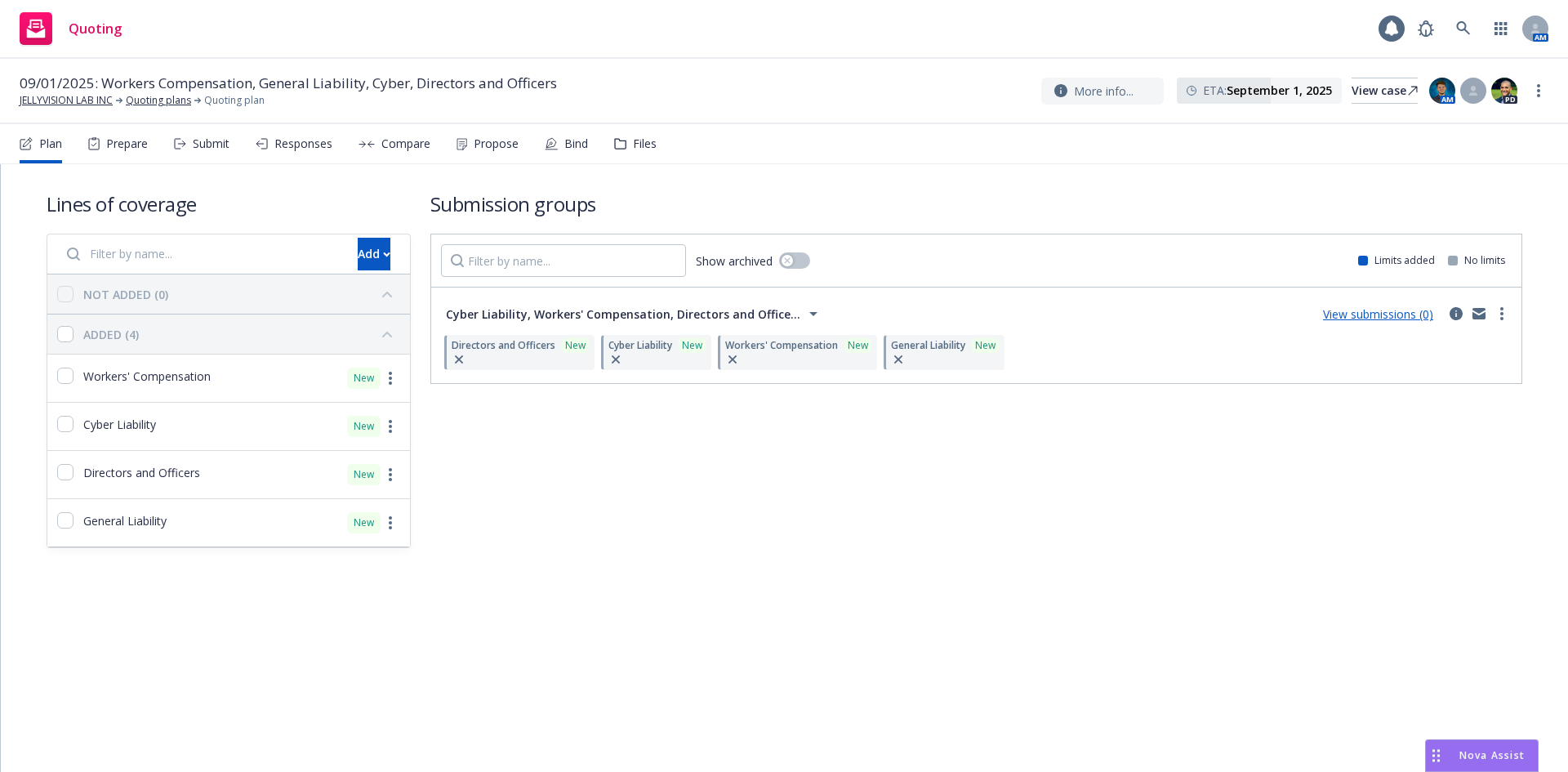 scroll, scrollTop: 0, scrollLeft: 0, axis: both 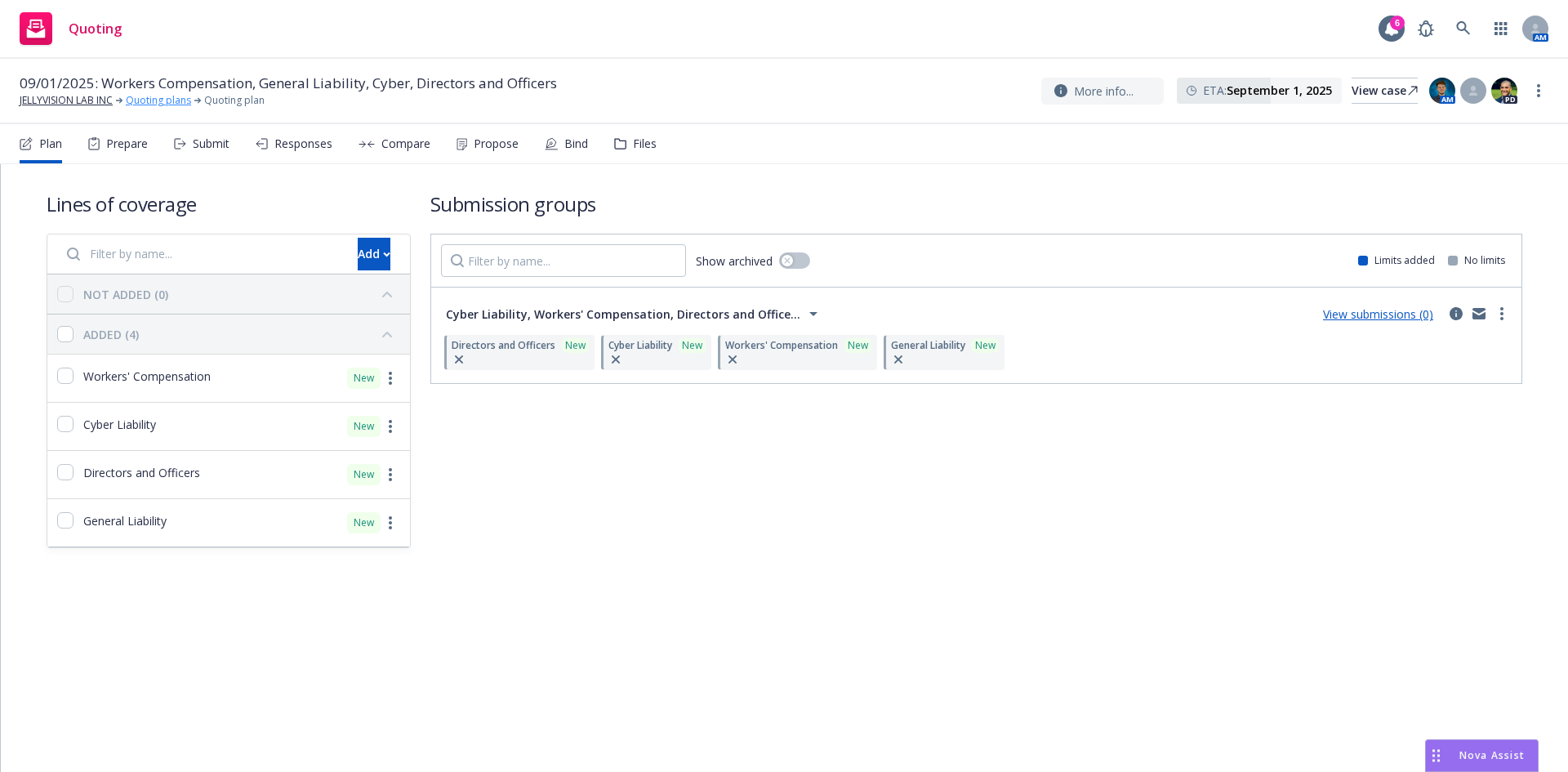click on "Quoting plans" at bounding box center [158, 100] 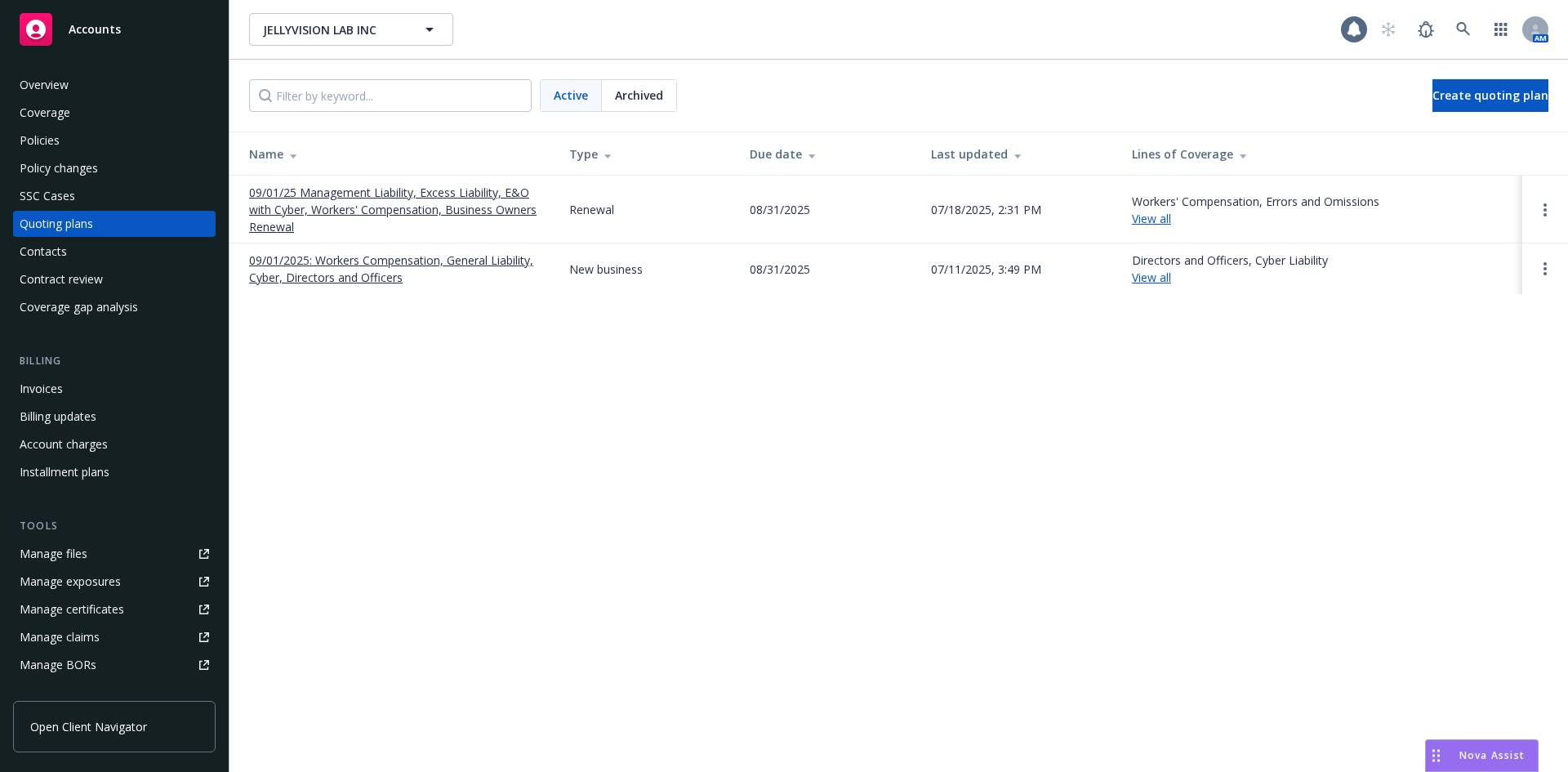 scroll, scrollTop: 0, scrollLeft: 0, axis: both 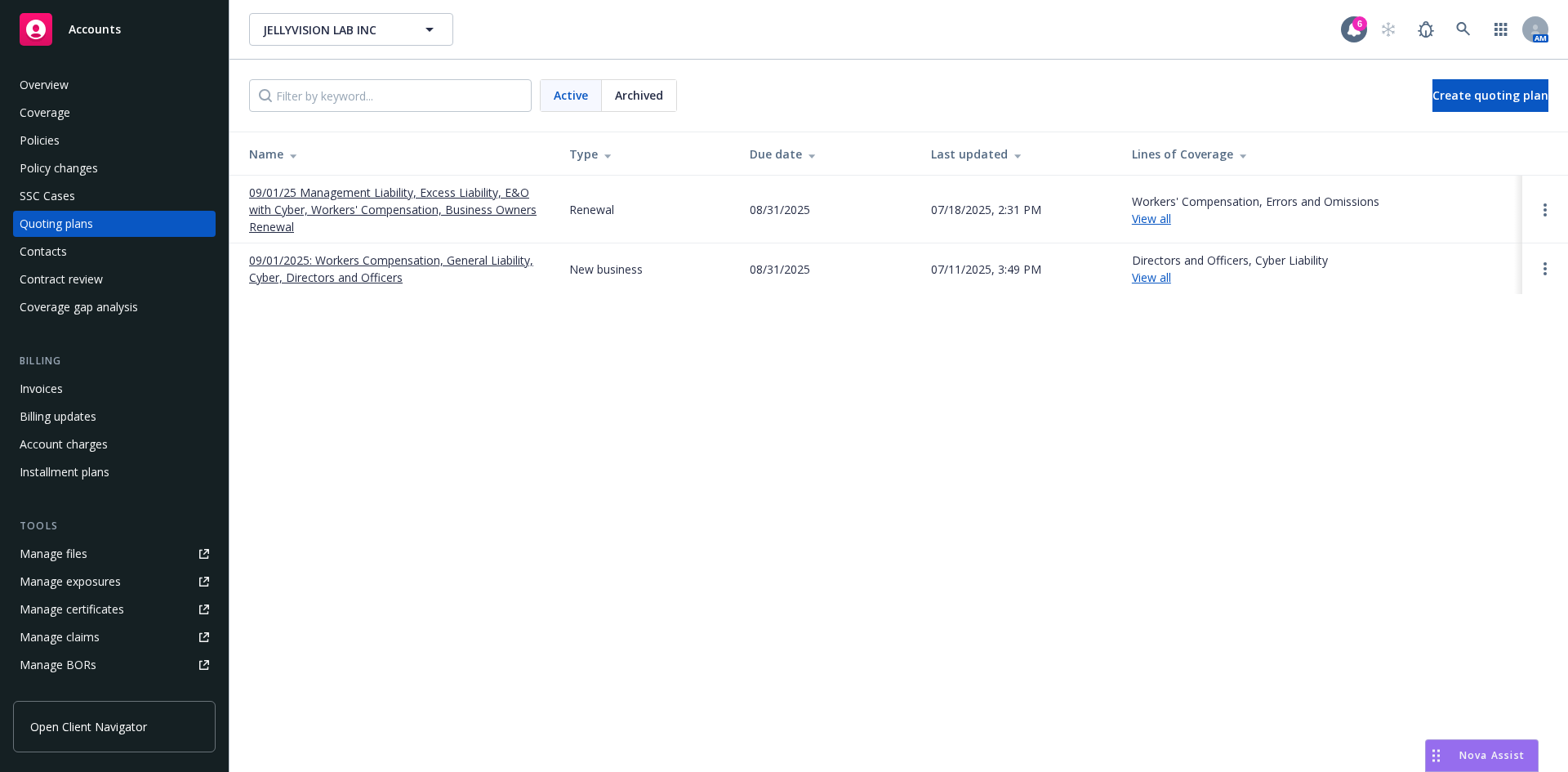 click on "09/01/2025: Workers Compensation, General Liability, Cyber, Directors and Officers" at bounding box center (396, 269) 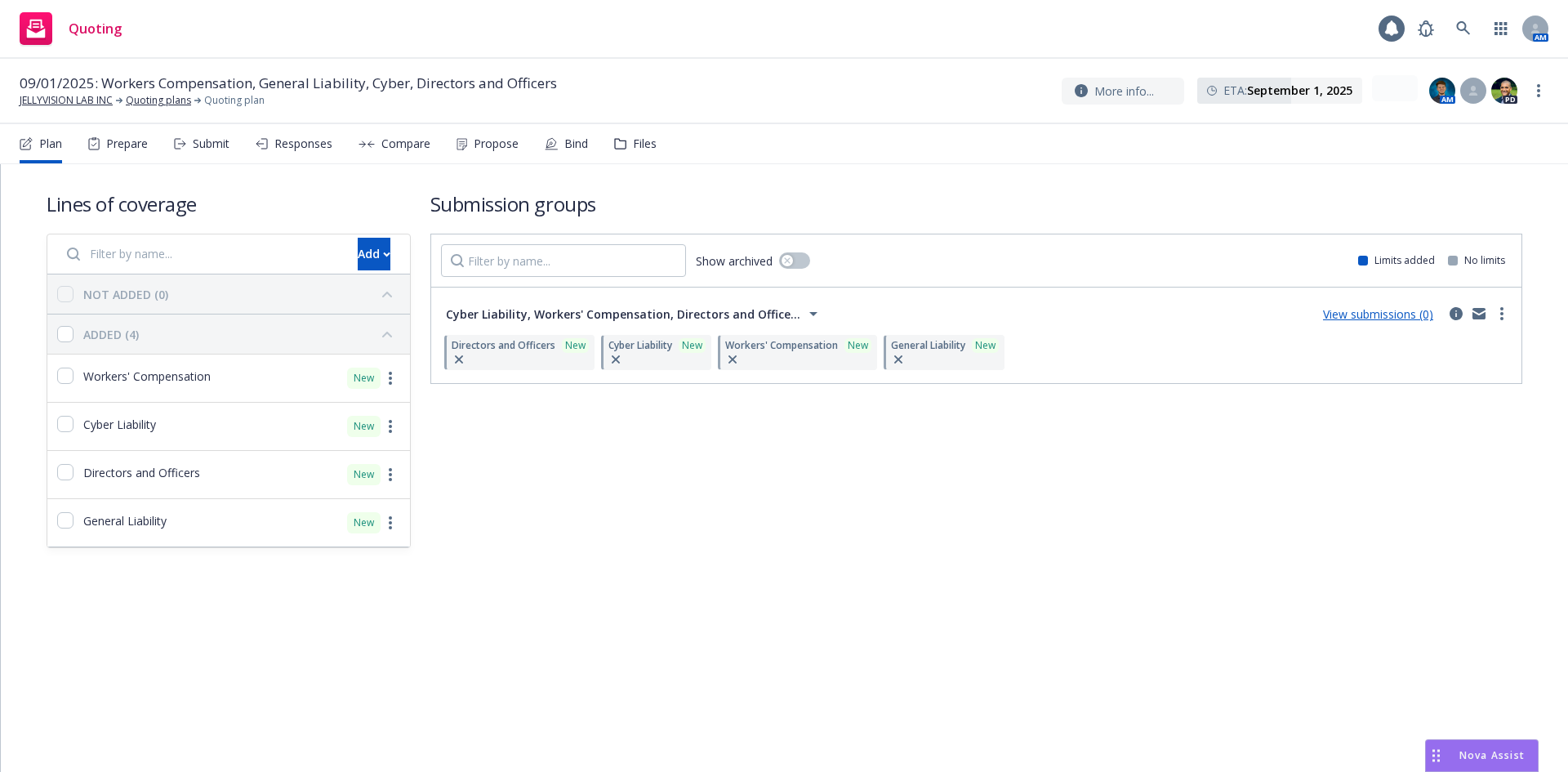 scroll, scrollTop: 0, scrollLeft: 0, axis: both 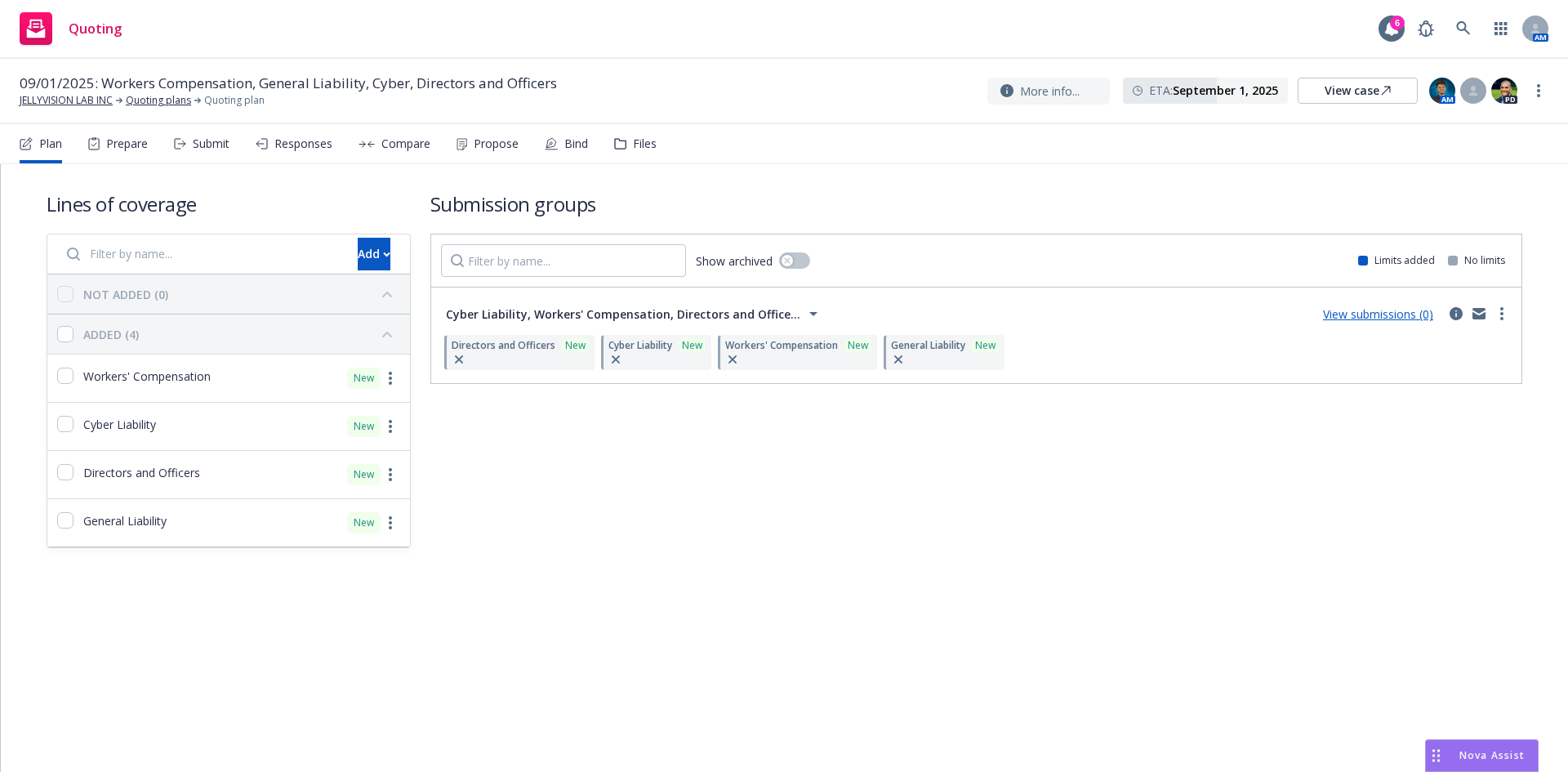 click 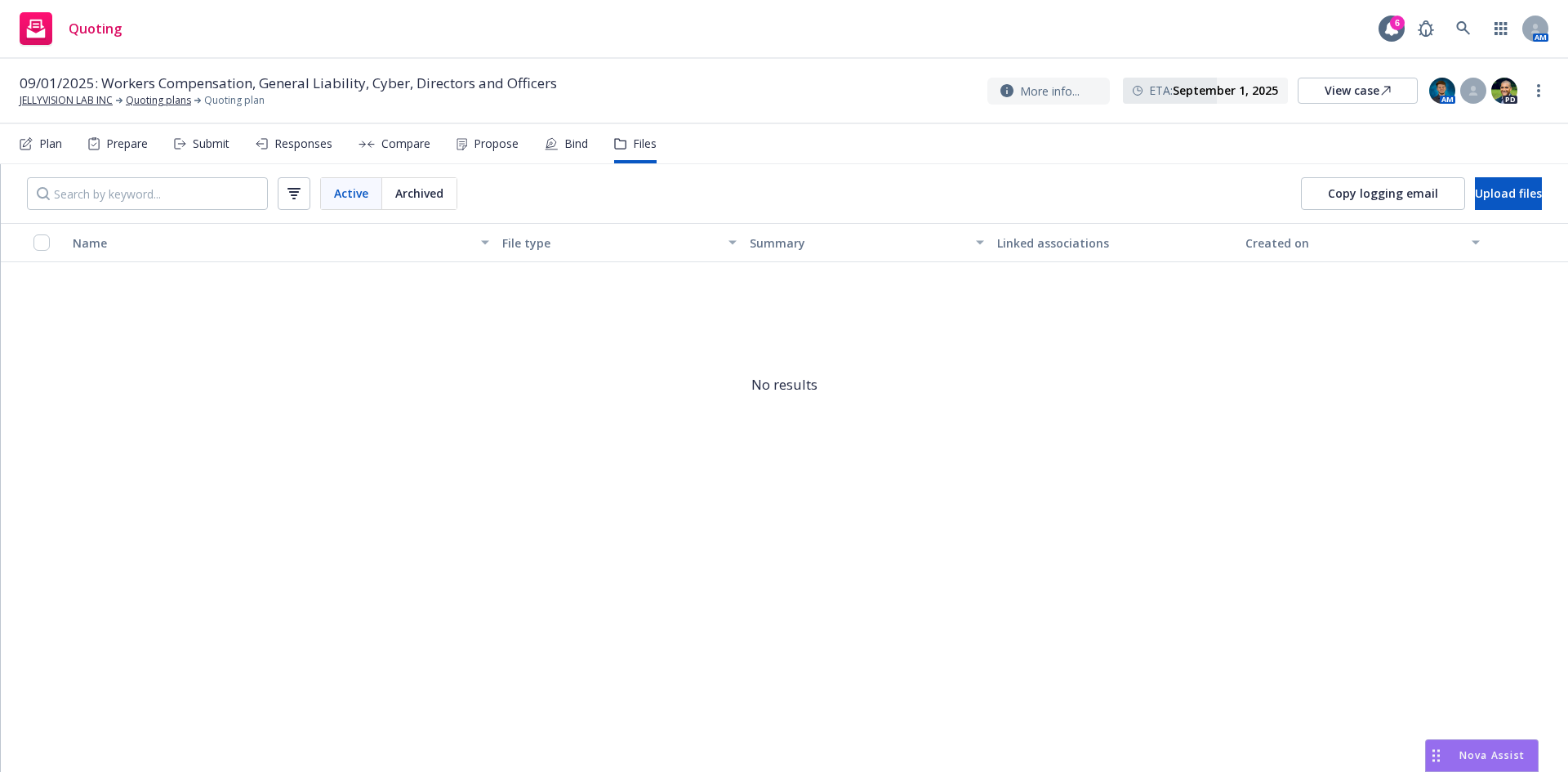 click on "Plan" at bounding box center [41, 144] 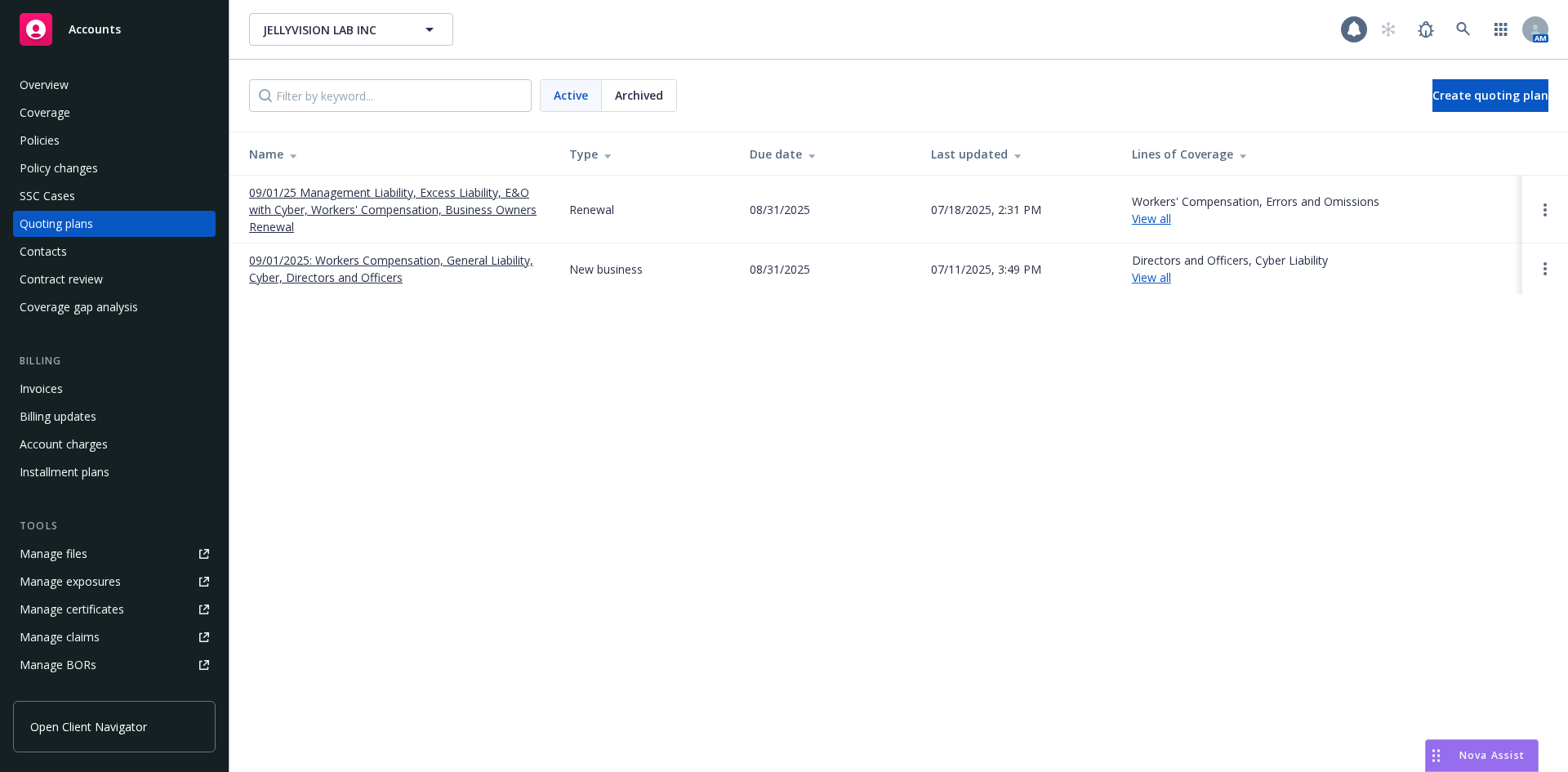 scroll, scrollTop: 0, scrollLeft: 0, axis: both 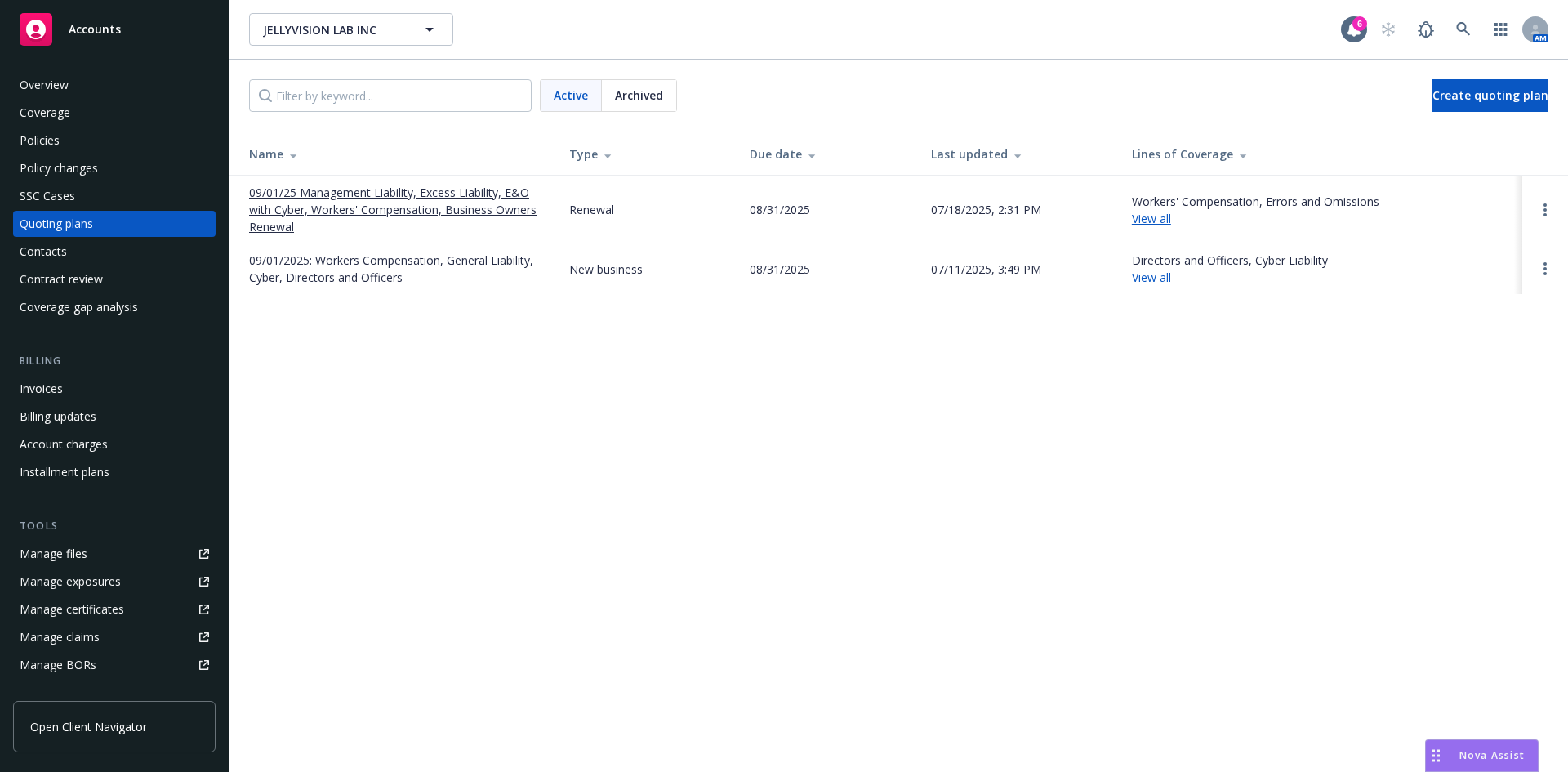 click on "09/01/25 Management Liability, Excess Liability, E&O with Cyber, Workers' Compensation, Business Owners Renewal" at bounding box center [396, 209] 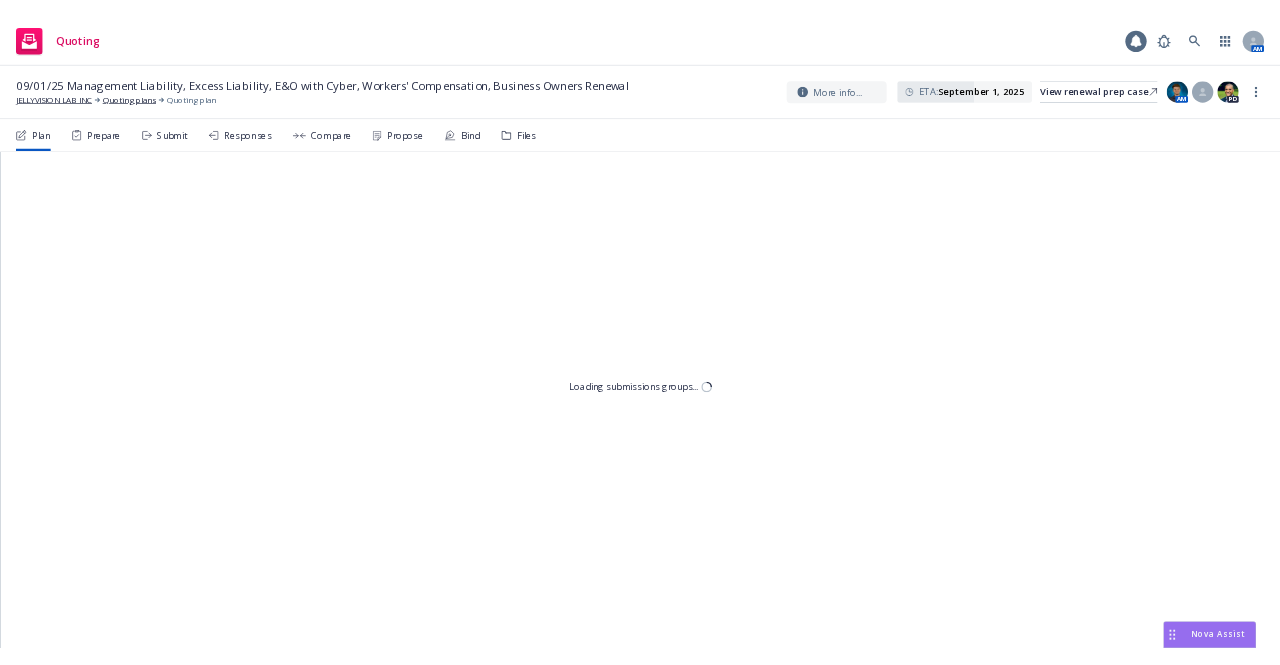 scroll, scrollTop: 0, scrollLeft: 0, axis: both 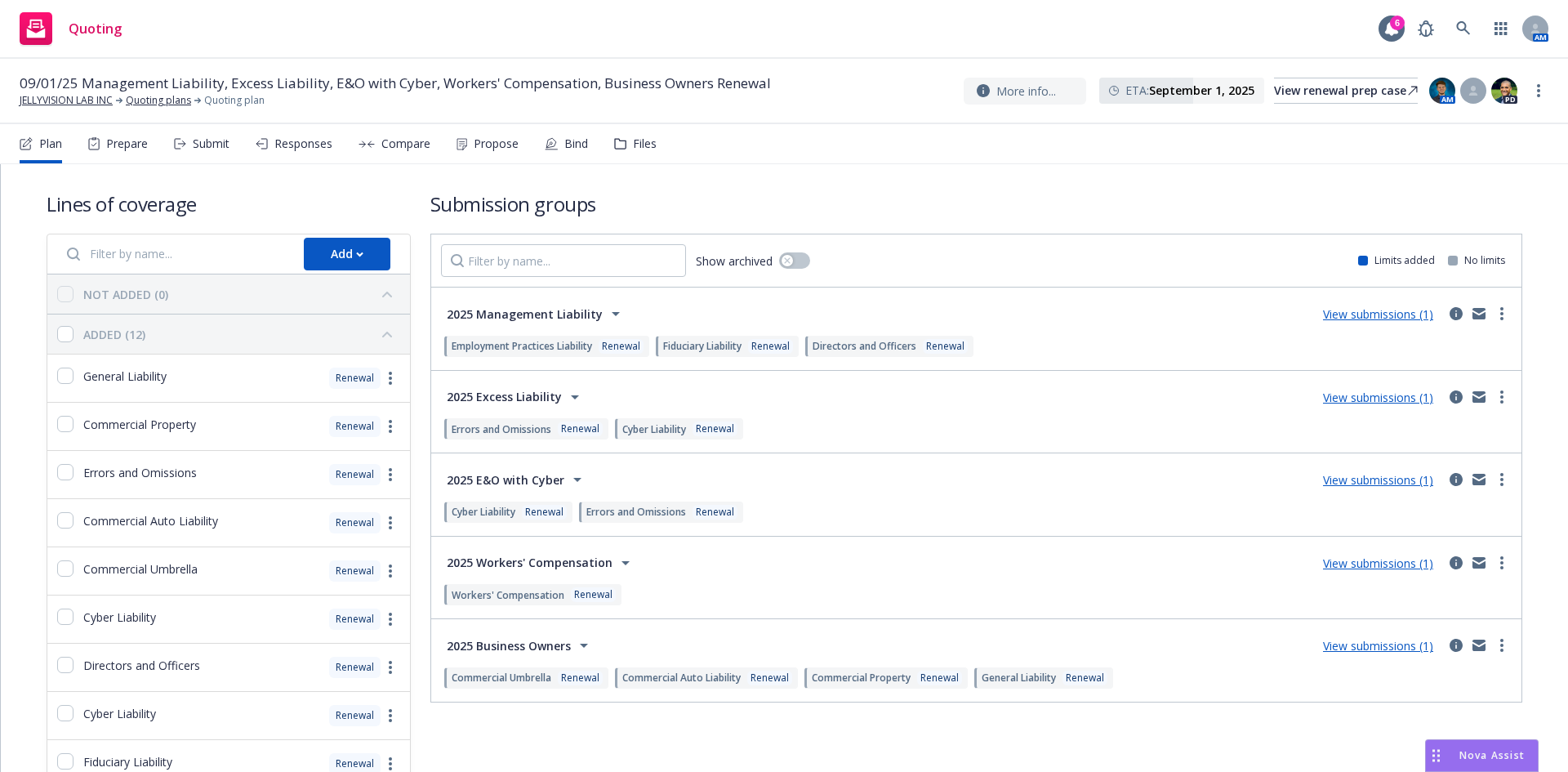 click on "Files" at bounding box center [635, 144] 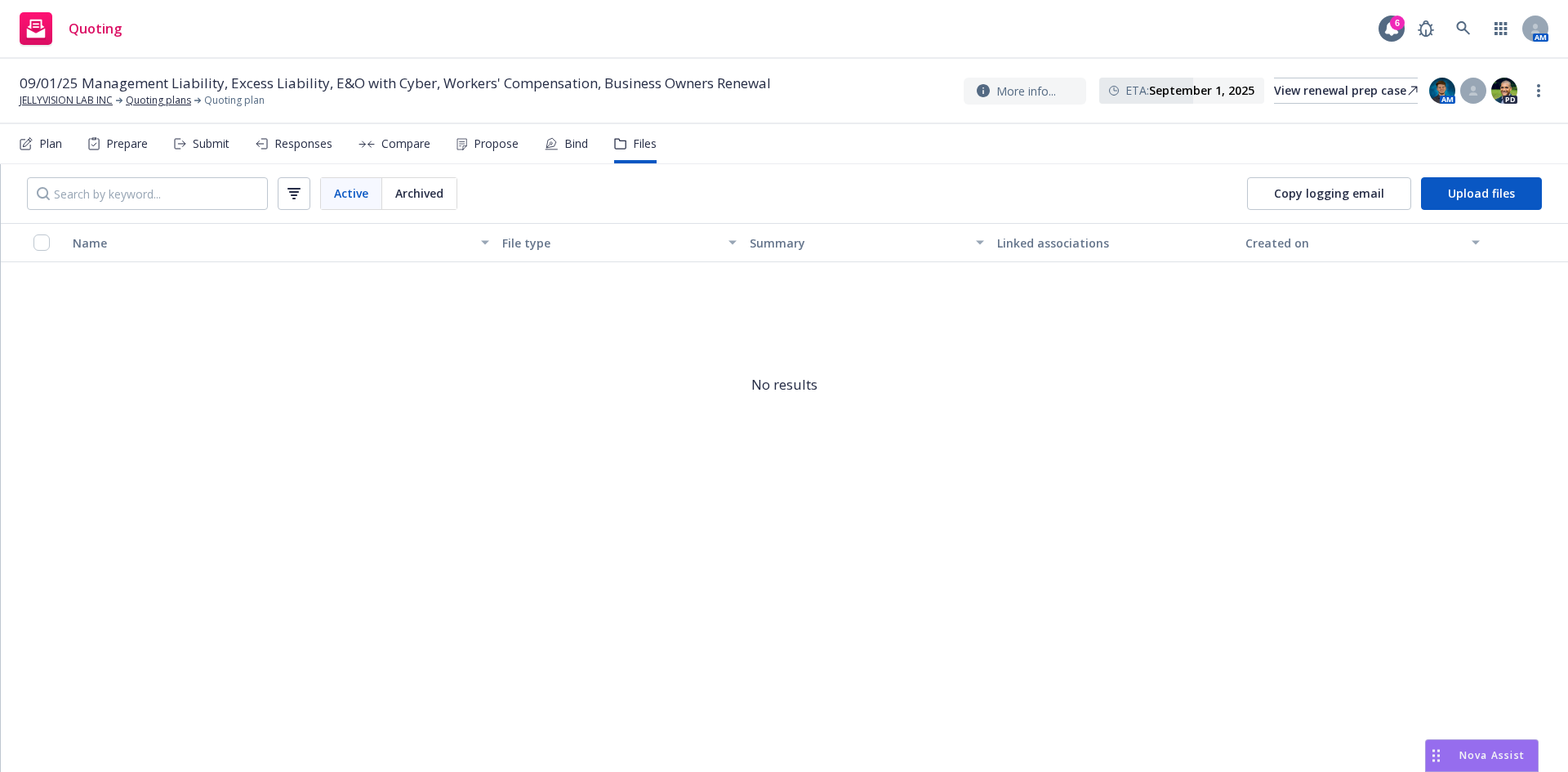 click on "Plan" at bounding box center (51, 144) 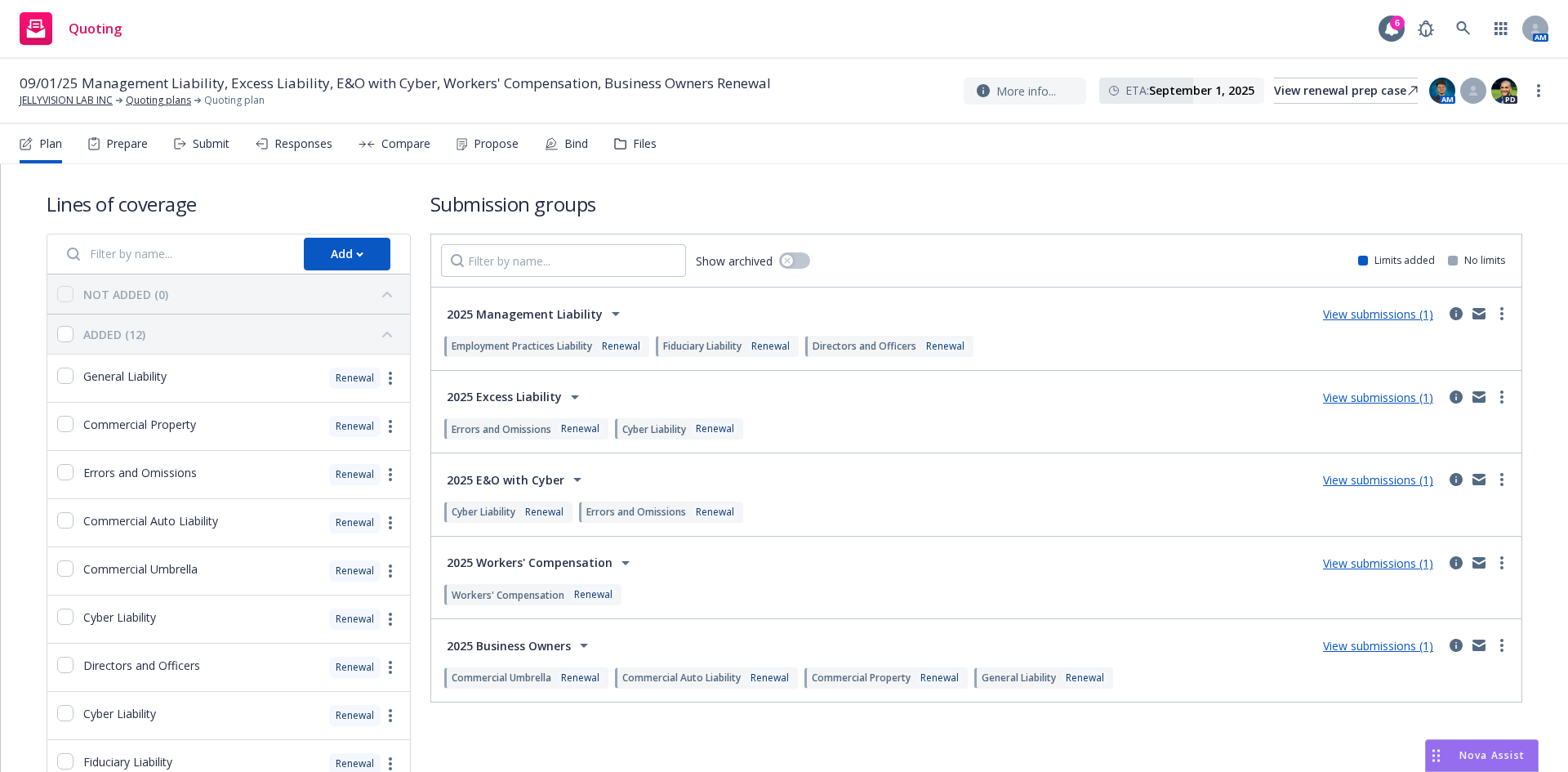 click on "Files" at bounding box center [644, 144] 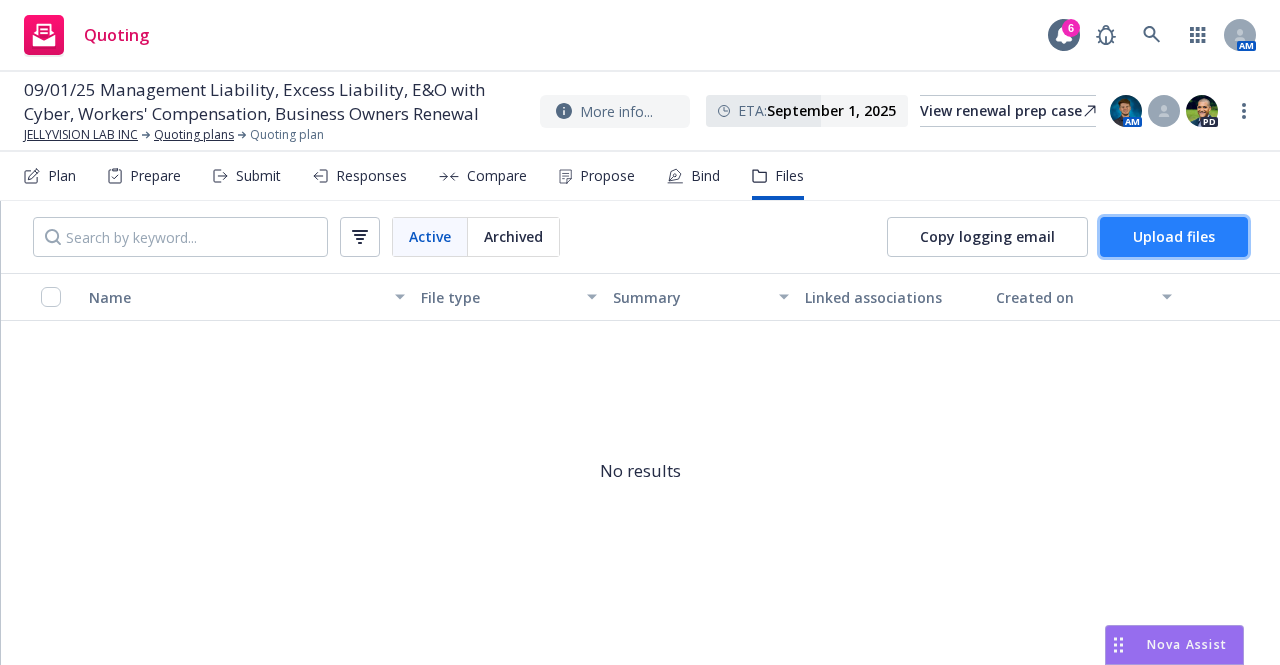 click on "Upload files" at bounding box center [1174, 237] 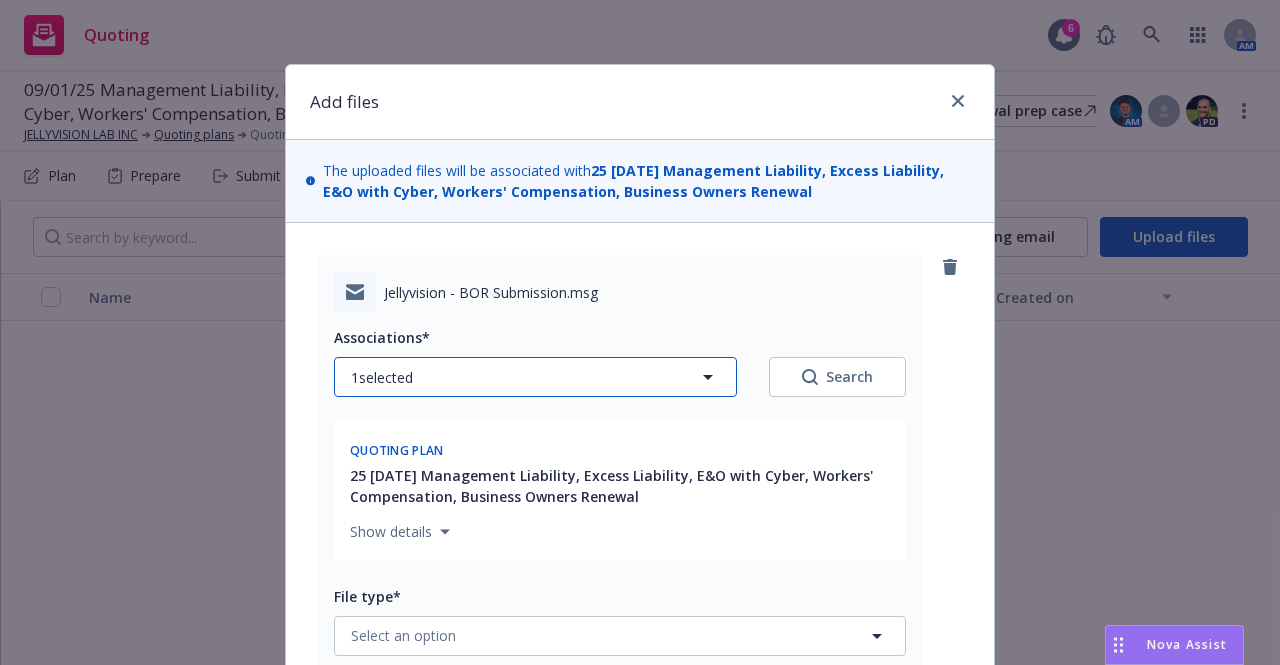 click on "1  selected" at bounding box center [535, 377] 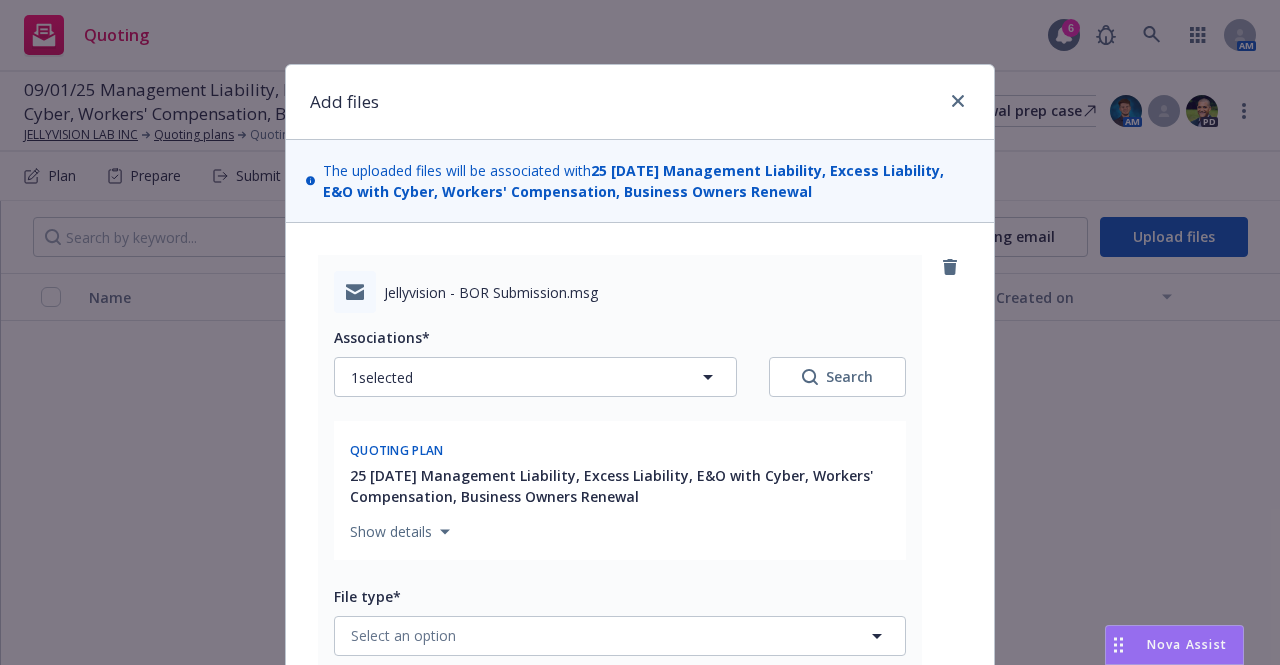 type on "x" 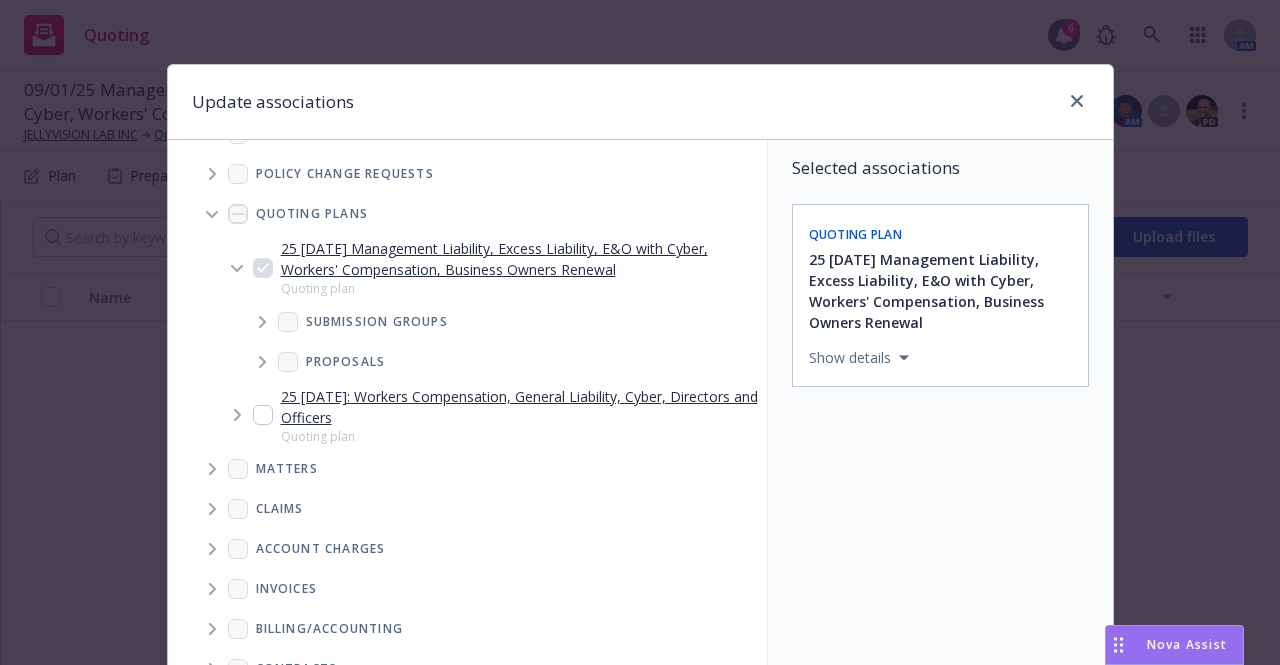 scroll, scrollTop: 98, scrollLeft: 0, axis: vertical 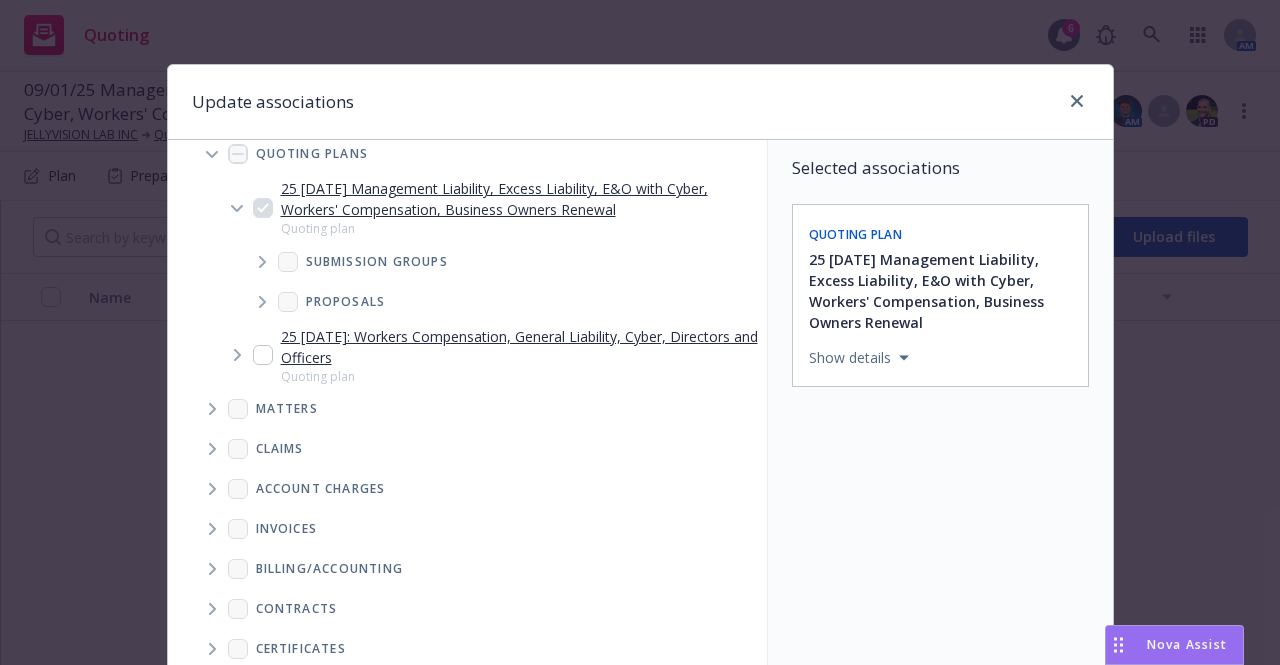click 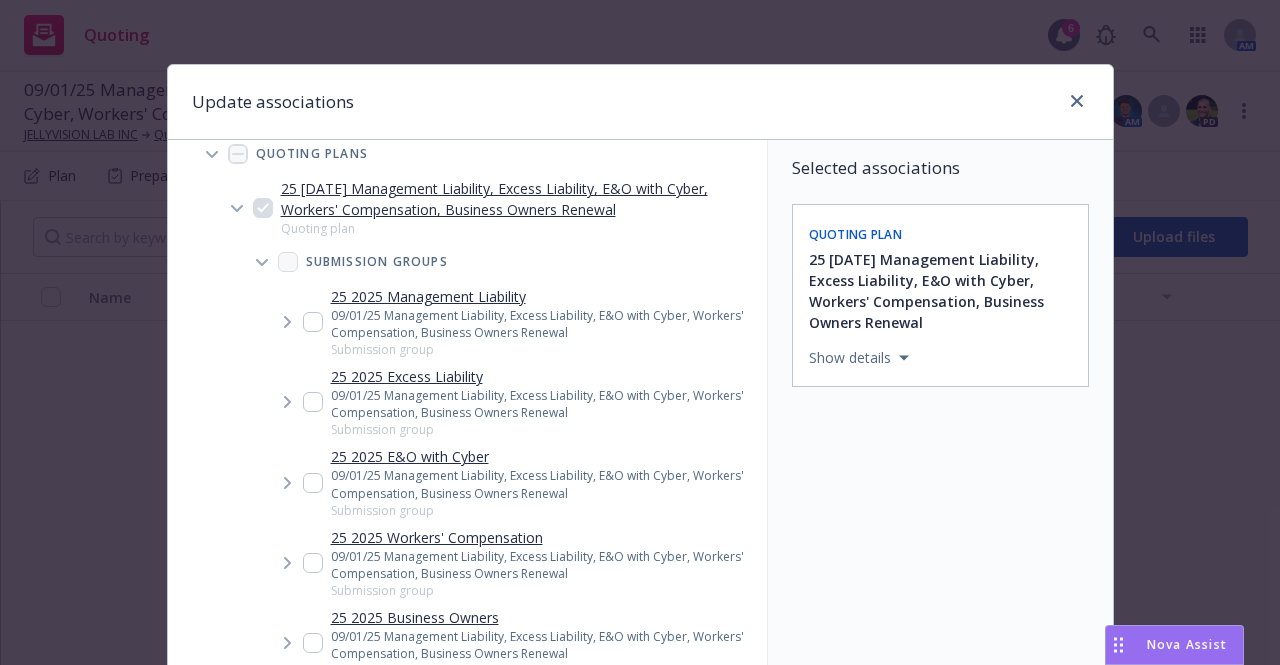 click at bounding box center [313, 483] 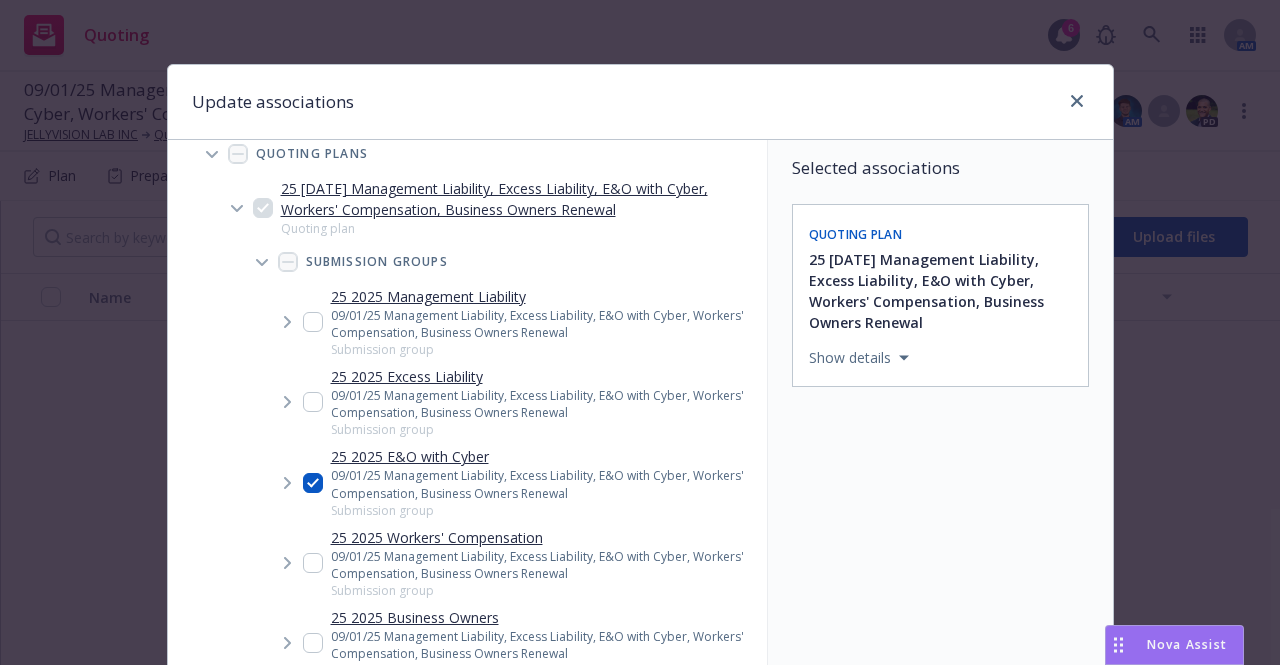 checkbox on "true" 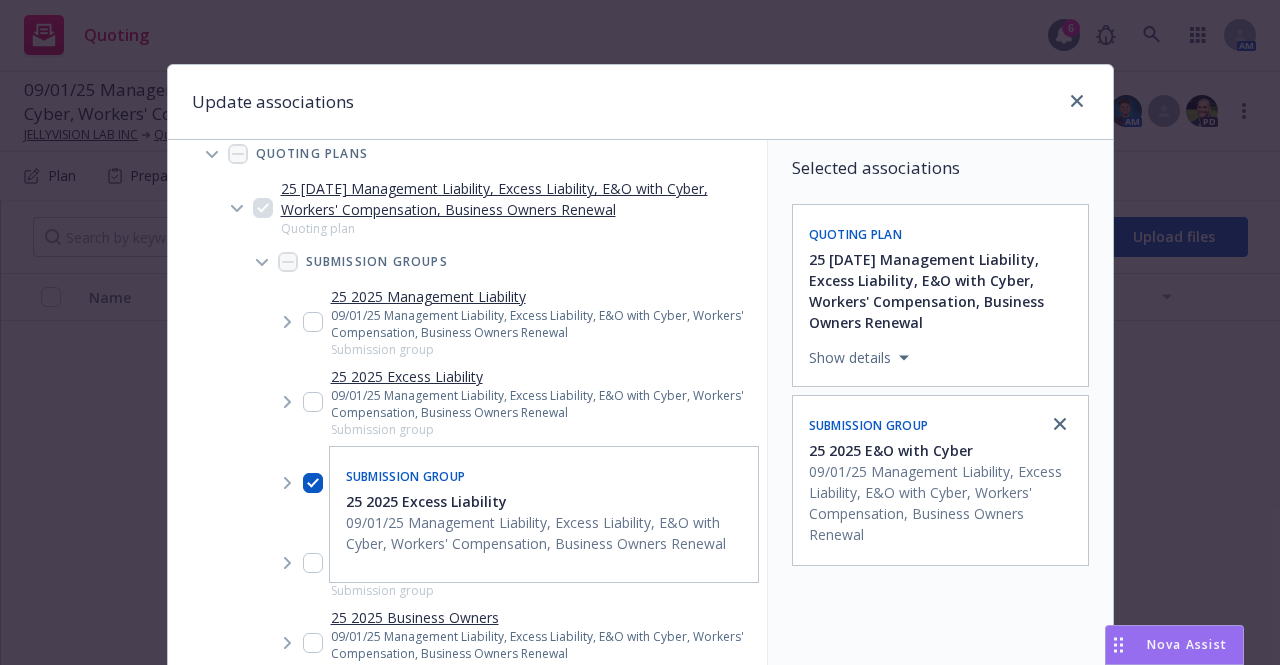 click at bounding box center [313, 402] 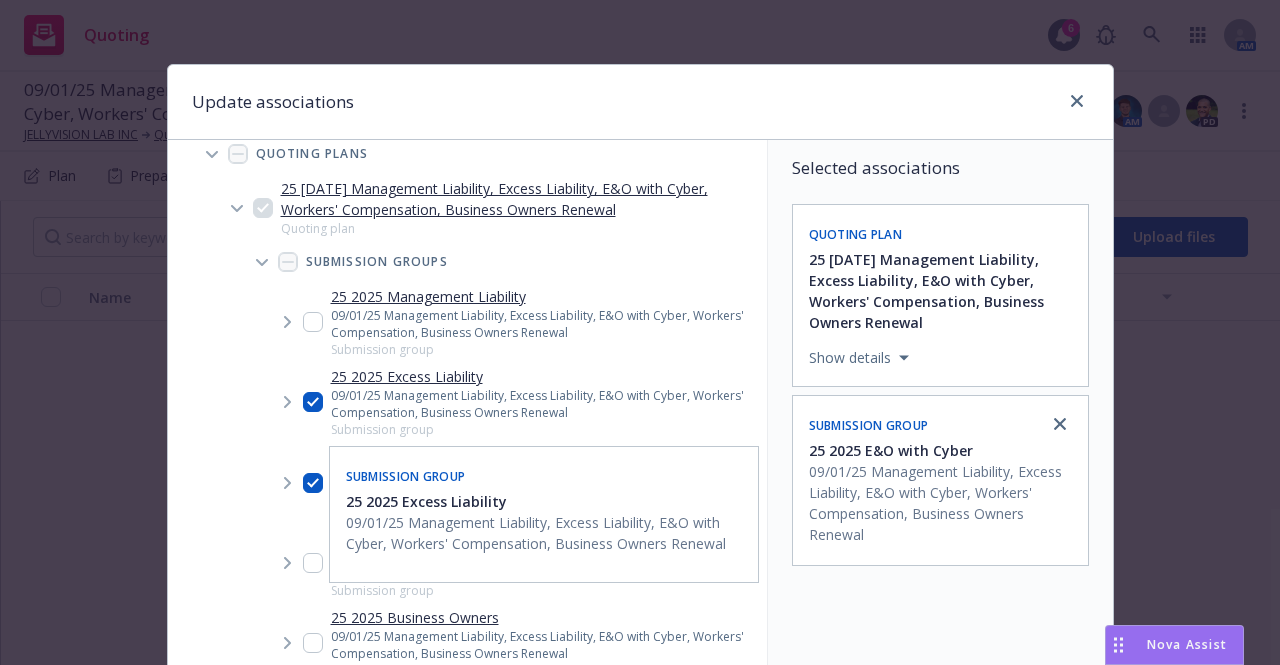 checkbox on "true" 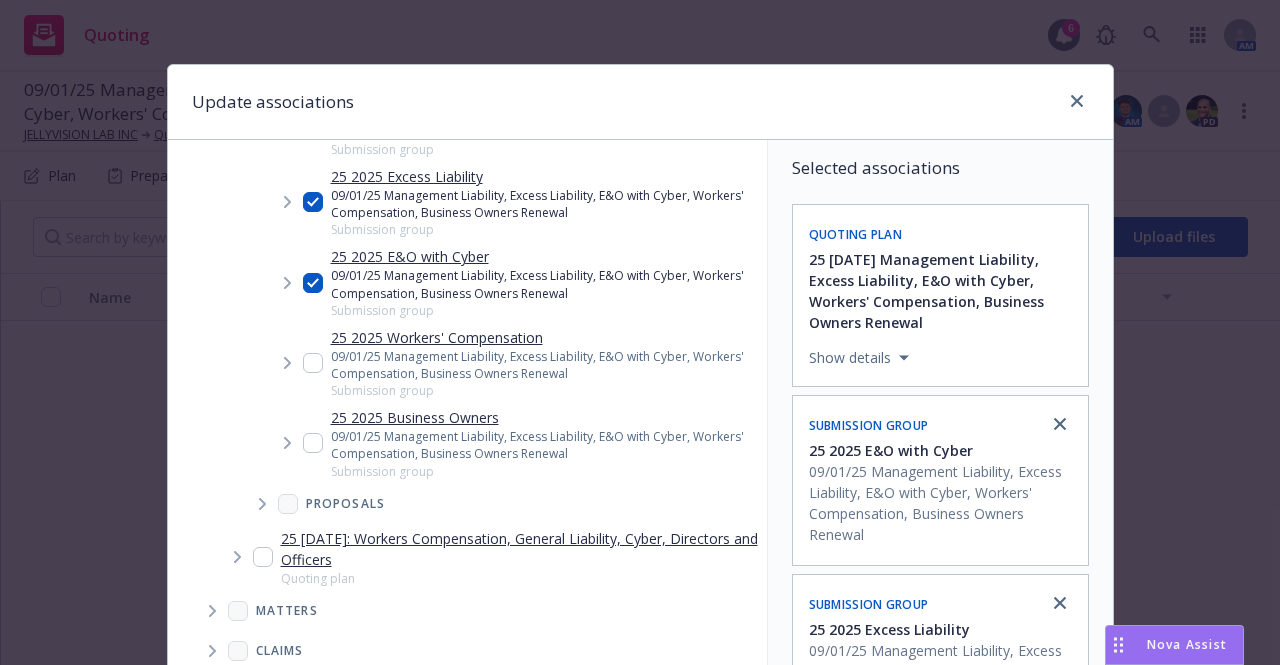 scroll, scrollTop: 398, scrollLeft: 0, axis: vertical 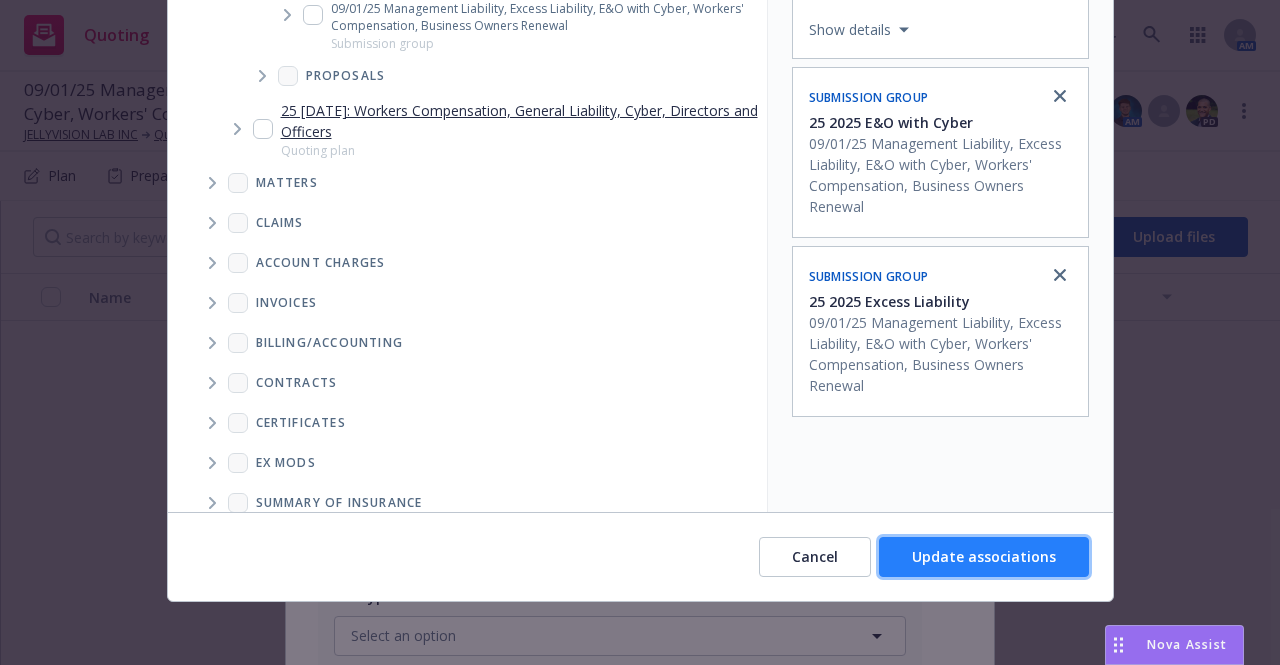 click on "Update associations" at bounding box center (984, 556) 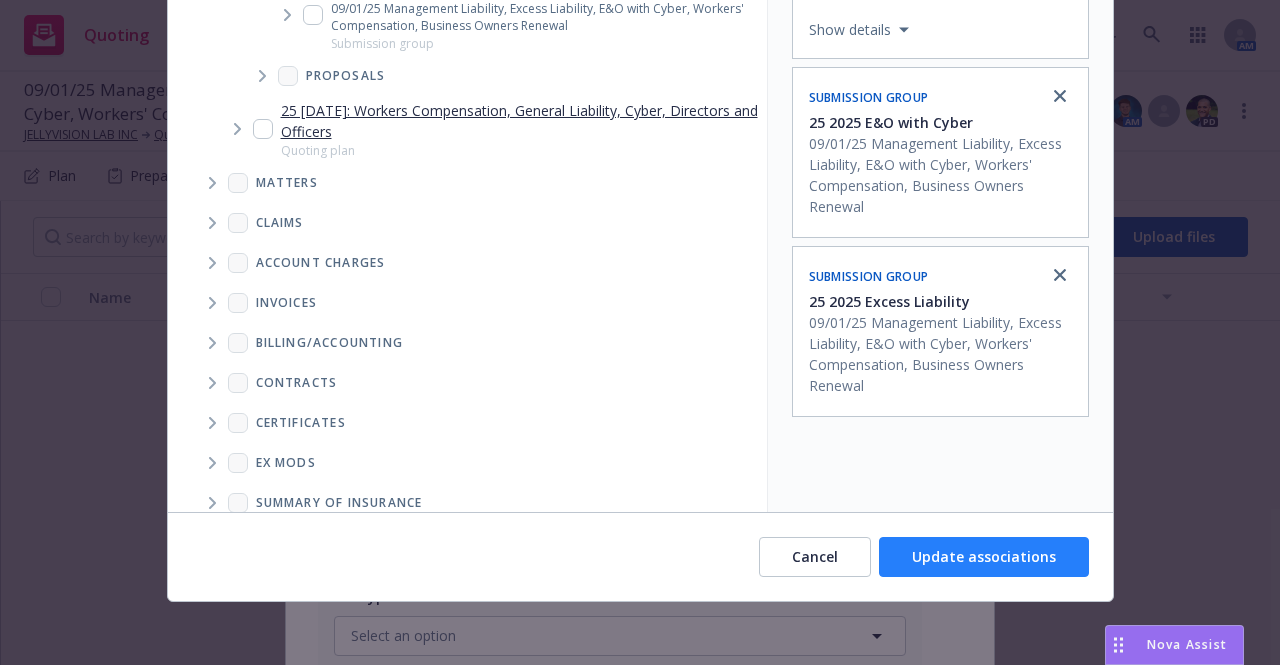 type on "x" 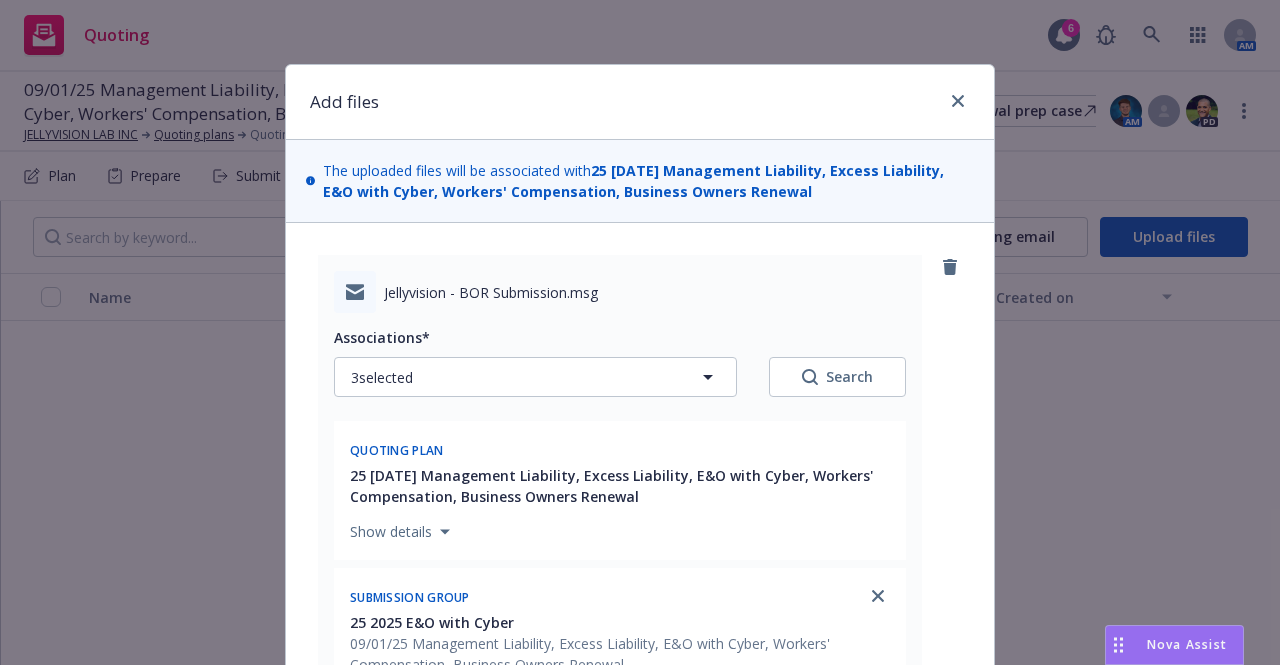 scroll, scrollTop: 500, scrollLeft: 0, axis: vertical 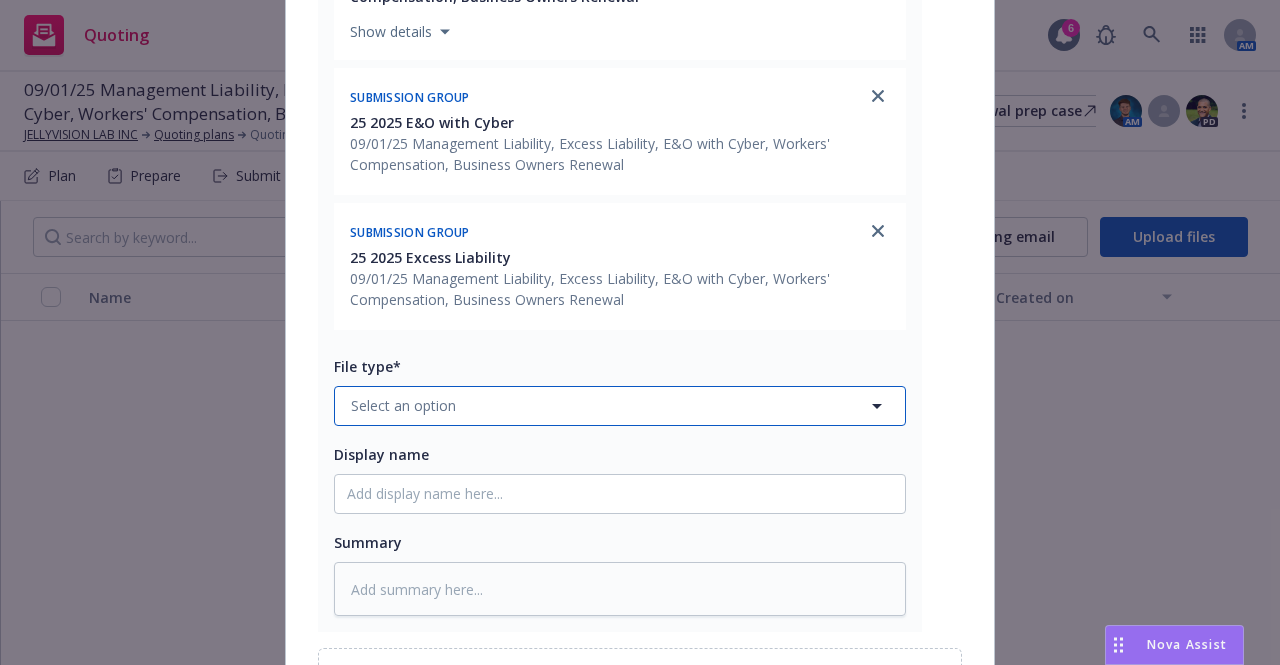 click on "Select an option" at bounding box center (620, 406) 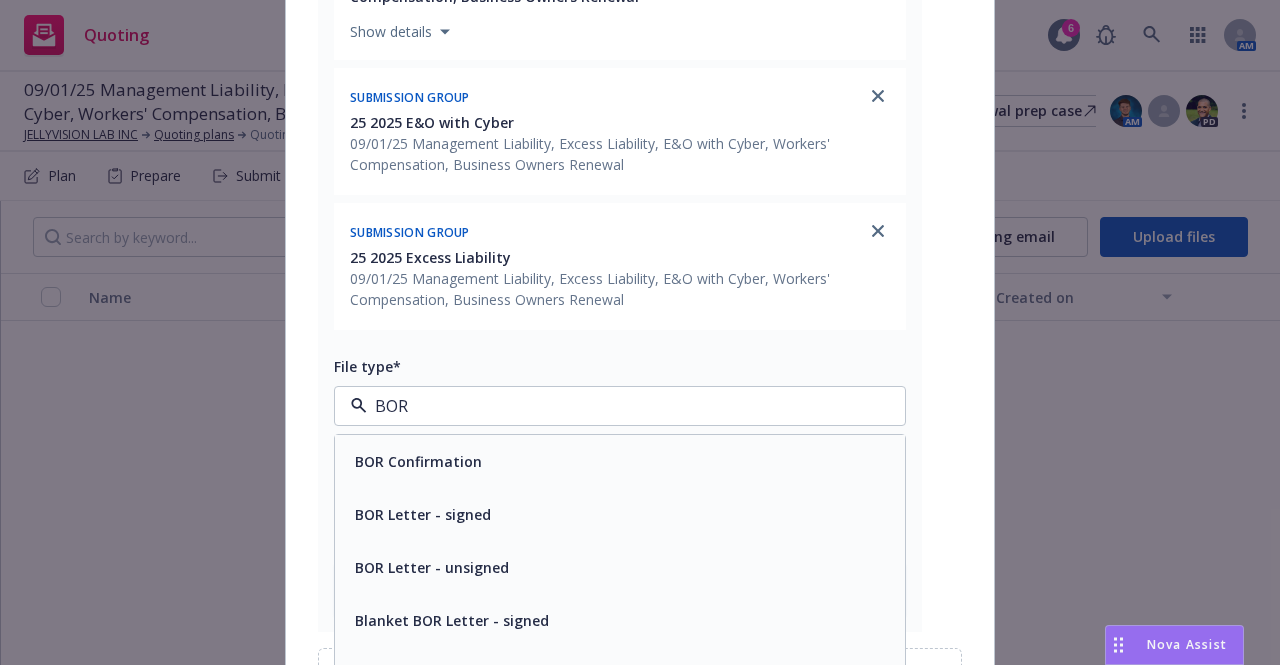type on "BOR s" 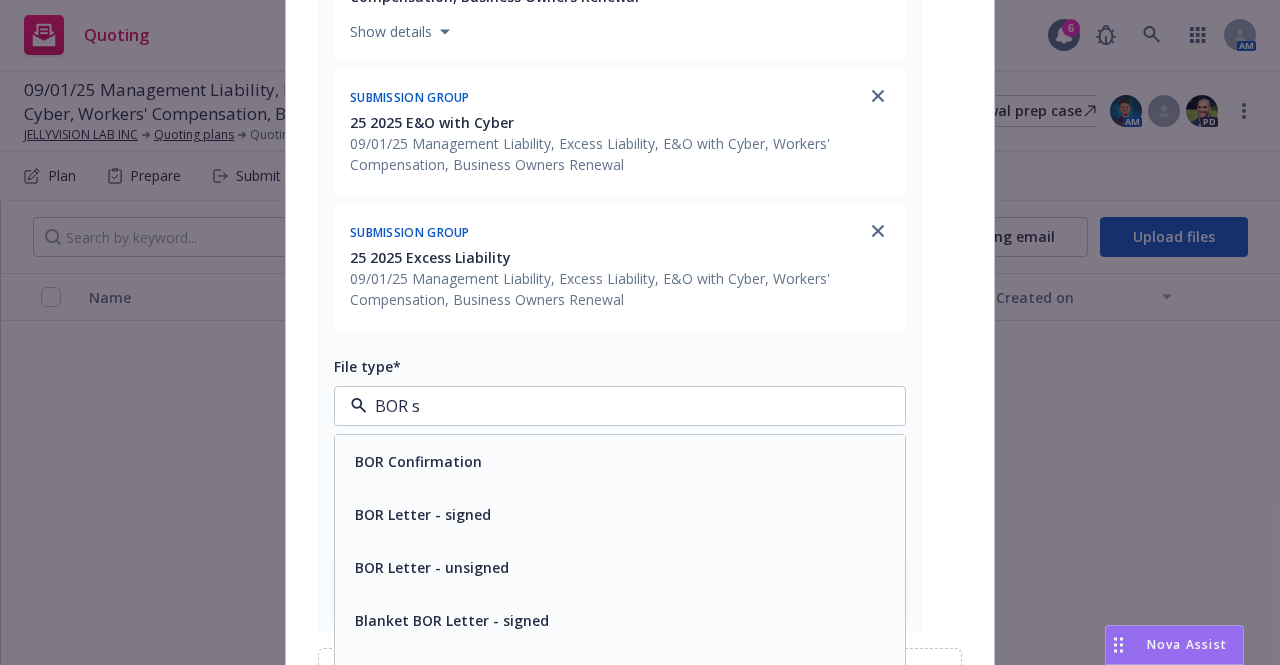 type on "x" 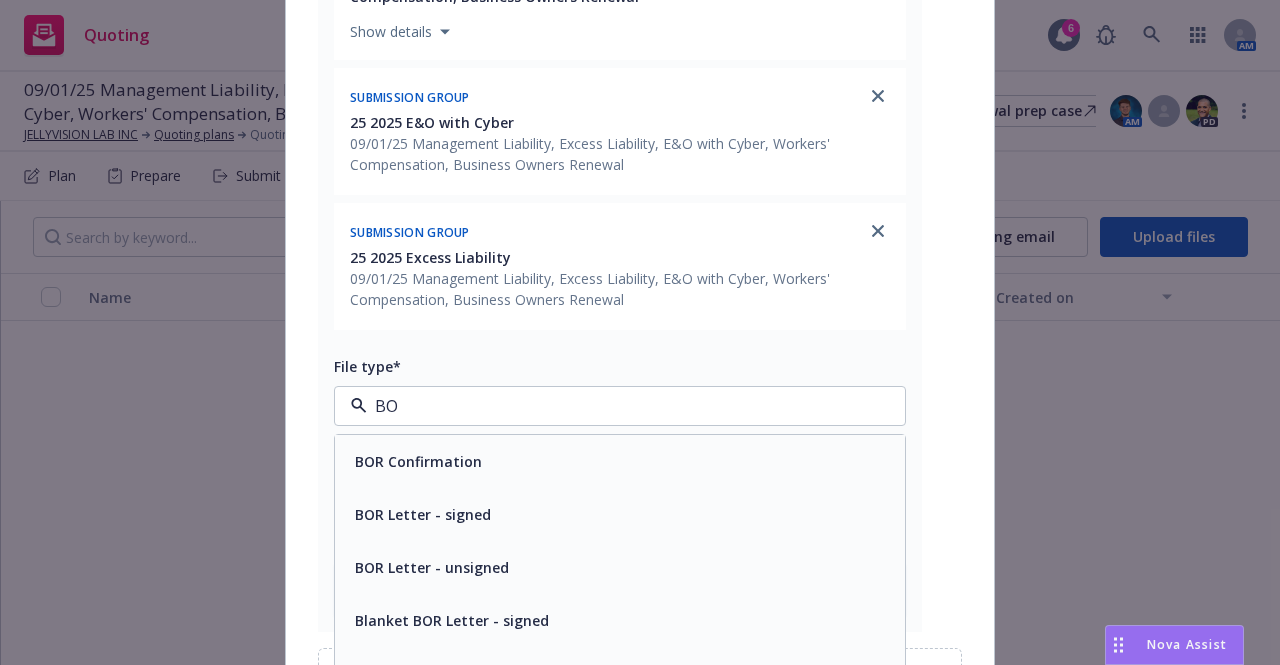 type on "B" 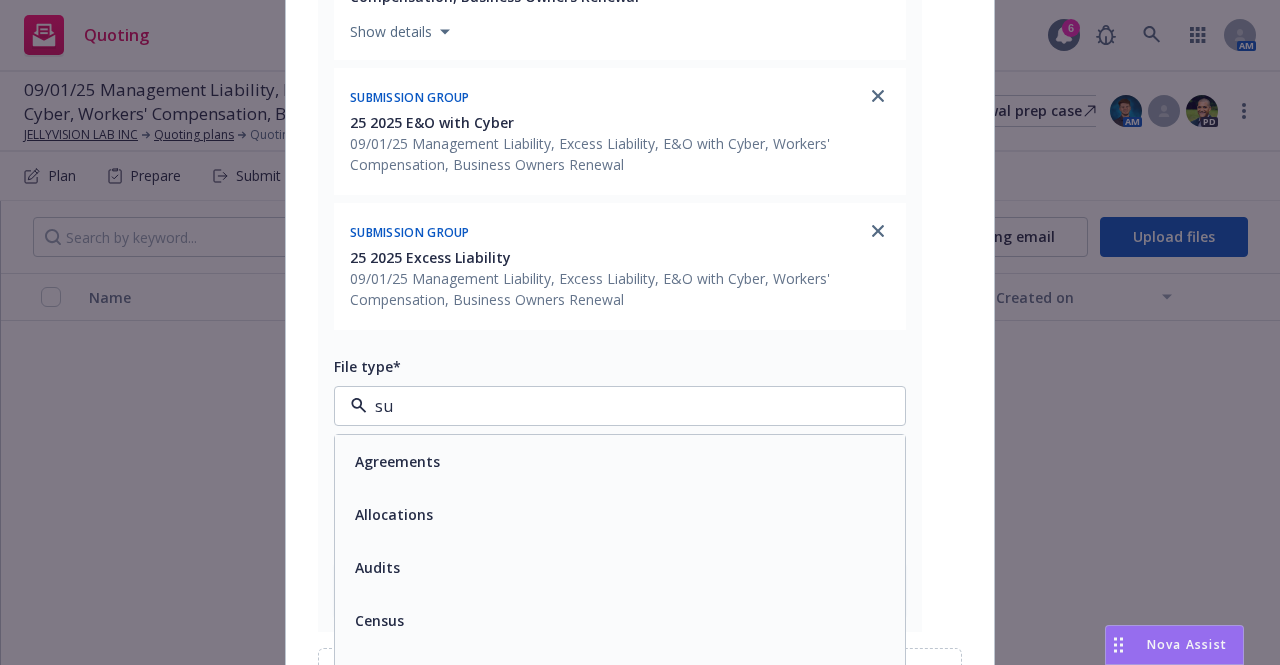 type on "sub" 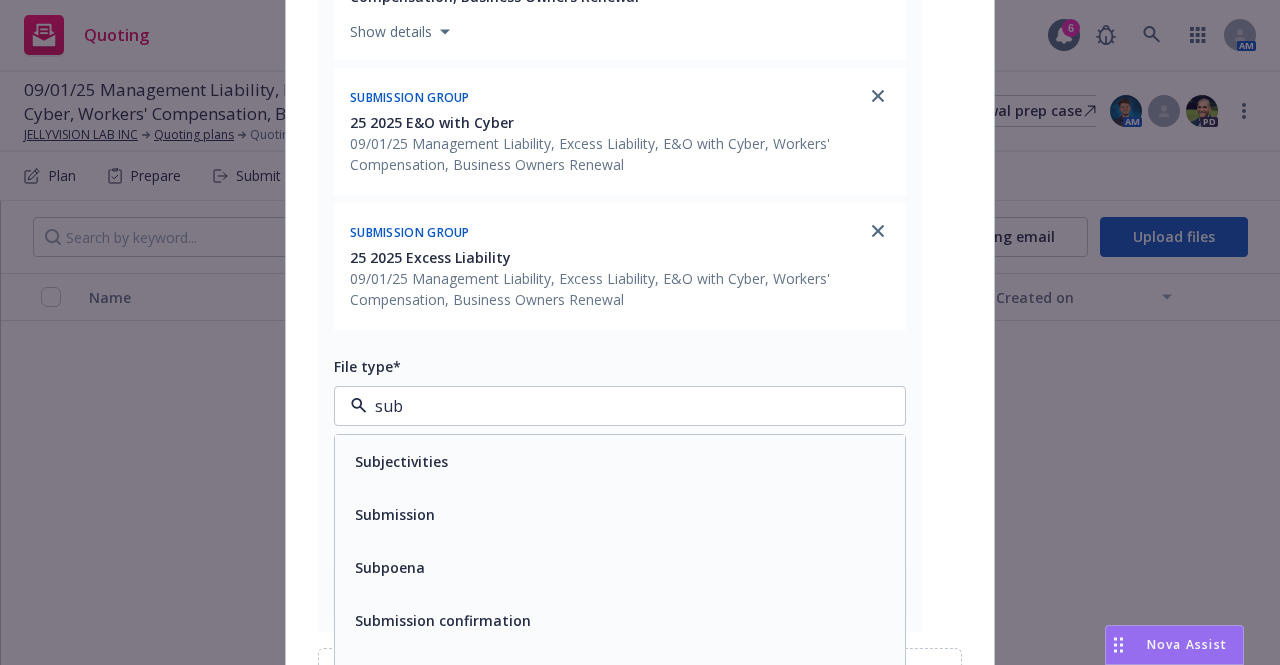 click on "Submission" at bounding box center (620, 514) 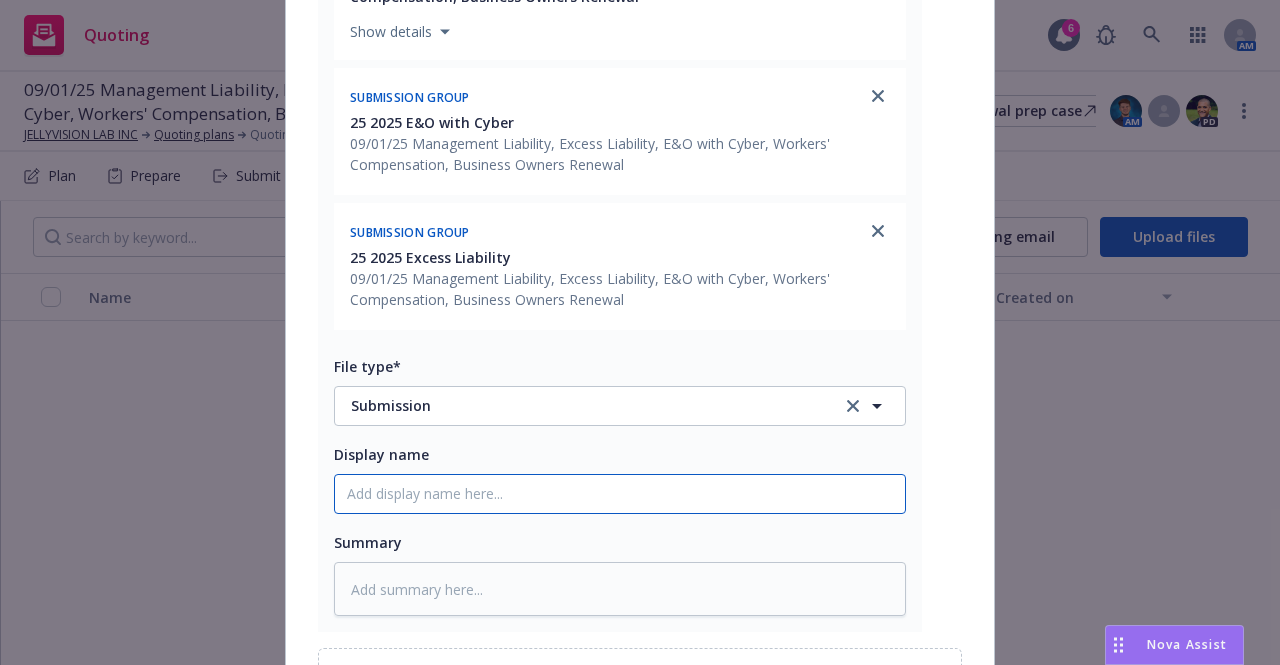click on "Display name" at bounding box center (620, 494) 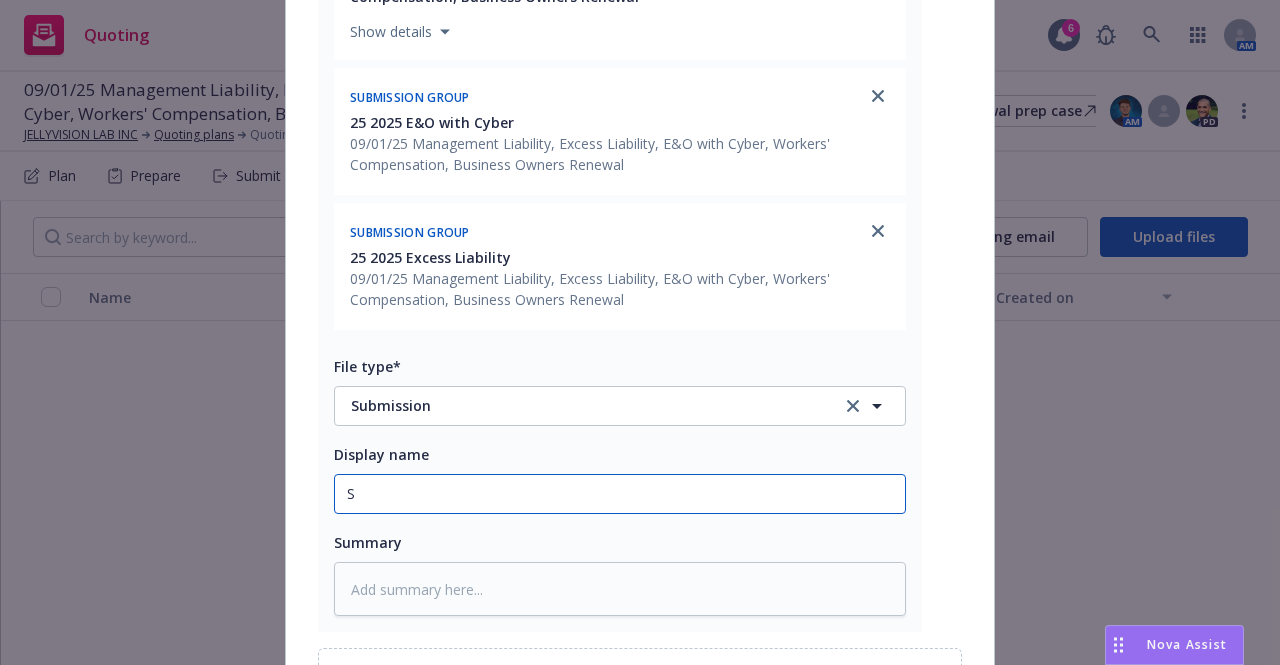 type on "x" 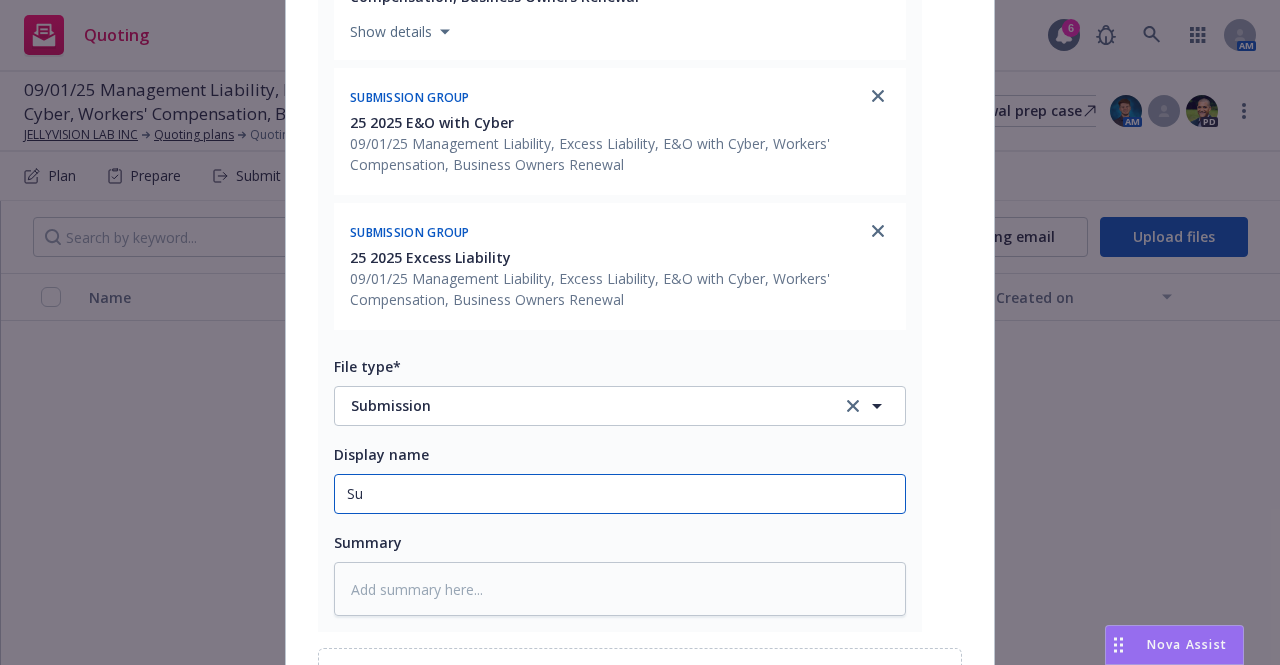 type on "x" 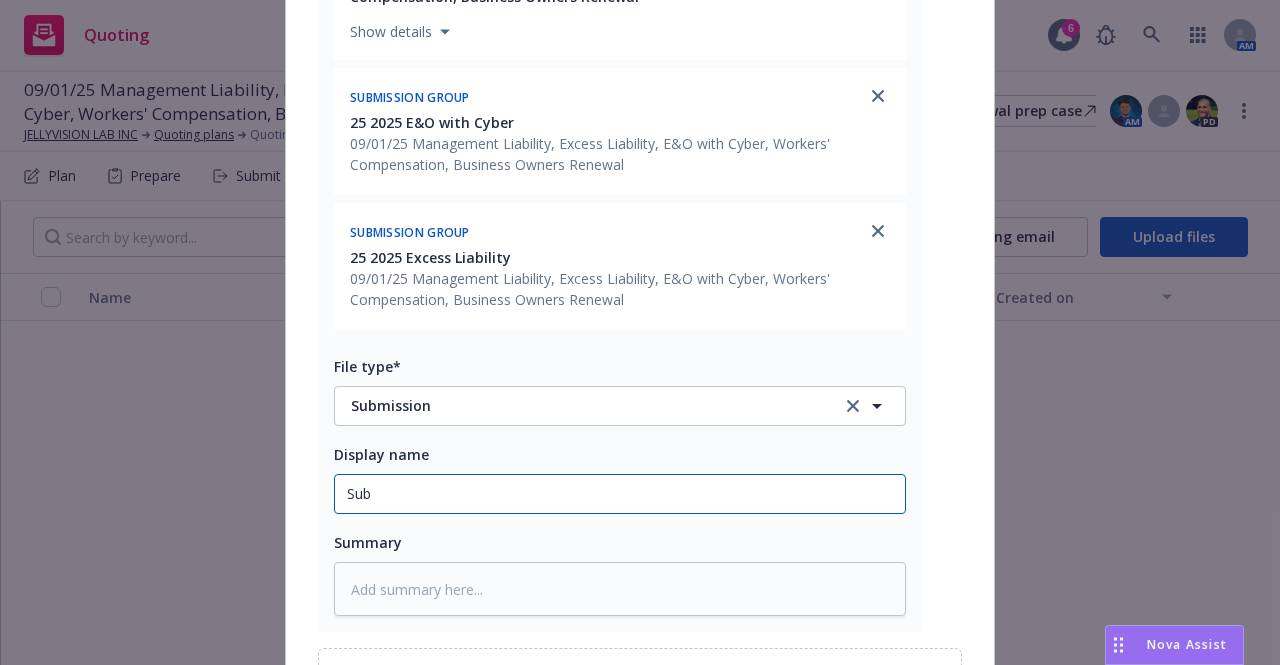 type on "x" 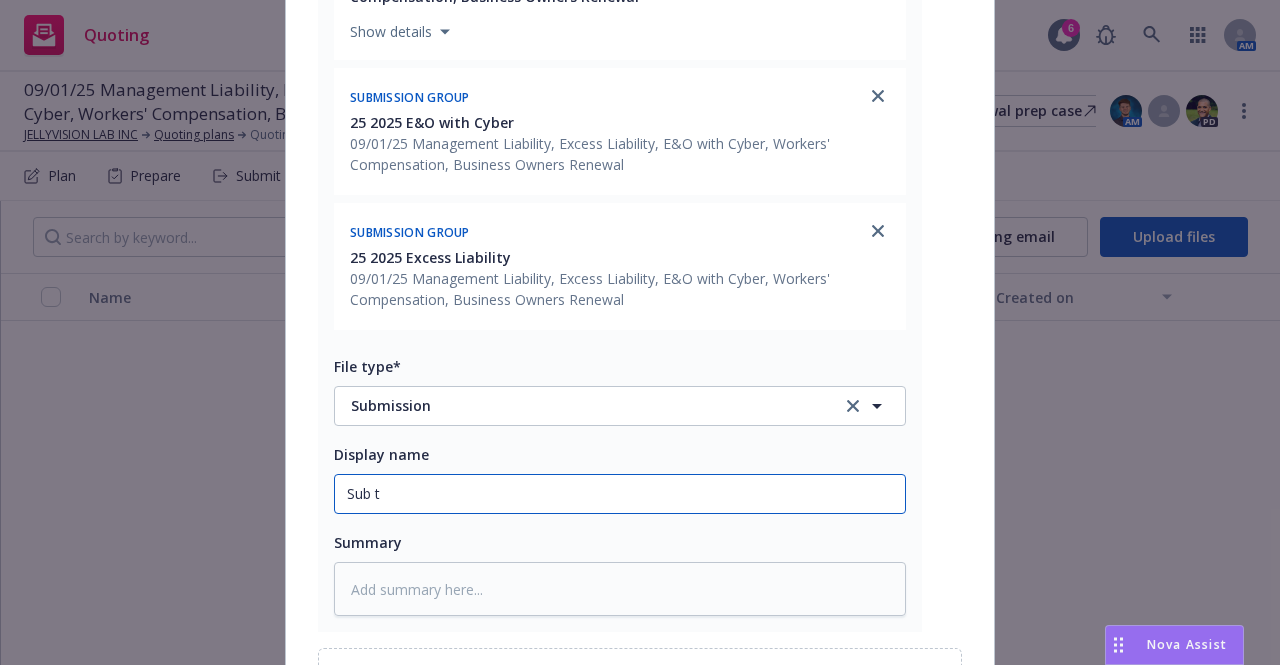type on "x" 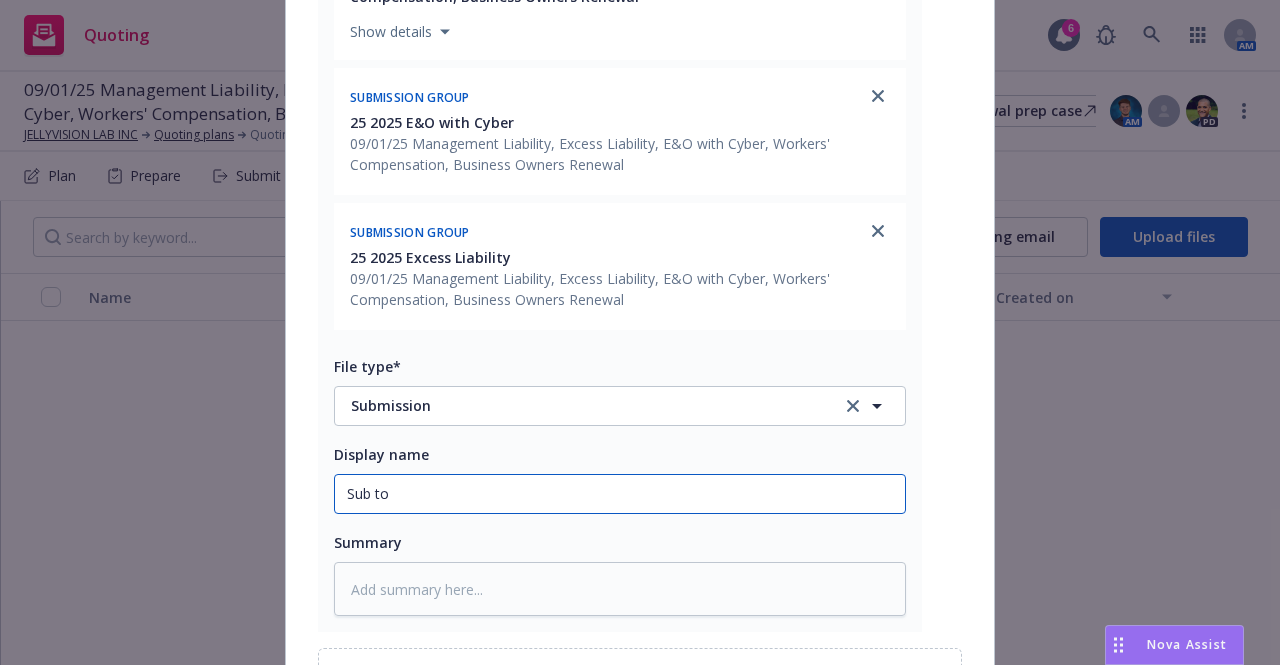 type on "x" 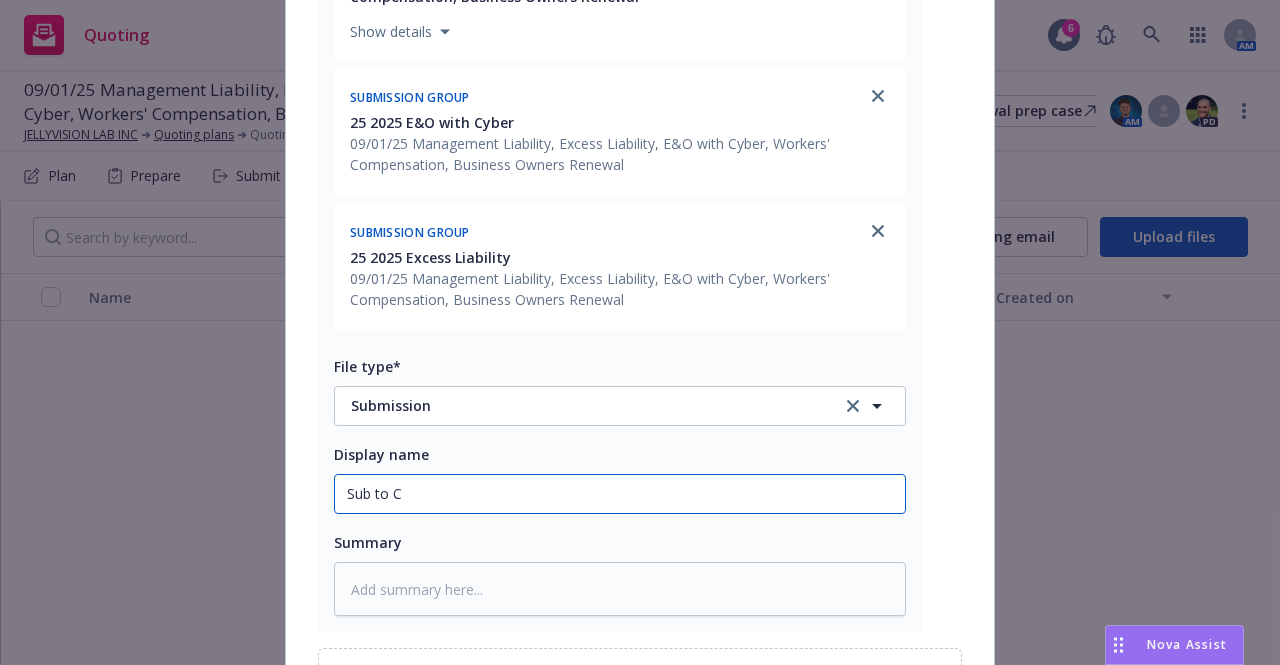 type on "x" 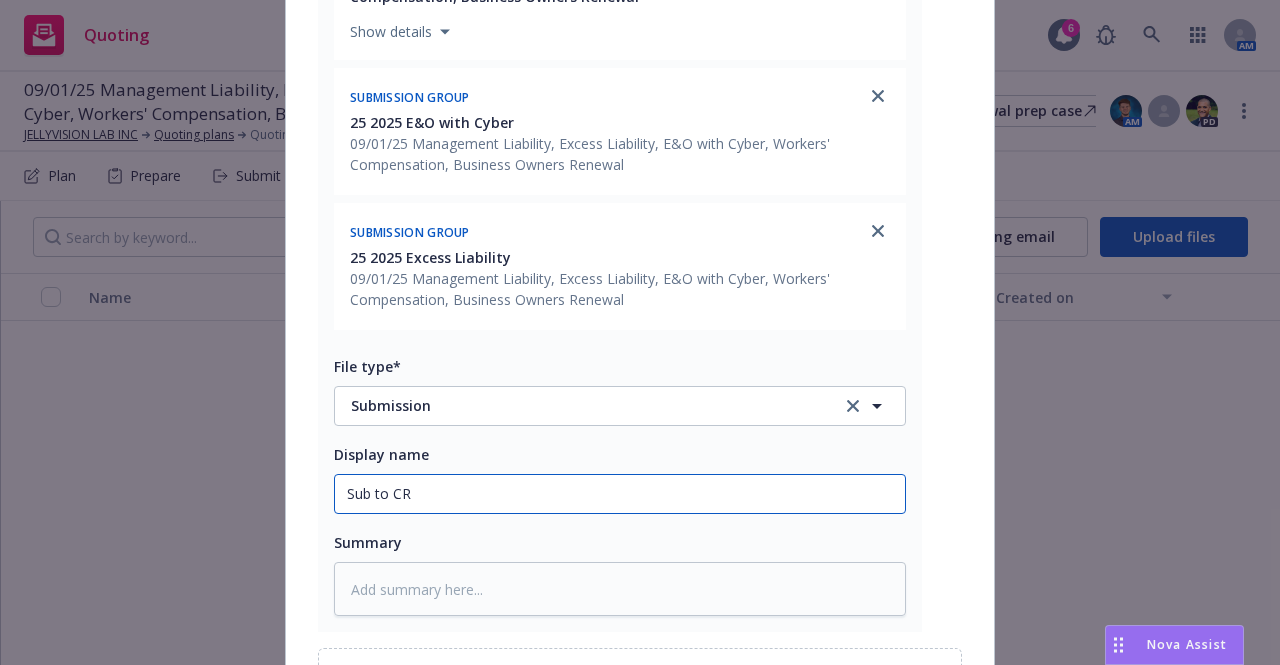 type on "x" 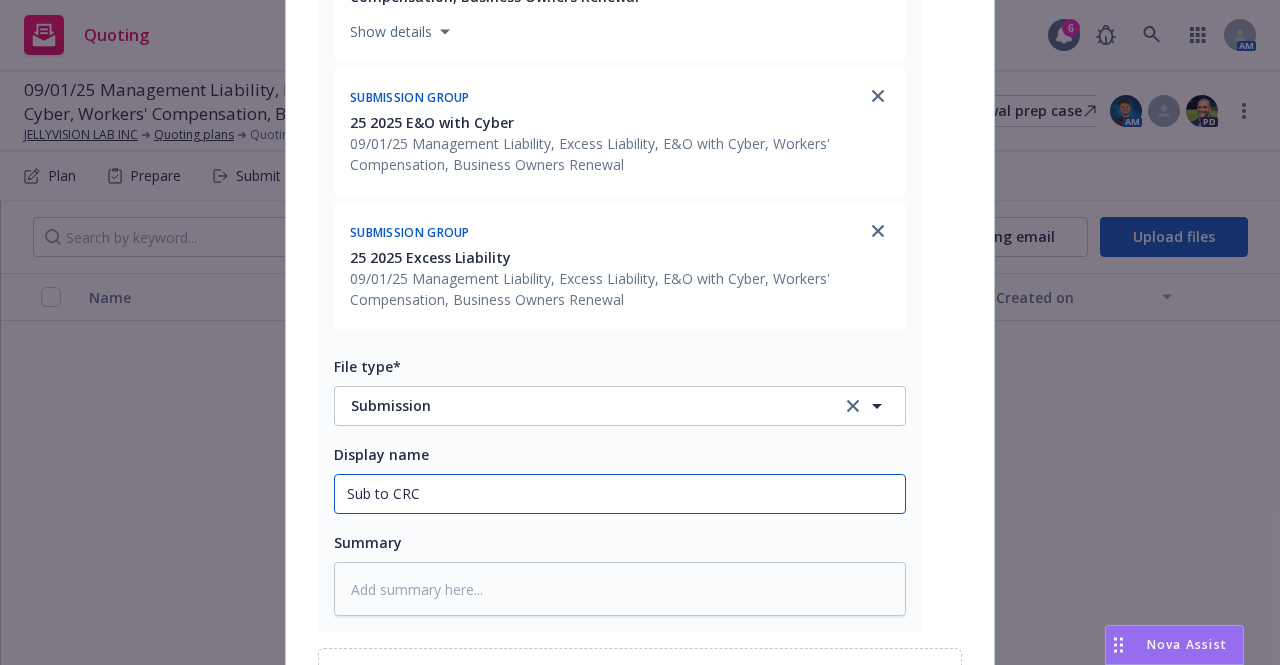type on "x" 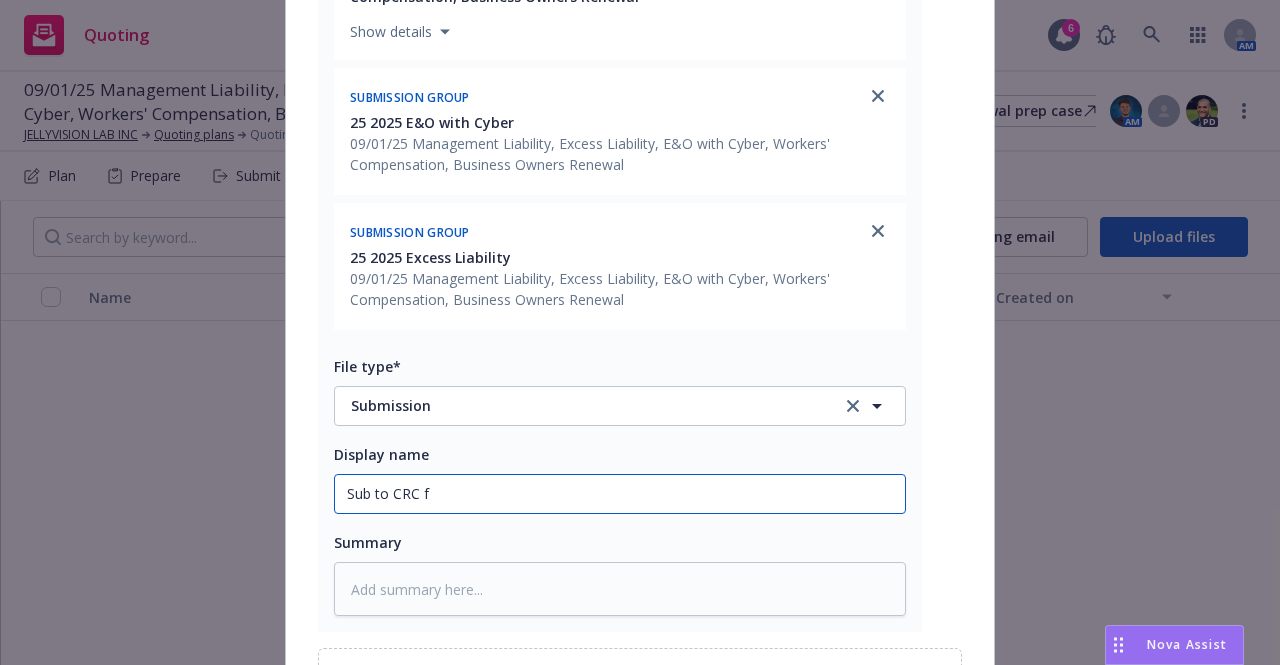 type on "x" 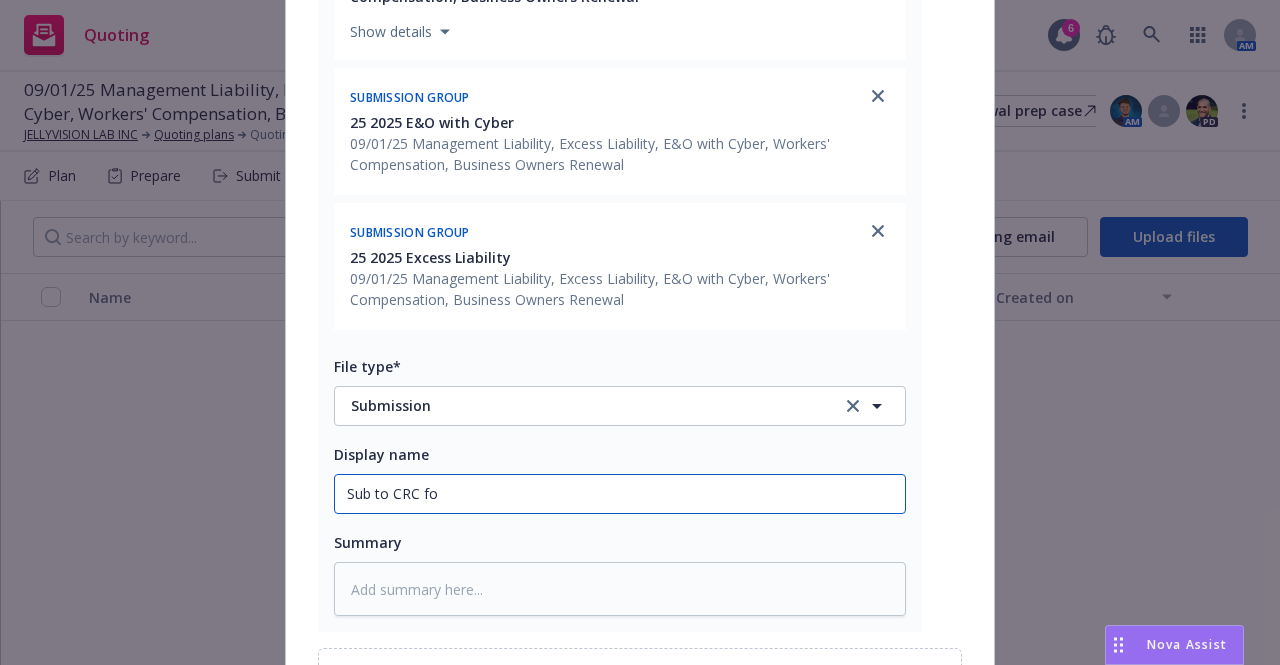 type on "x" 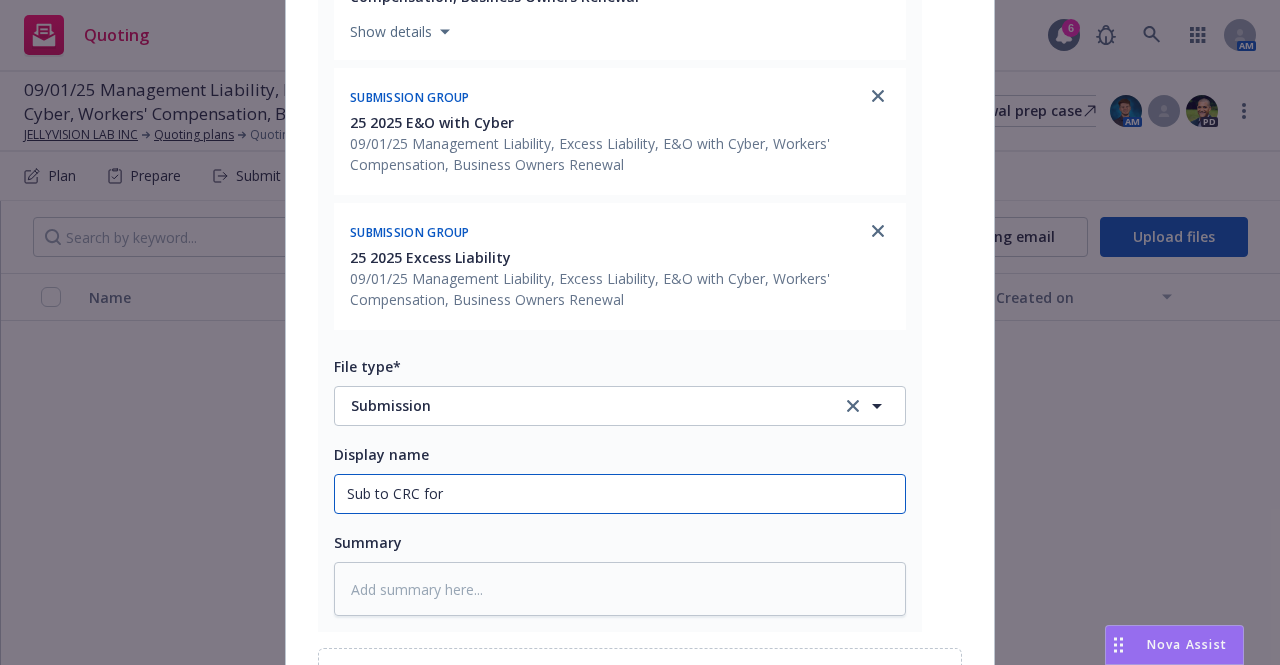 type on "x" 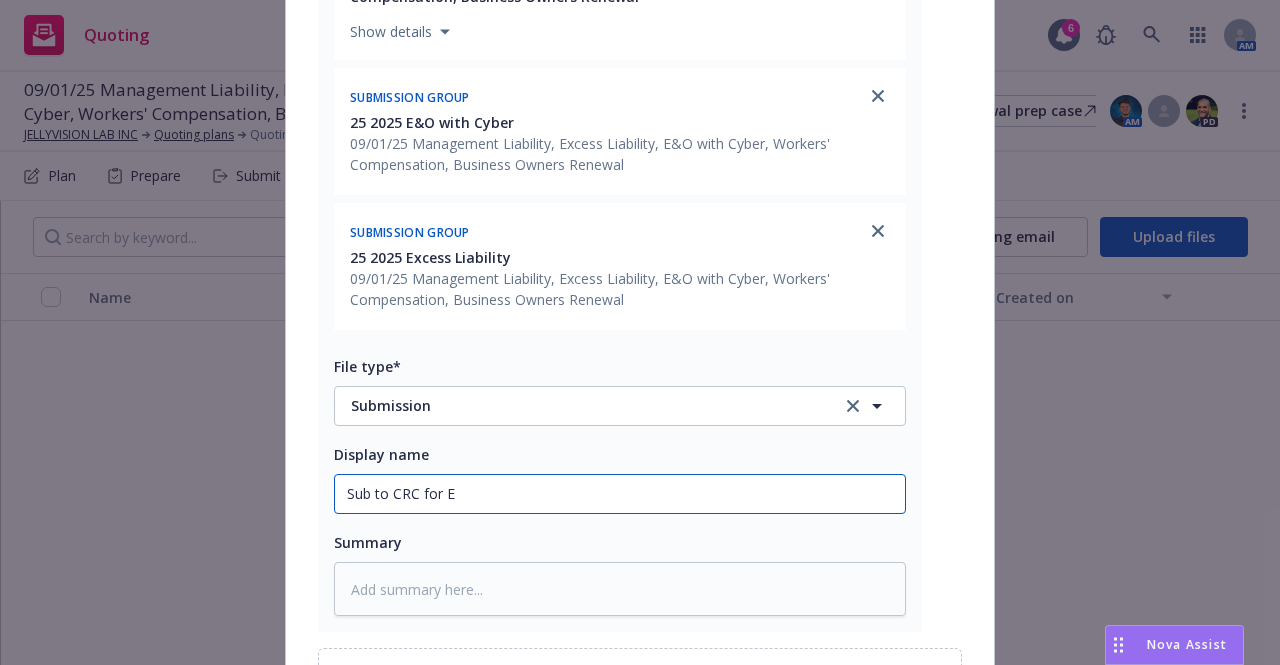type on "x" 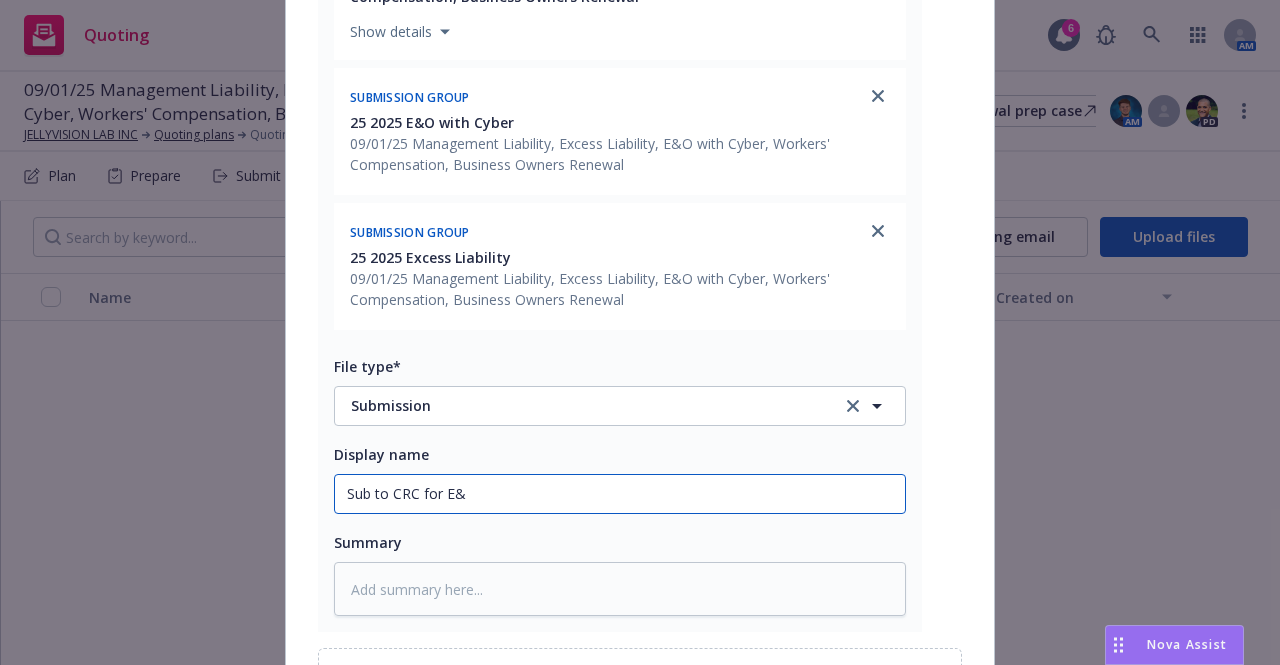 type on "x" 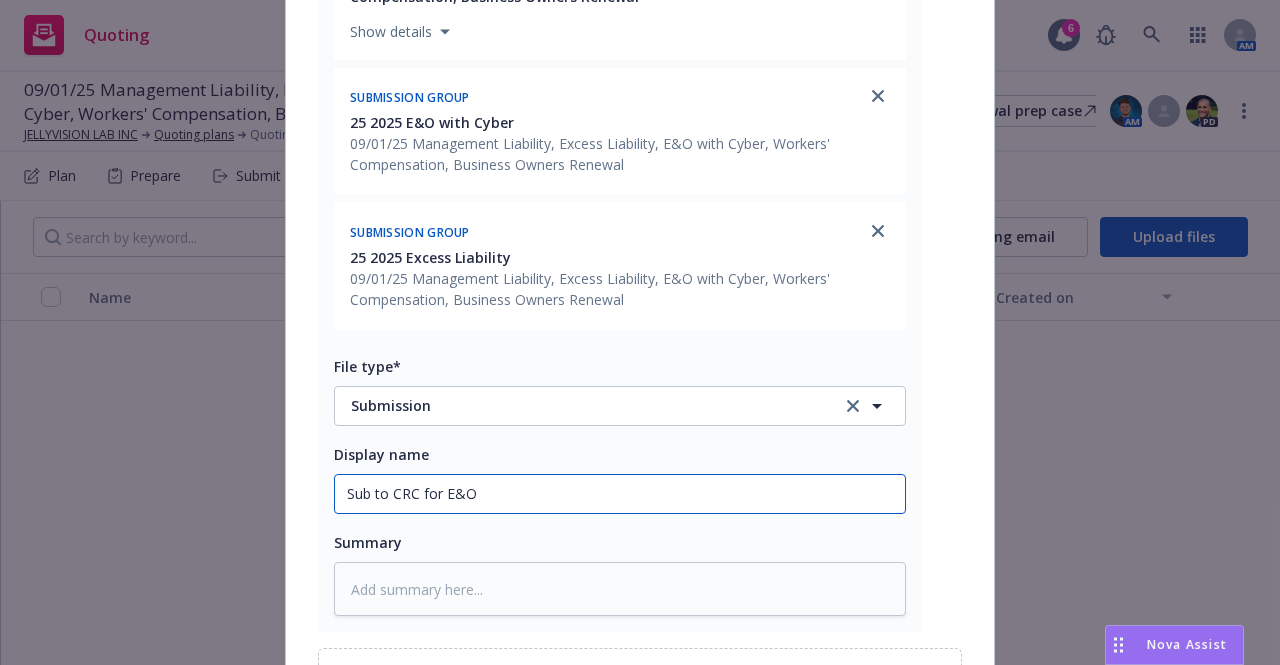 type on "x" 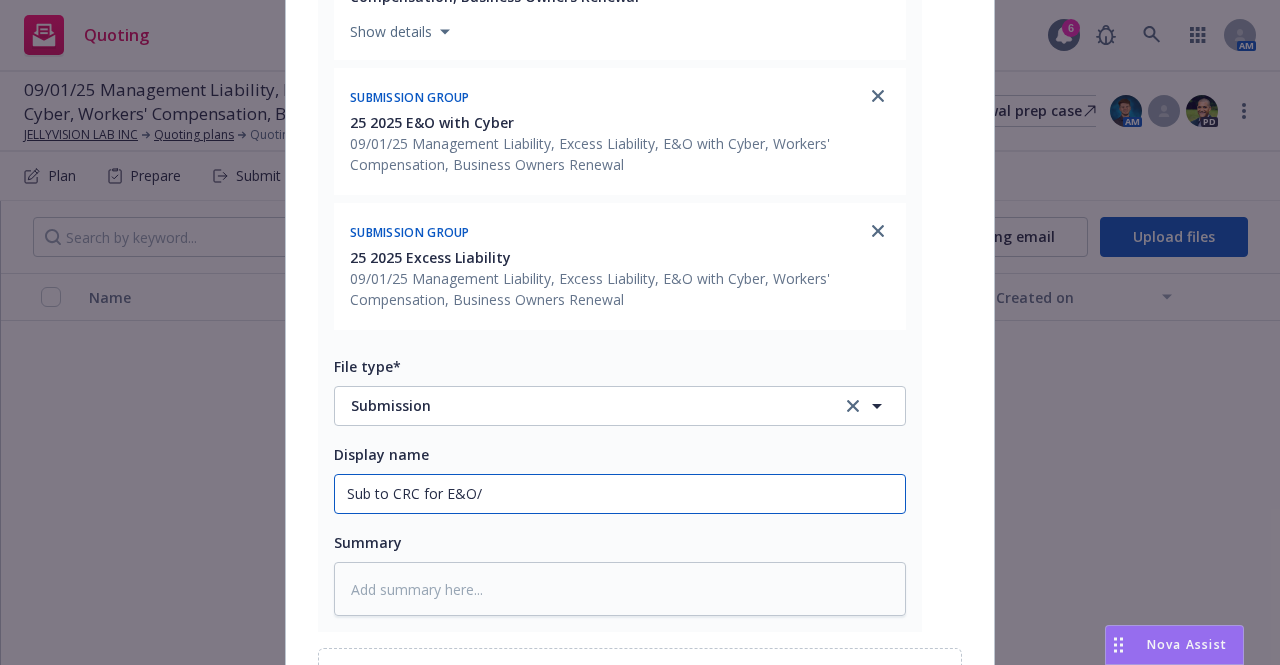 type on "x" 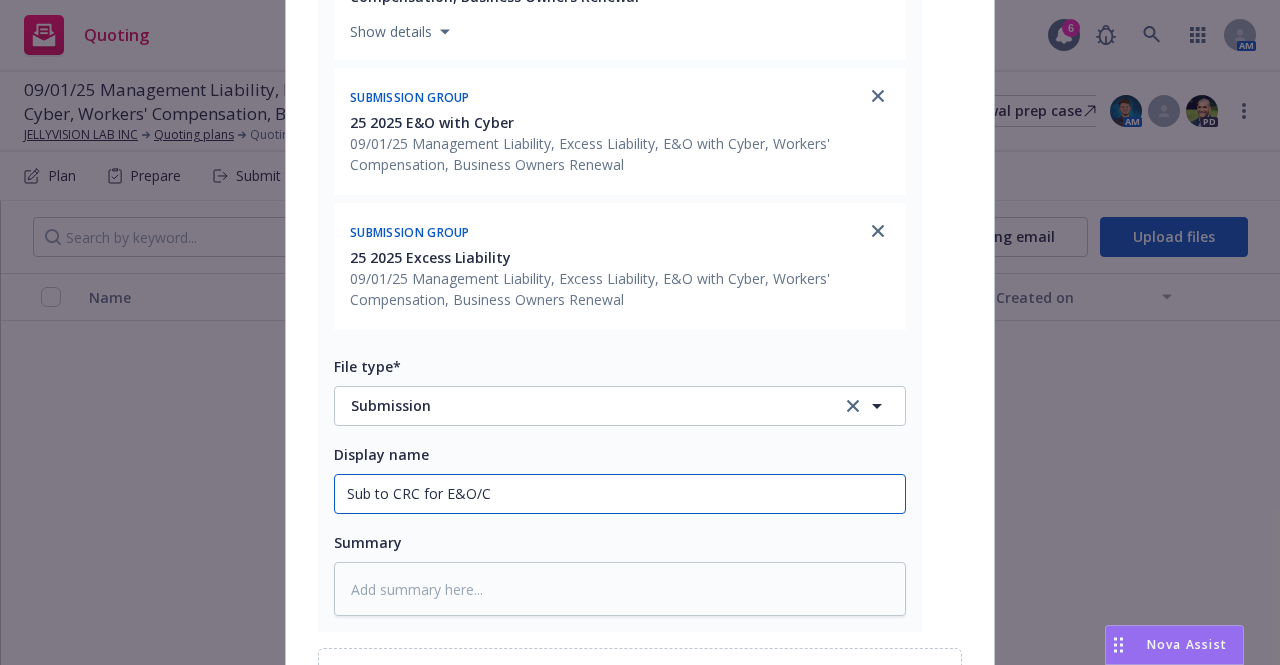 type on "x" 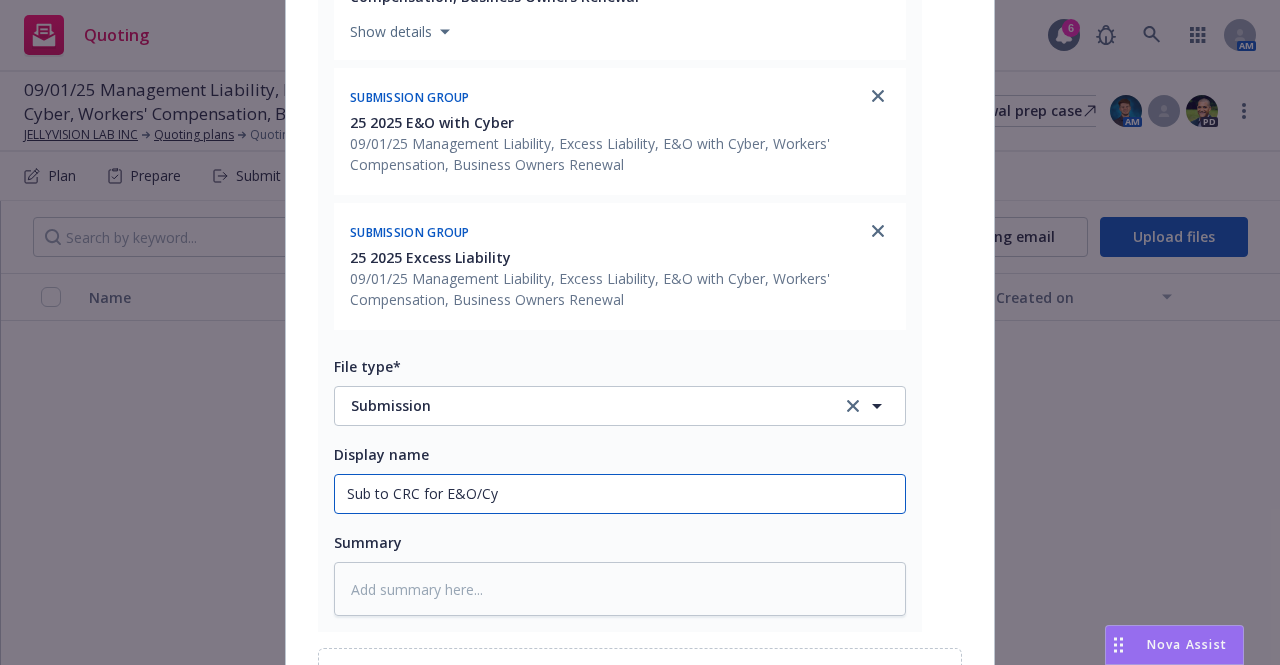 type on "Sub to CRC for E&O/Cyb" 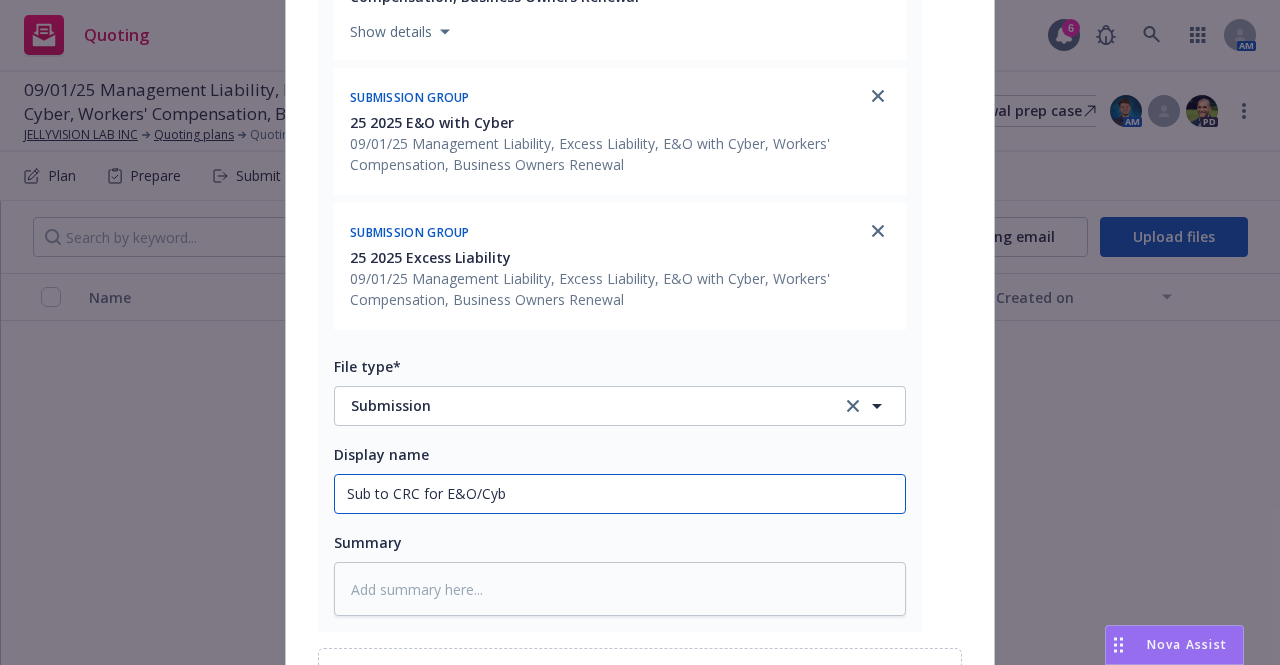 type on "x" 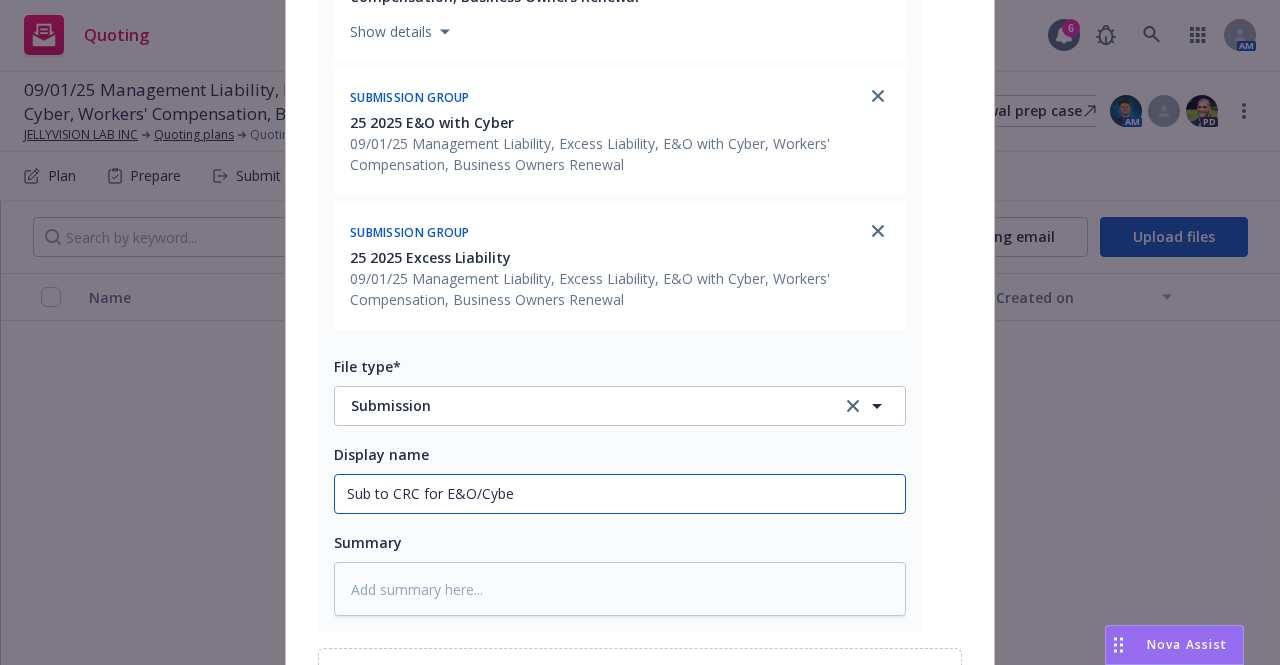 type on "x" 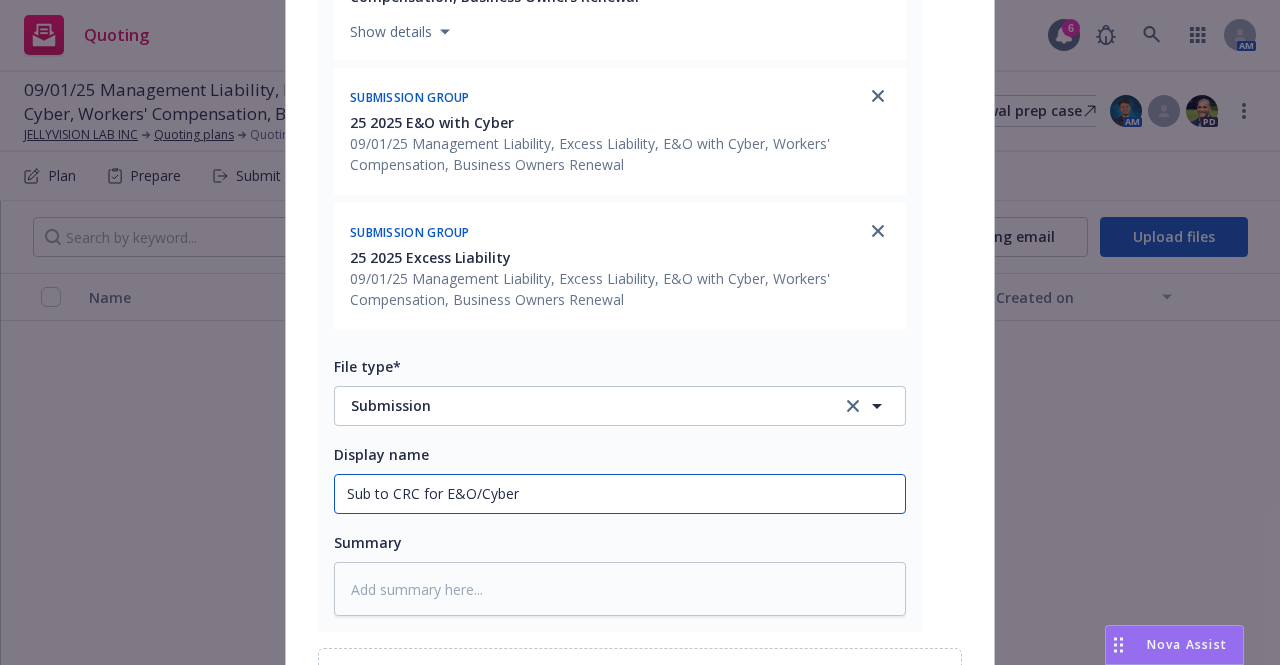 type on "x" 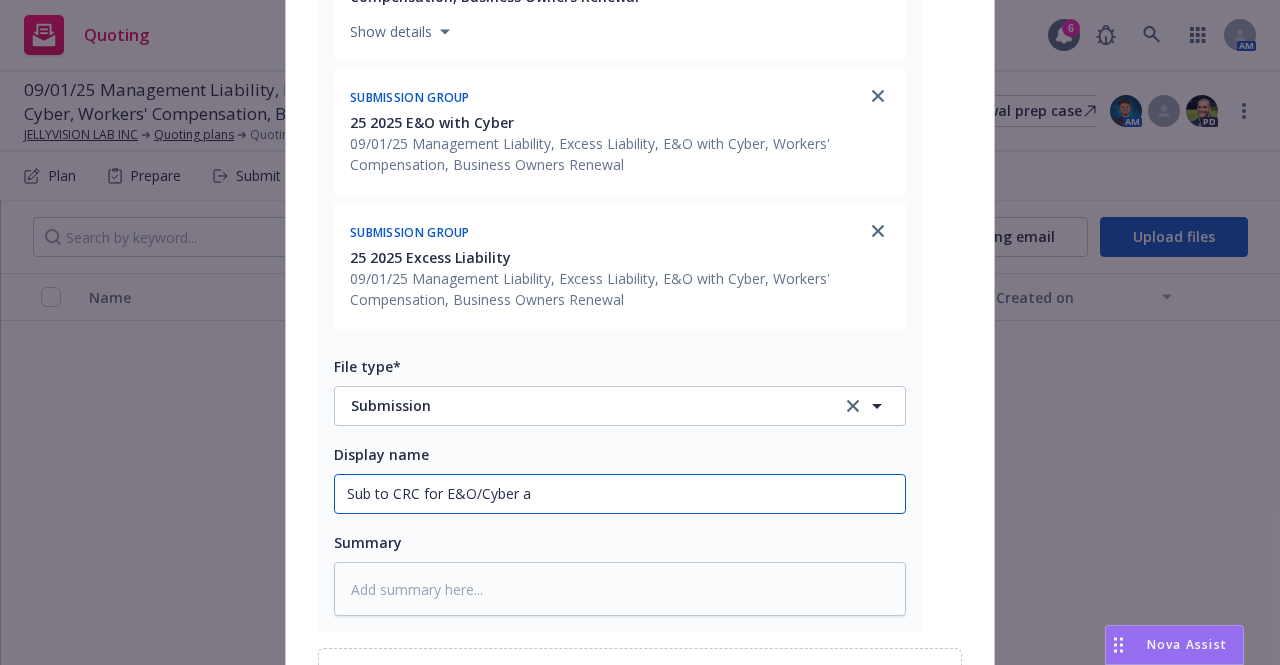 type on "x" 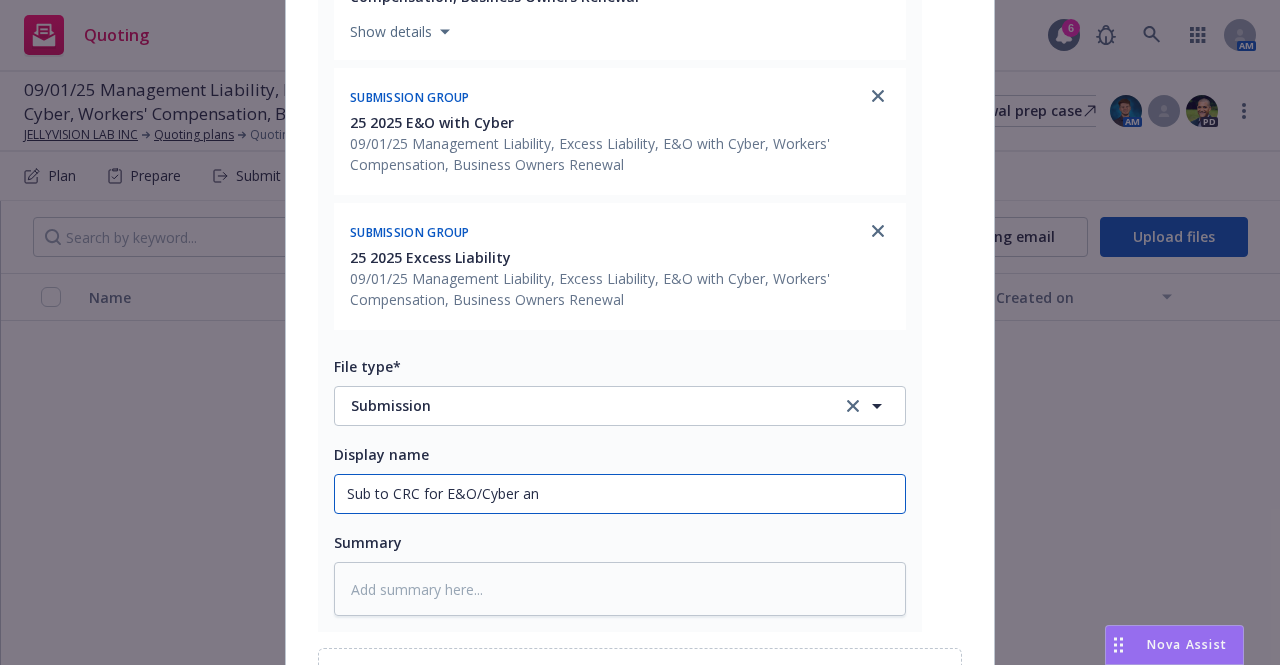 type on "x" 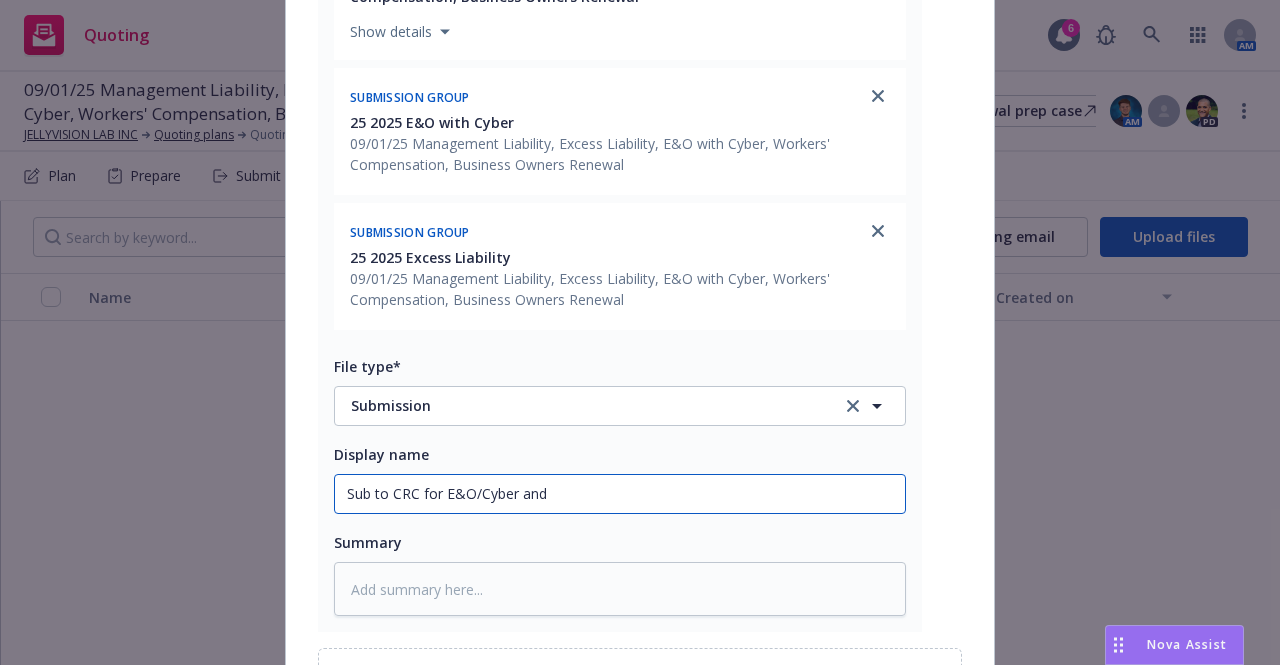 type on "x" 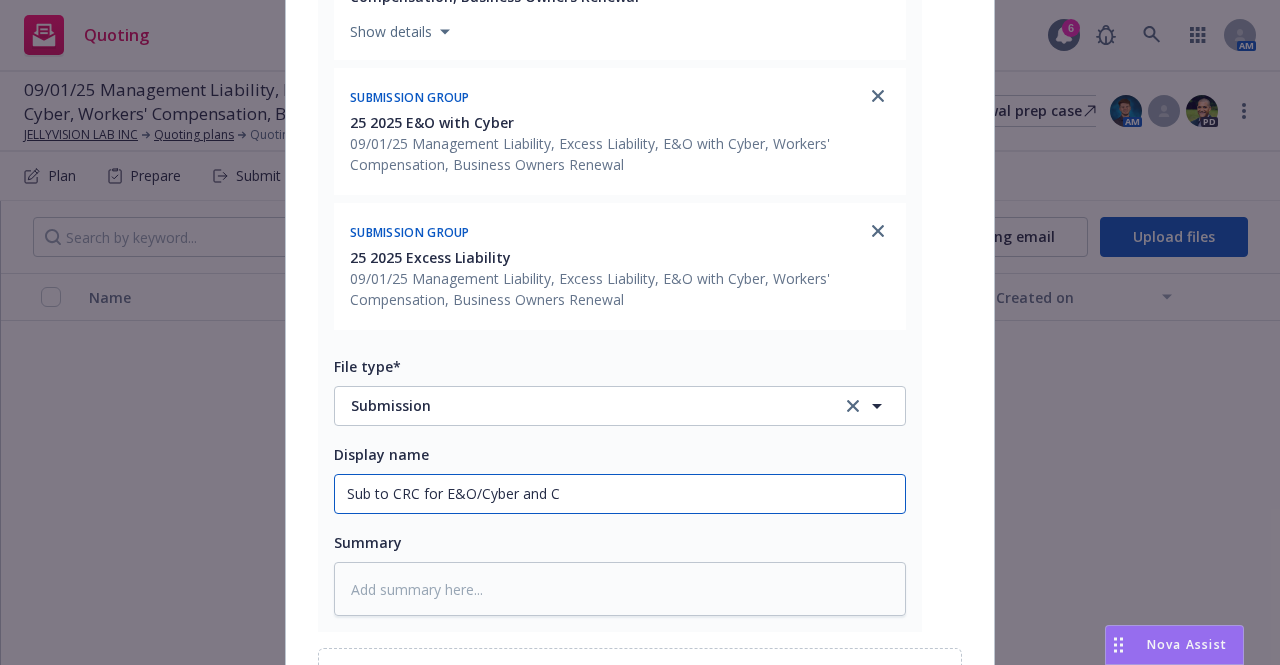type on "x" 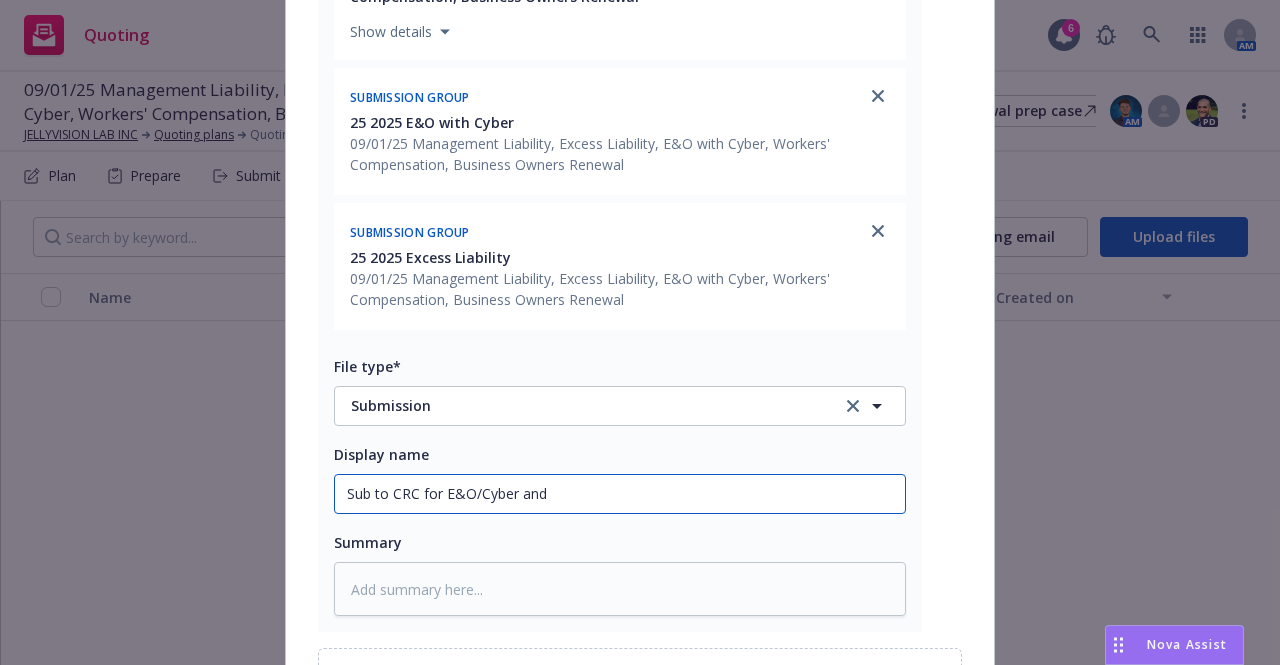 type on "x" 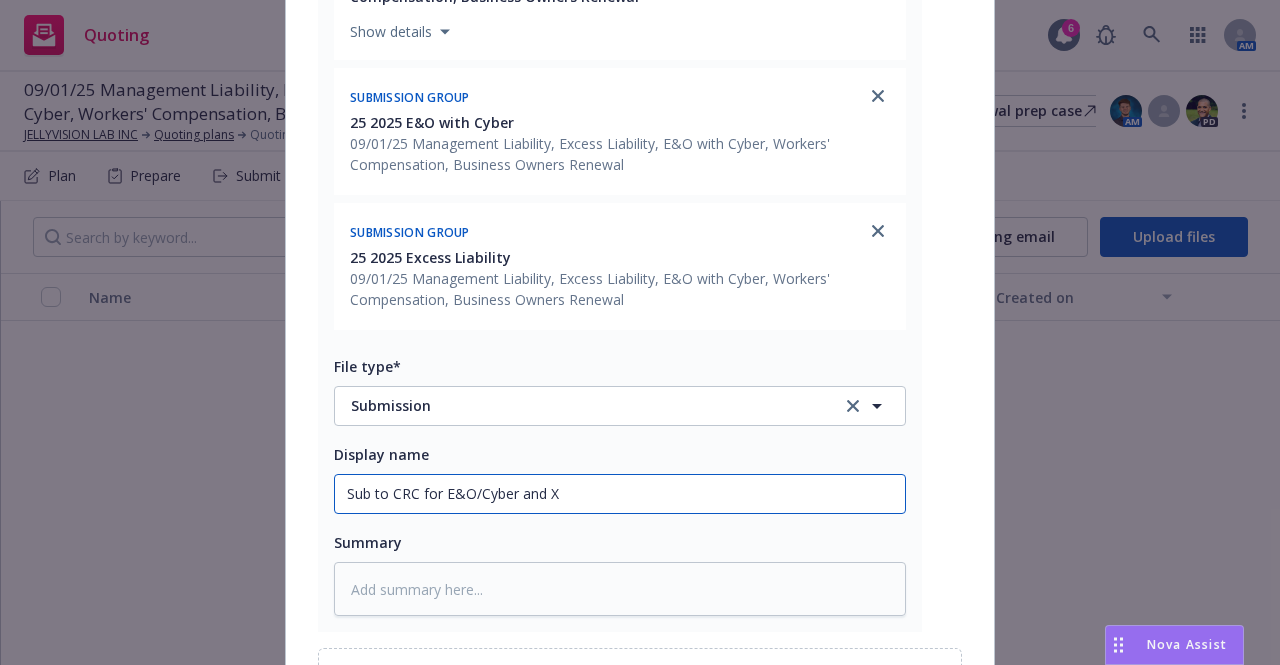 type on "x" 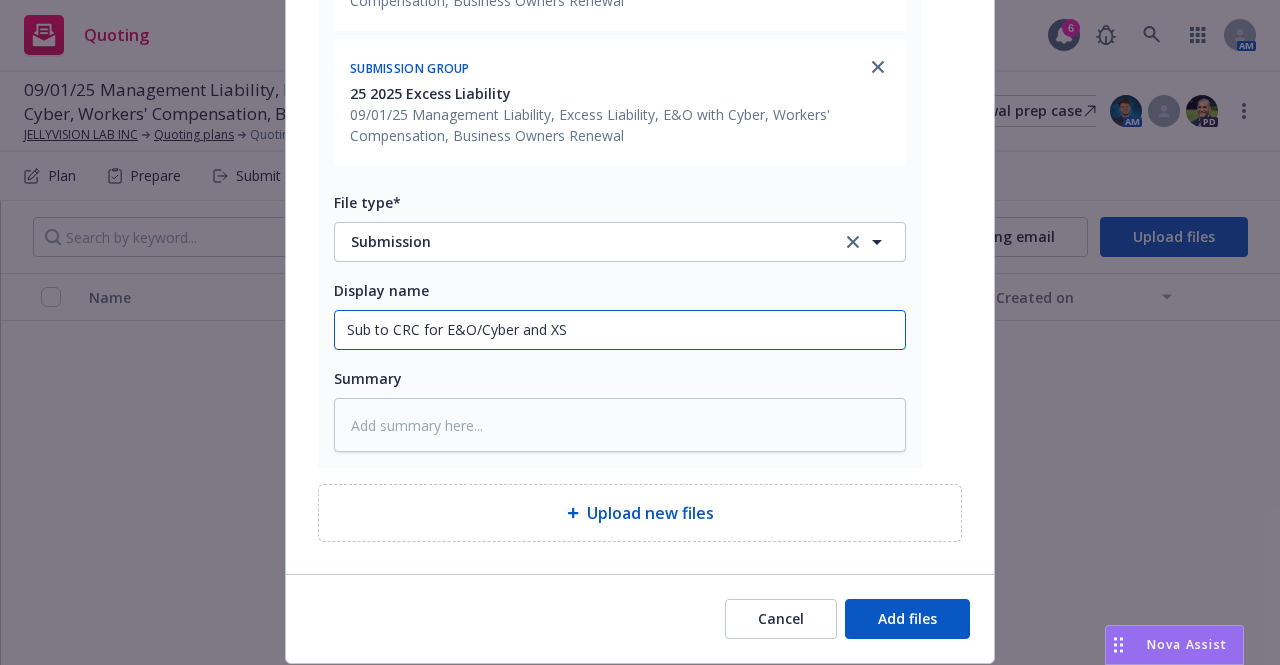 scroll, scrollTop: 725, scrollLeft: 0, axis: vertical 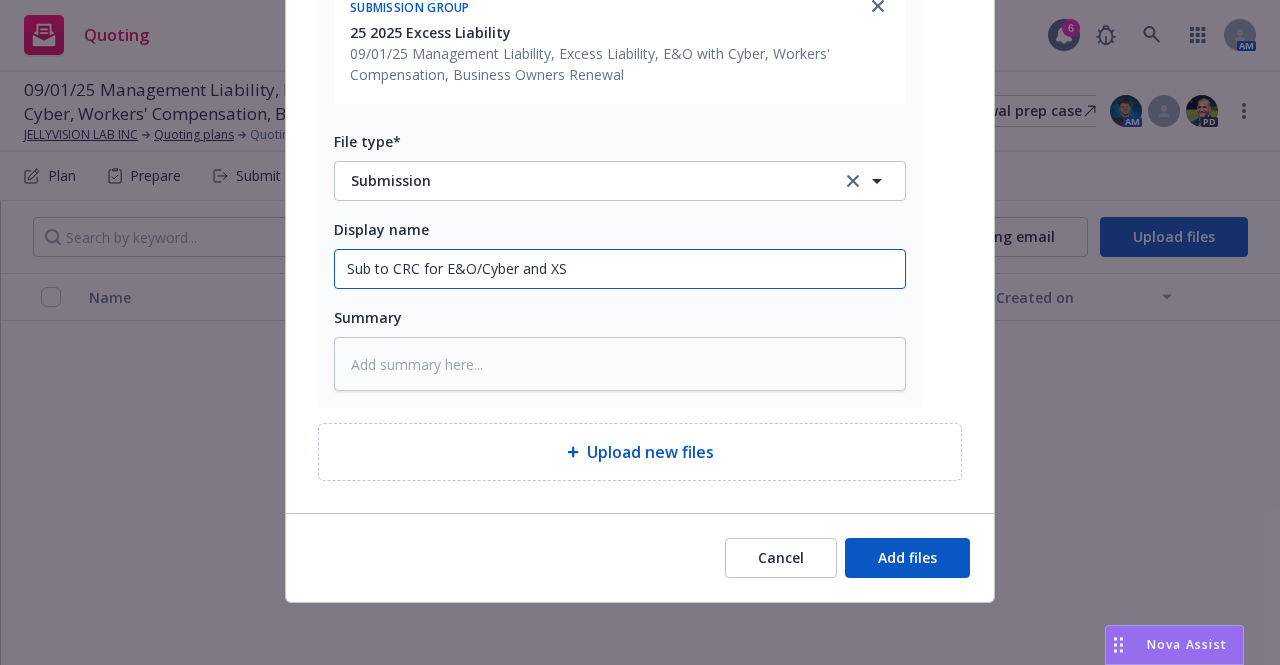 type on "Sub to CRC for E&O/Cyber and XS" 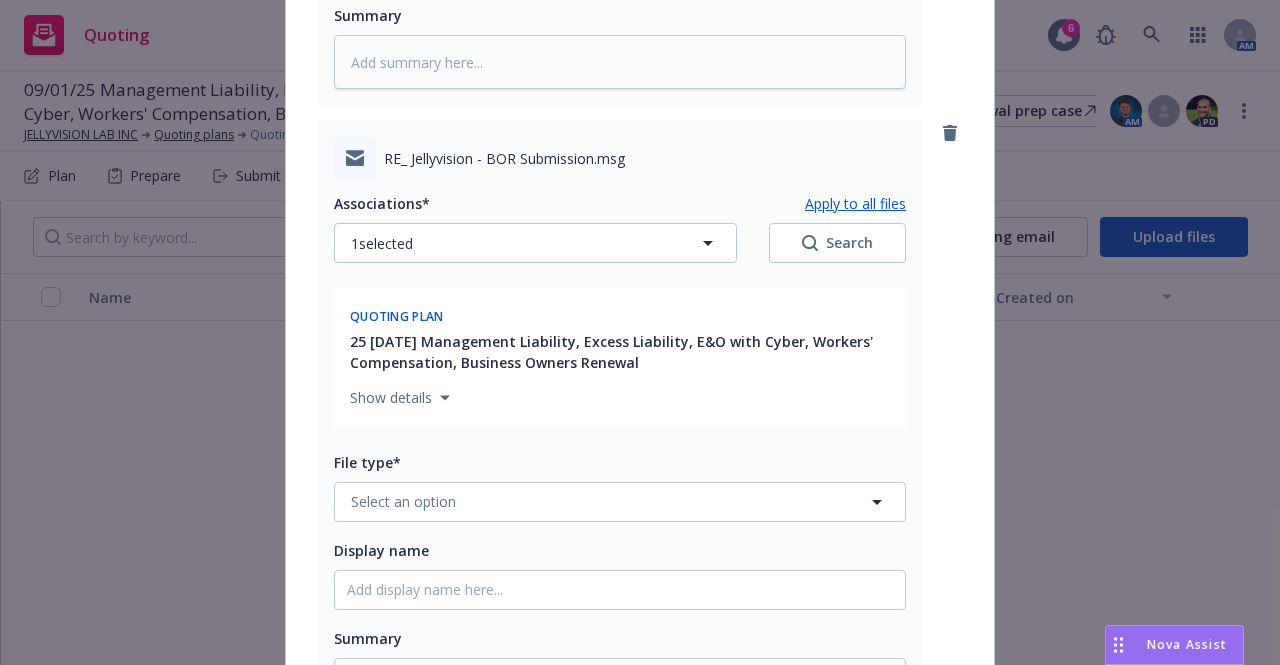 scroll, scrollTop: 1125, scrollLeft: 0, axis: vertical 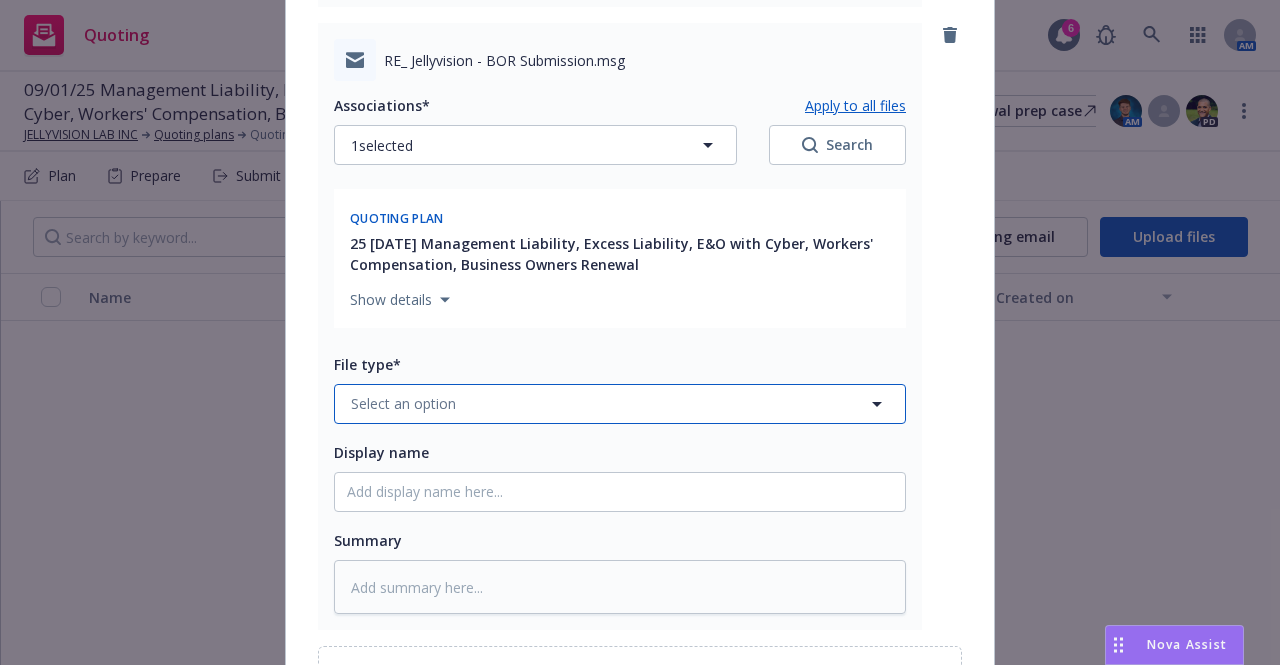 click on "Select an option" at bounding box center [620, 404] 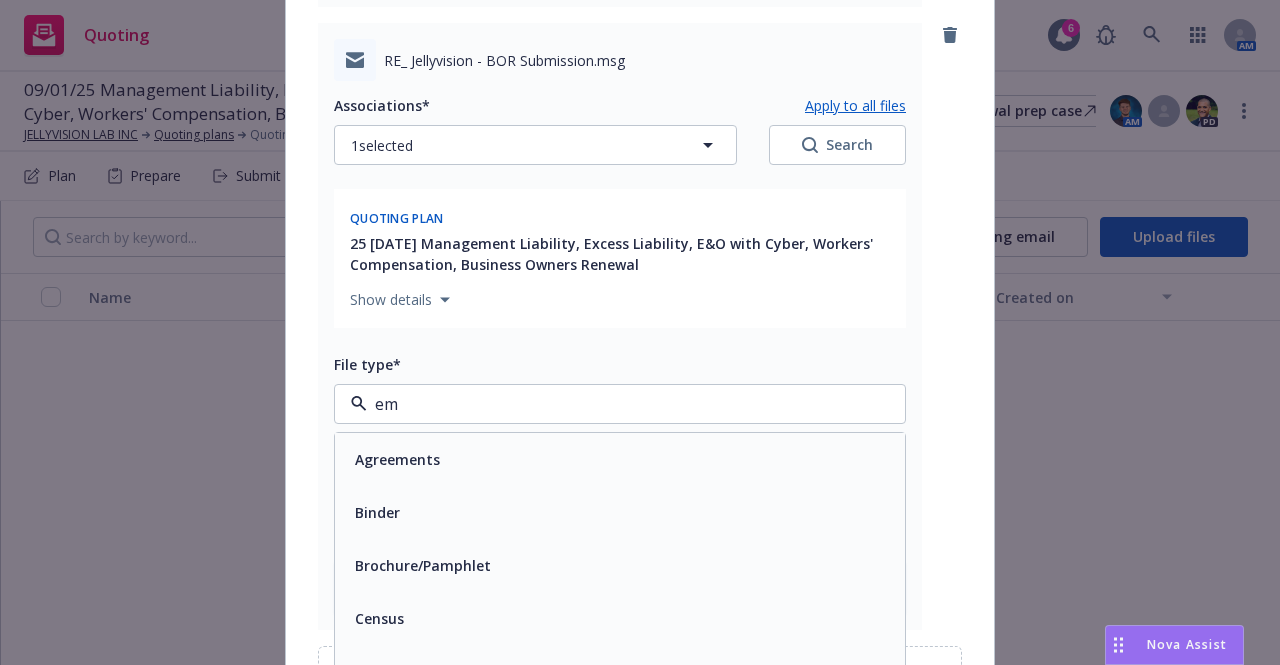 type on "ema" 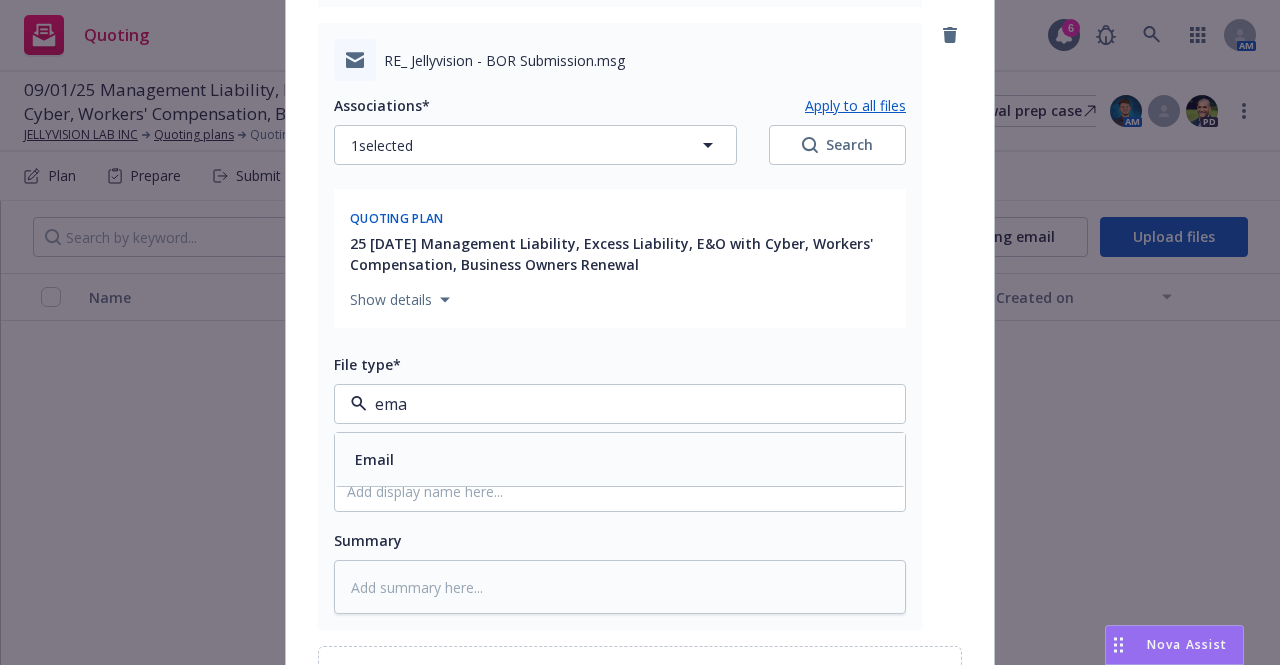 click on "Email" at bounding box center (620, 459) 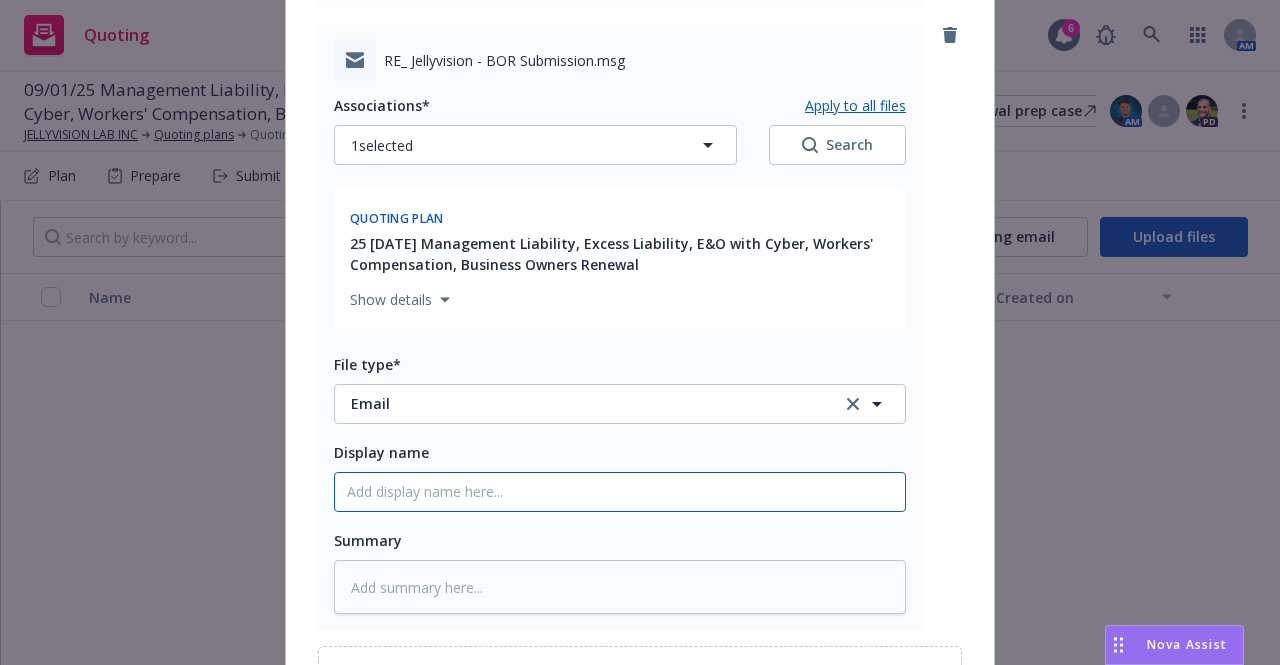 click on "Display name" at bounding box center [620, -131] 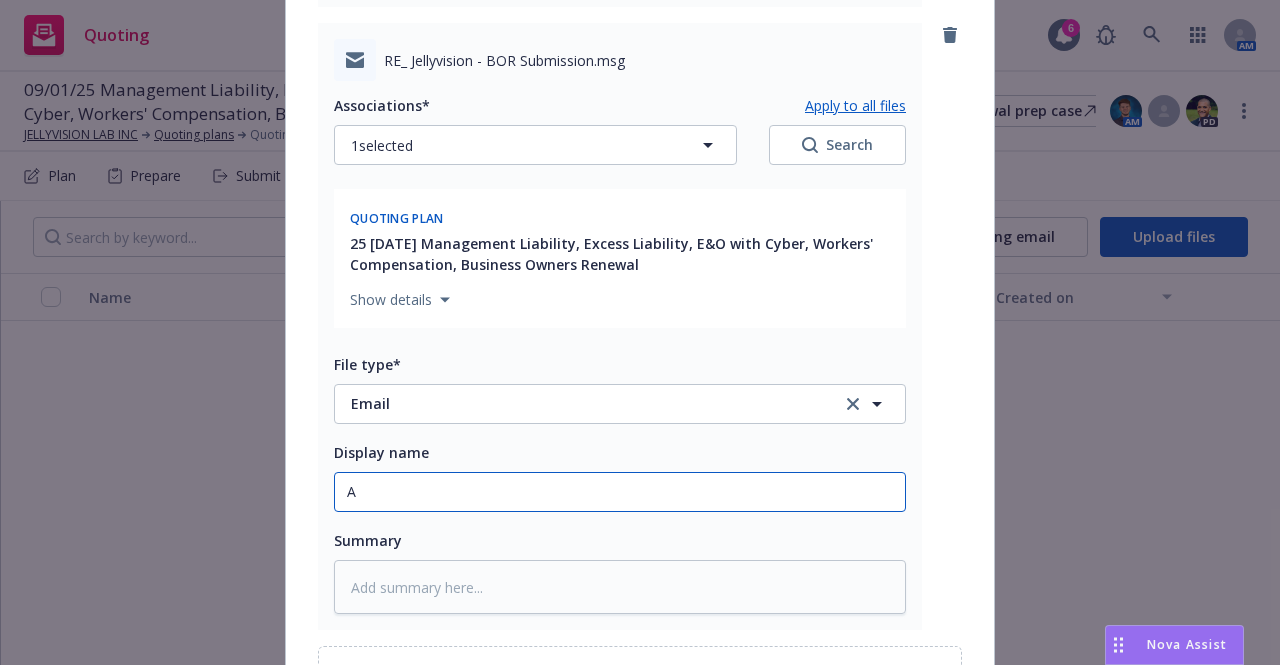 type on "x" 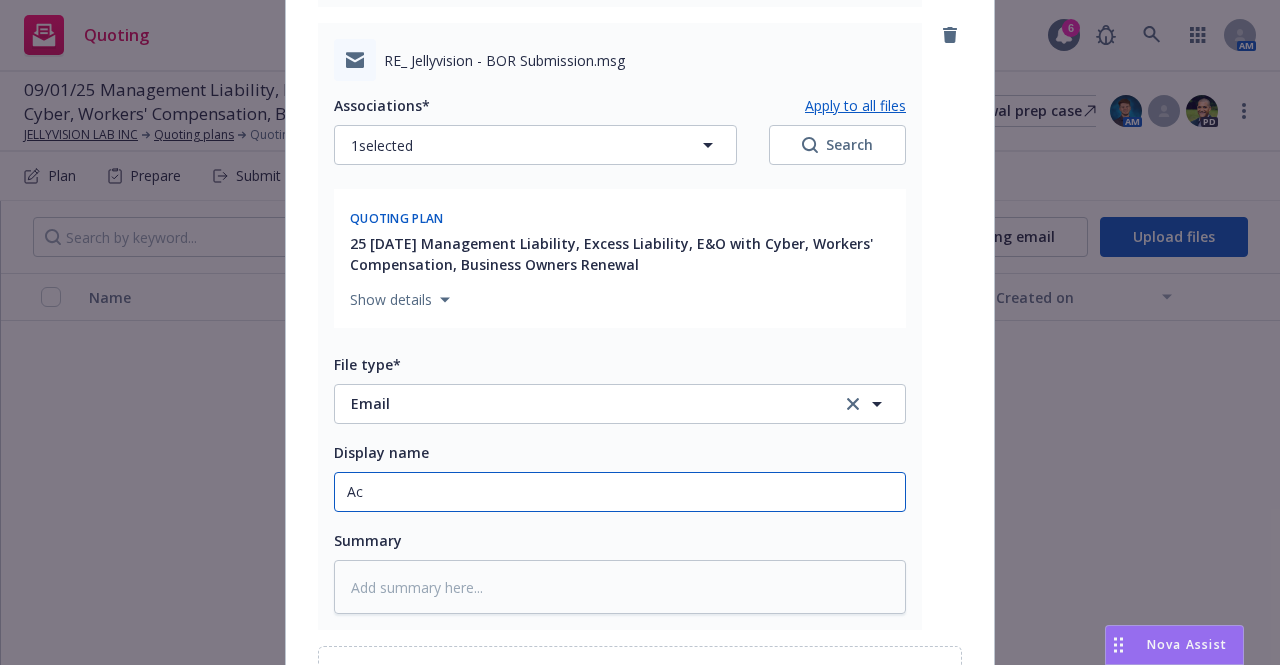 type on "x" 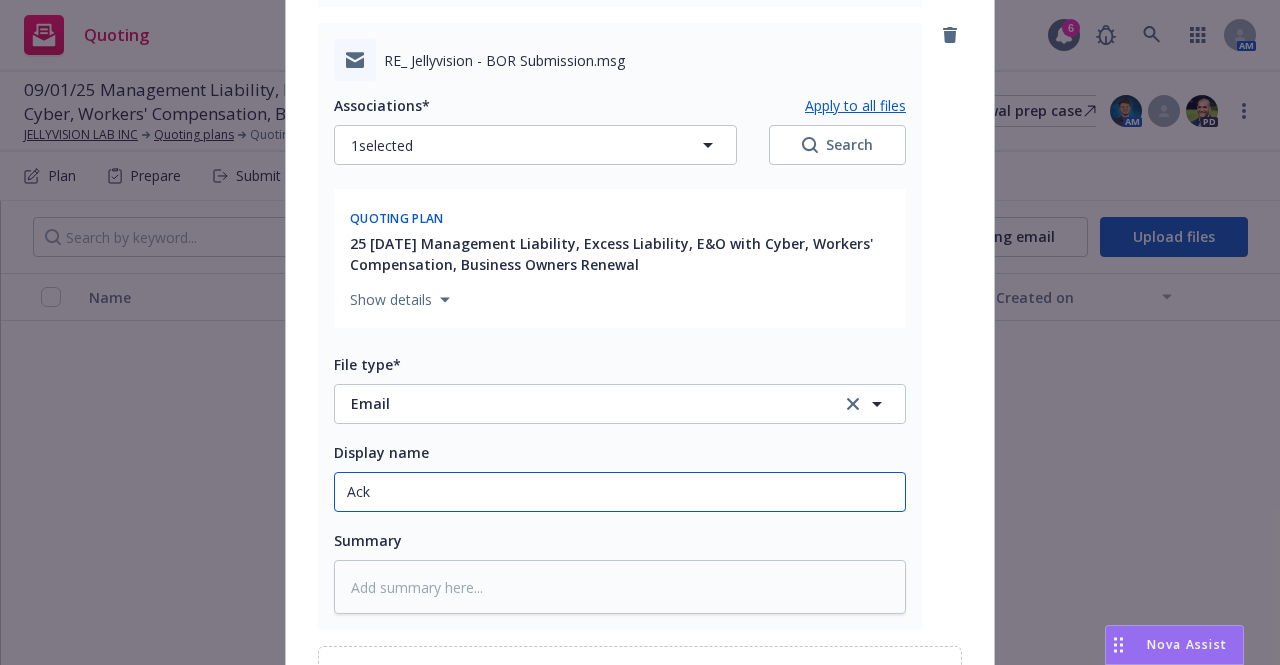 type on "x" 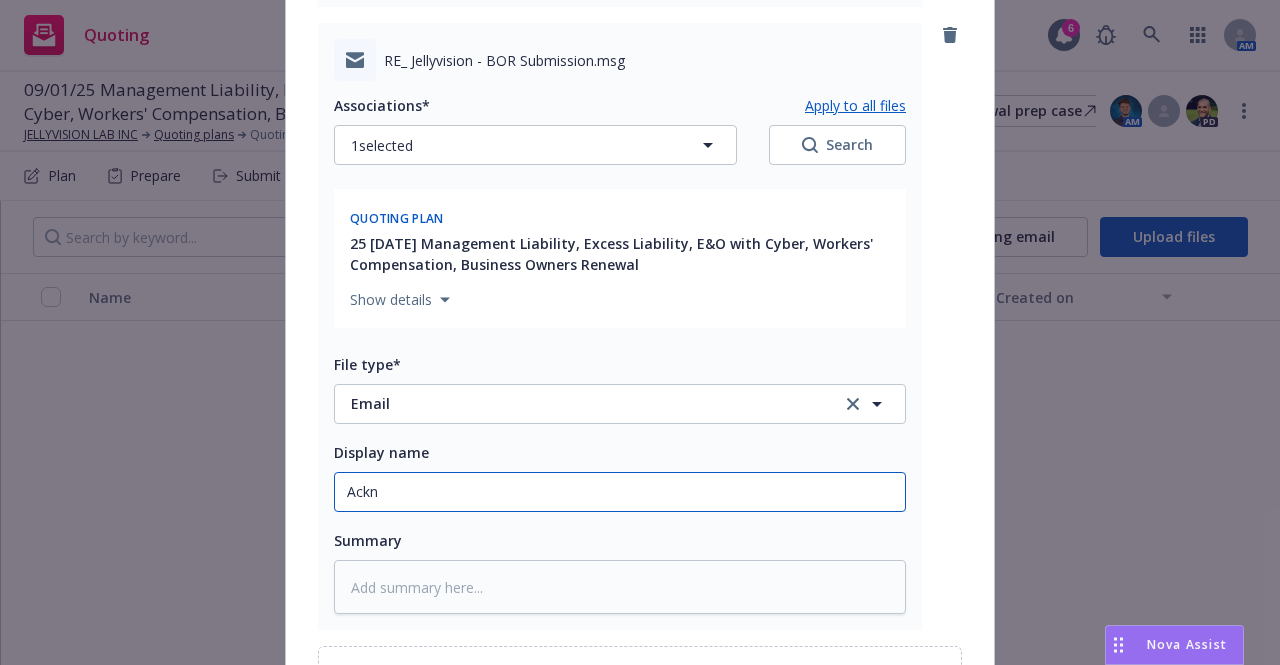 type on "x" 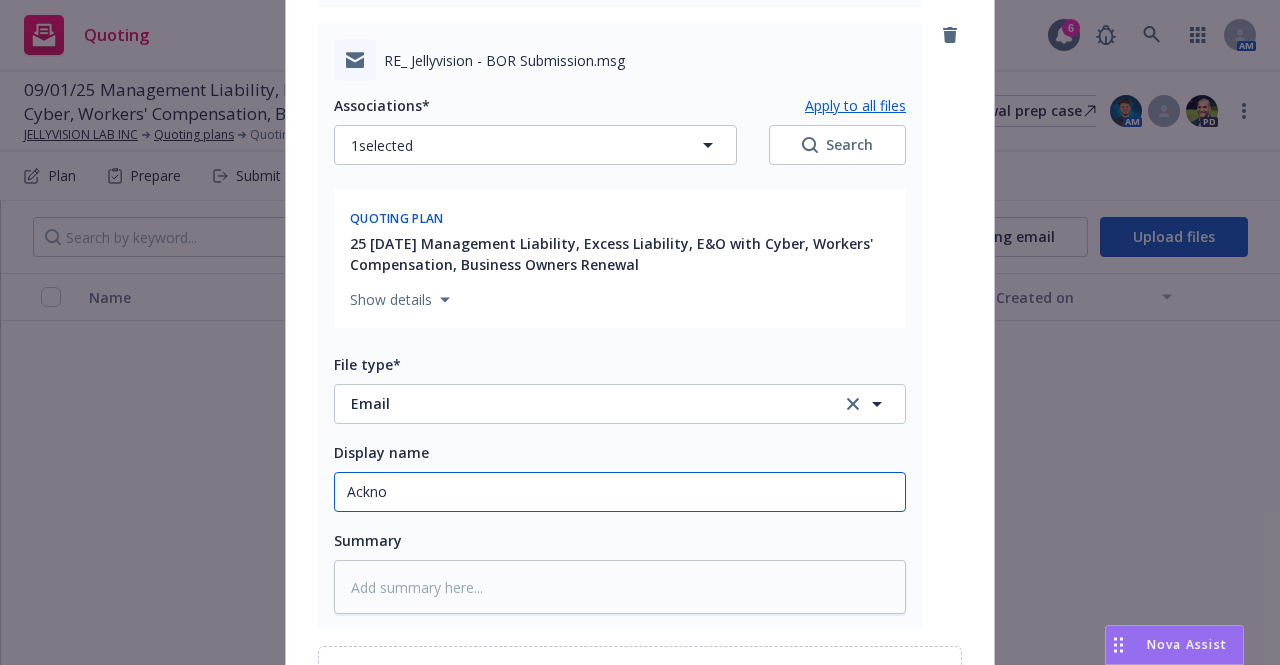 type on "x" 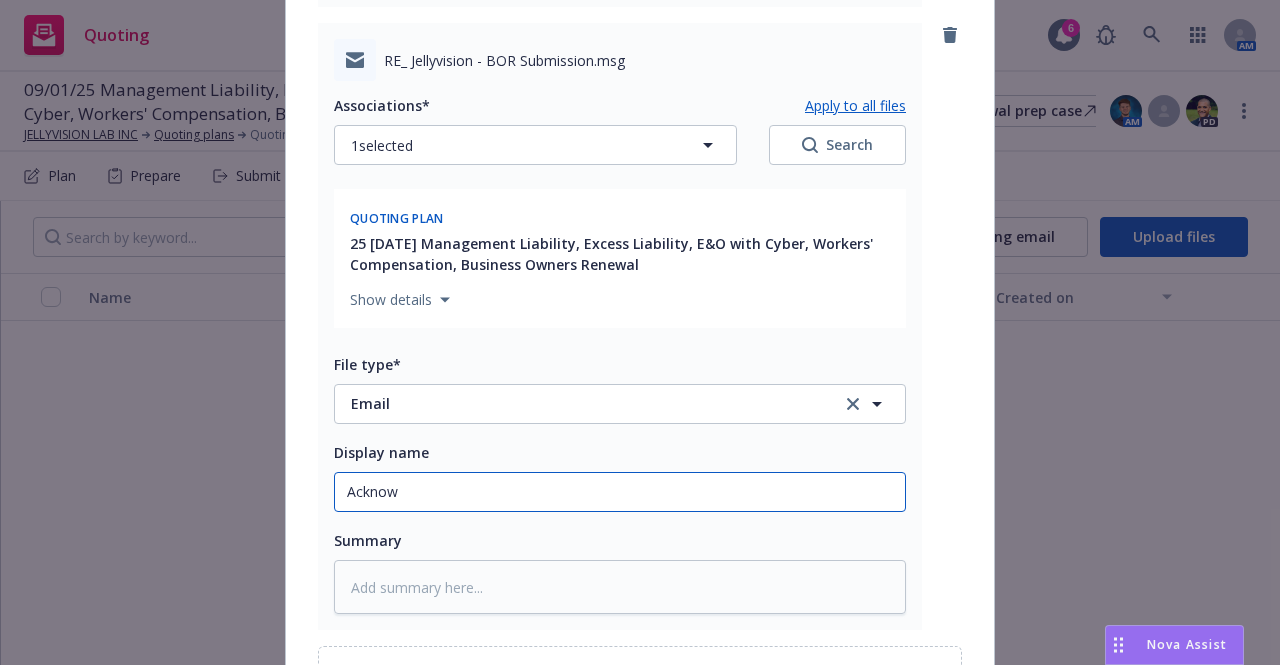 type on "x" 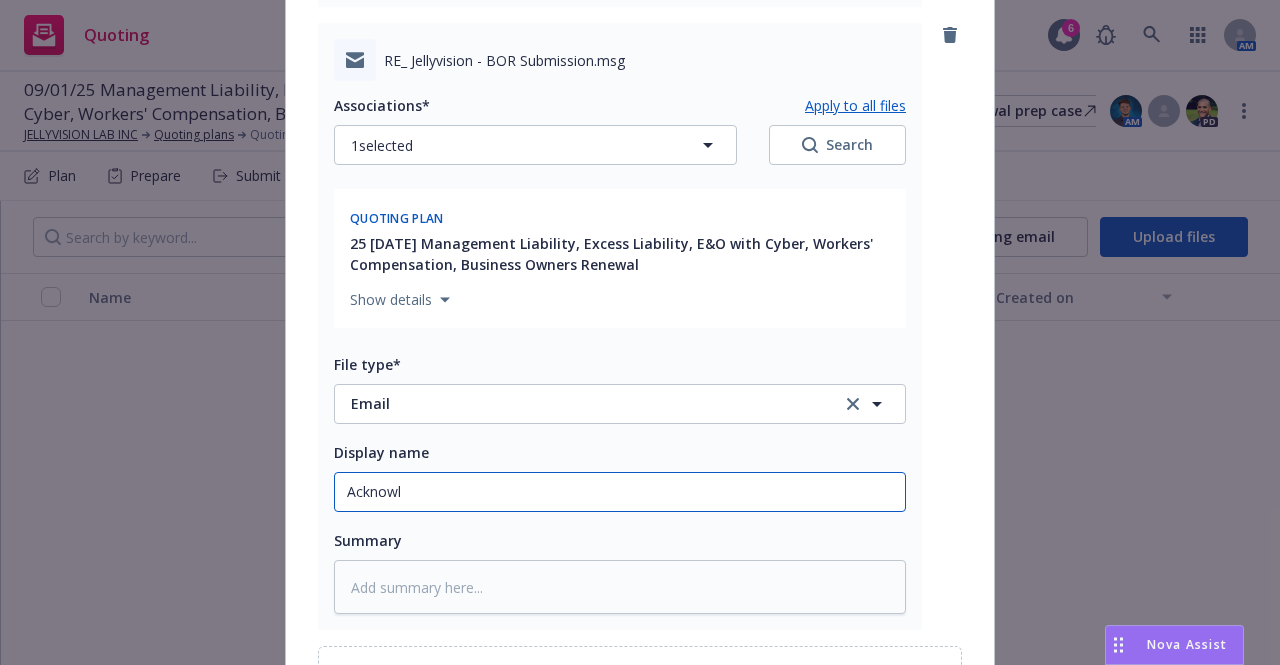 type on "x" 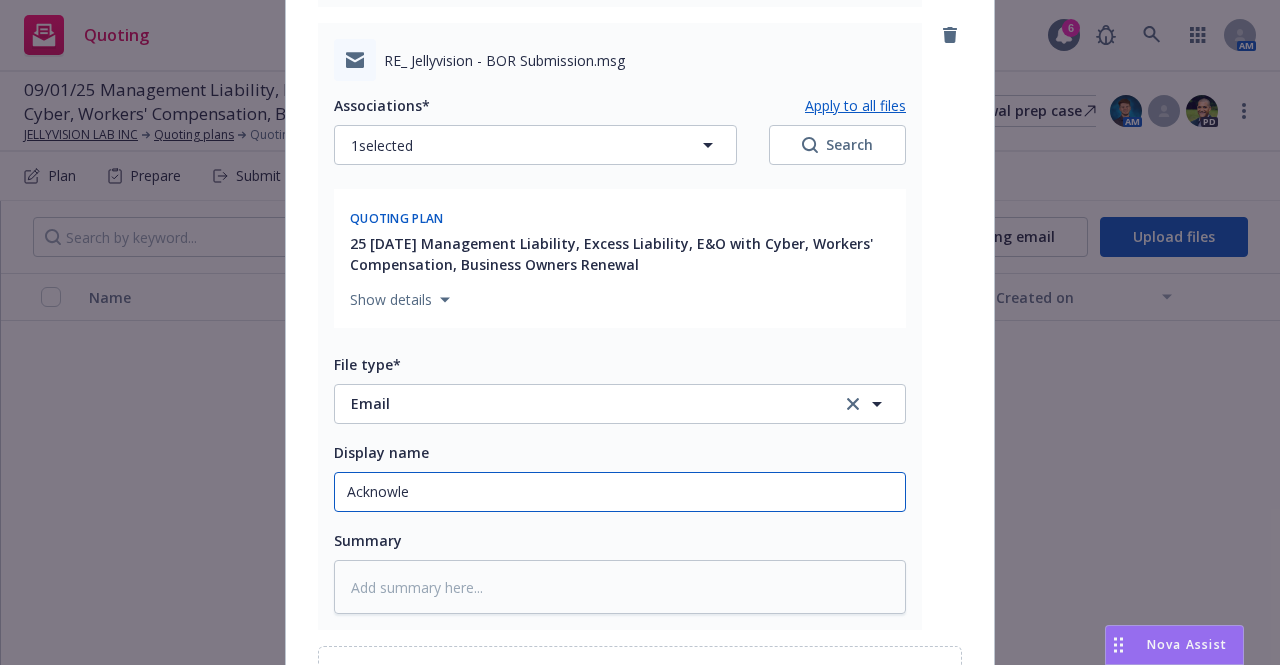 type on "x" 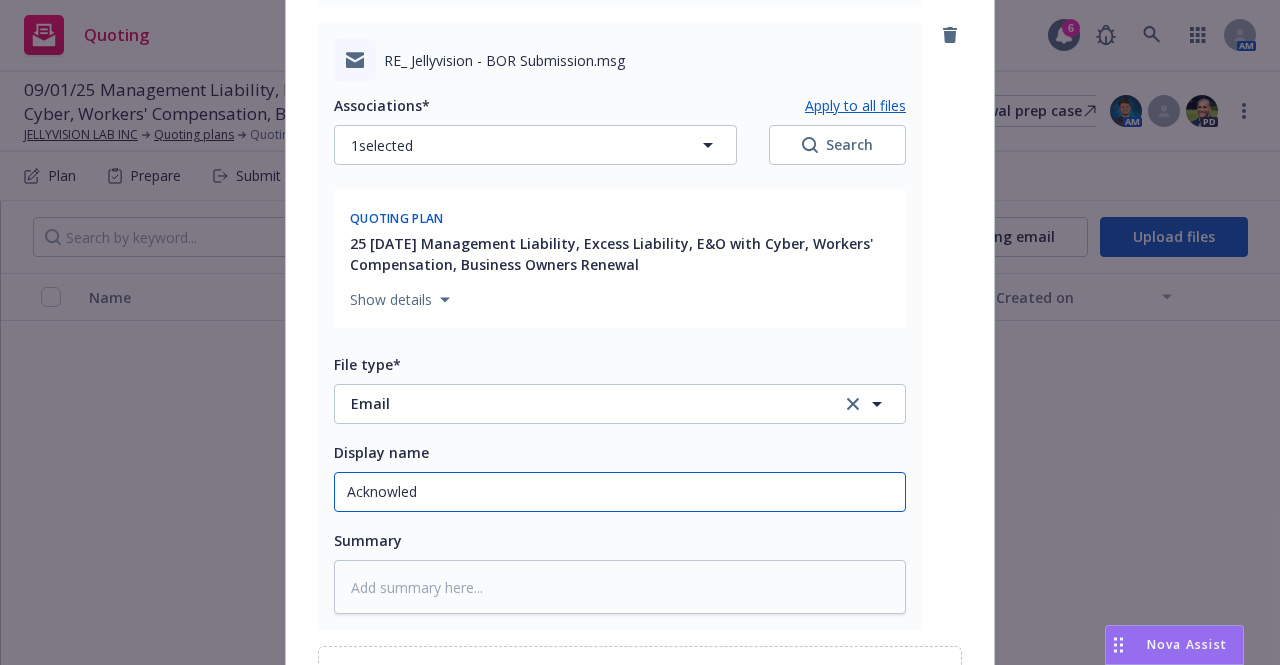 type on "x" 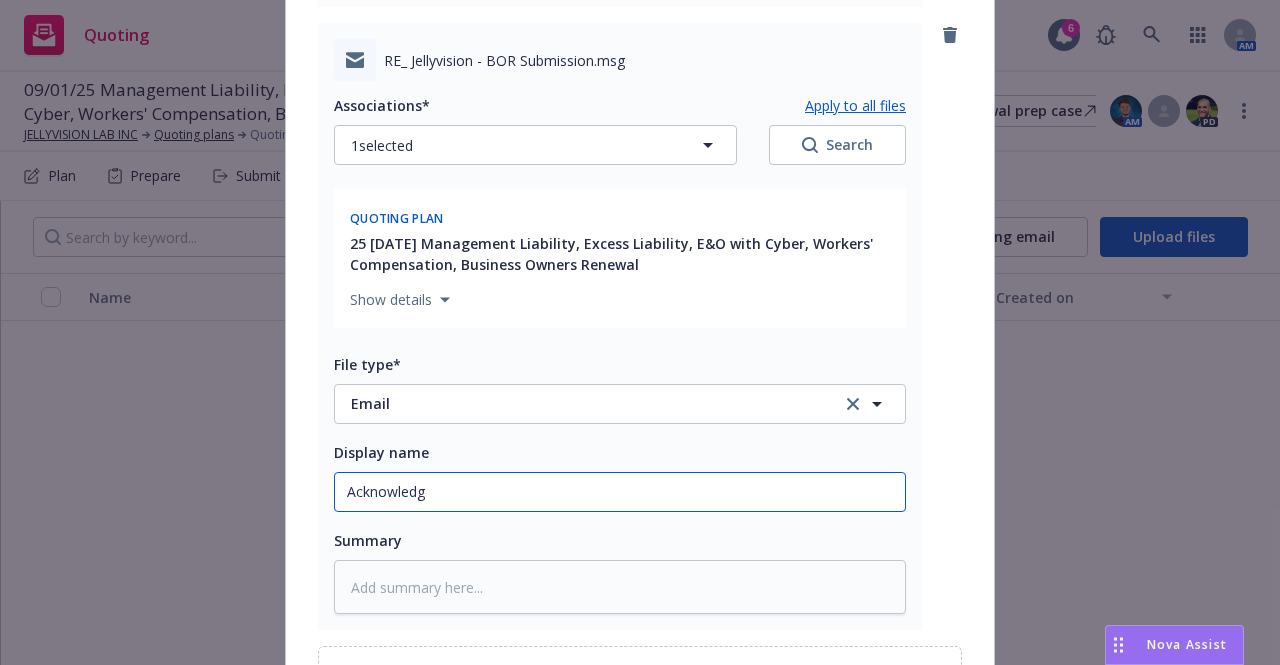 type on "x" 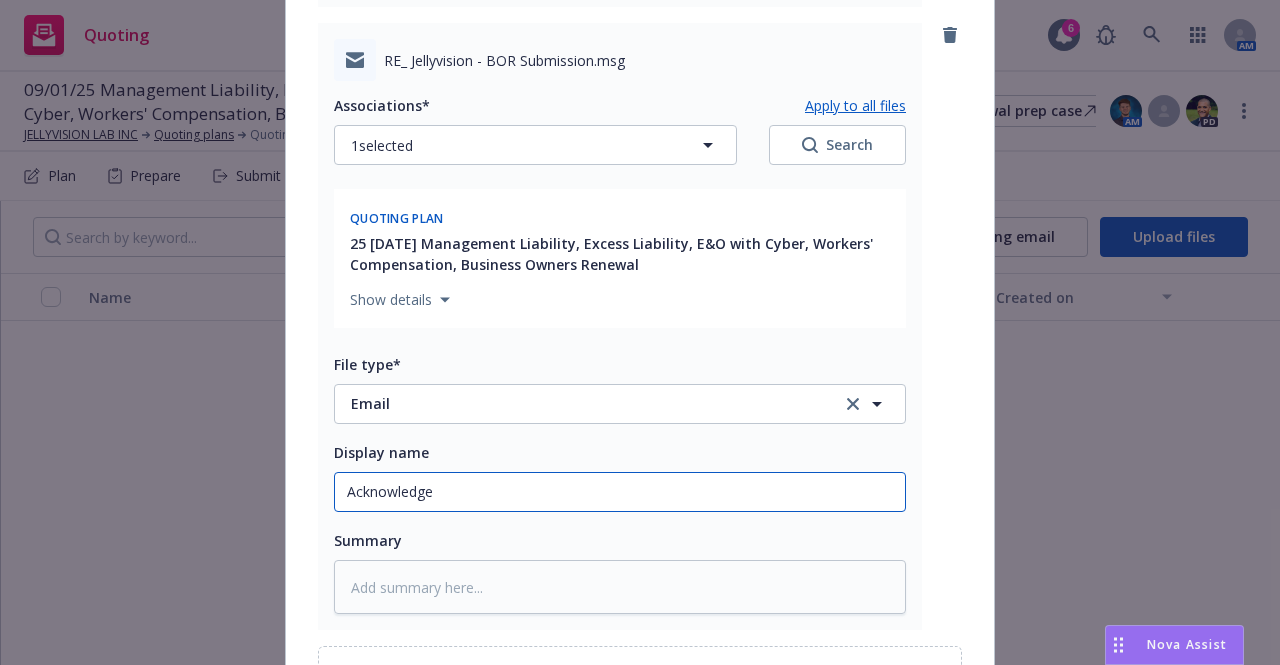 type on "x" 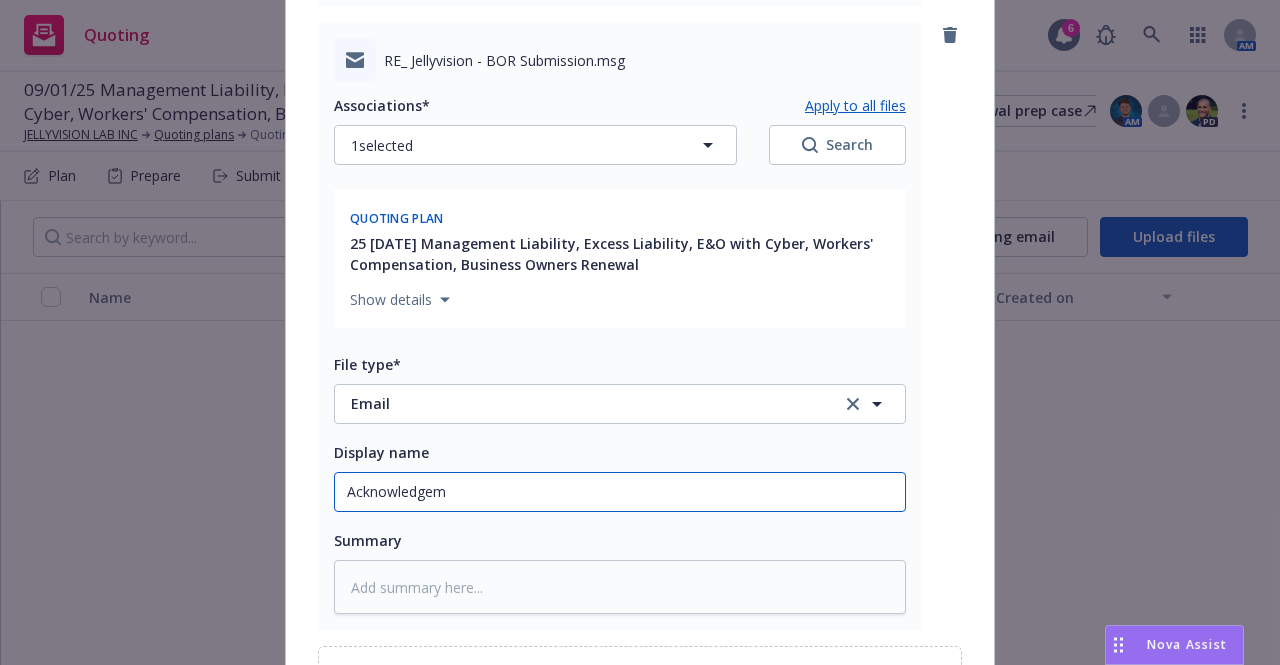 type on "x" 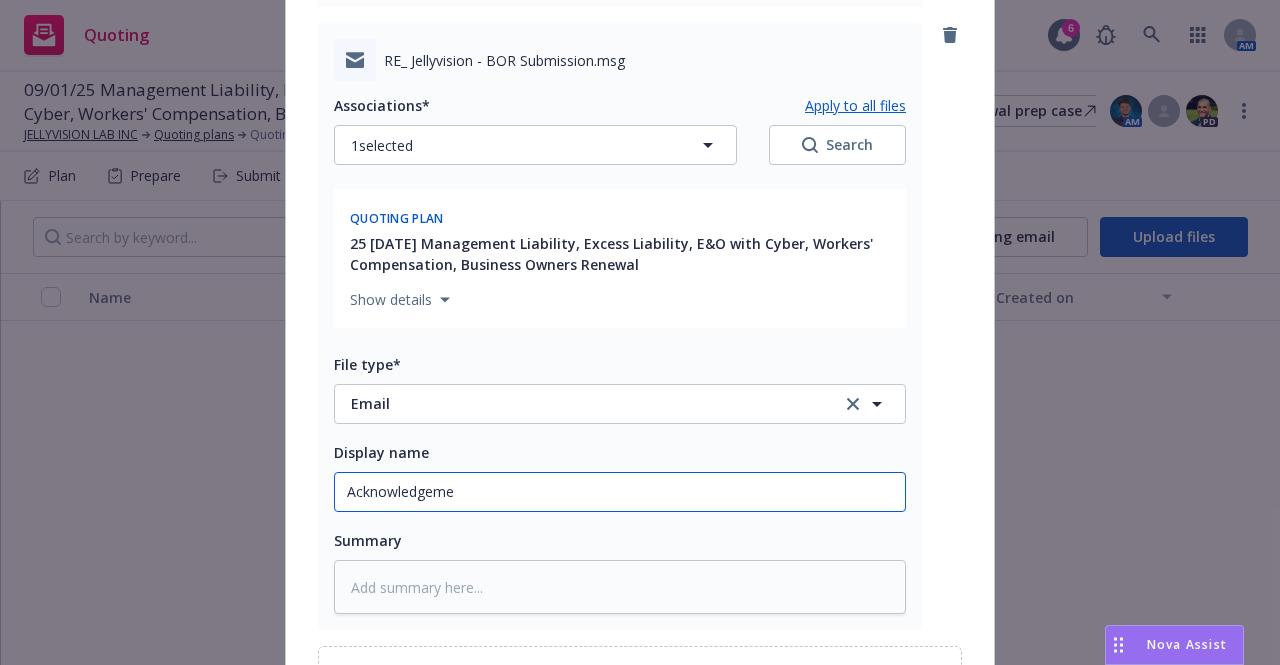 type on "x" 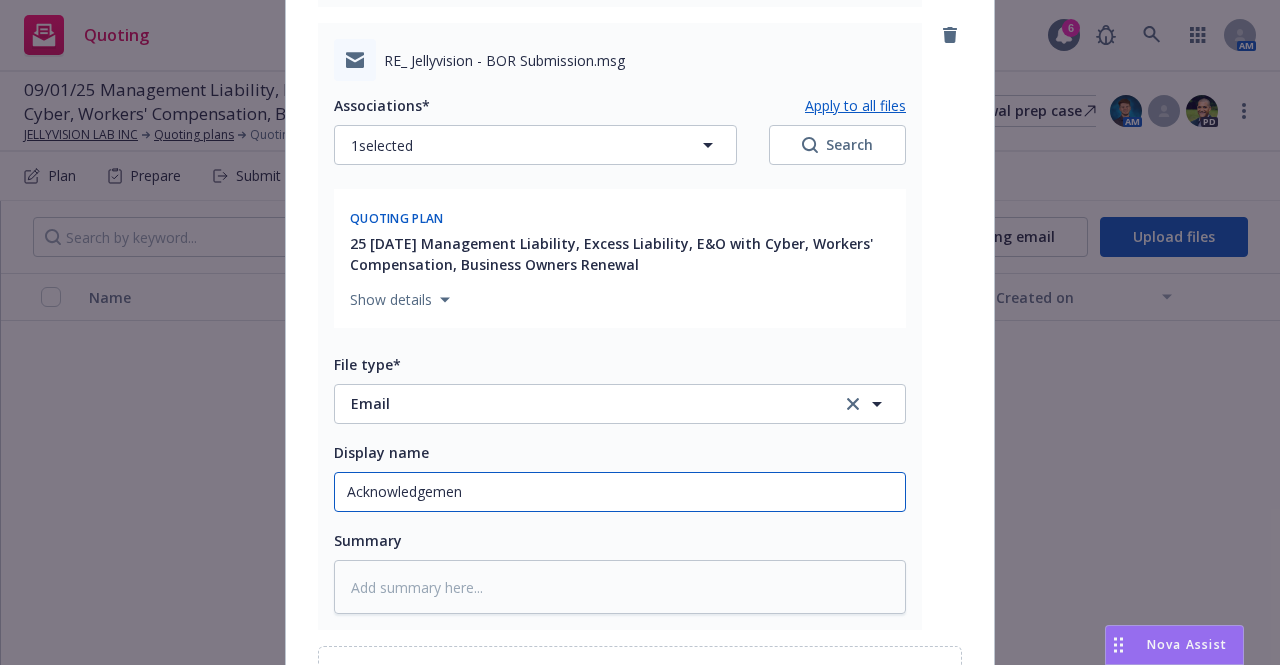 type on "x" 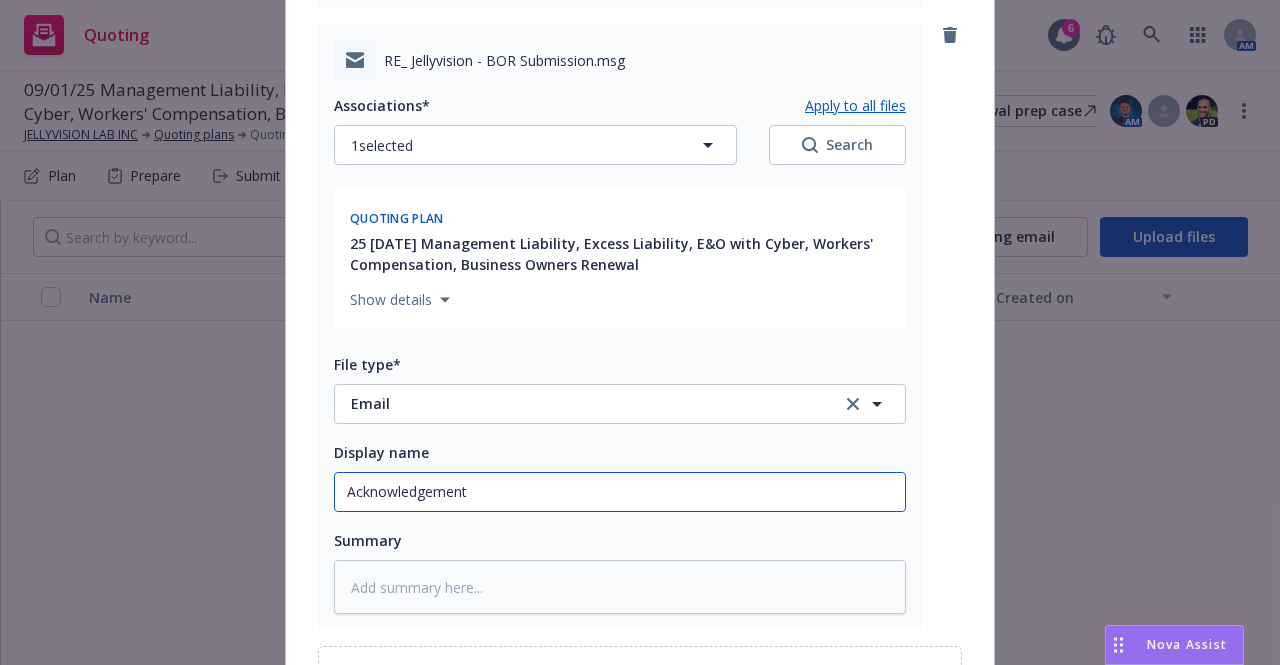type on "x" 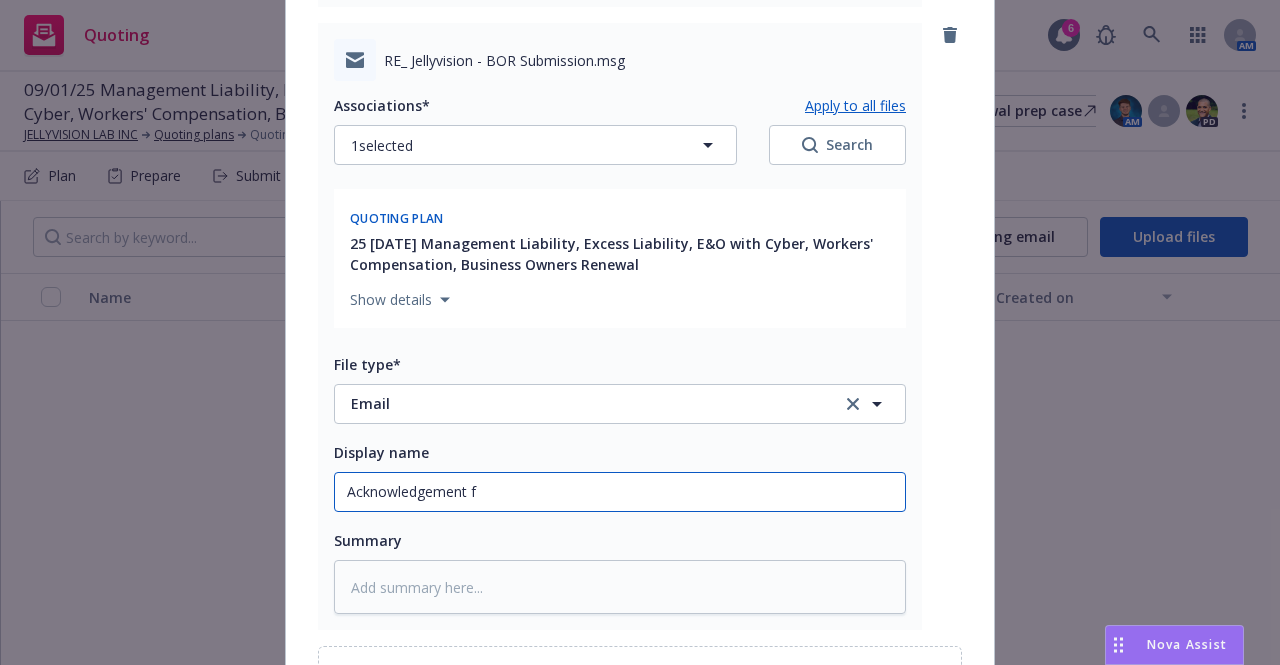 type on "x" 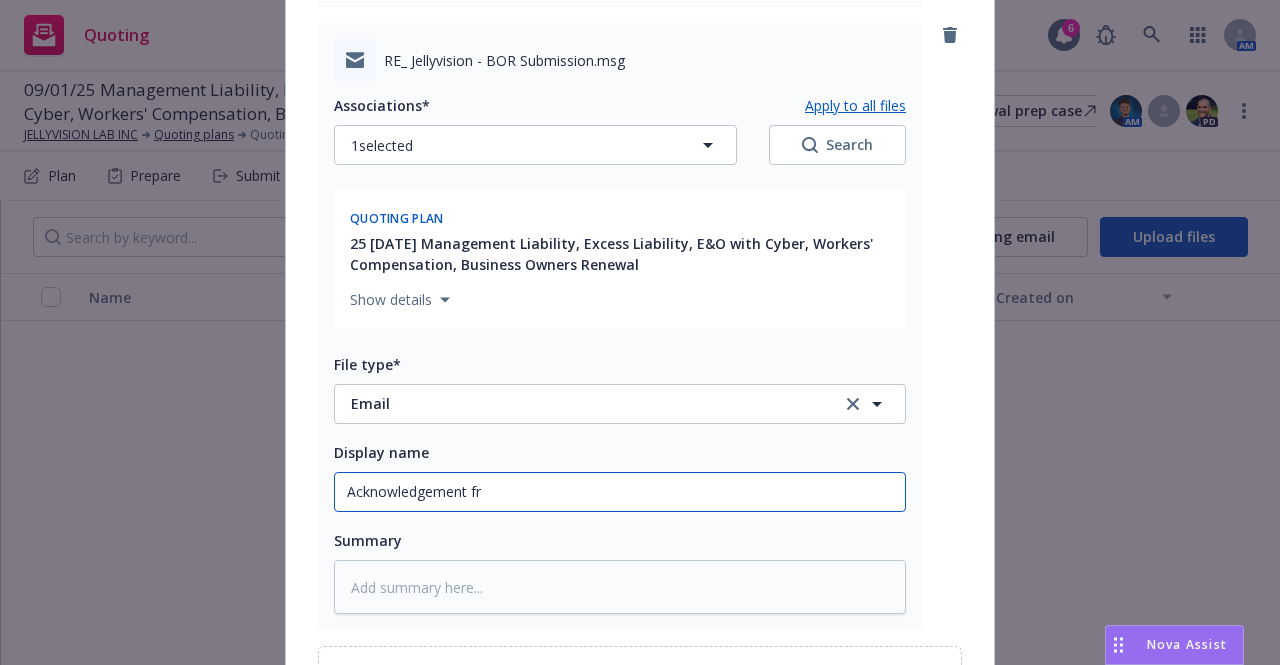 type on "Acknowledgement fro" 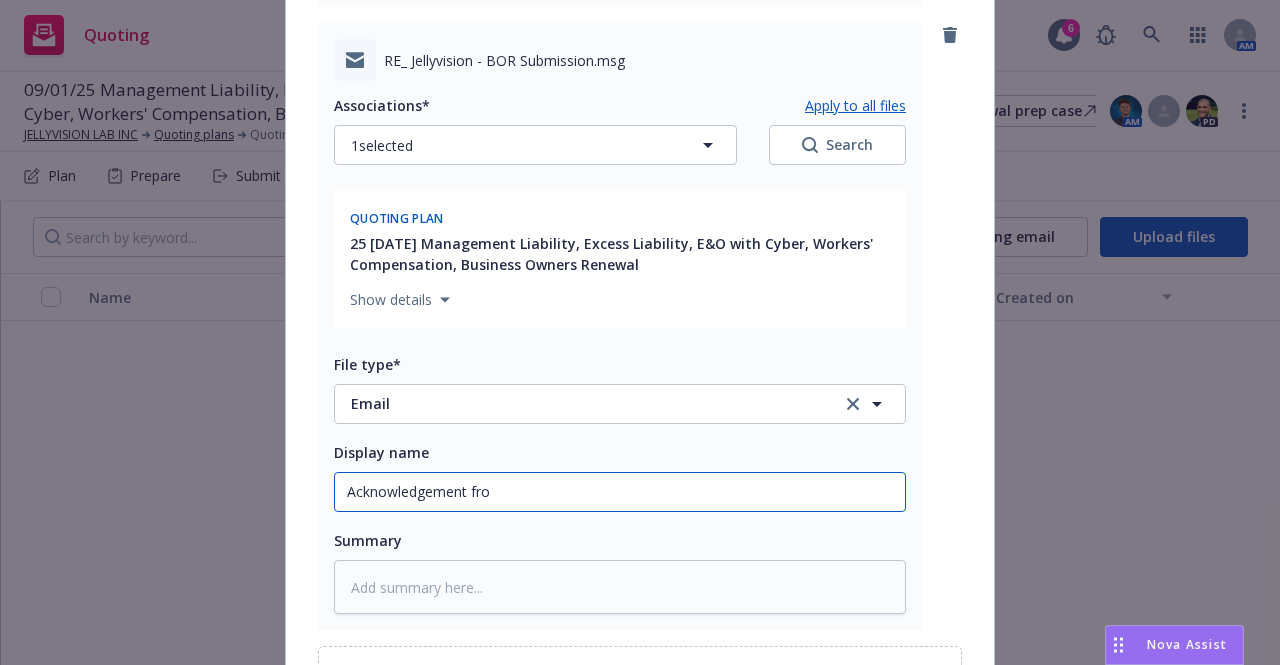 type on "x" 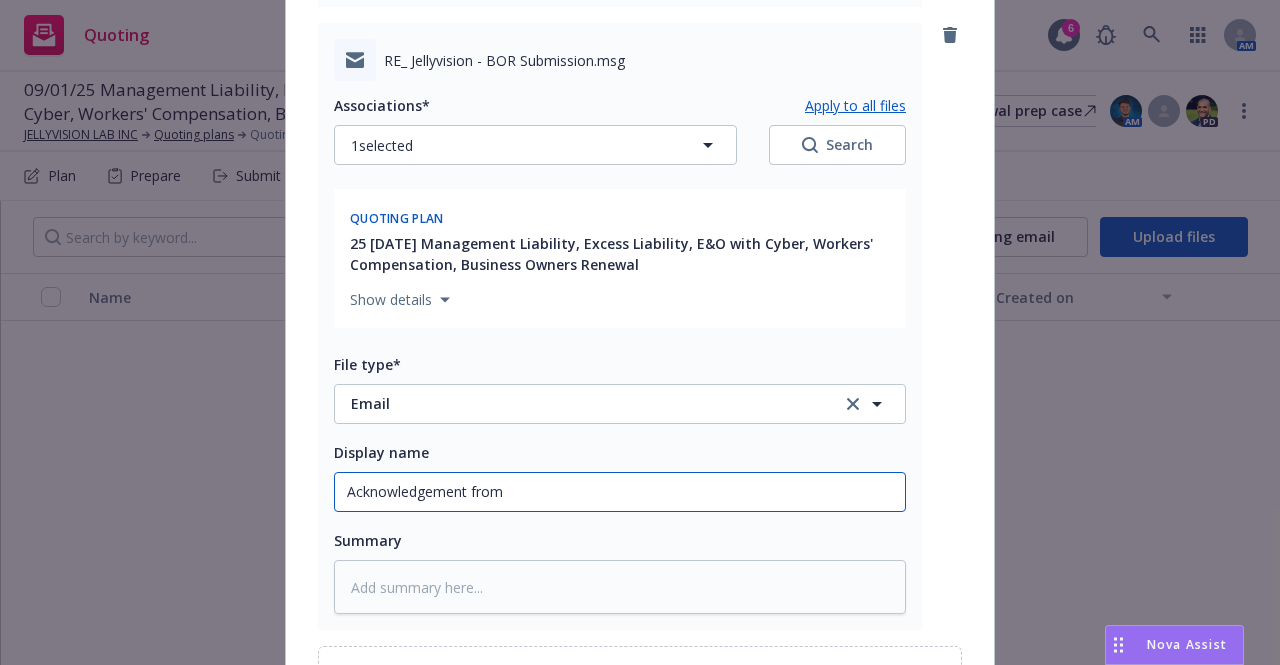 type on "Acknowledgement from" 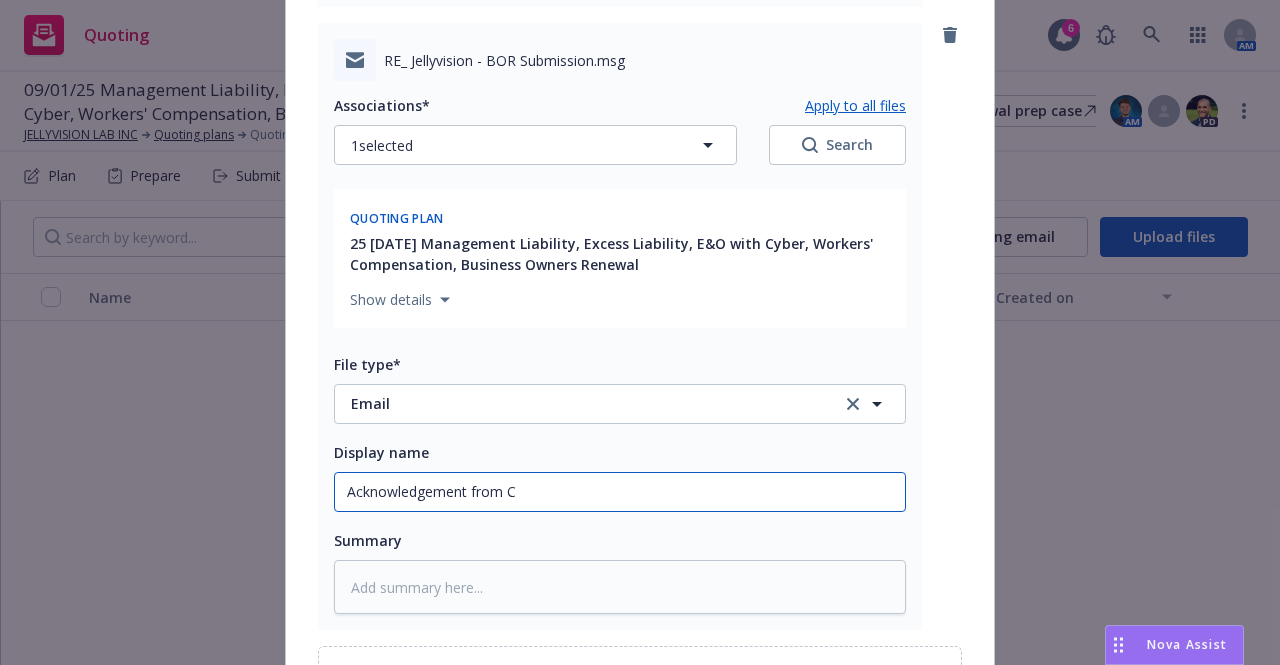 type on "x" 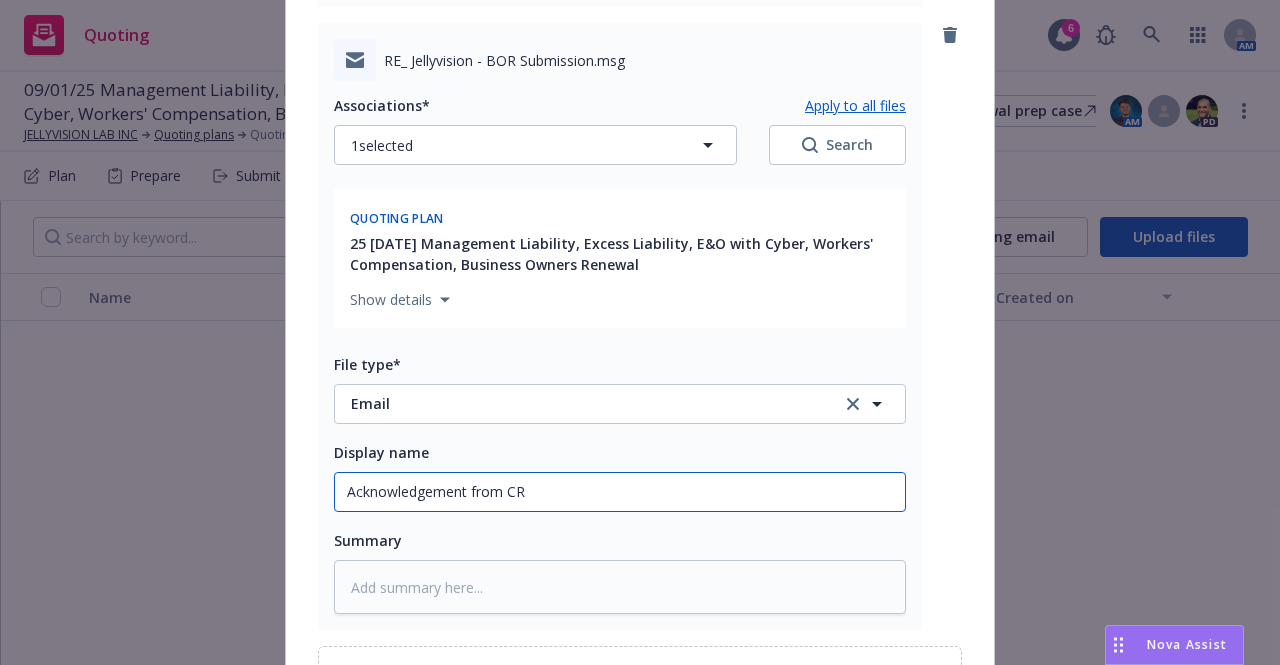 type on "x" 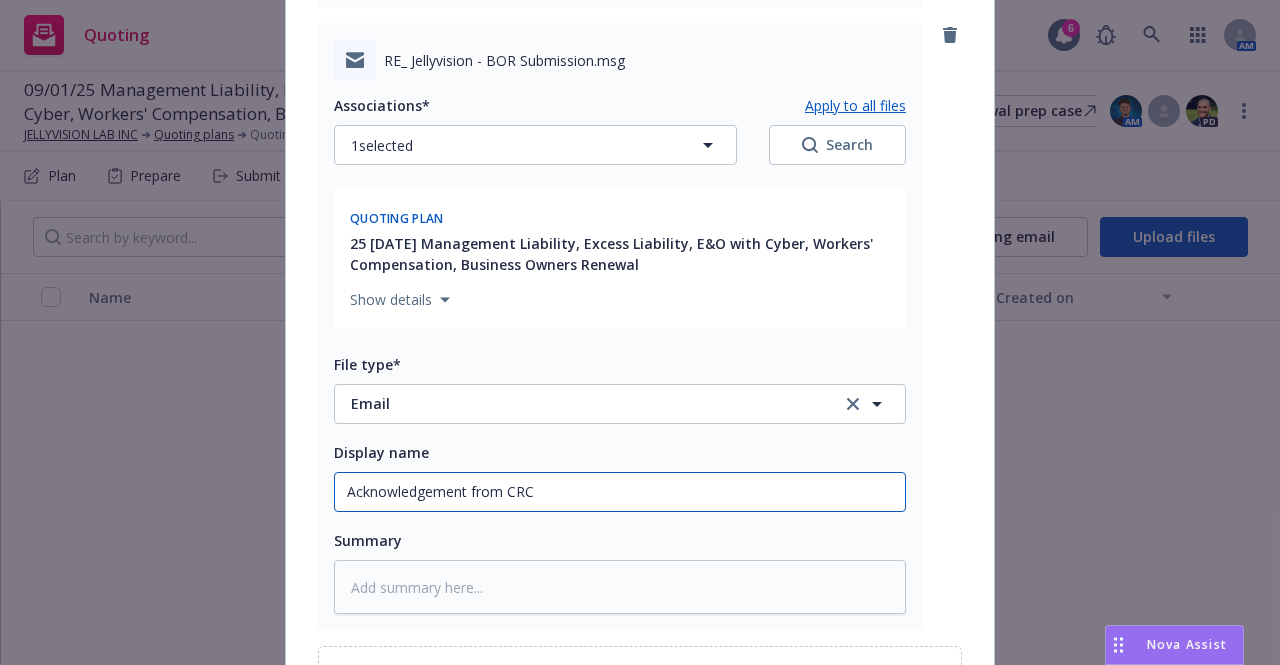 type on "Acknowledgement from CRC" 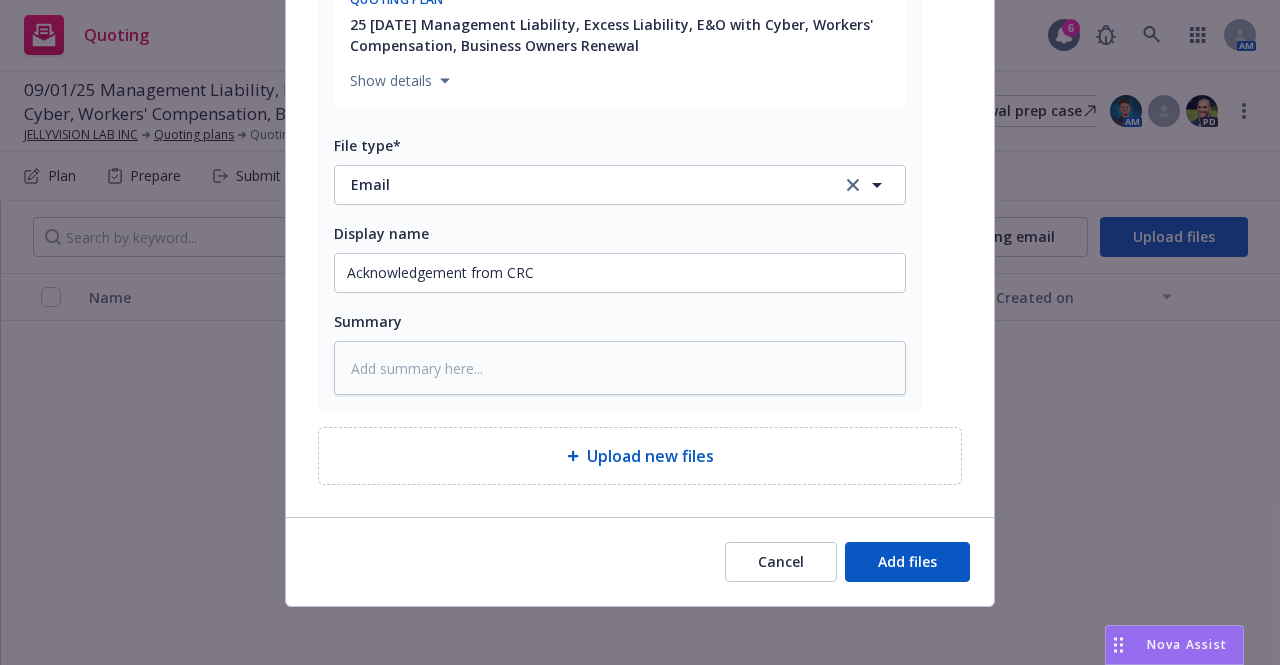 scroll, scrollTop: 1348, scrollLeft: 0, axis: vertical 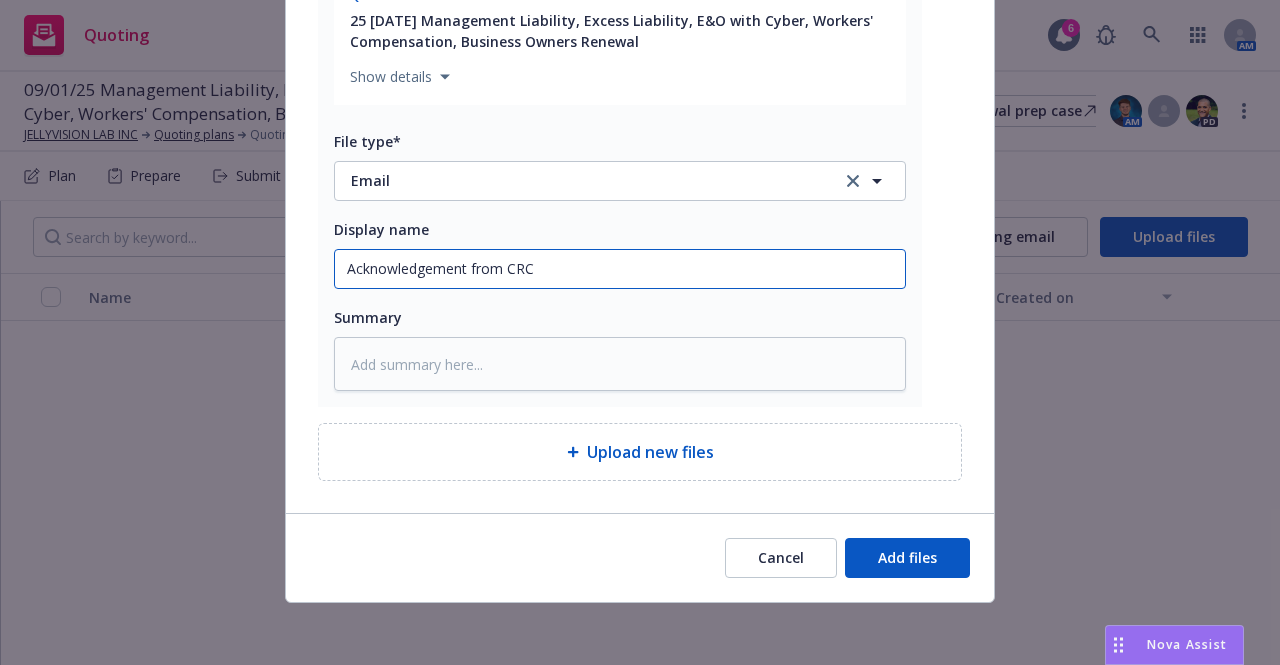 type on "x" 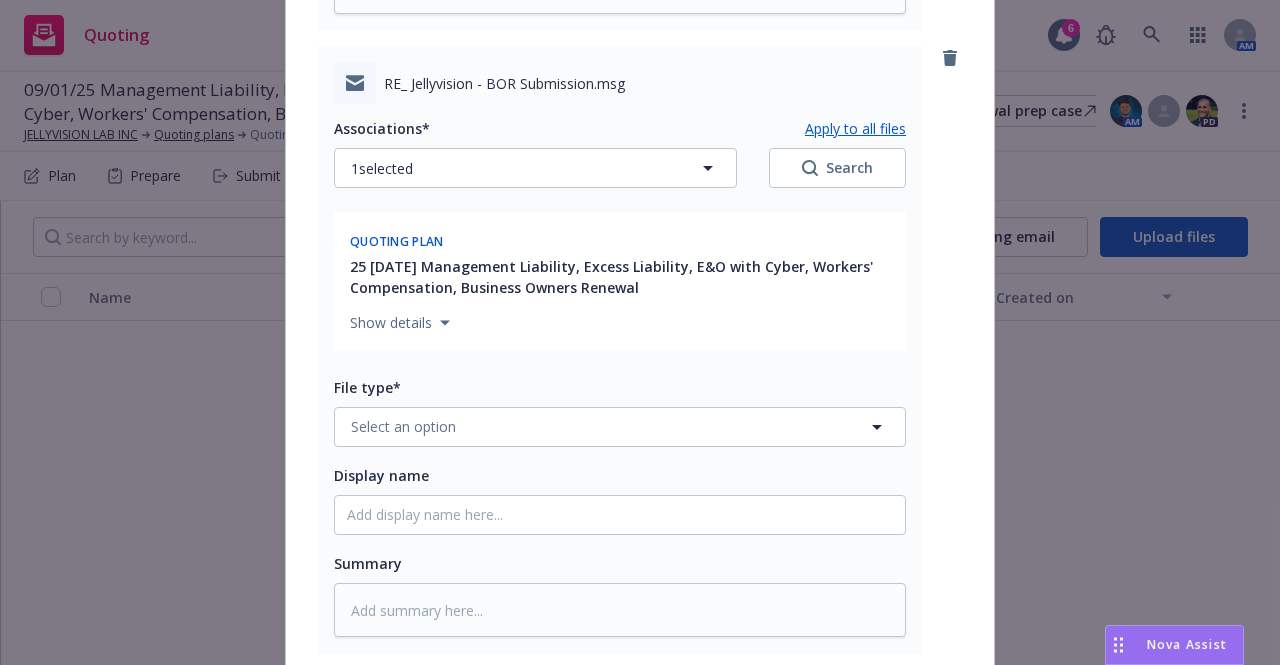 scroll, scrollTop: 1748, scrollLeft: 0, axis: vertical 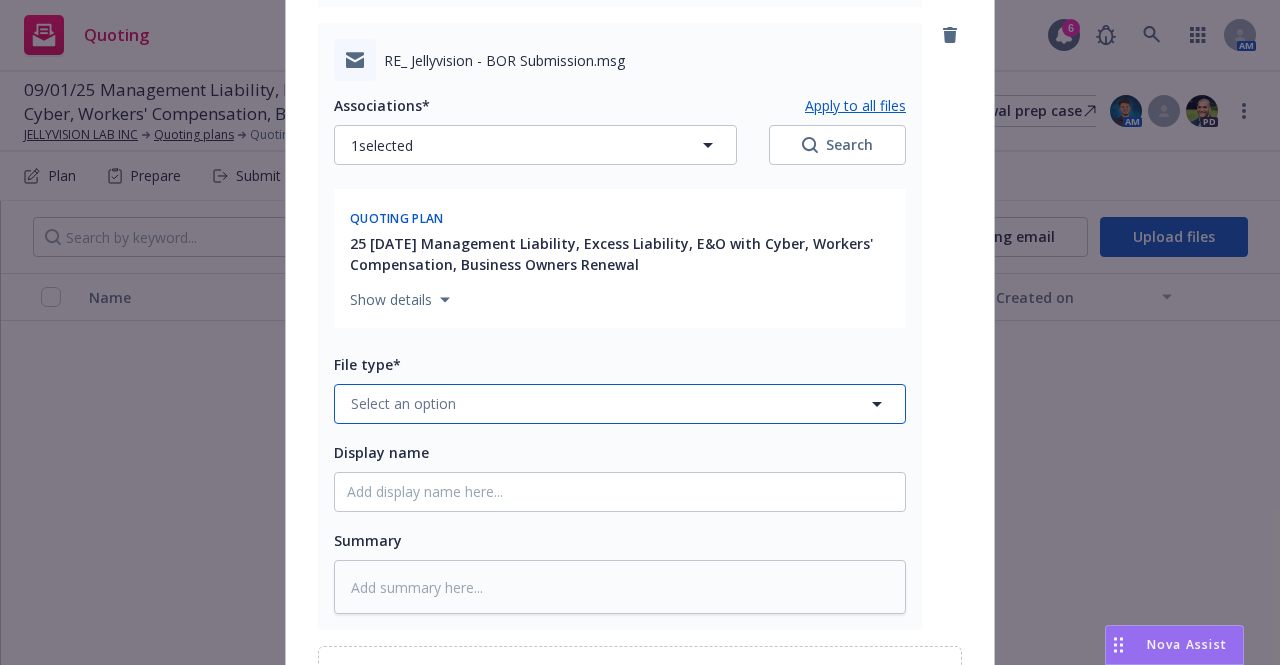 click on "Select an option" at bounding box center (620, 404) 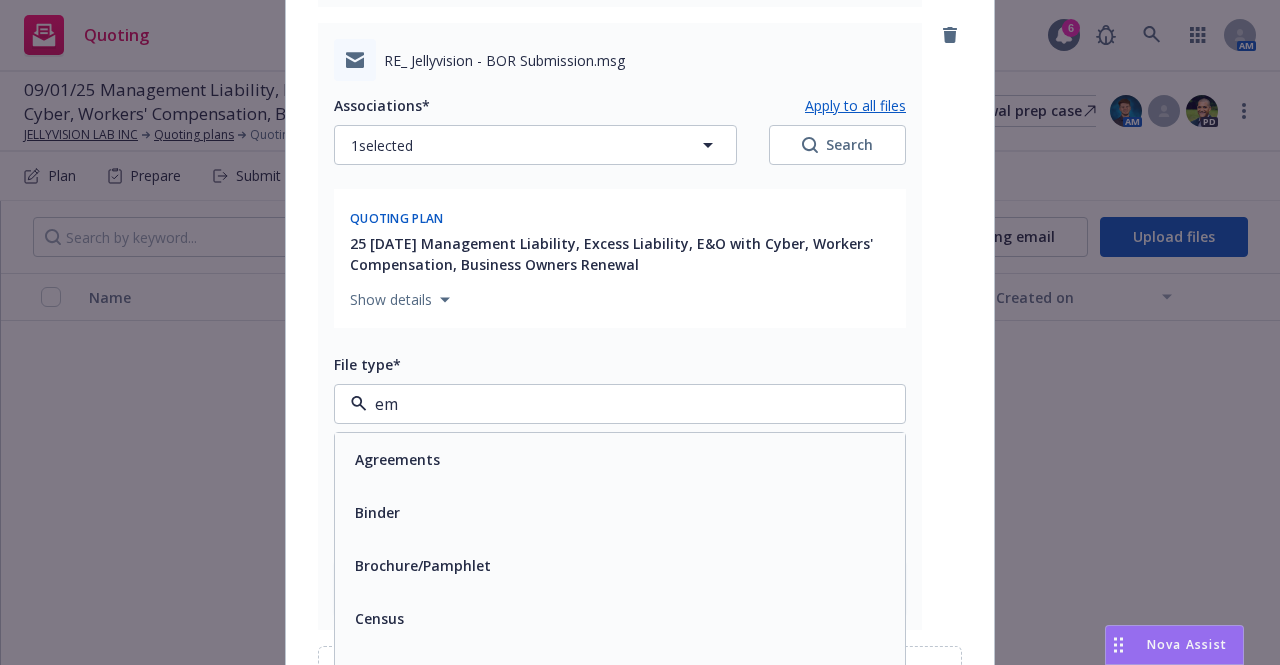 type on "ema" 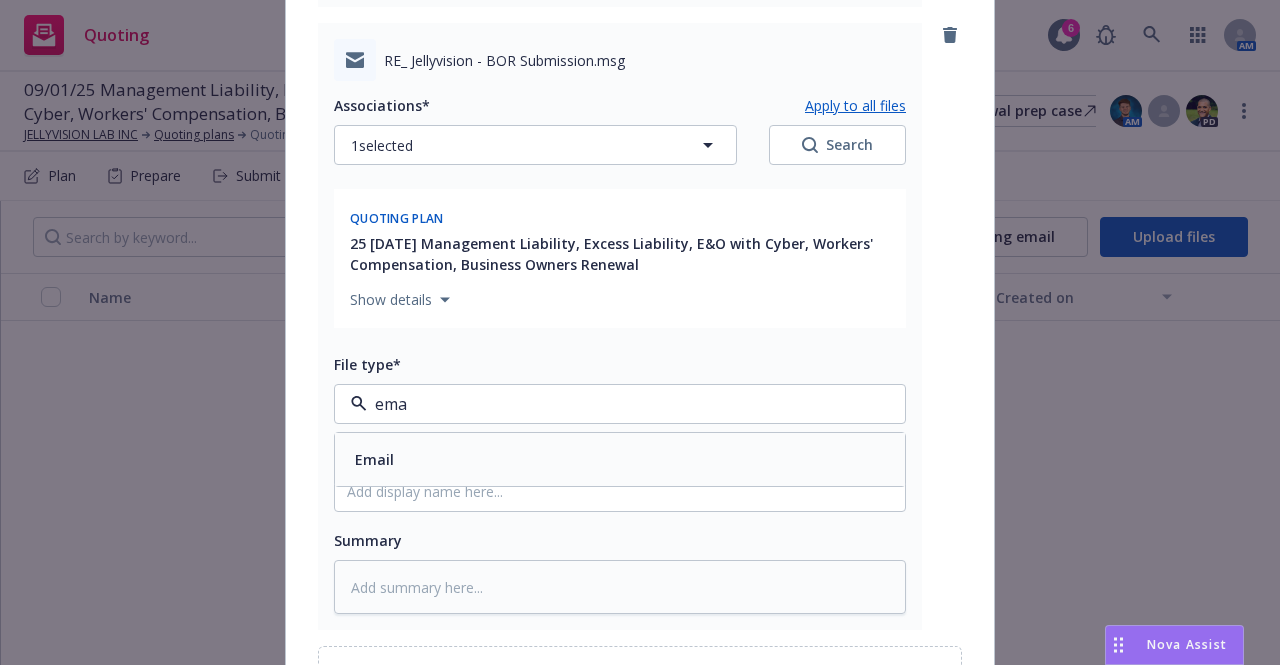 click on "Email" at bounding box center (620, 459) 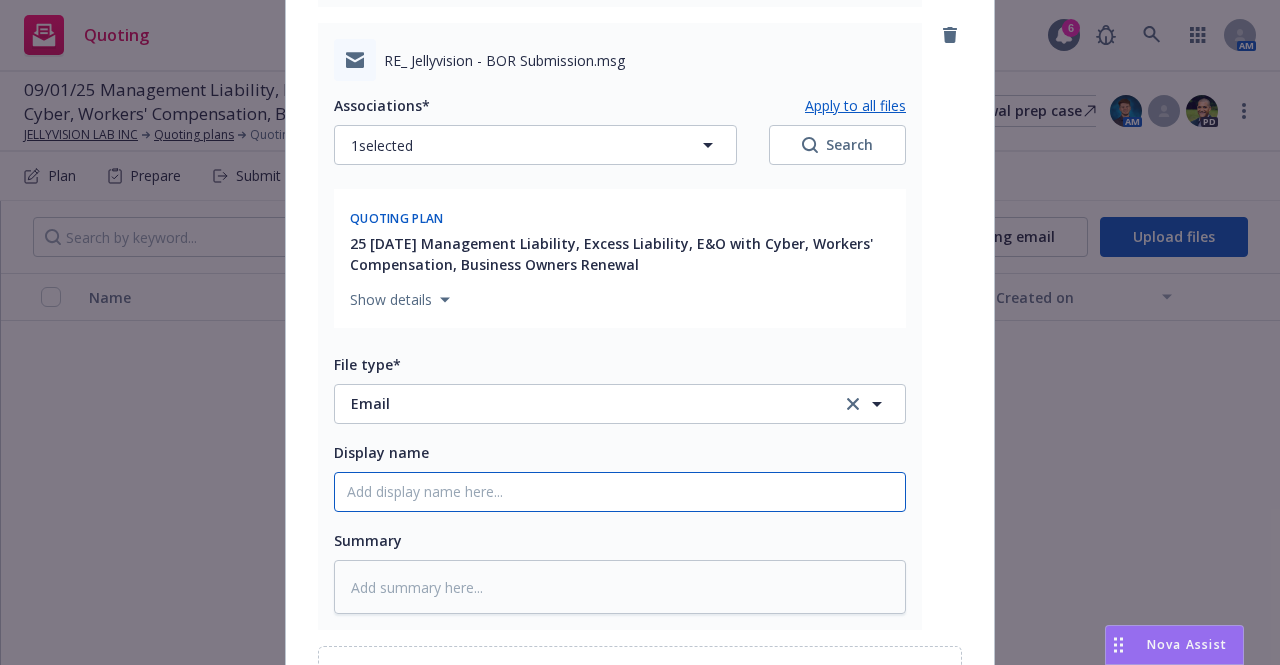 click on "Display name" at bounding box center [620, -754] 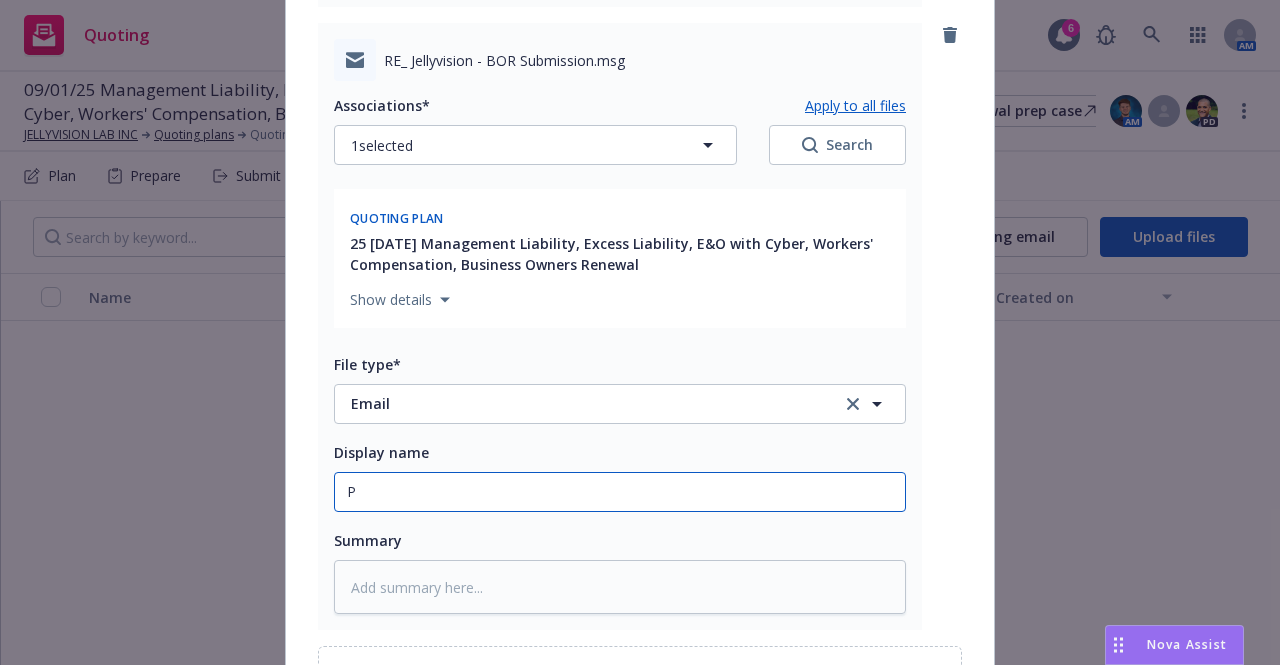 type on "x" 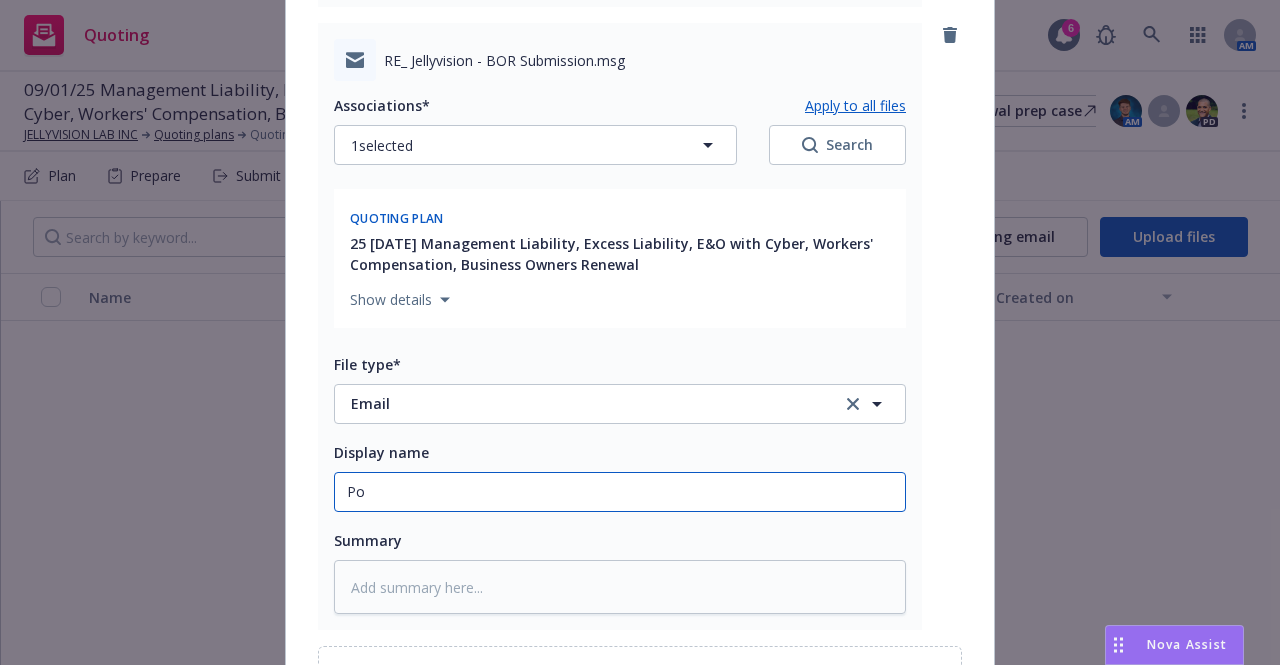 type on "x" 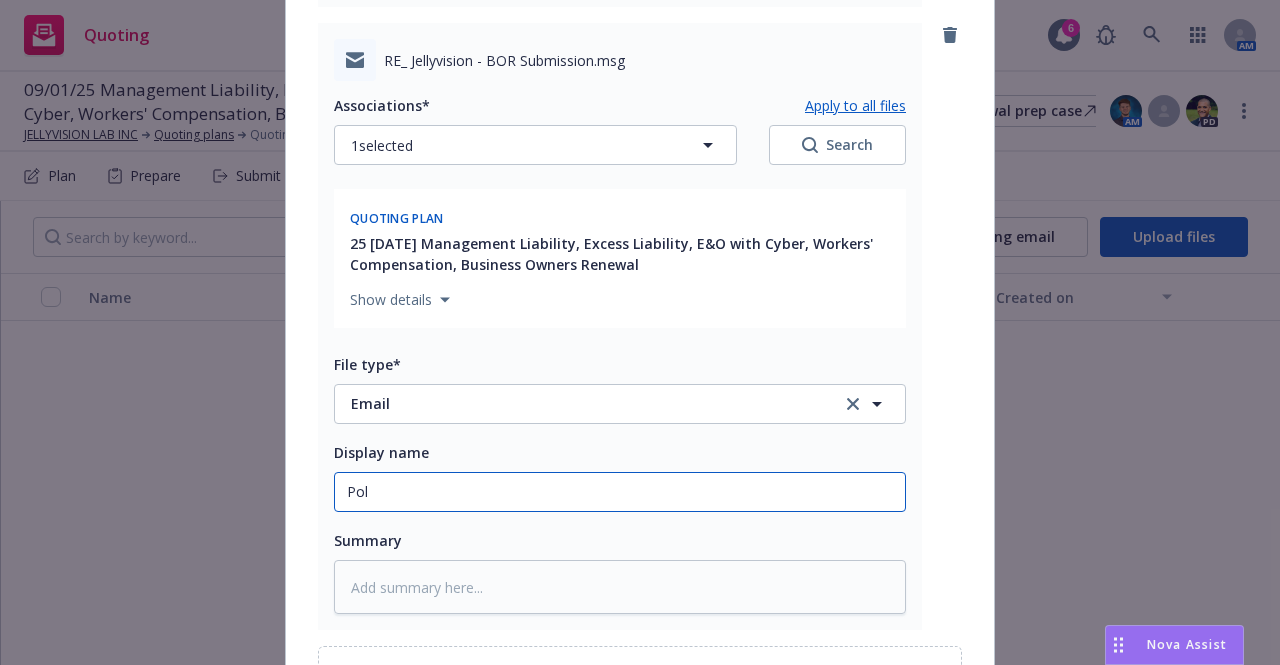type on "x" 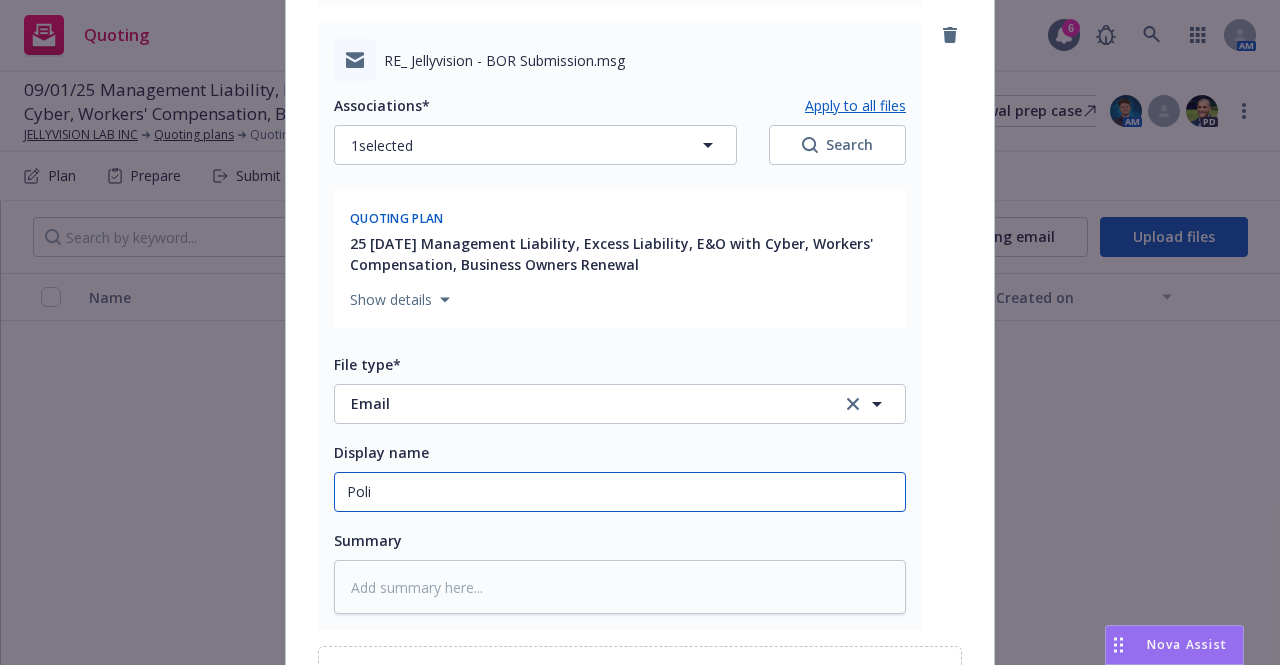 type on "Polic" 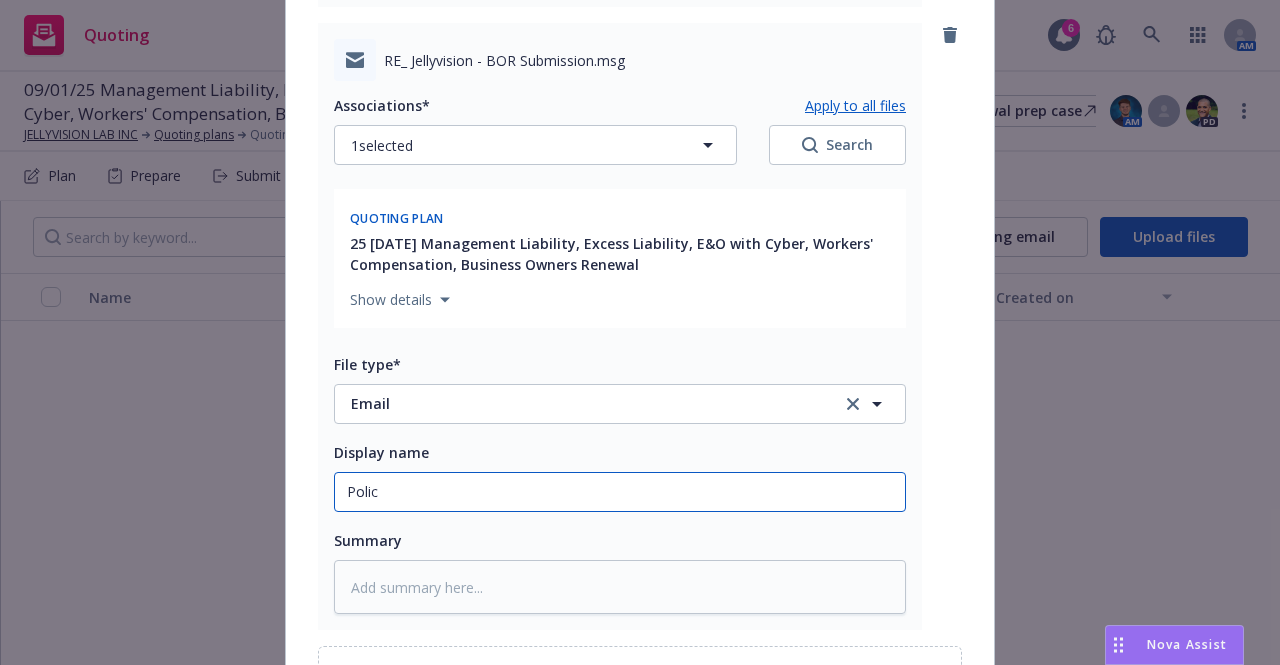 type on "x" 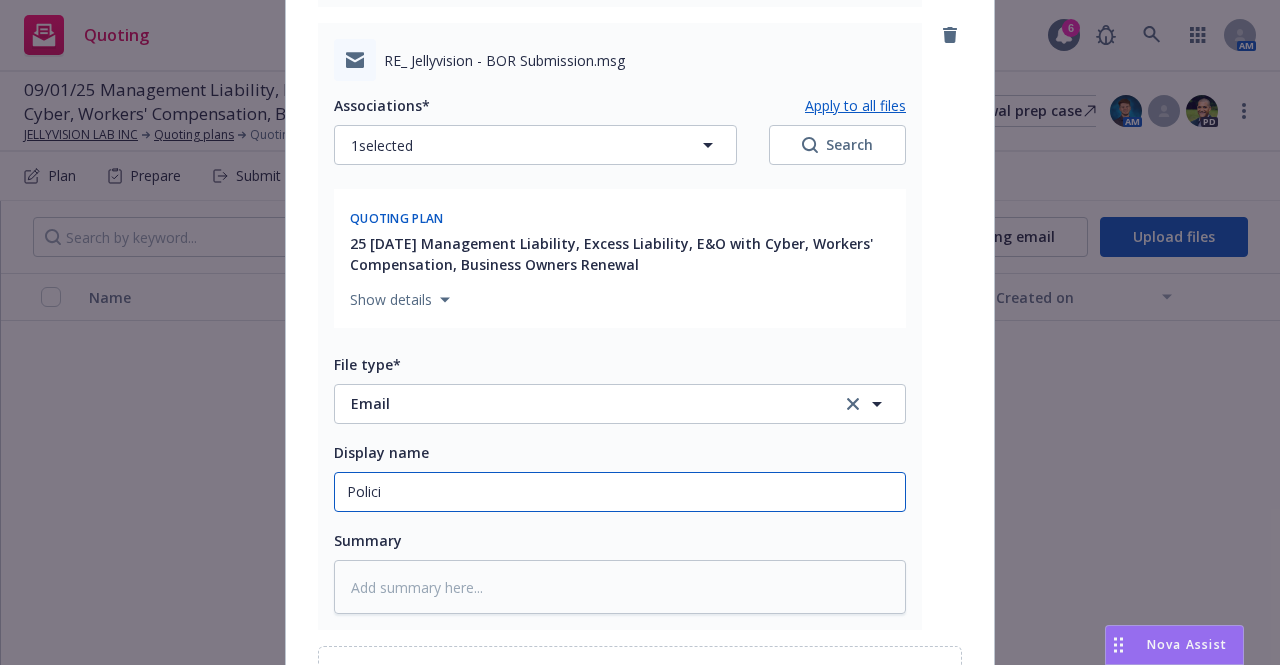 type on "Policie" 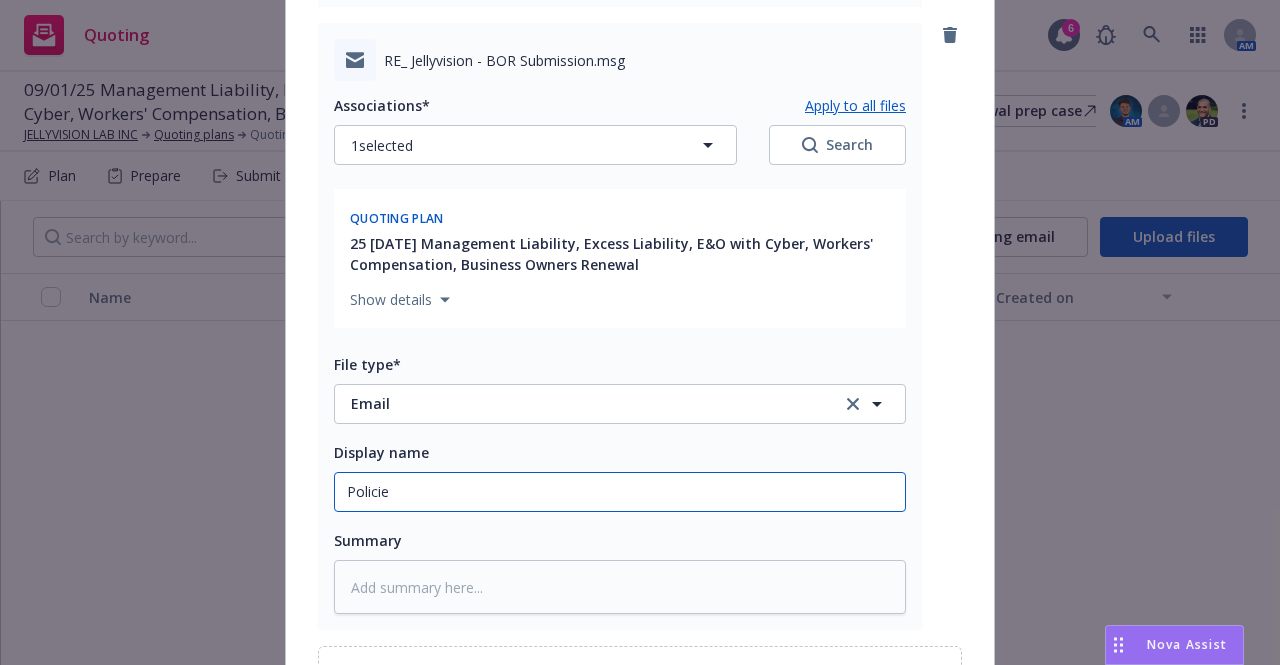 type on "x" 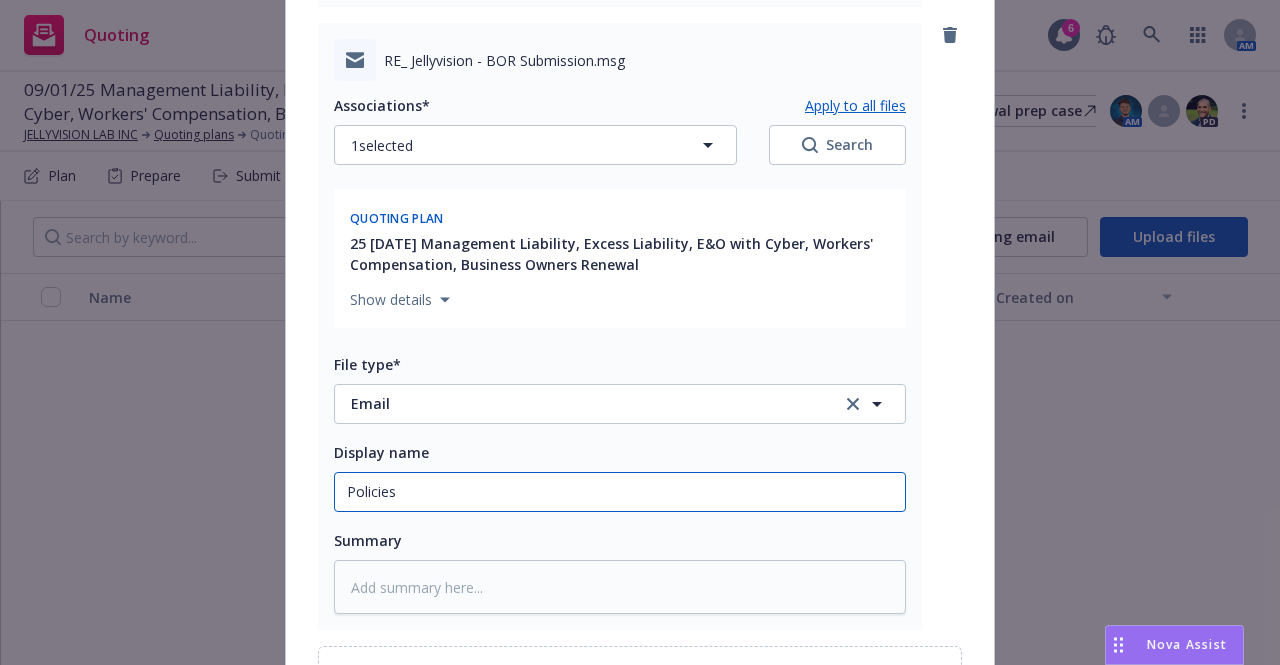 type on "x" 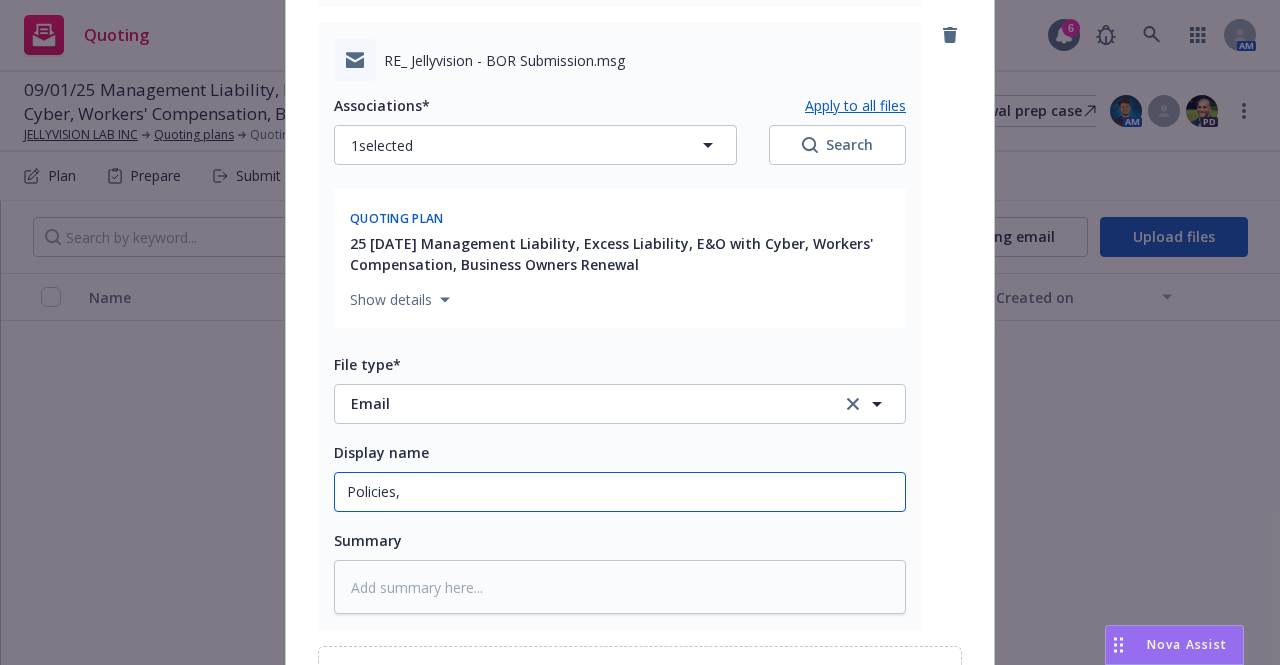 type on "x" 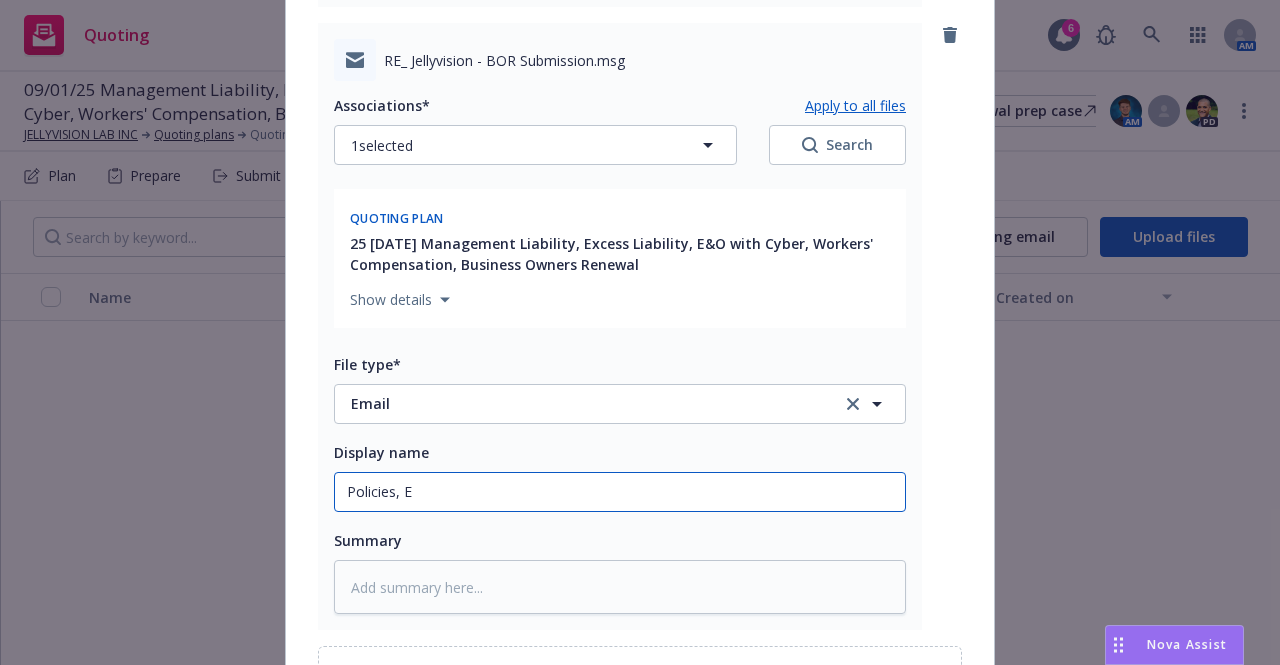 type on "x" 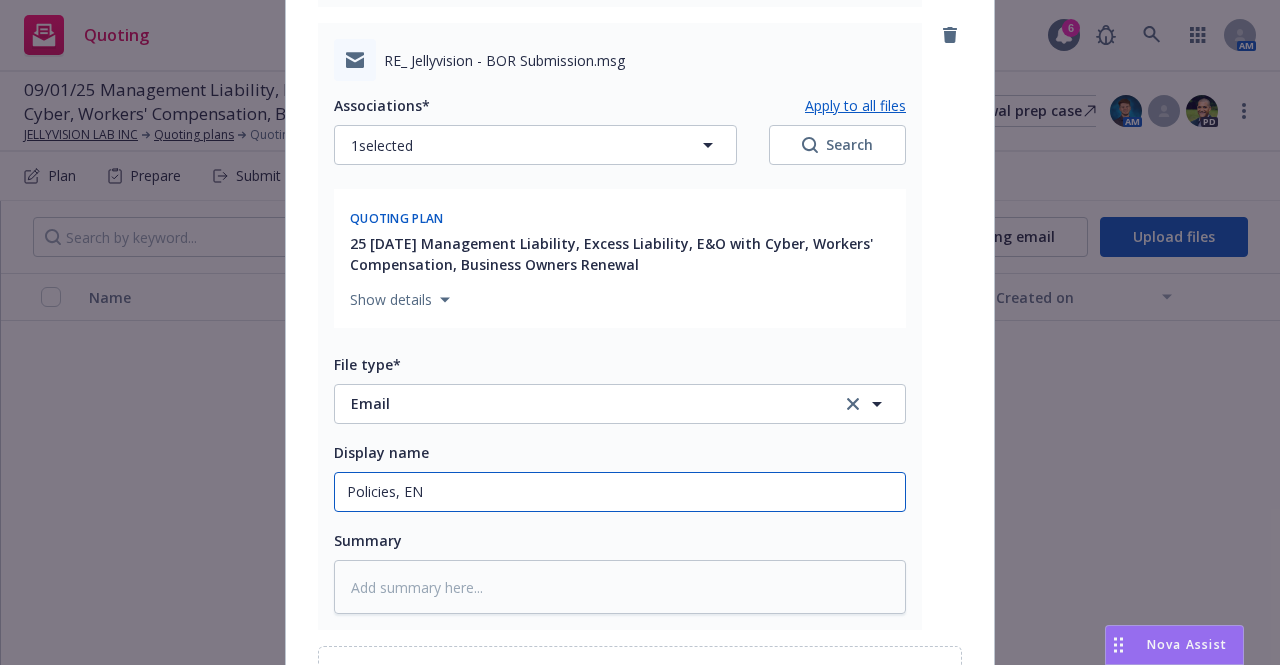 type on "x" 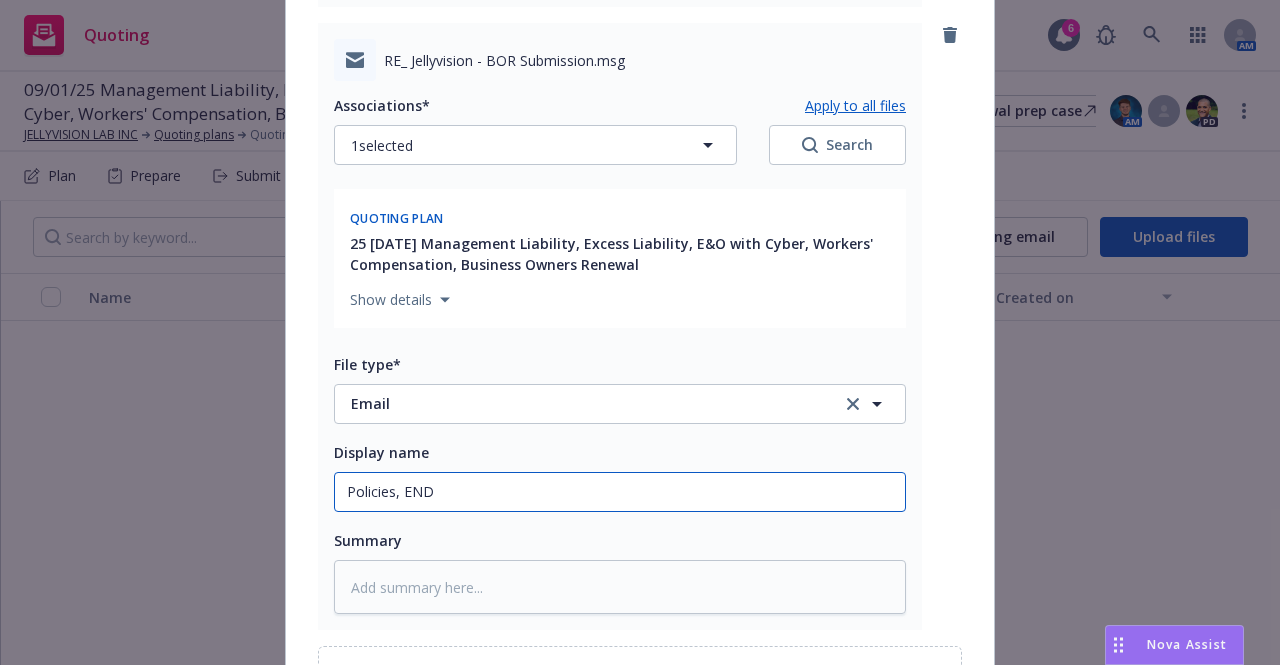 type on "x" 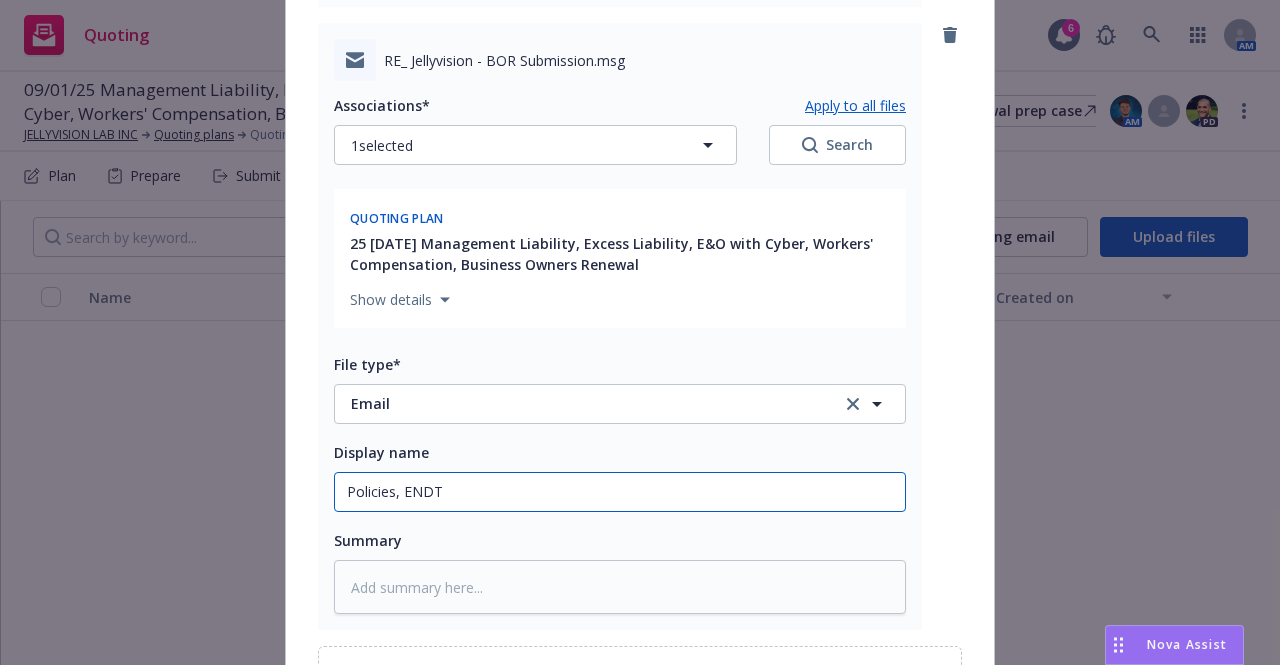 type on "Policies, ENDT," 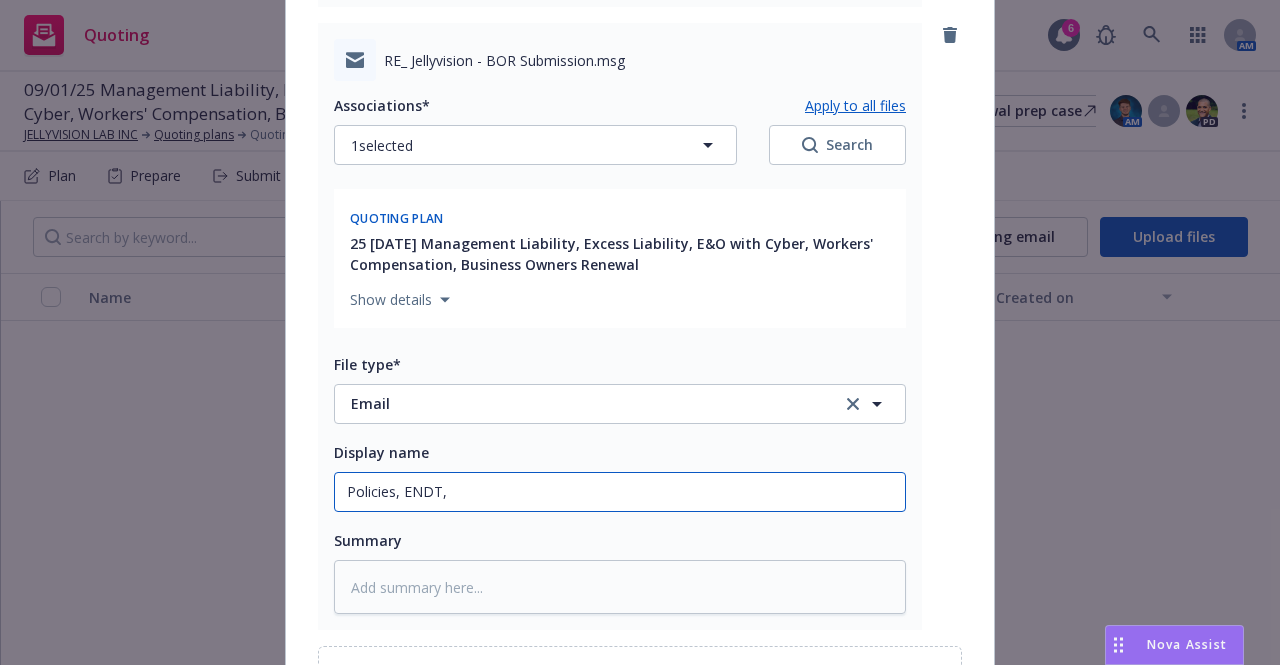 type on "x" 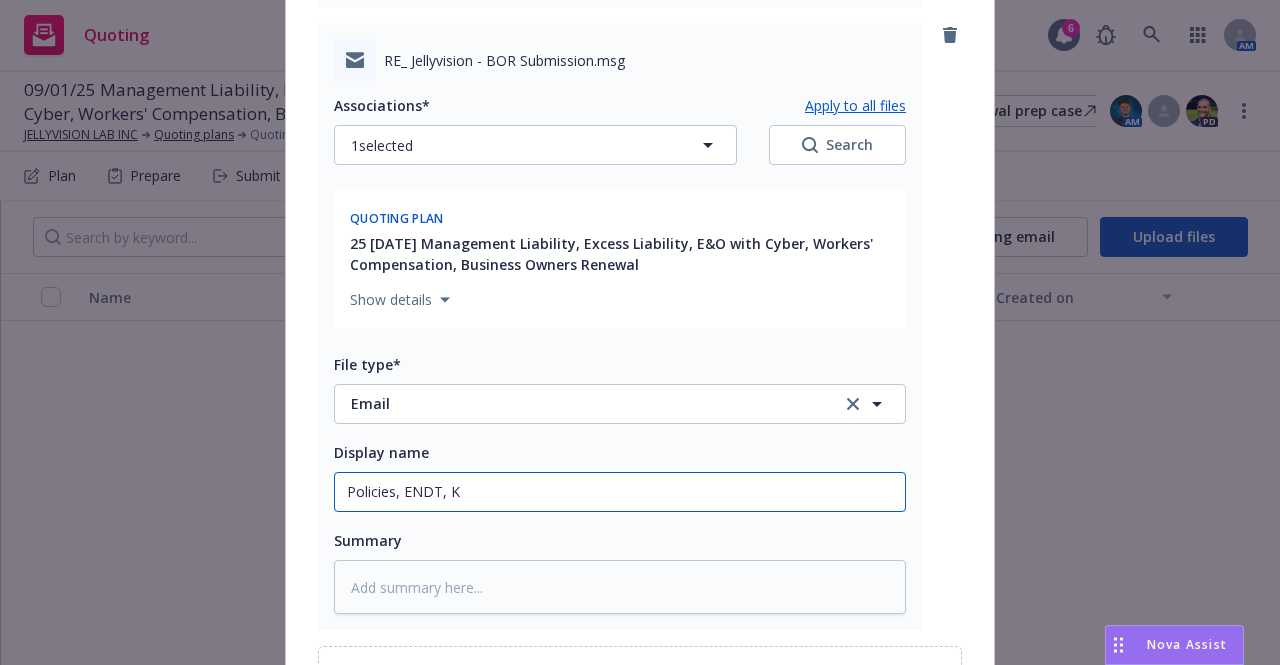 type on "x" 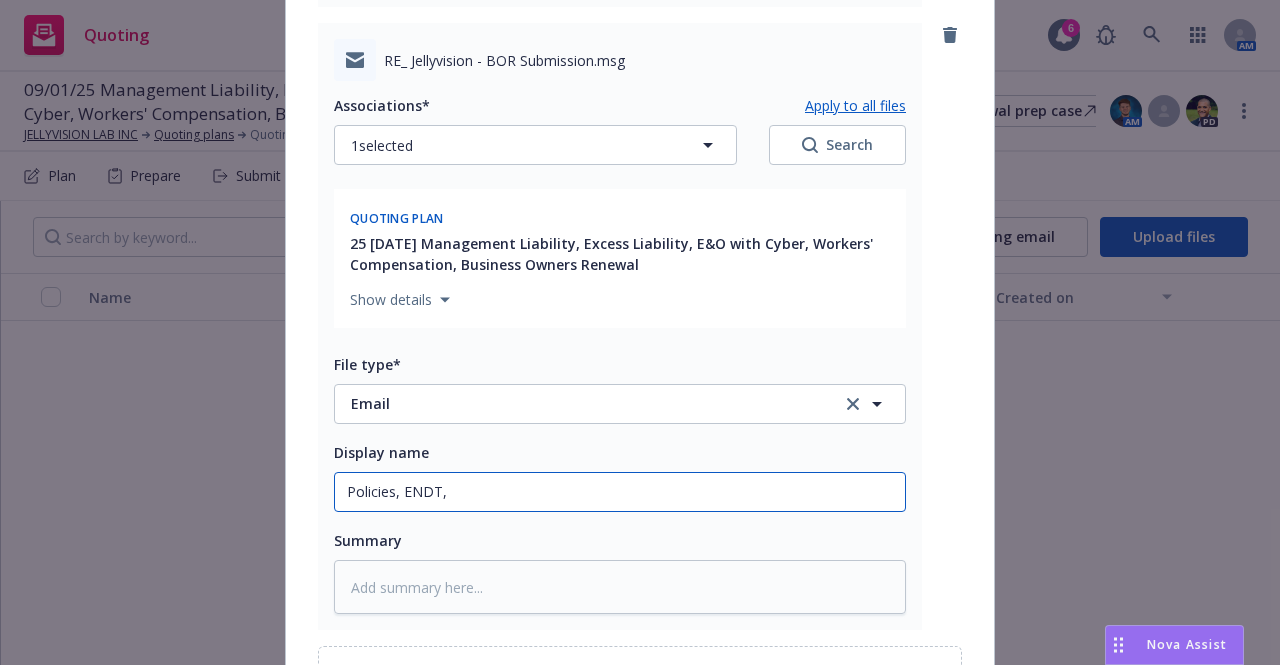 type on "x" 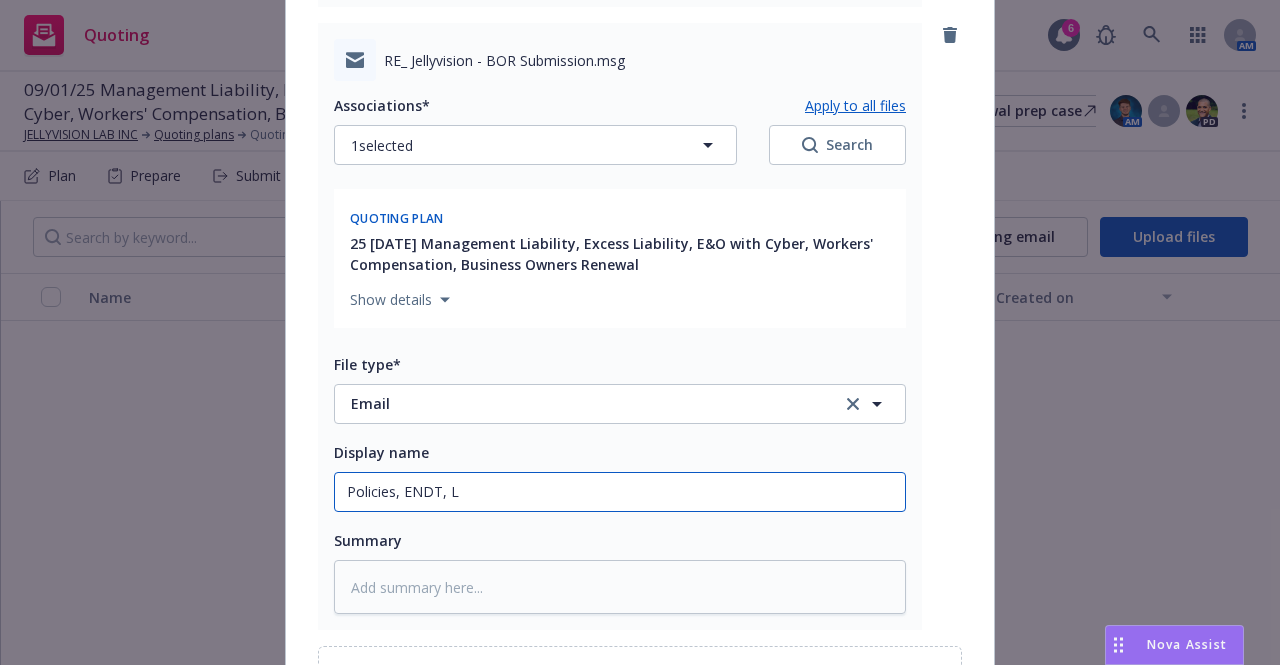 type on "x" 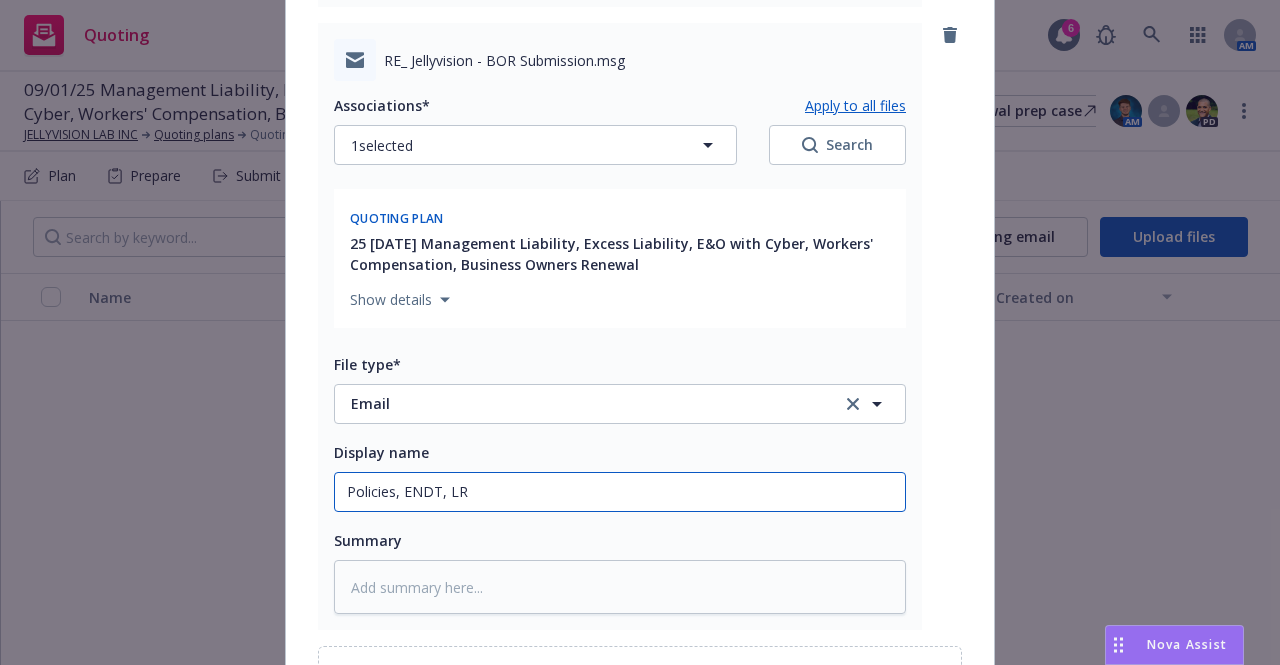 type on "x" 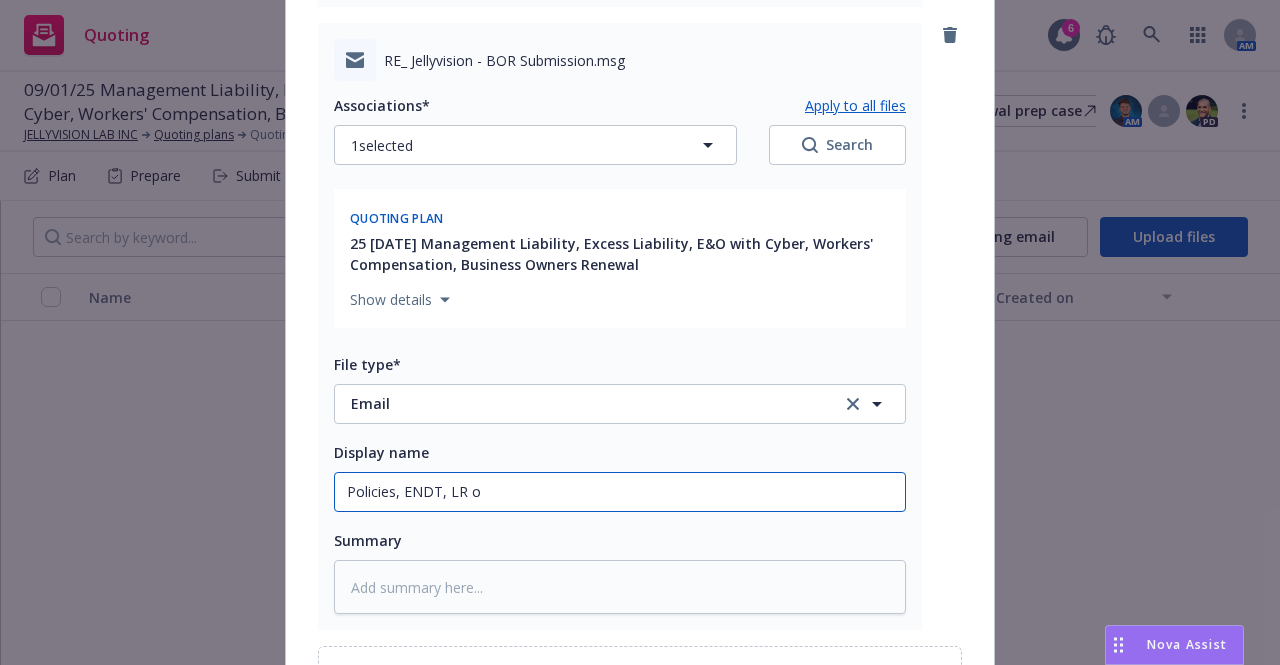 type on "x" 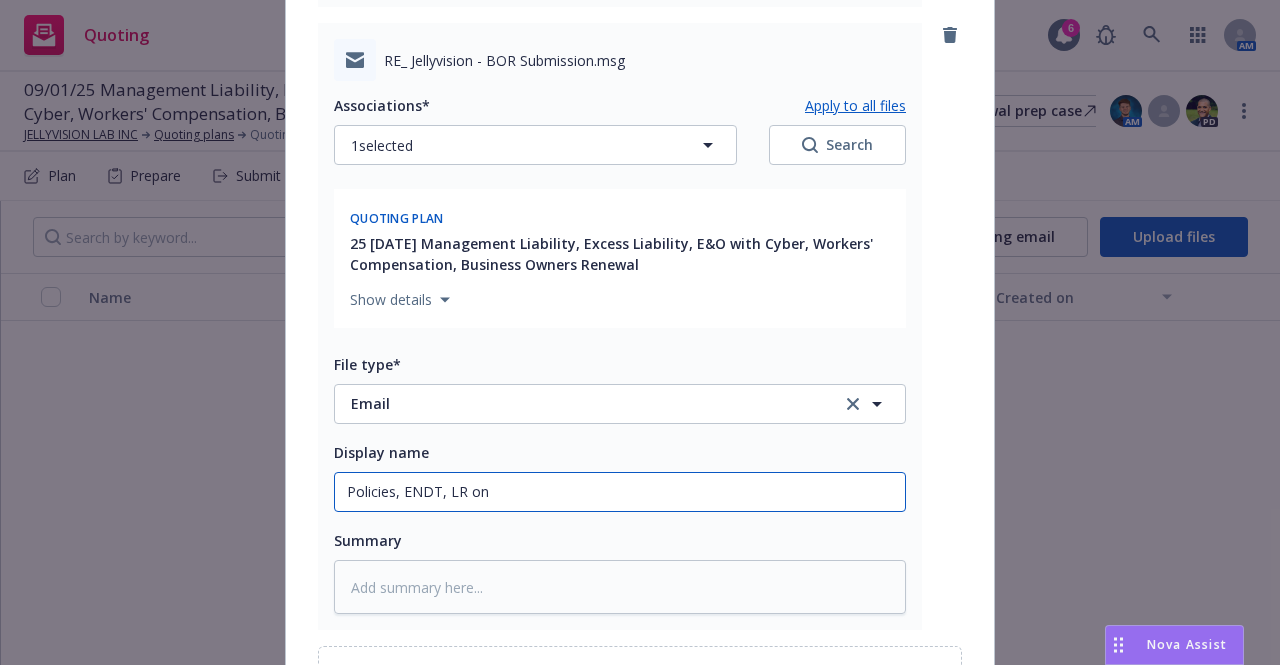 type on "x" 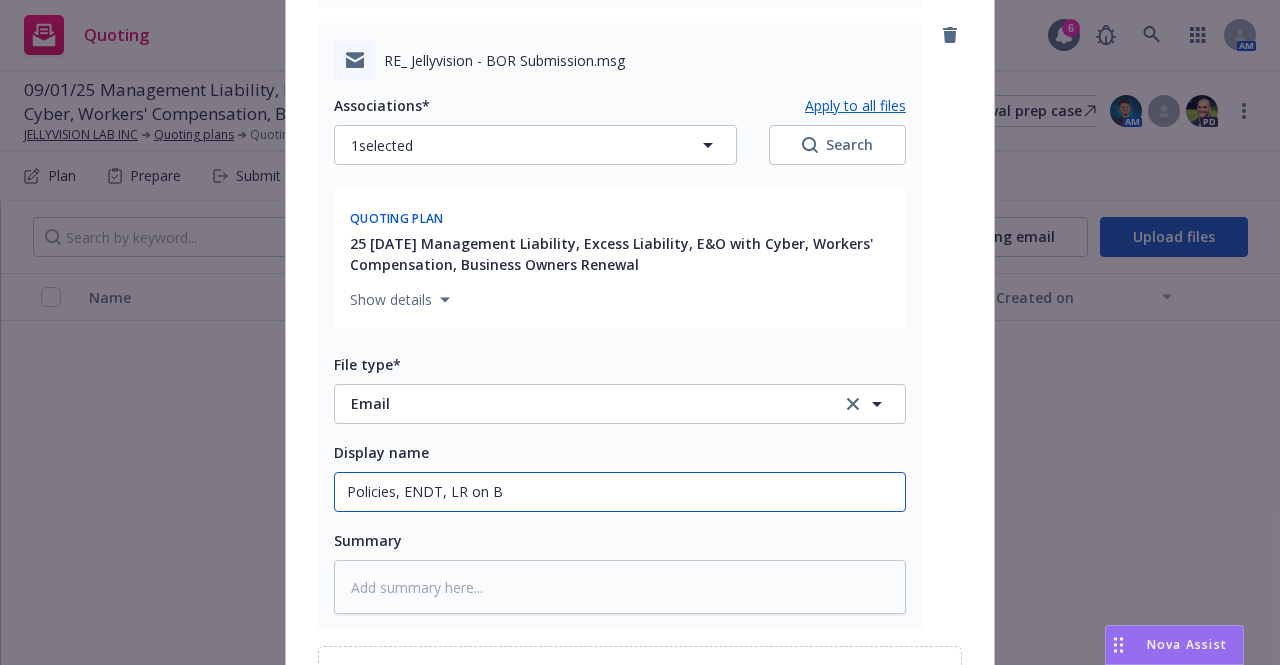 type on "x" 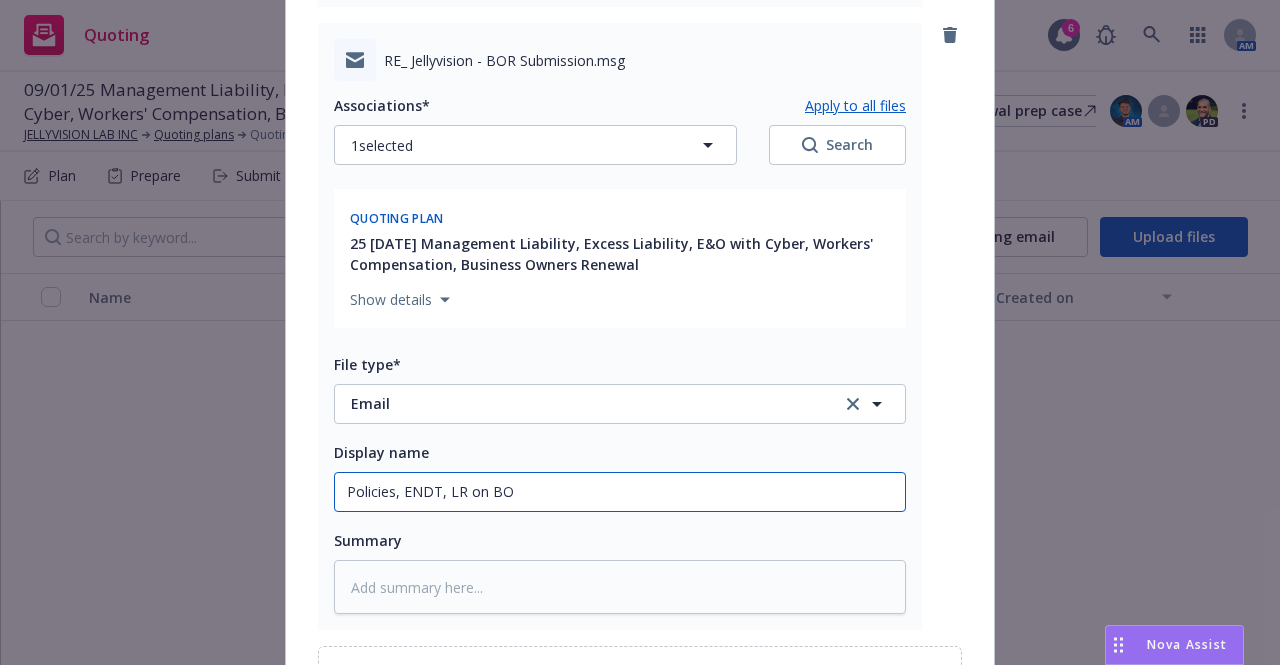 type on "x" 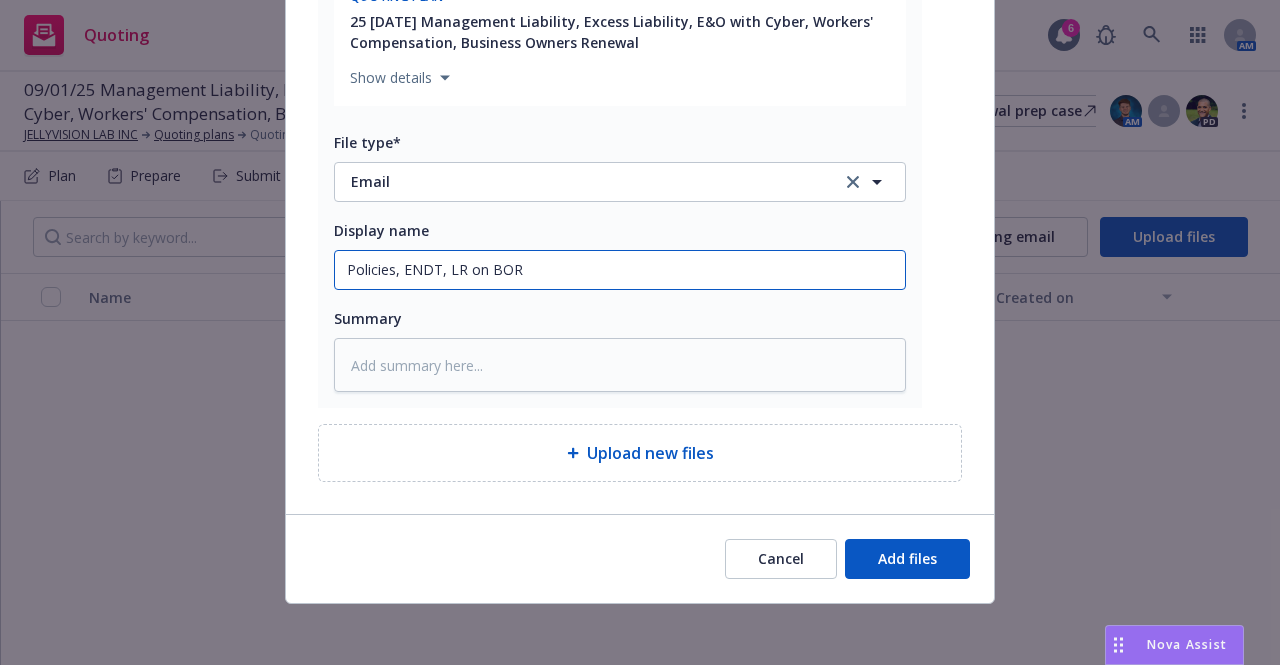 scroll, scrollTop: 1972, scrollLeft: 0, axis: vertical 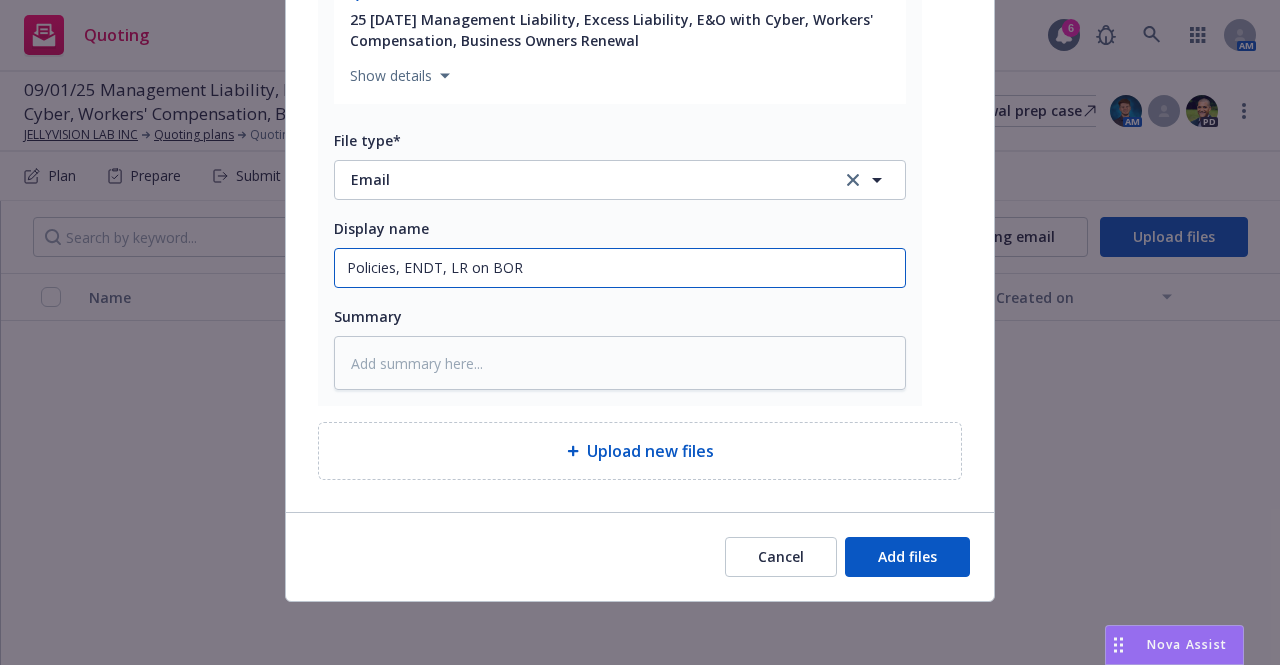 type on "Policies, ENDT, LR on BOR" 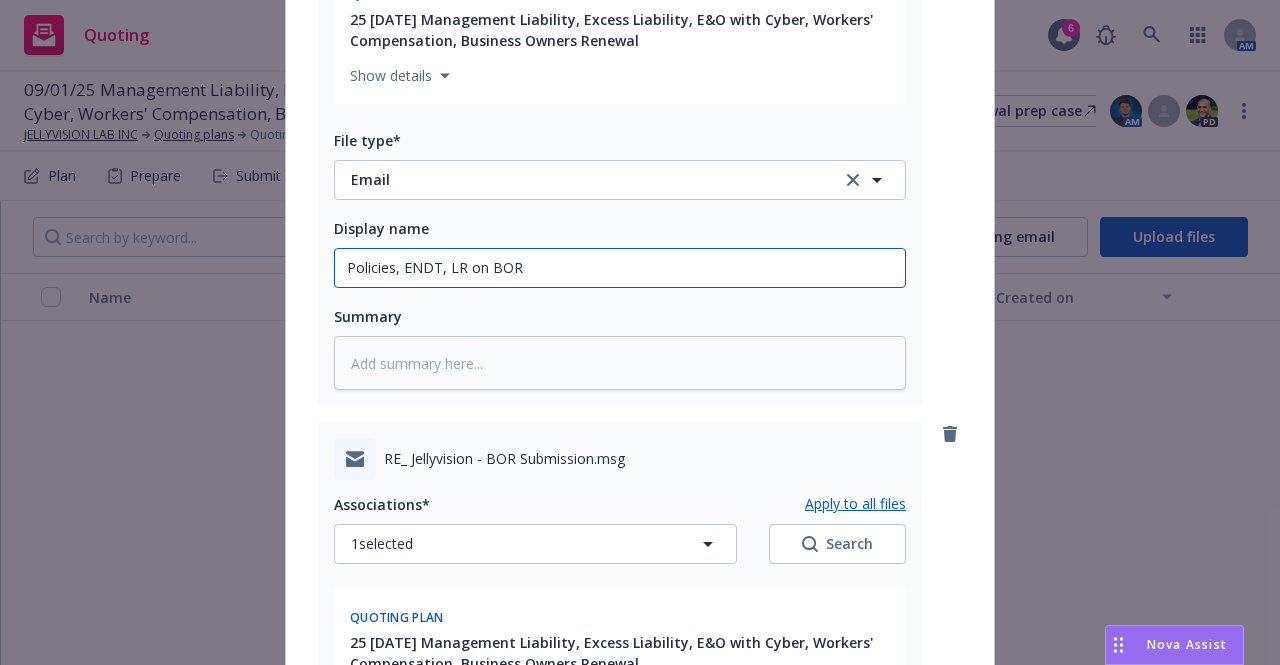 scroll, scrollTop: 2272, scrollLeft: 0, axis: vertical 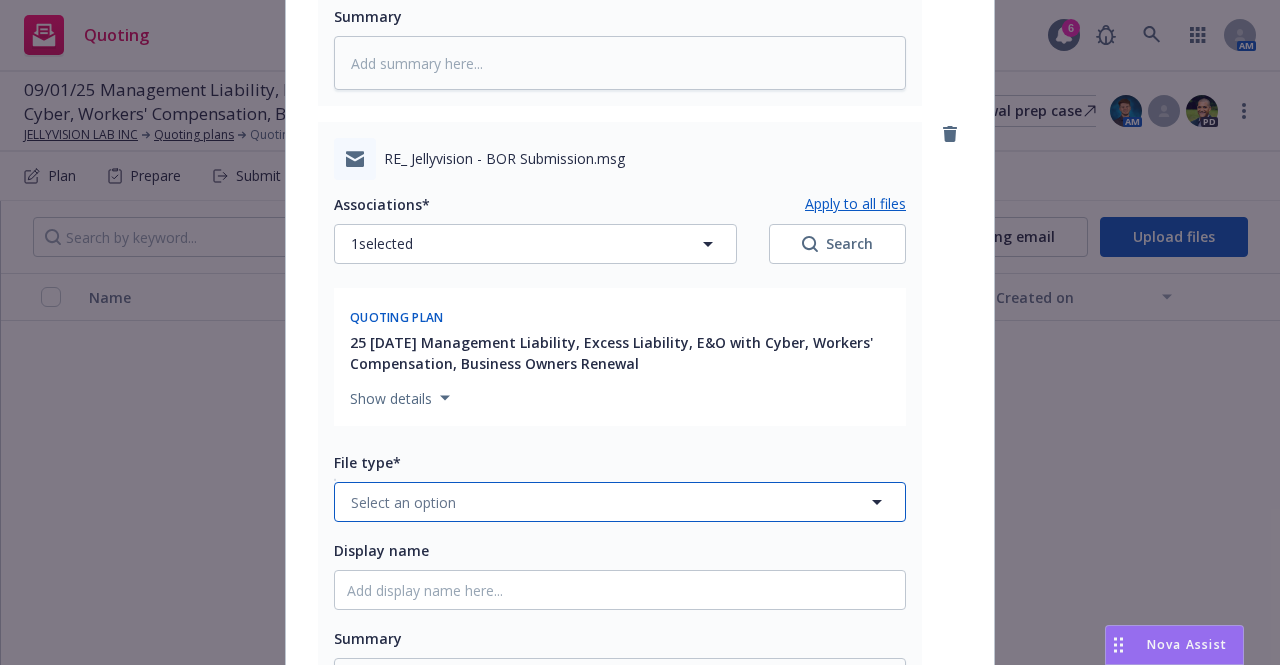 click on "Select an option" at bounding box center (620, 502) 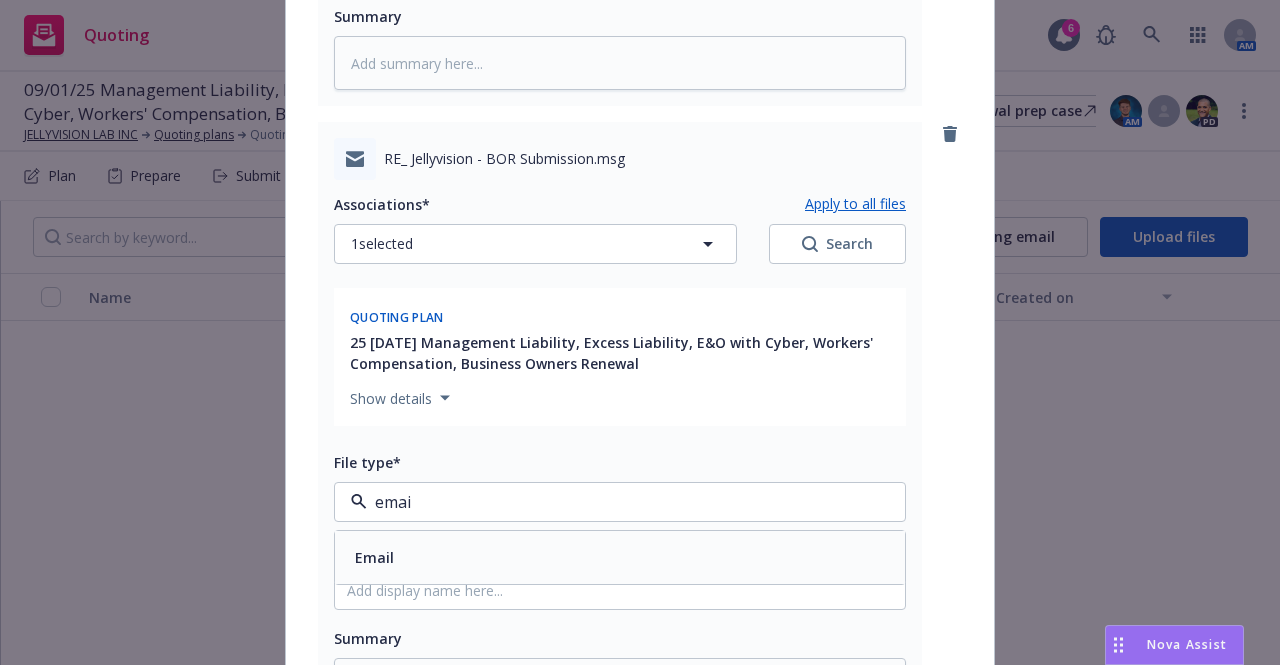 type on "email" 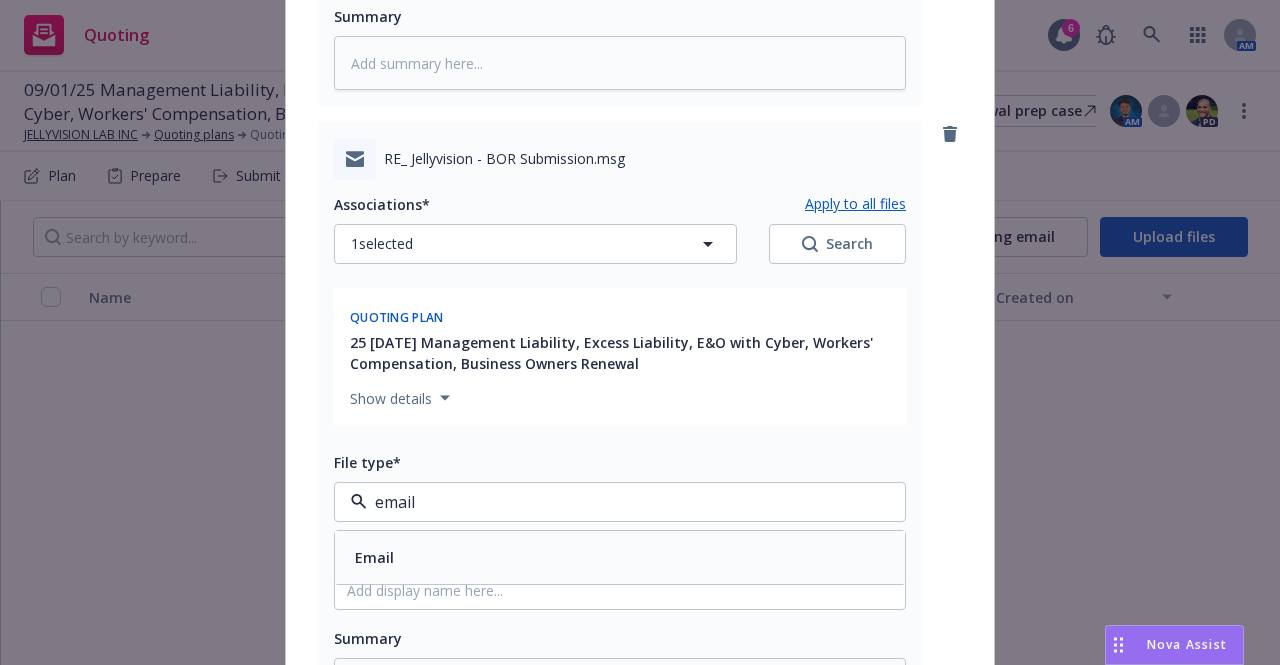 click on "Email" at bounding box center [620, 557] 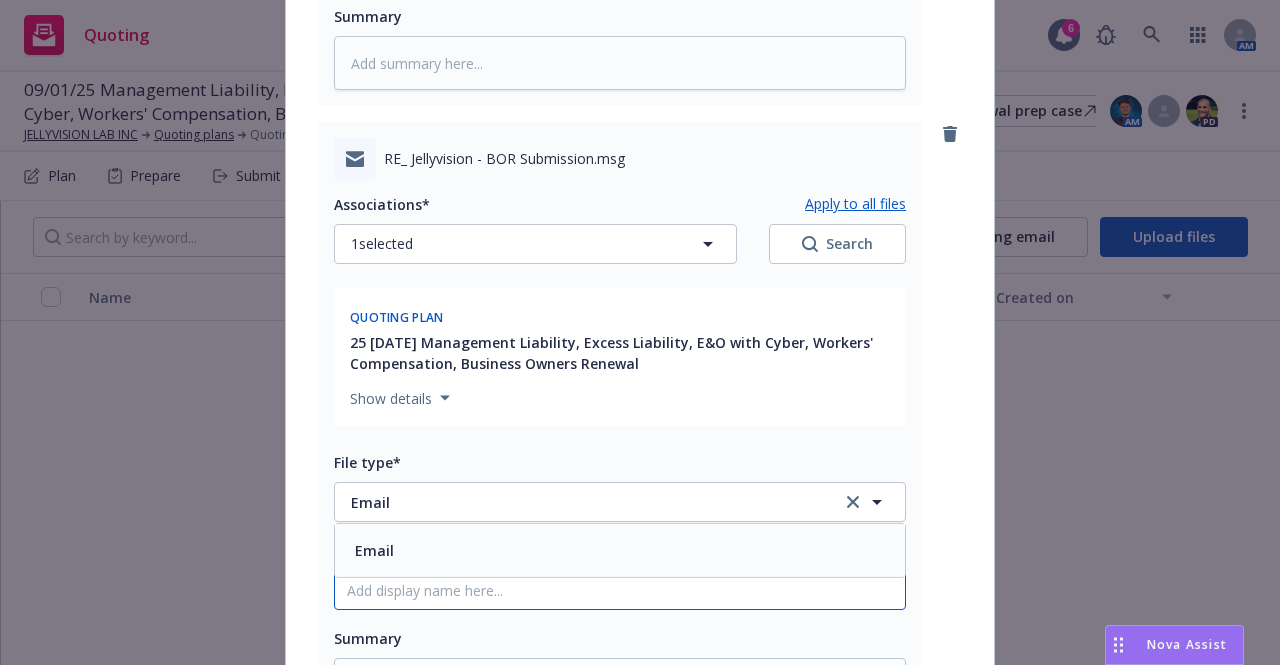 click on "Display name" at bounding box center [620, -1278] 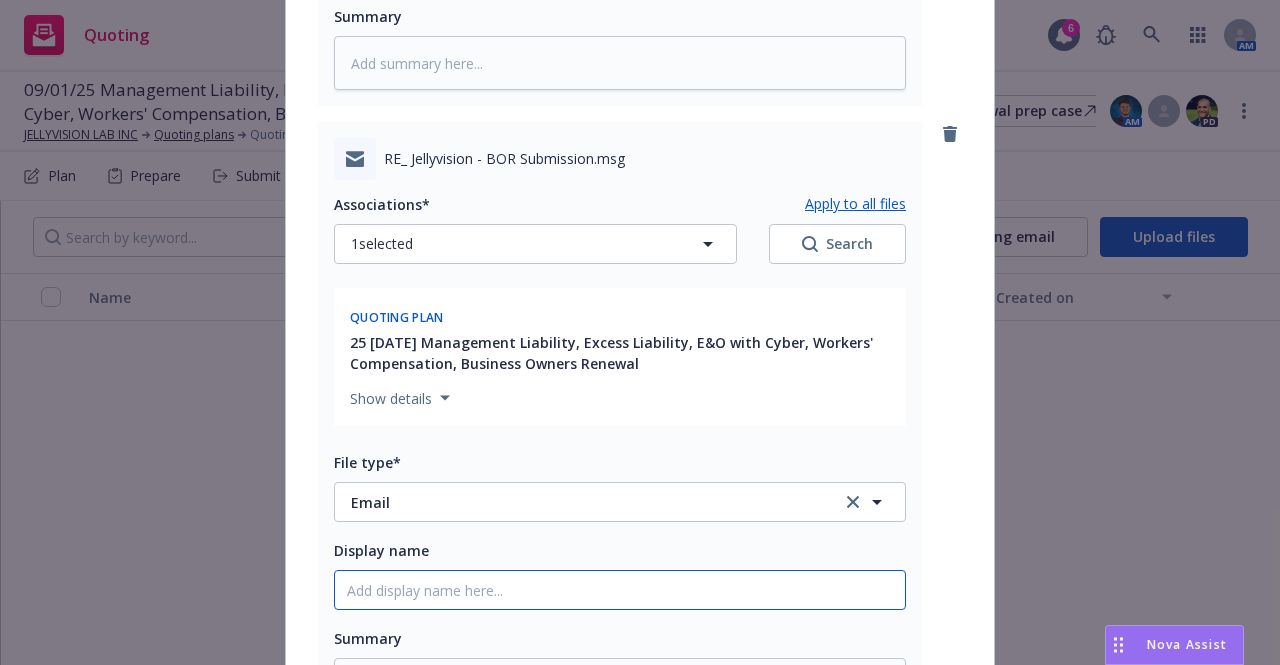 type on "x" 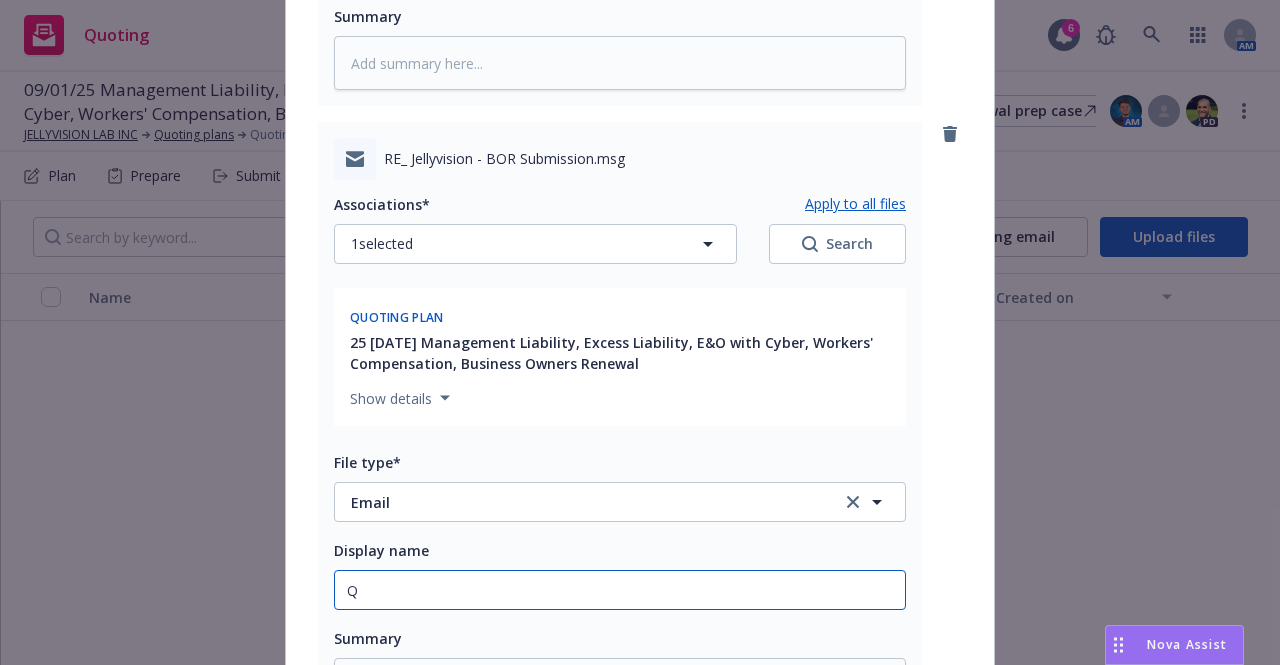 type on "x" 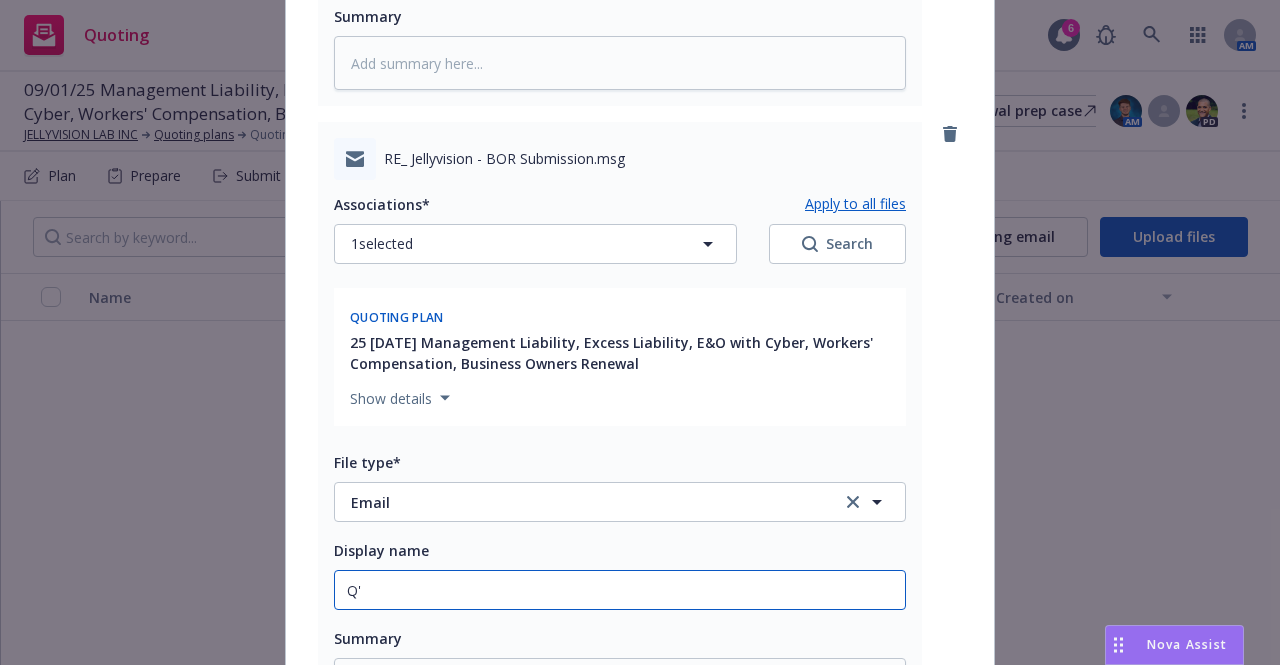 type on "x" 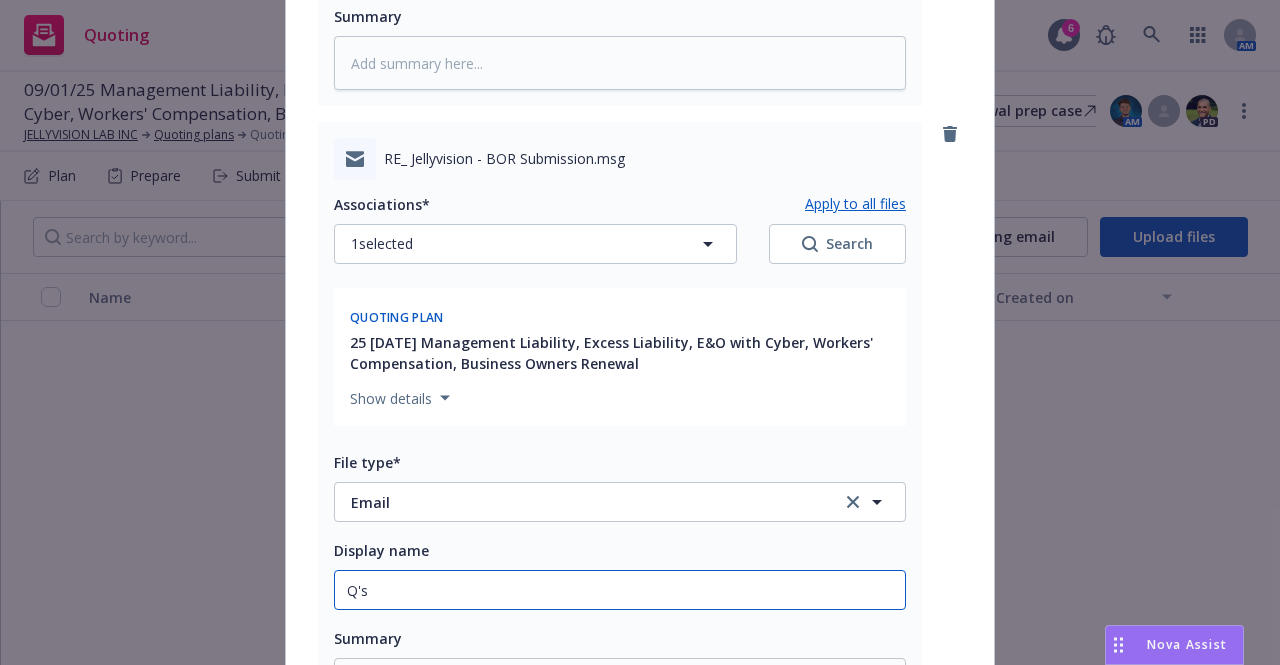 type on "x" 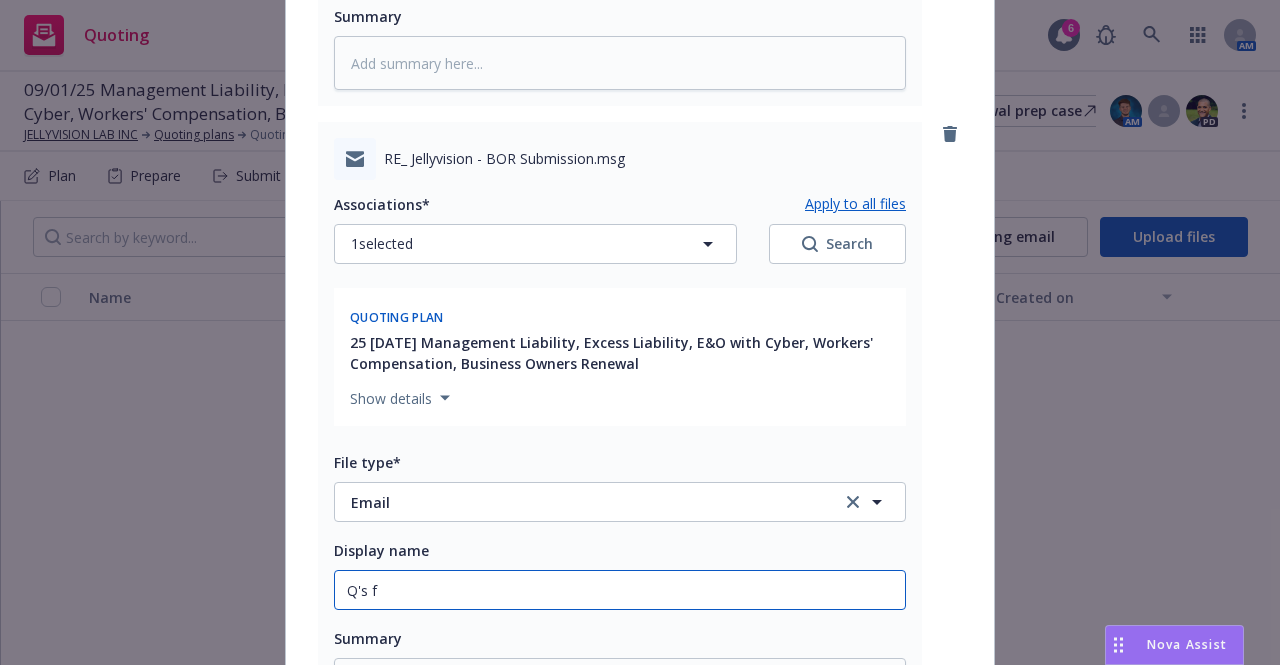 type on "x" 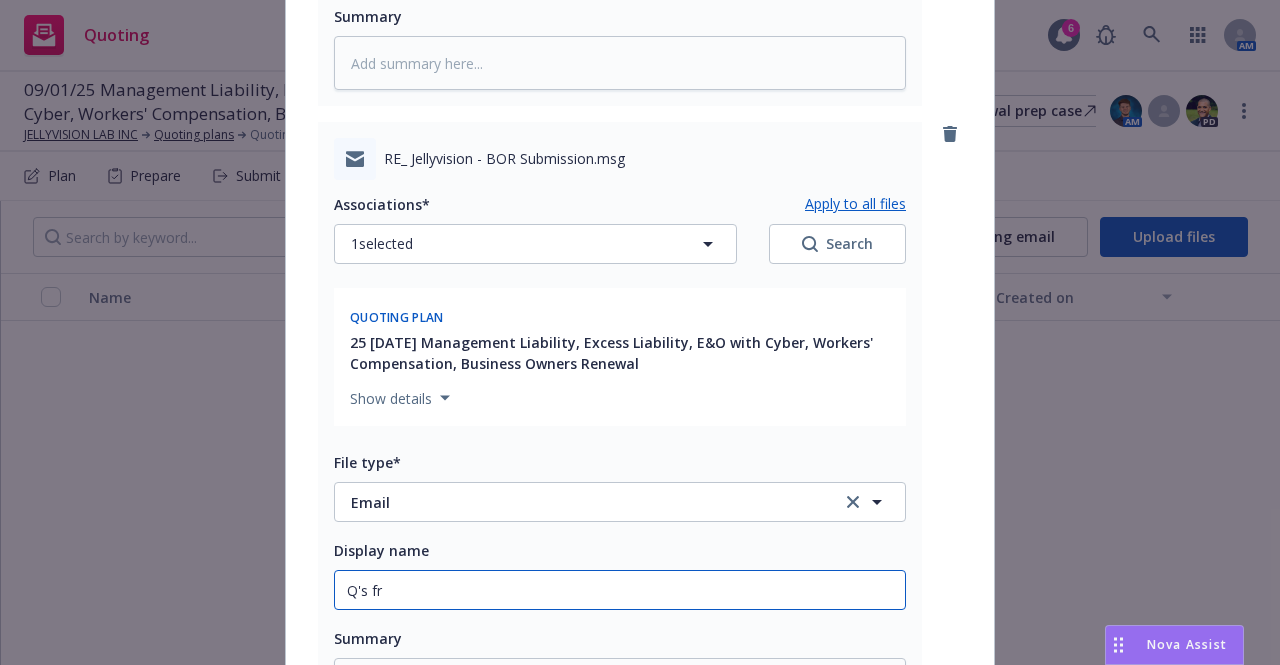 type on "Q's fro" 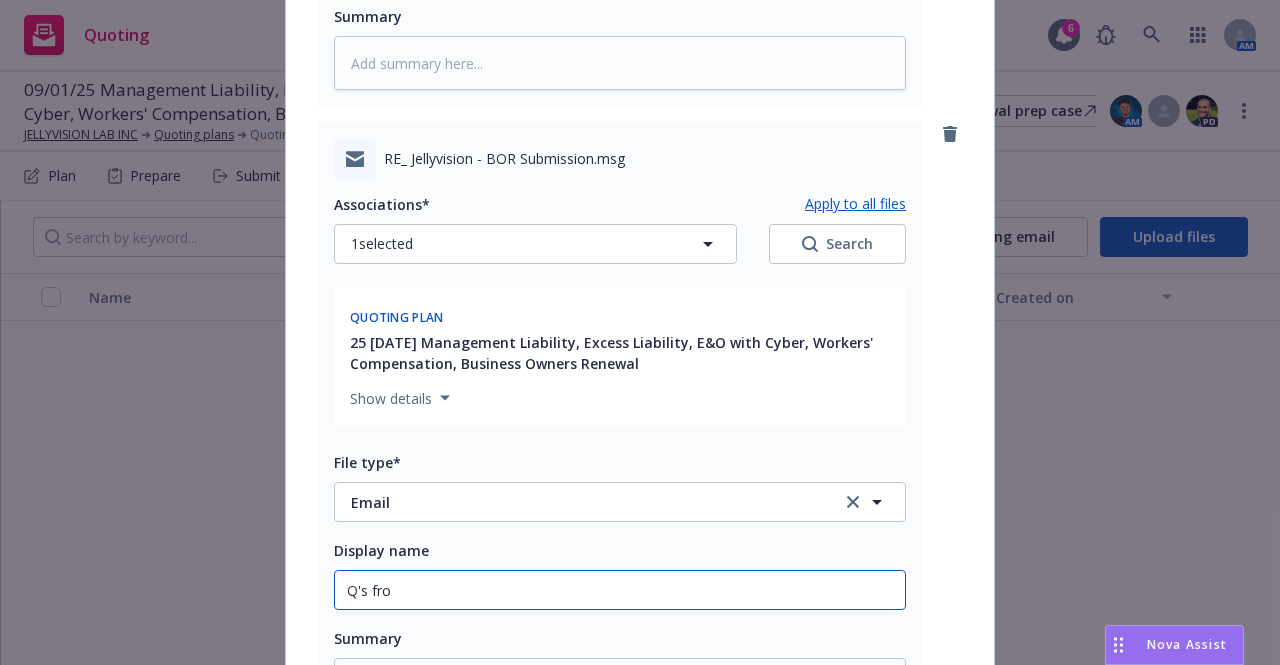 type on "x" 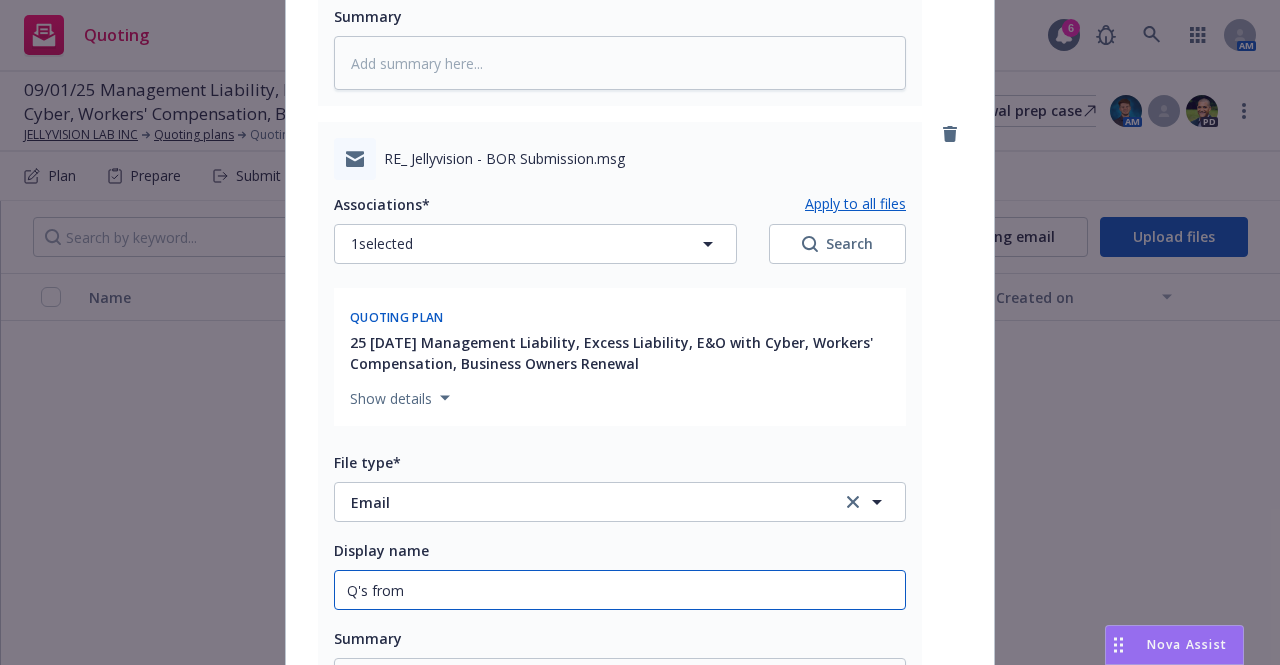 type on "x" 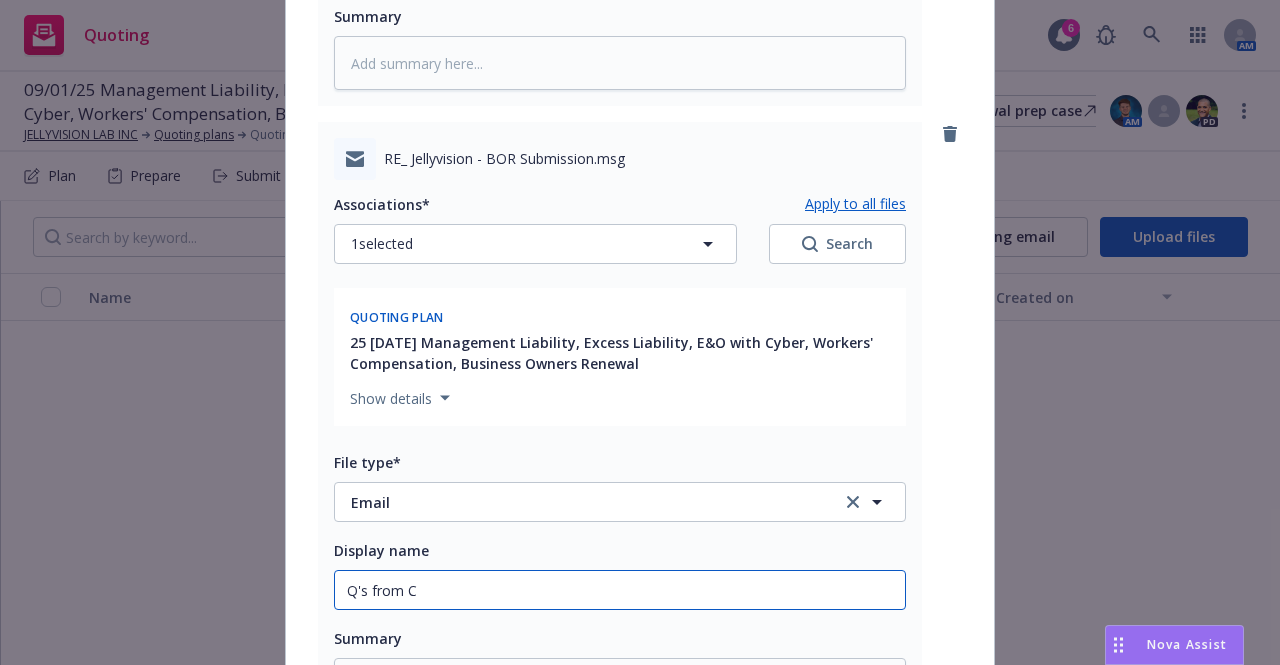 type on "x" 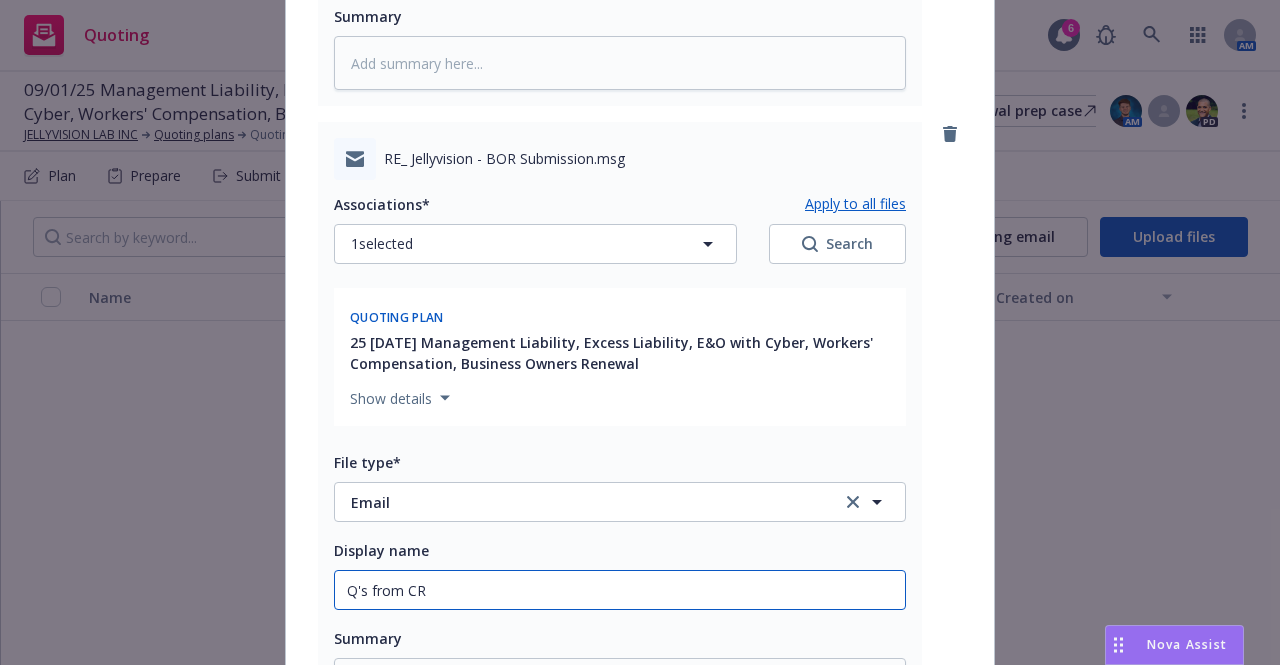 type on "x" 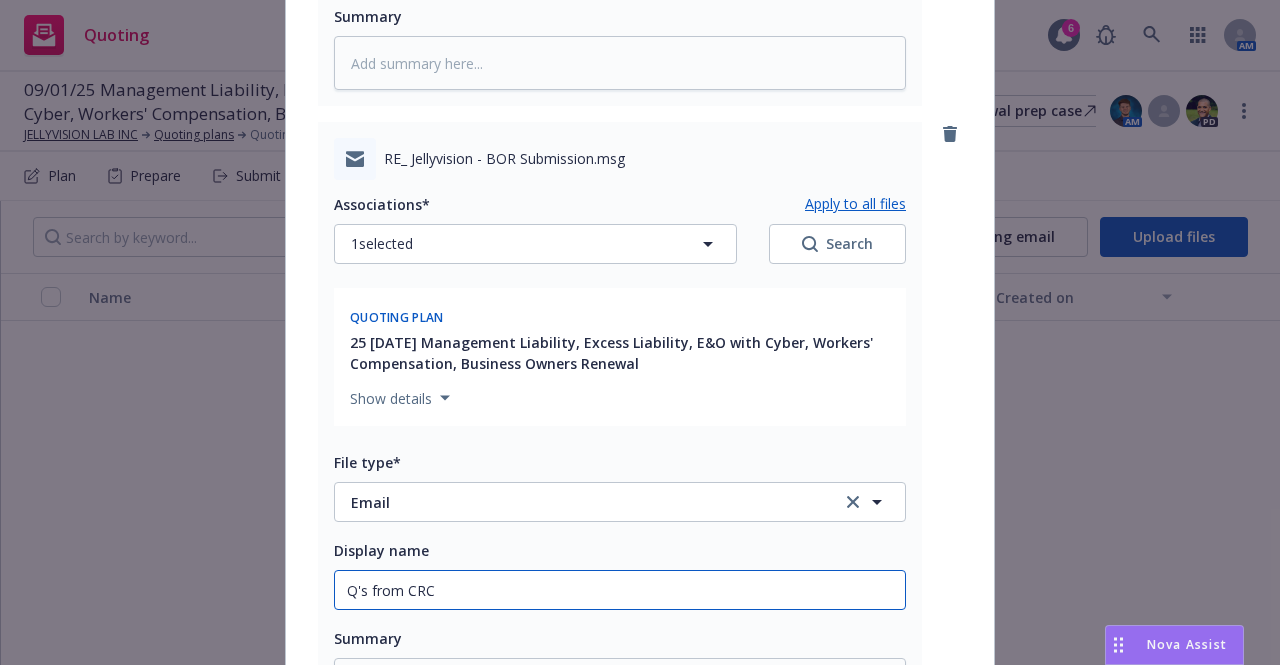 type on "Q's from CRC" 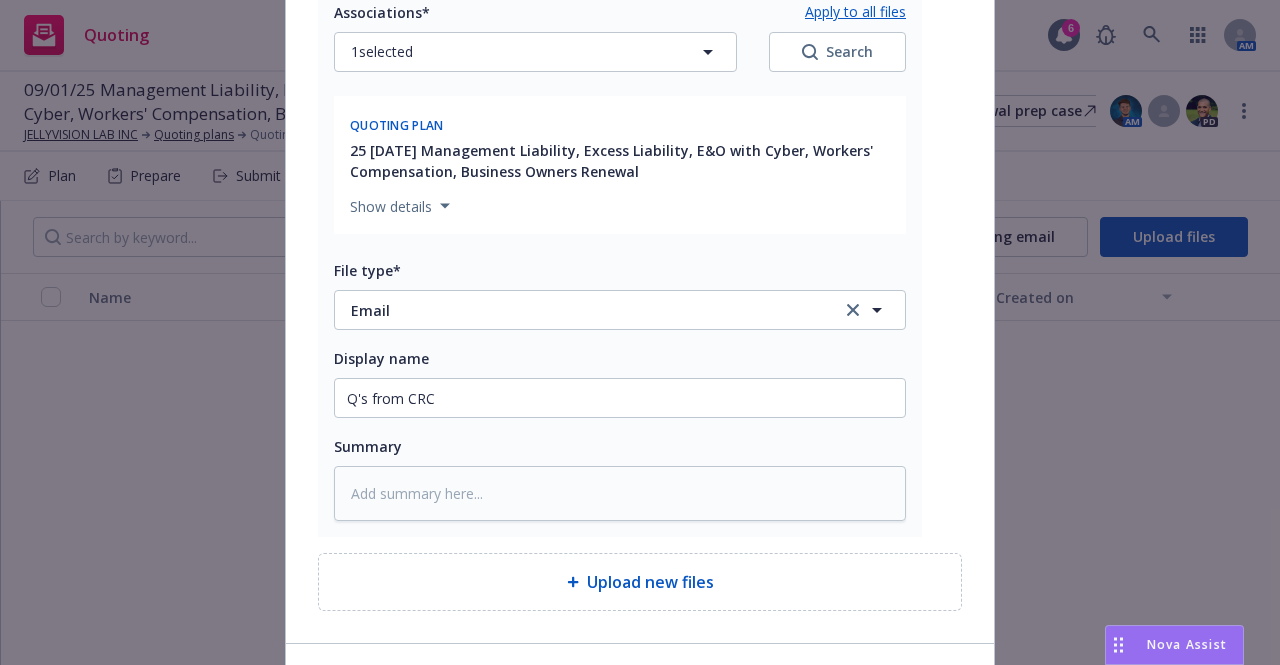 scroll, scrollTop: 2596, scrollLeft: 0, axis: vertical 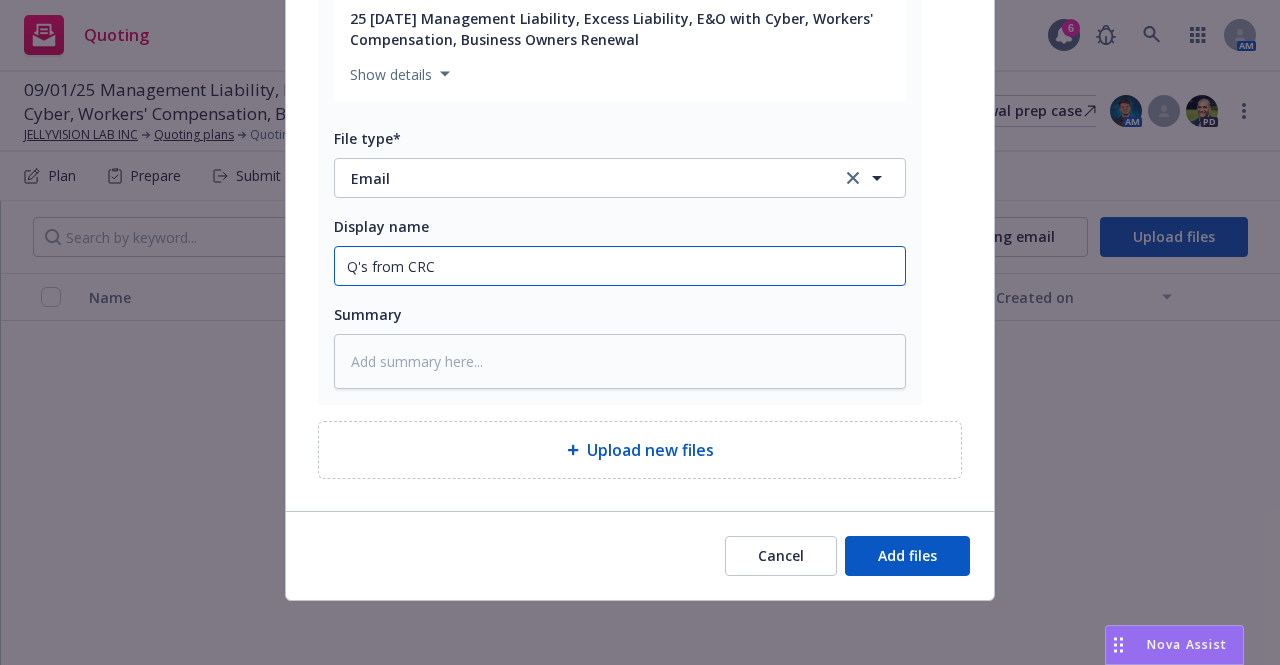 type on "x" 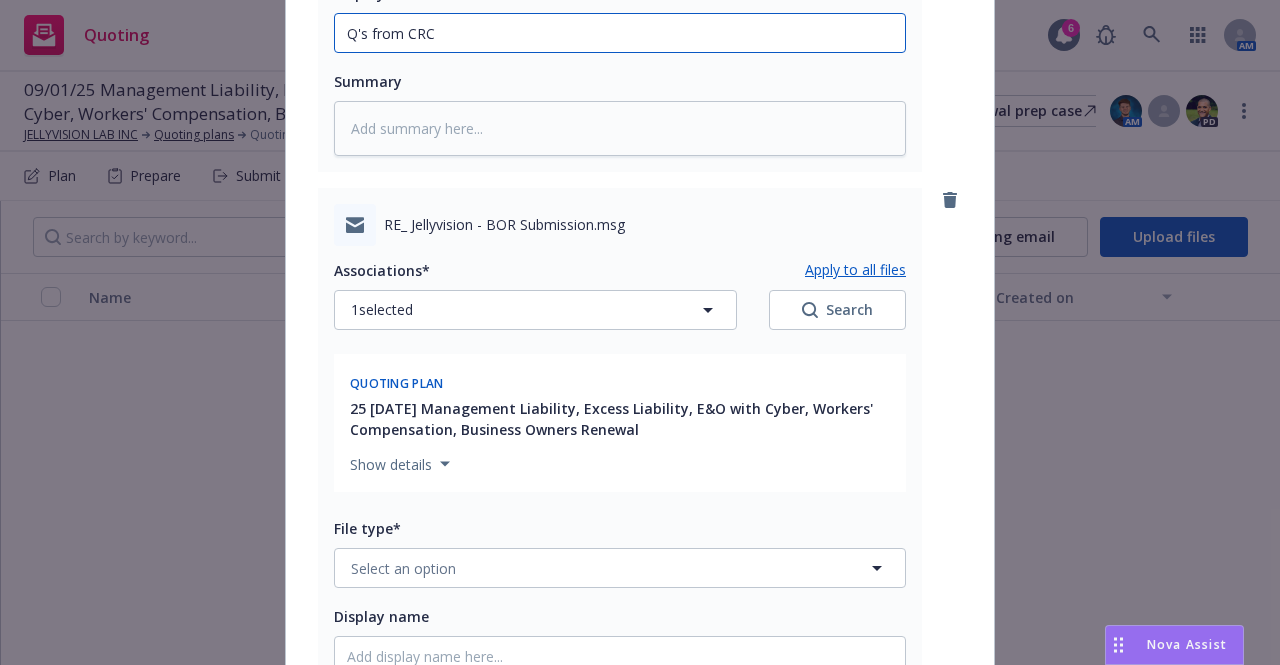 scroll, scrollTop: 3096, scrollLeft: 0, axis: vertical 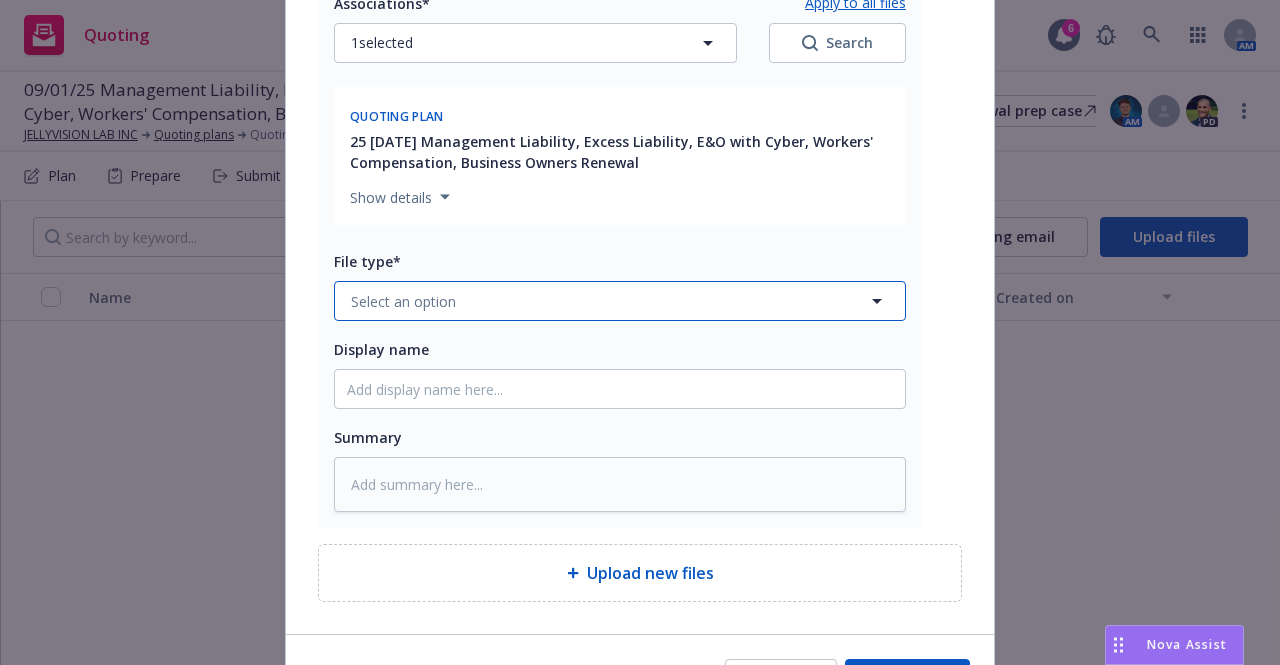 click on "Select an option" at bounding box center (620, 301) 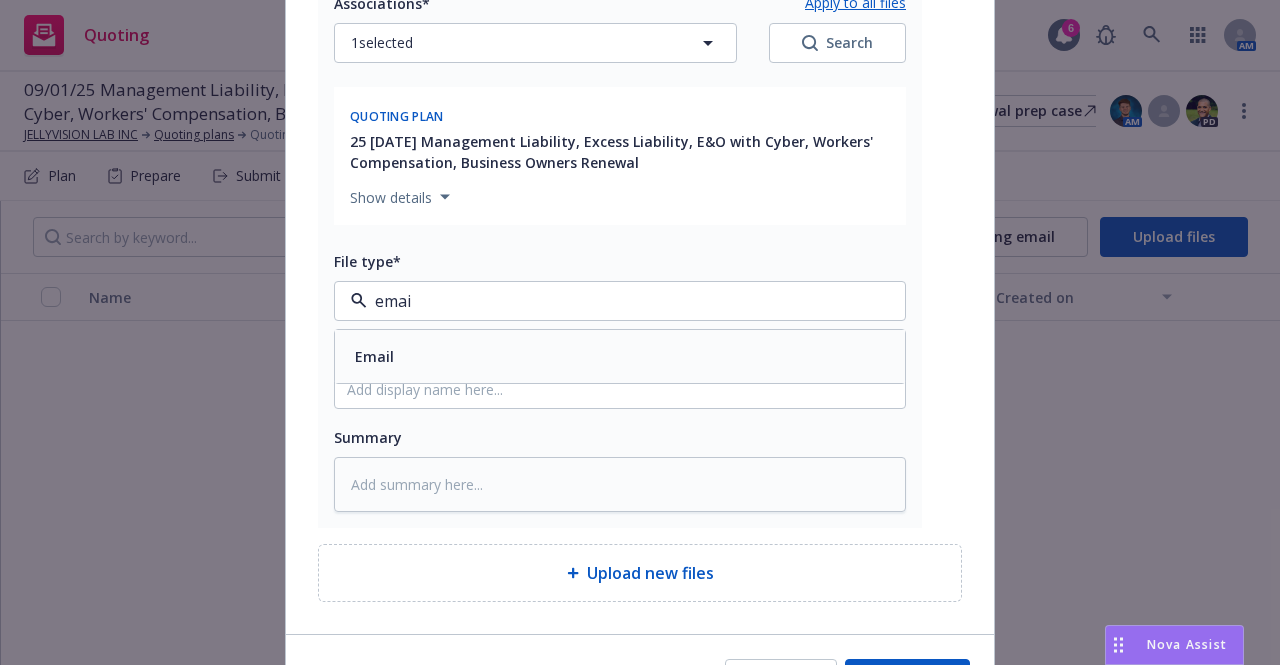 type on "email" 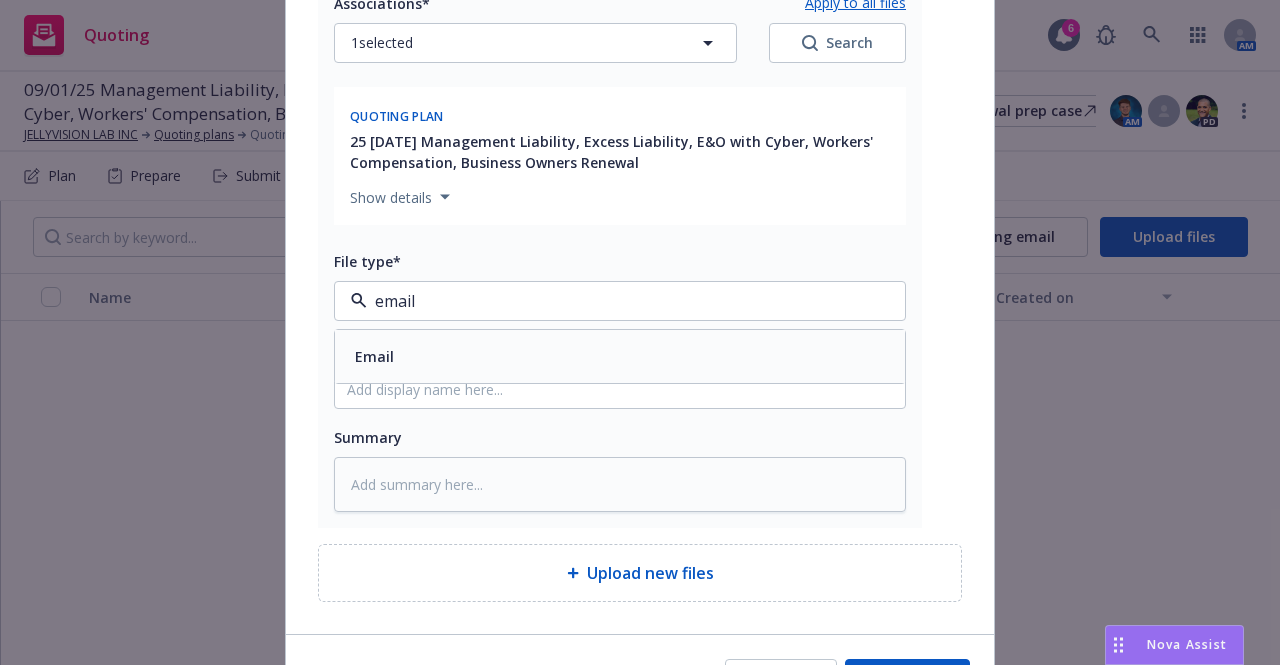 click on "Email" at bounding box center (620, 356) 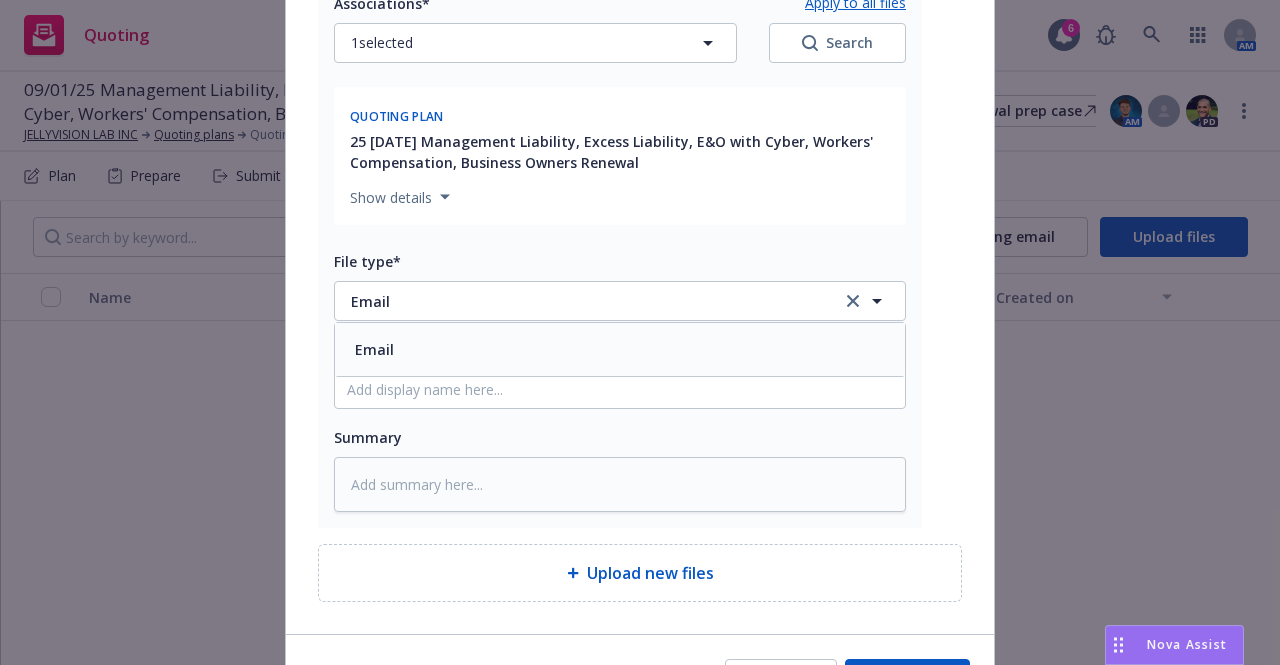 click on "Associations* Apply to all files 1  selected Search Quoting plan 25 09/01/25 Management Liability, Excess Liability, E&O with Cyber, Workers' Compensation, Business Owners Renewal Show details   File type* Email Email Email Display name Summary" at bounding box center [620, 245] 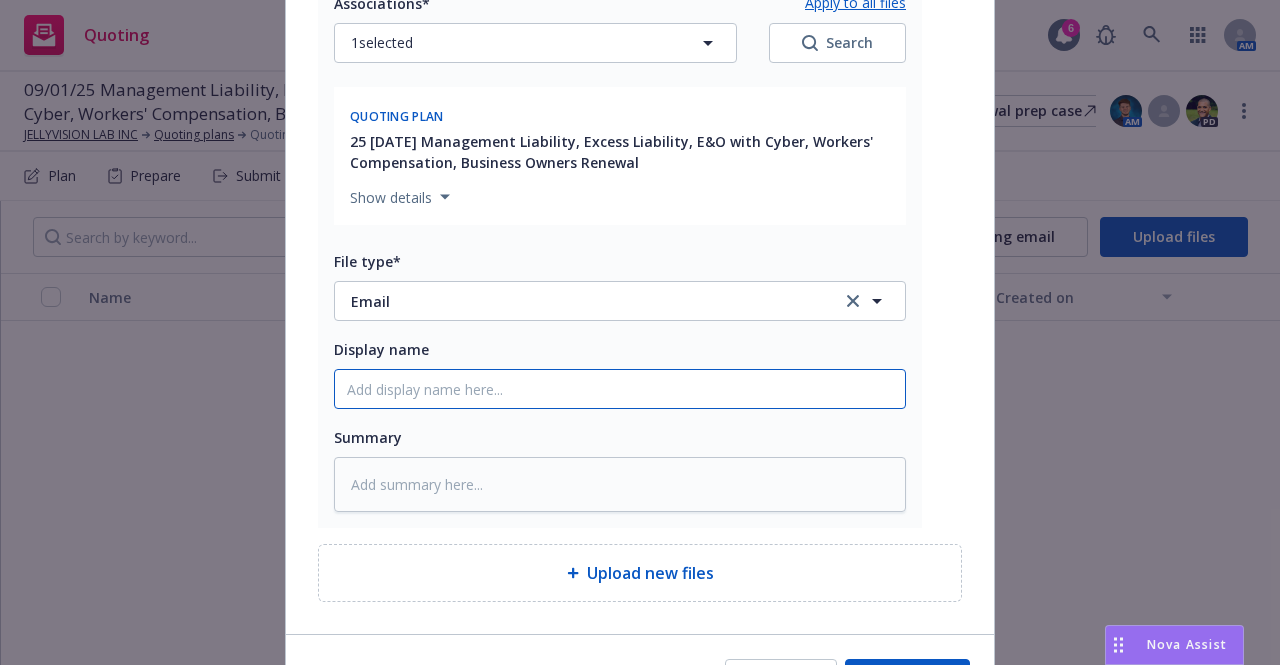 click on "Display name" at bounding box center [620, -2102] 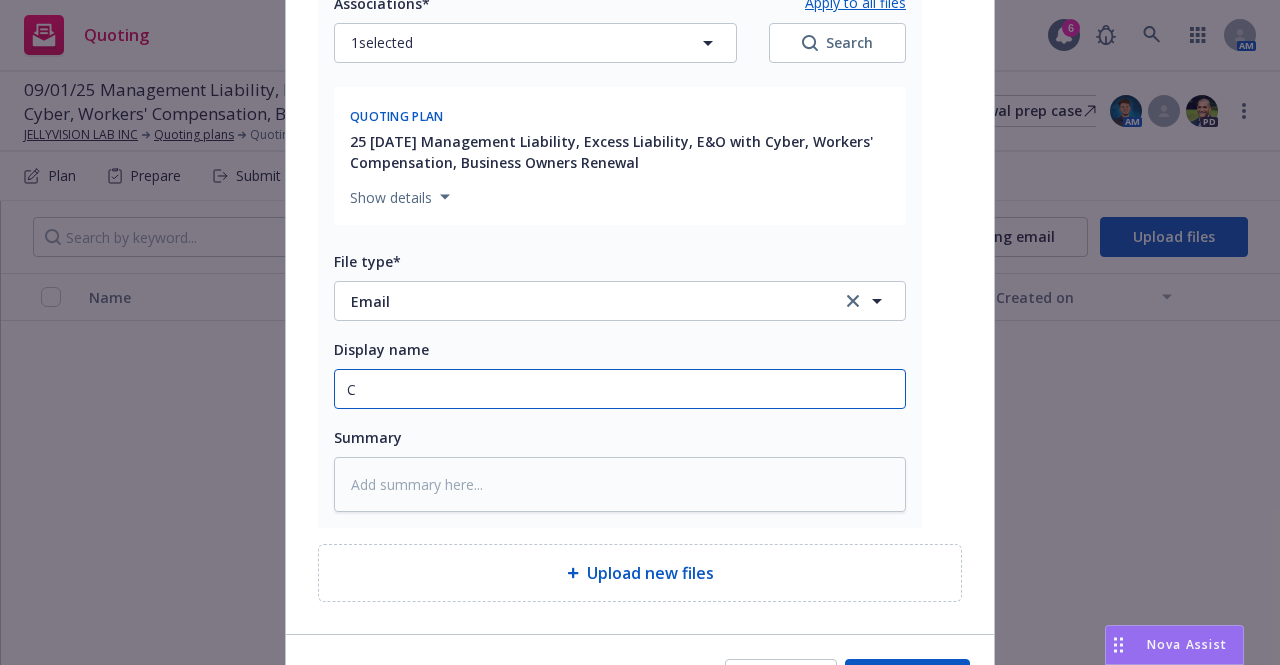 type on "Co" 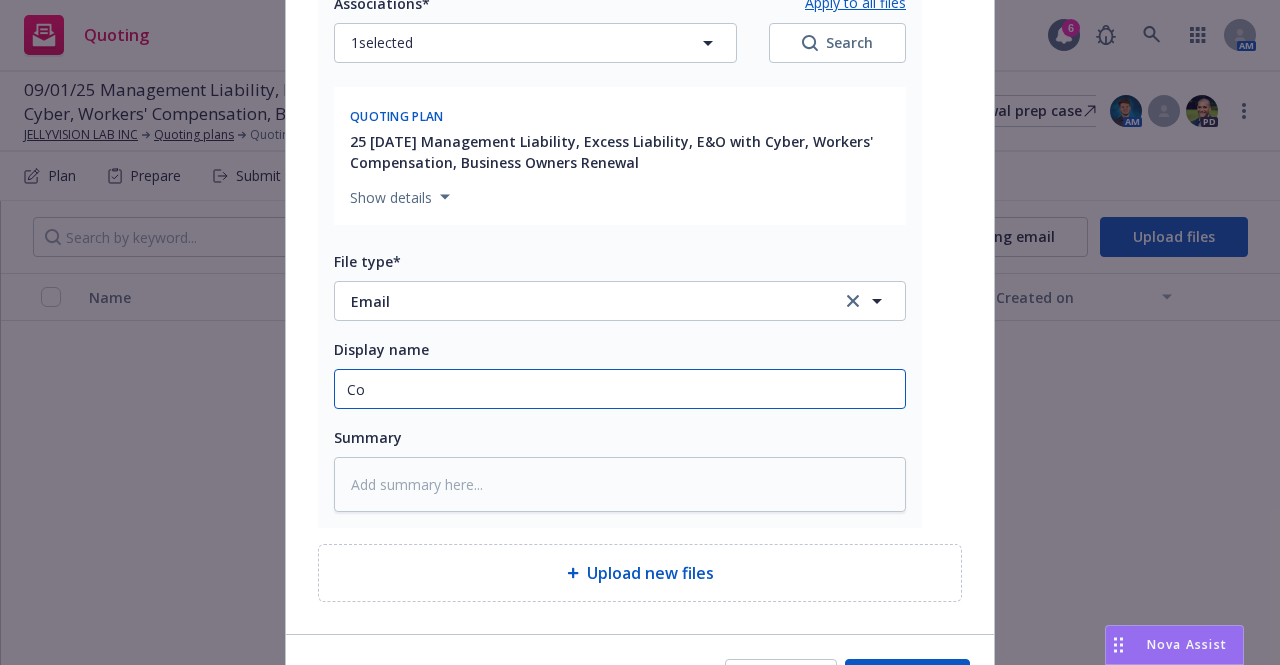 type on "x" 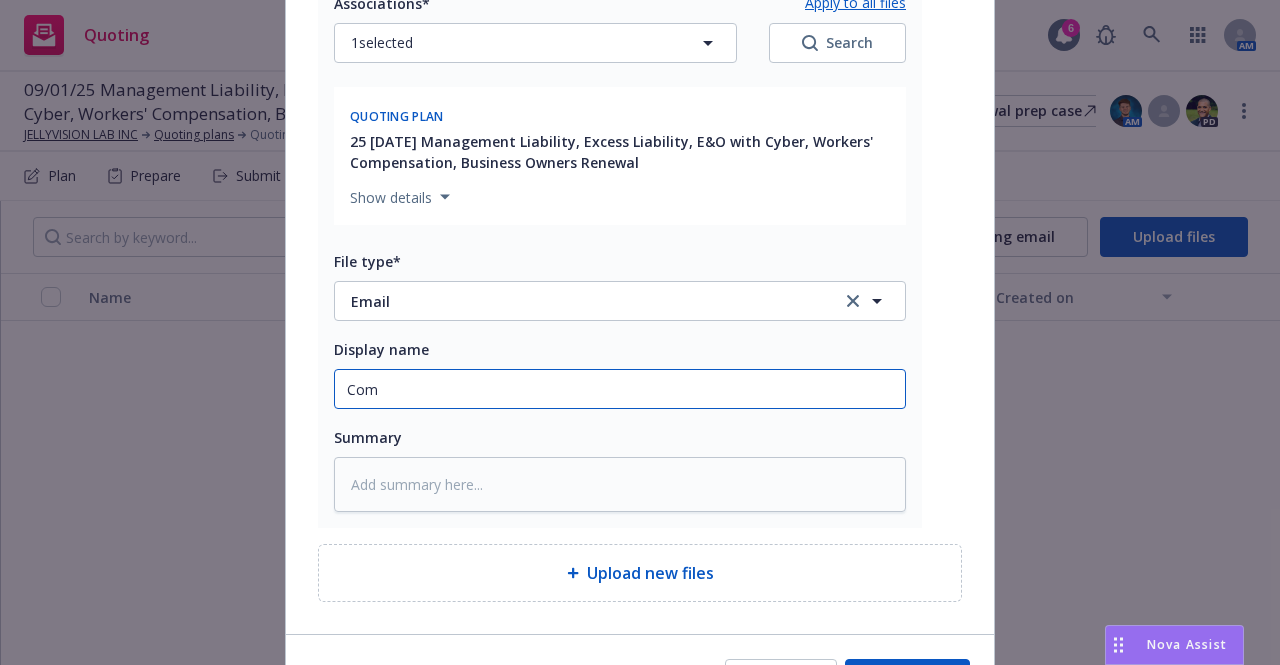 type on "x" 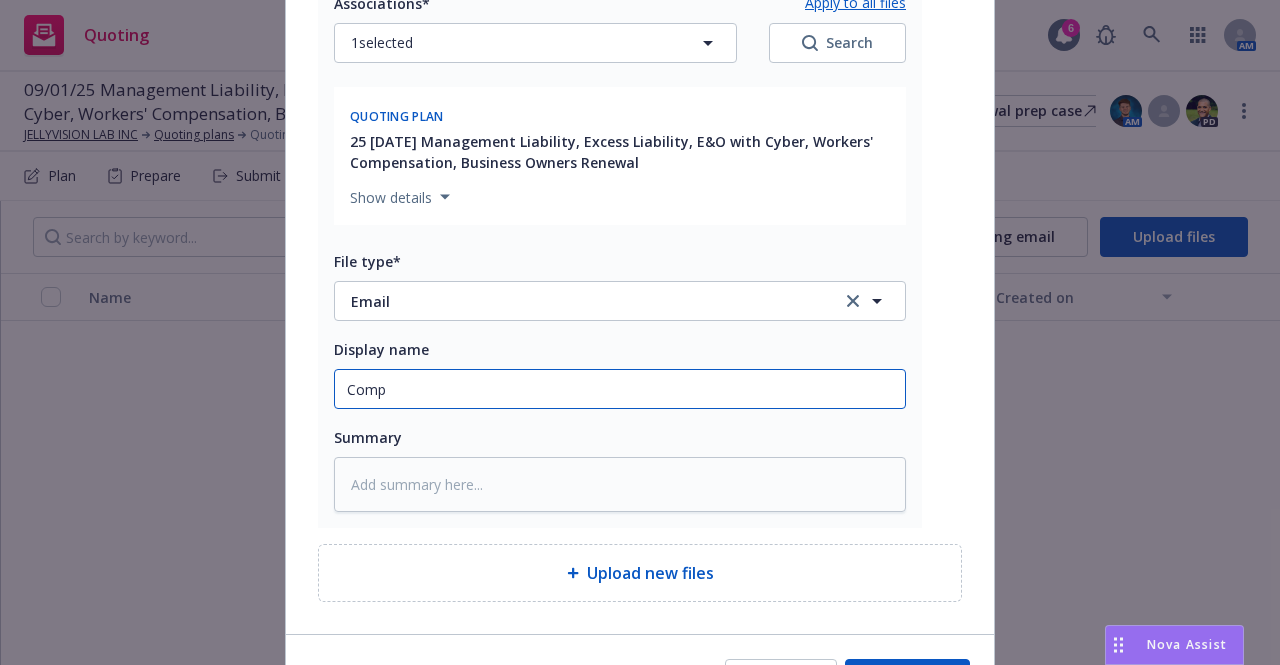 type on "x" 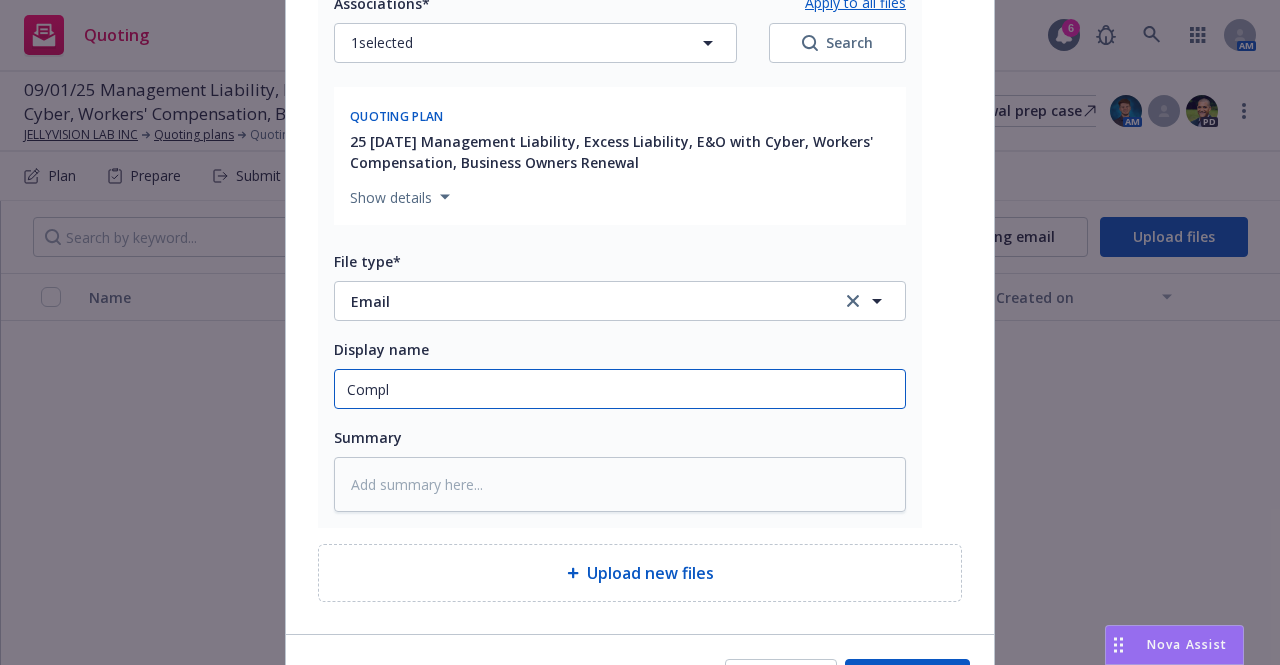 type on "Comple" 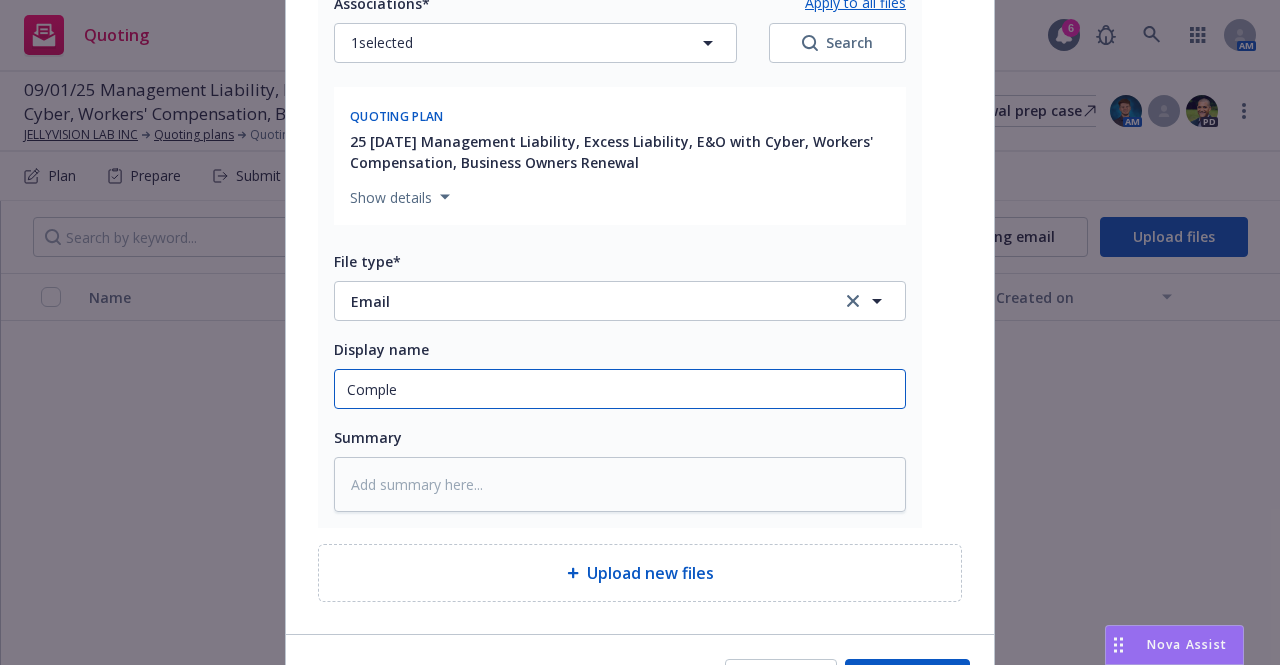 type 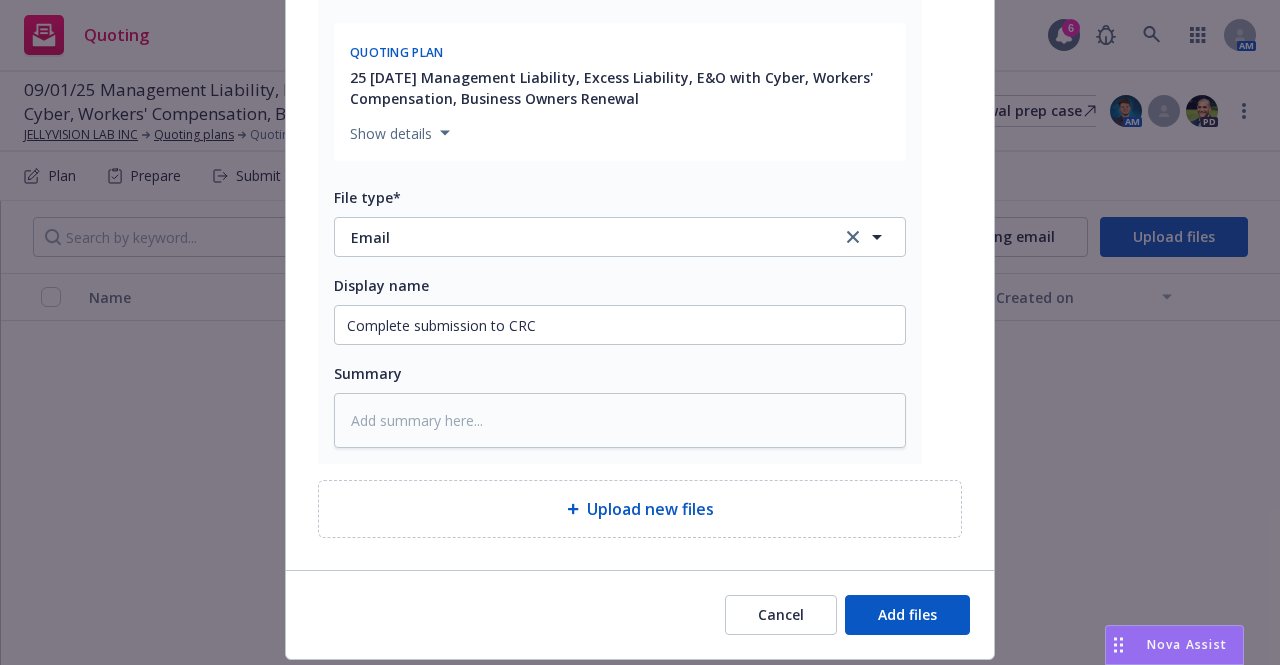 scroll, scrollTop: 3219, scrollLeft: 0, axis: vertical 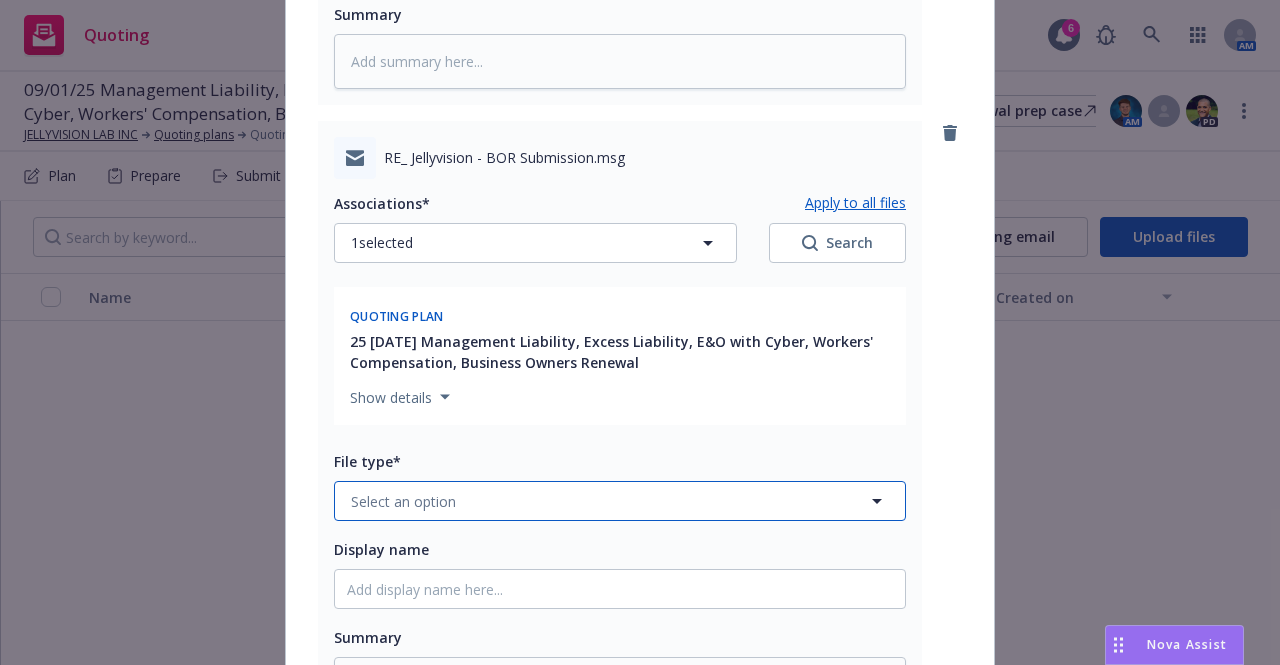 click on "Select an option" at bounding box center (620, 501) 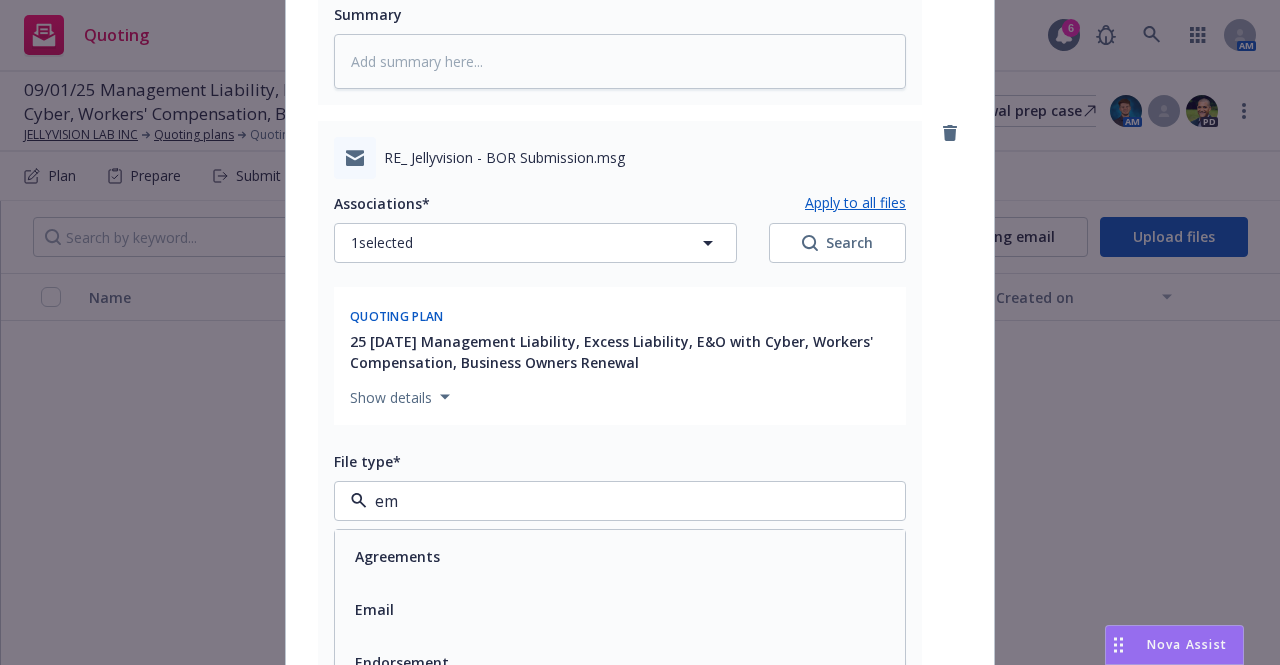 click on "Email" at bounding box center (620, 609) 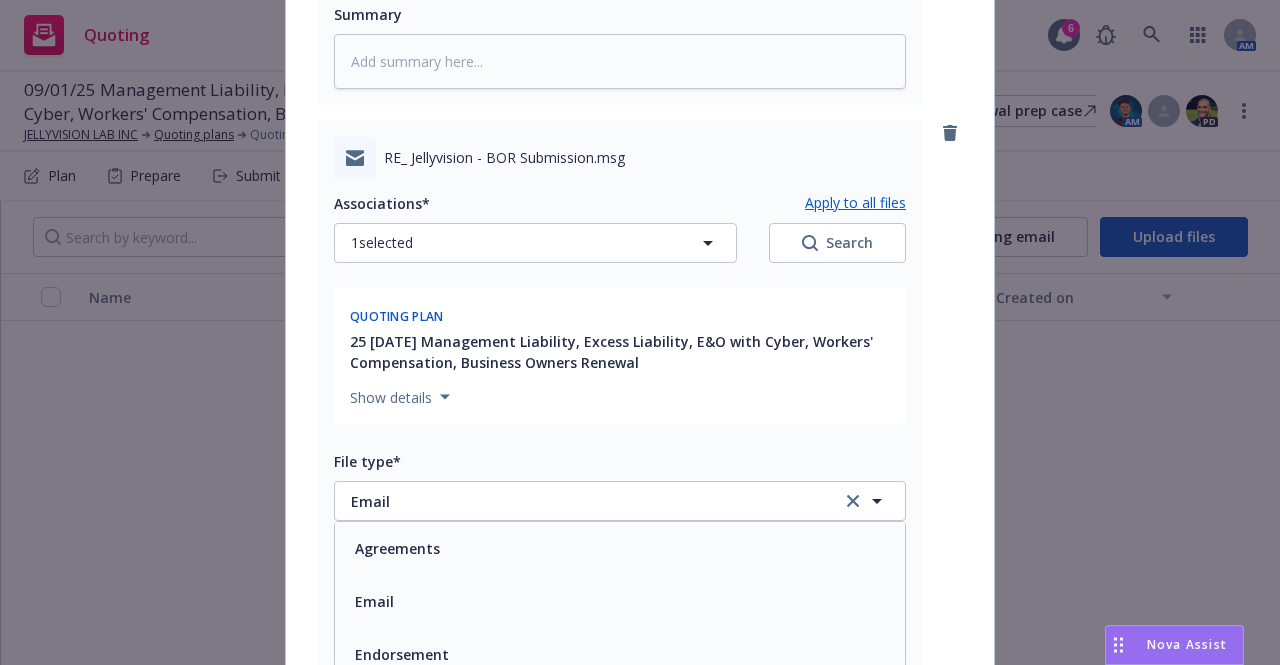scroll, scrollTop: 0, scrollLeft: 0, axis: both 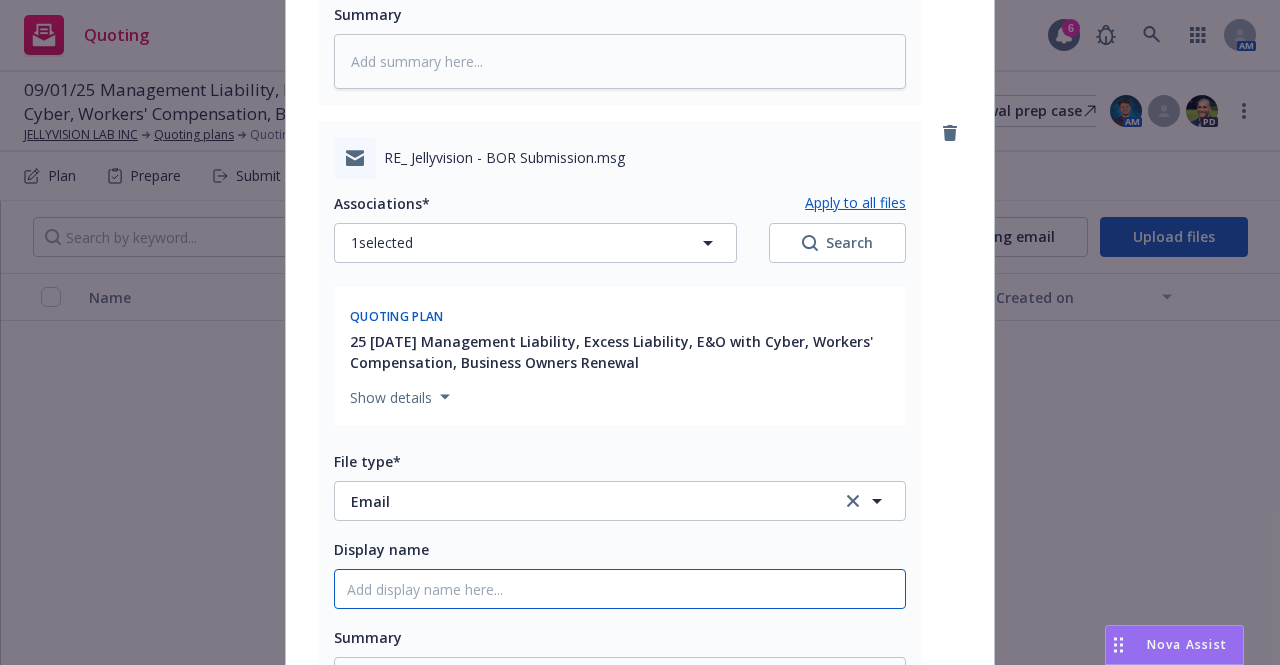 click on "Display name" at bounding box center [620, -2525] 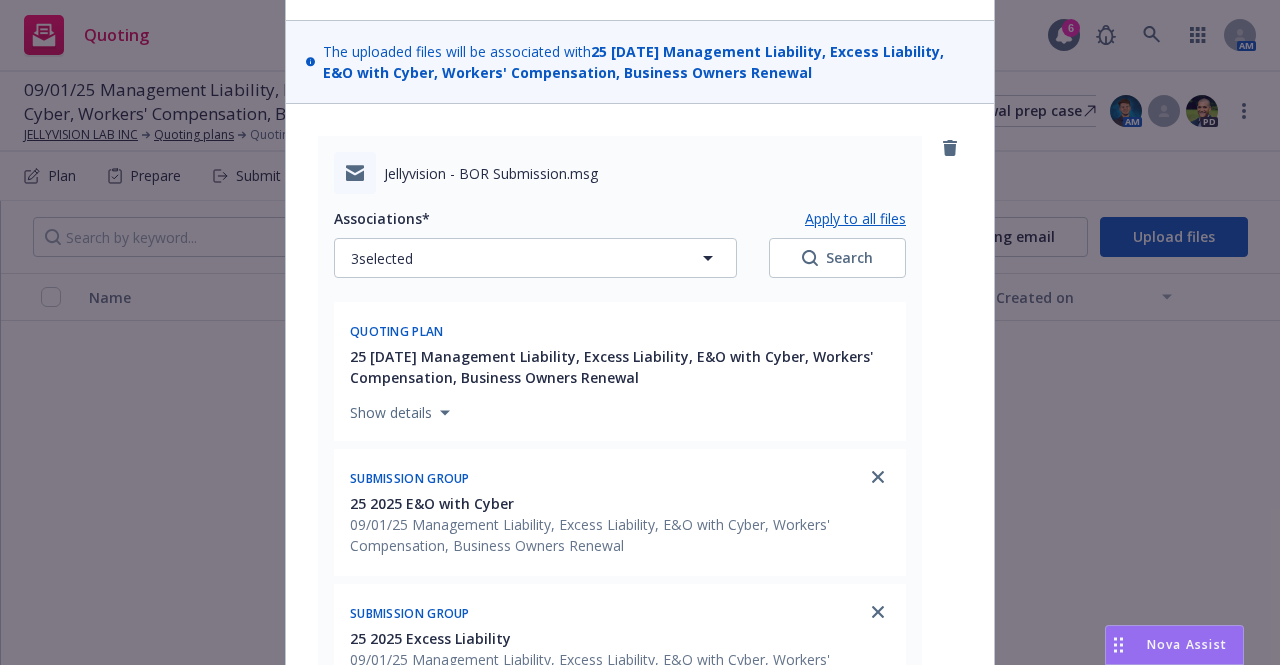 scroll, scrollTop: 0, scrollLeft: 0, axis: both 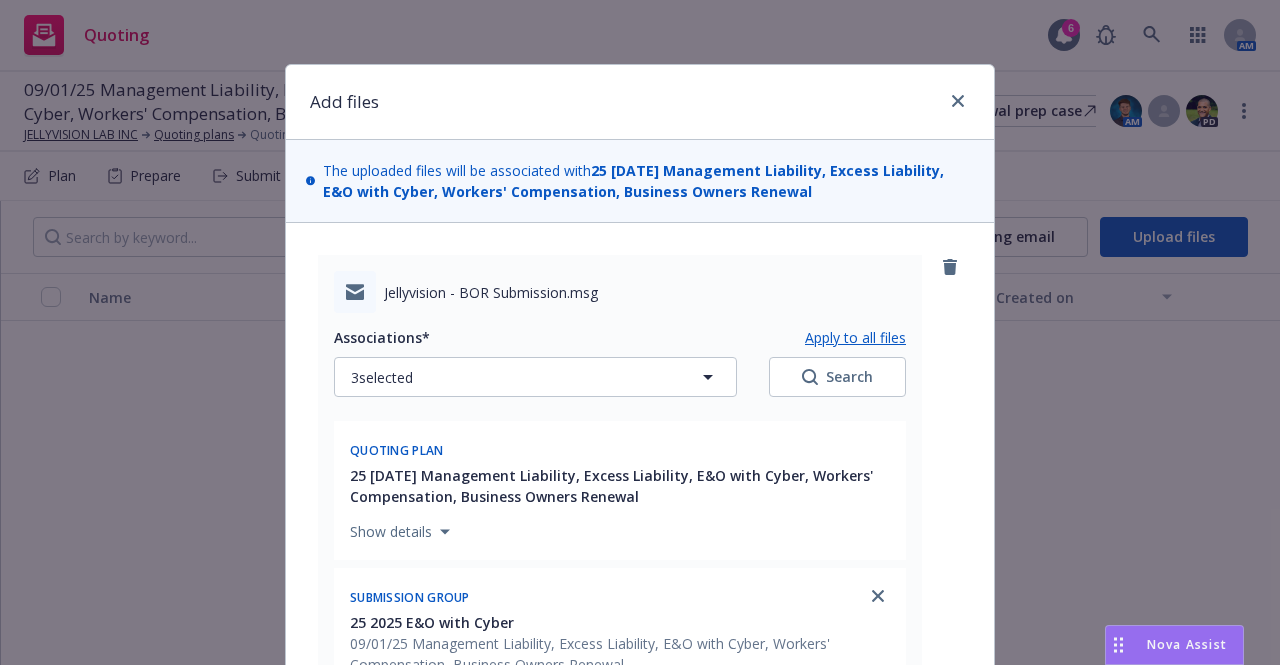 click on "Apply to all files" at bounding box center (855, 337) 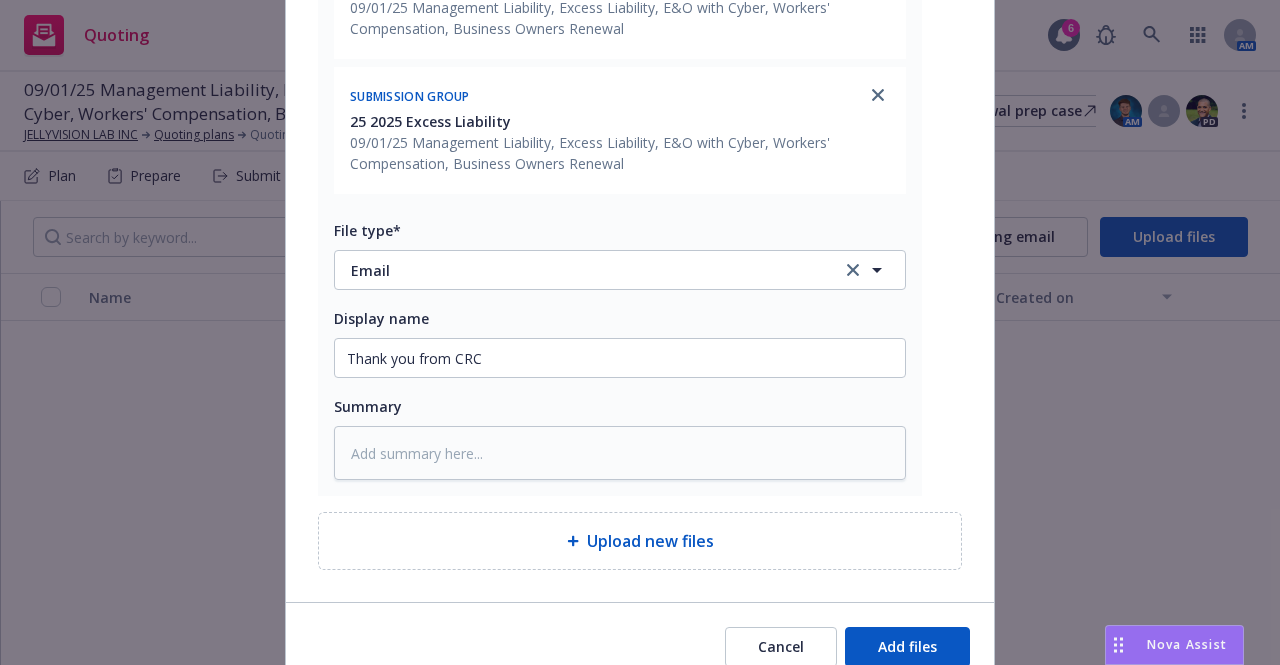scroll, scrollTop: 5192, scrollLeft: 0, axis: vertical 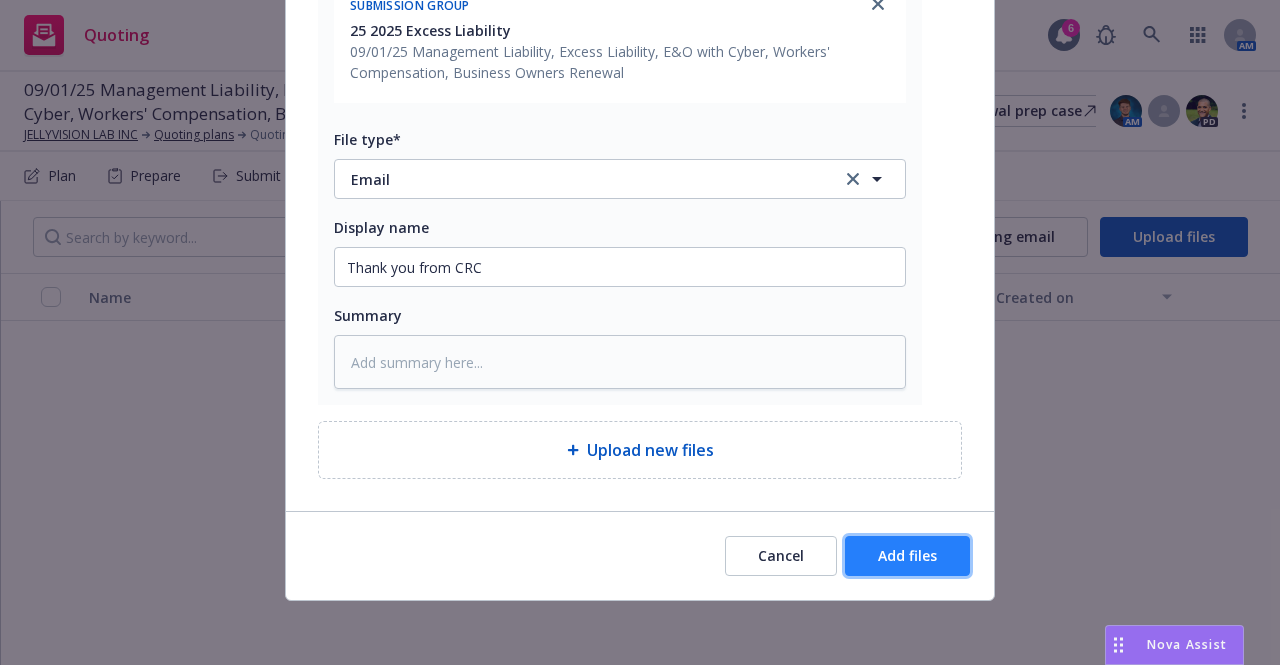 click on "Add files" at bounding box center [907, 556] 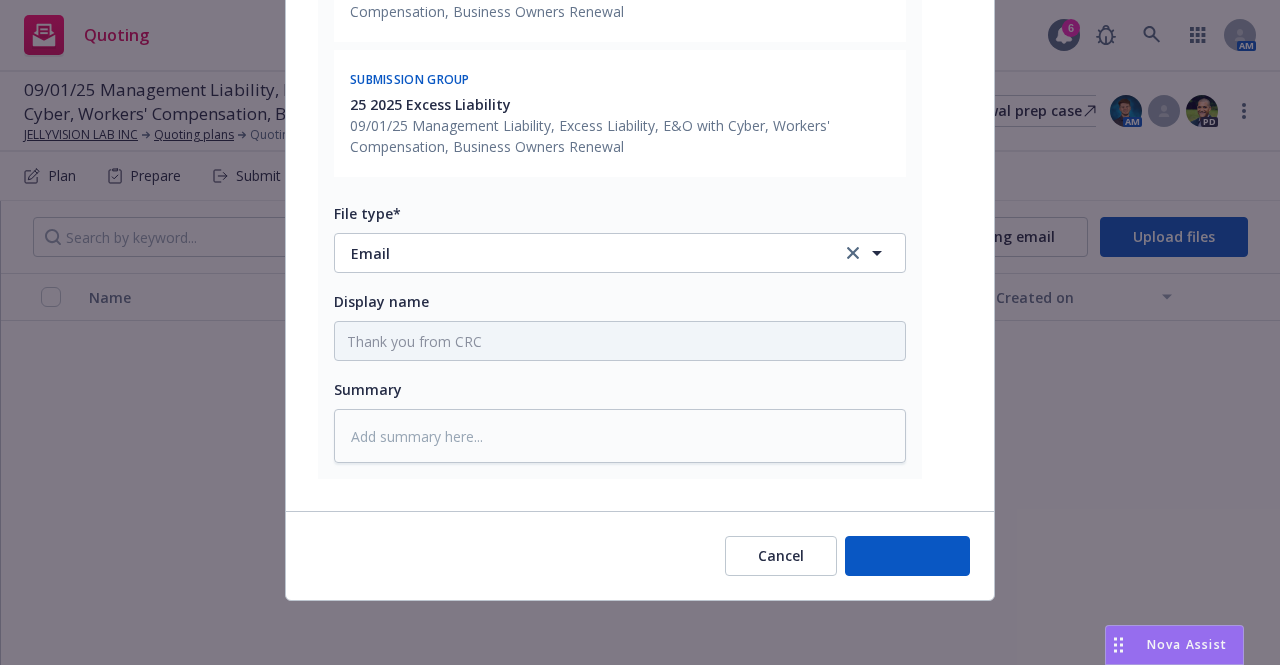 scroll, scrollTop: 5119, scrollLeft: 0, axis: vertical 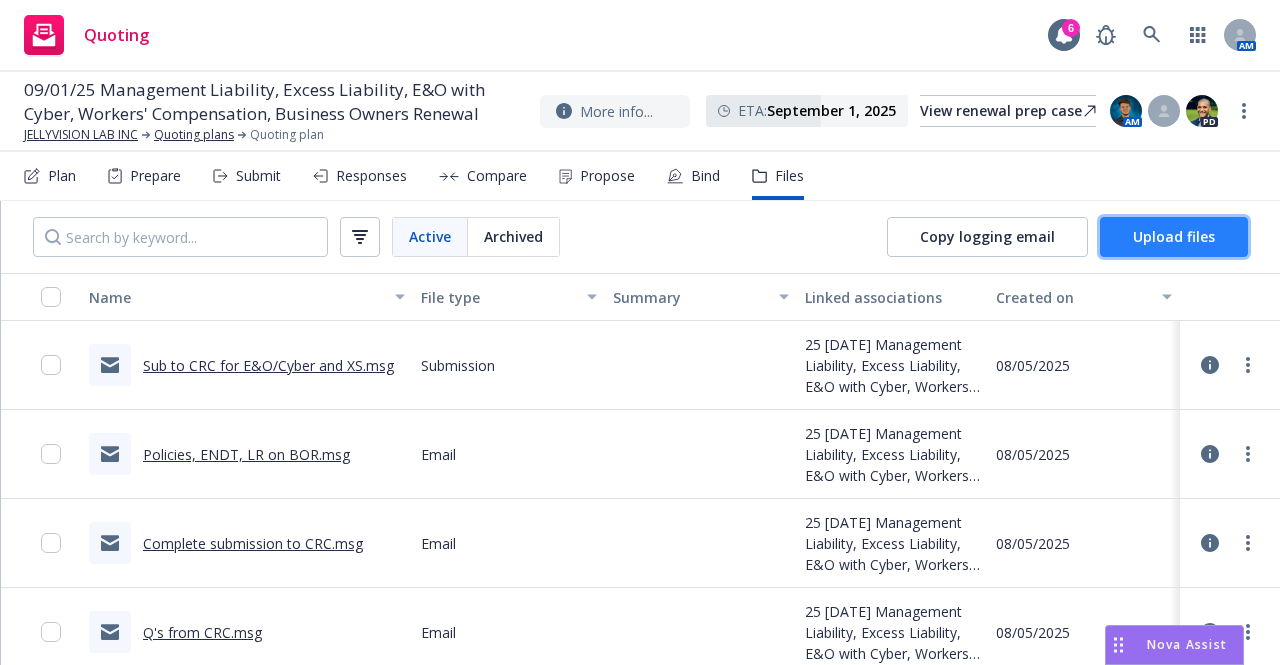 click on "Upload files" at bounding box center [1174, 236] 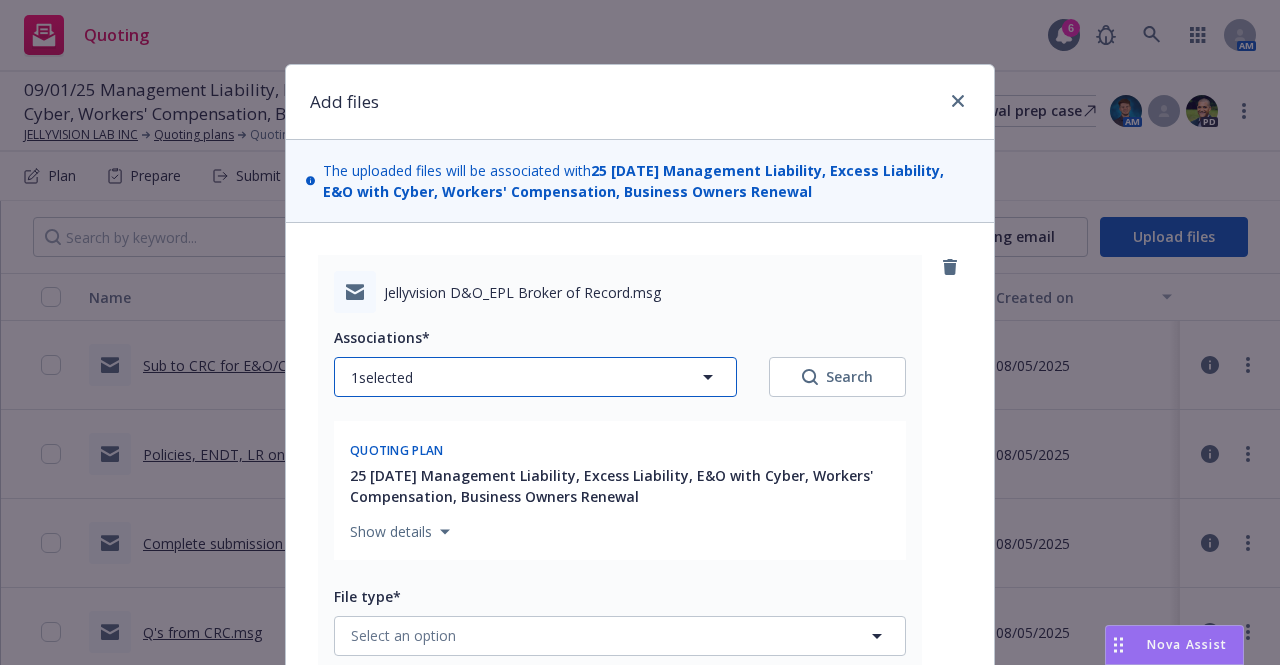 click on "1  selected" at bounding box center (535, 377) 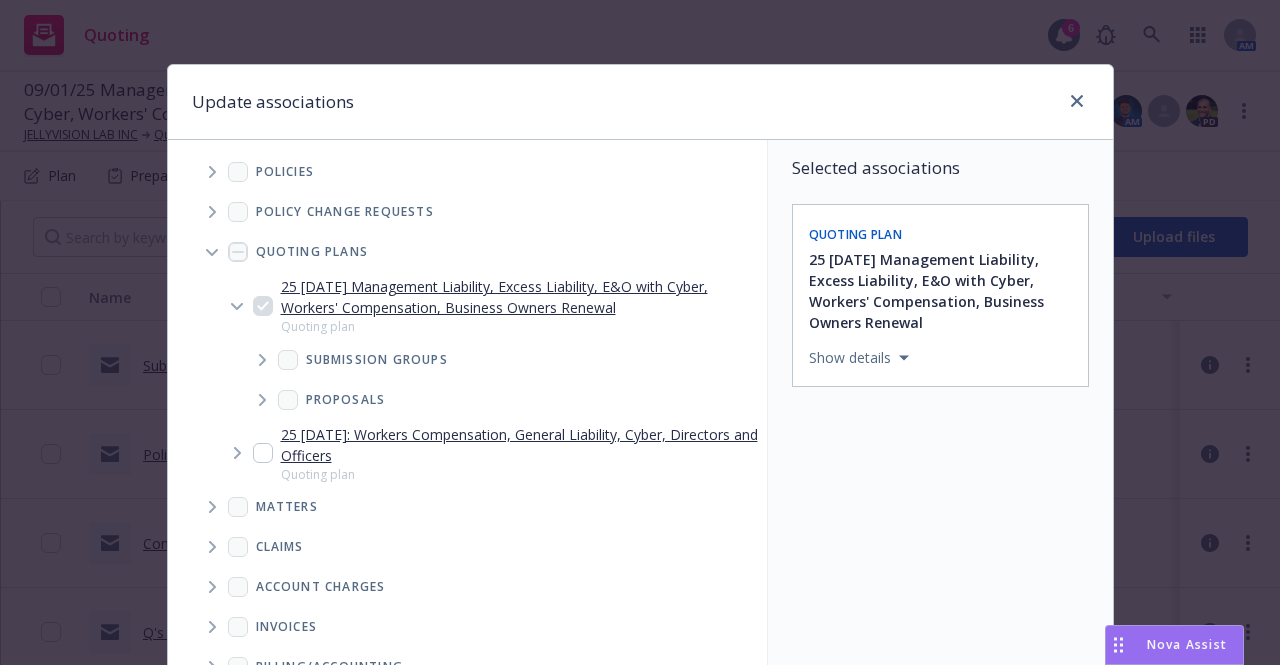 click at bounding box center [262, 360] 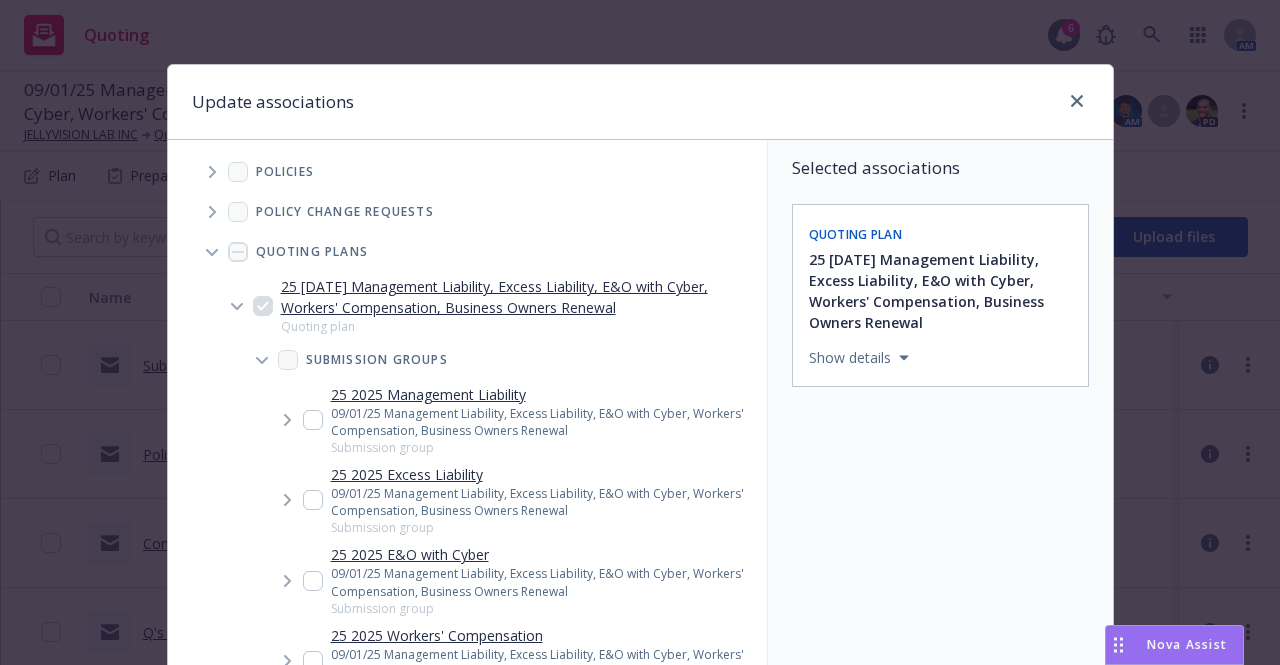 click at bounding box center (313, 420) 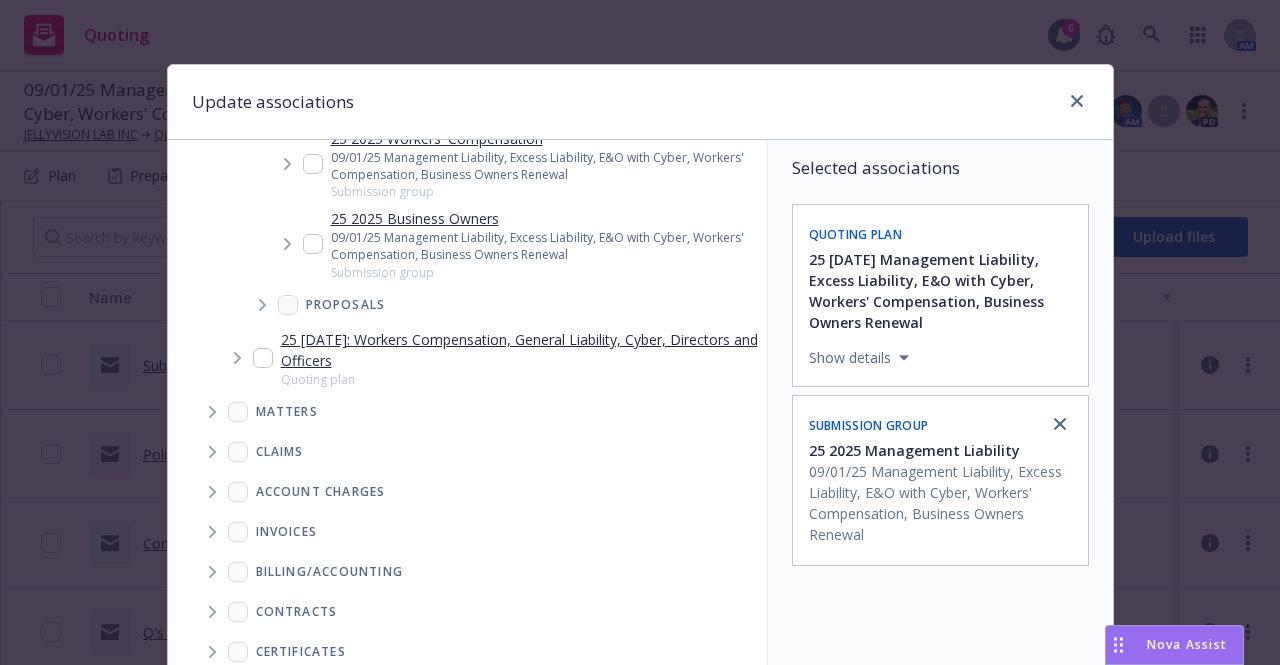 scroll, scrollTop: 500, scrollLeft: 0, axis: vertical 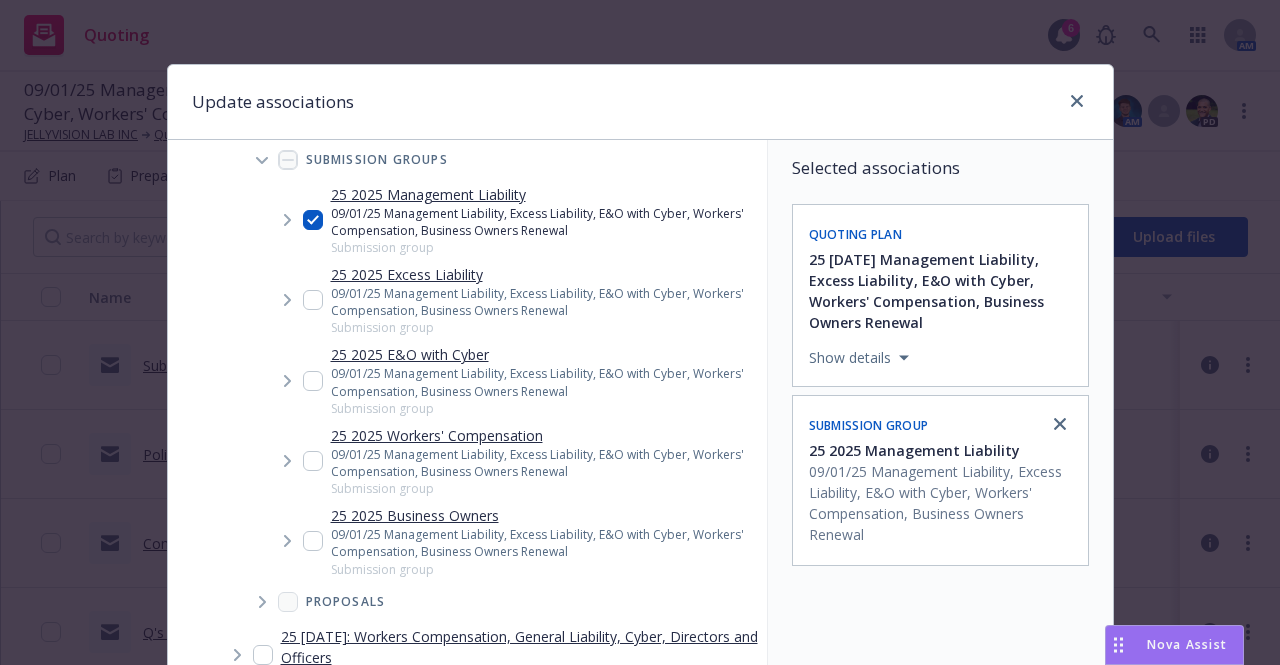 click at bounding box center [287, 220] 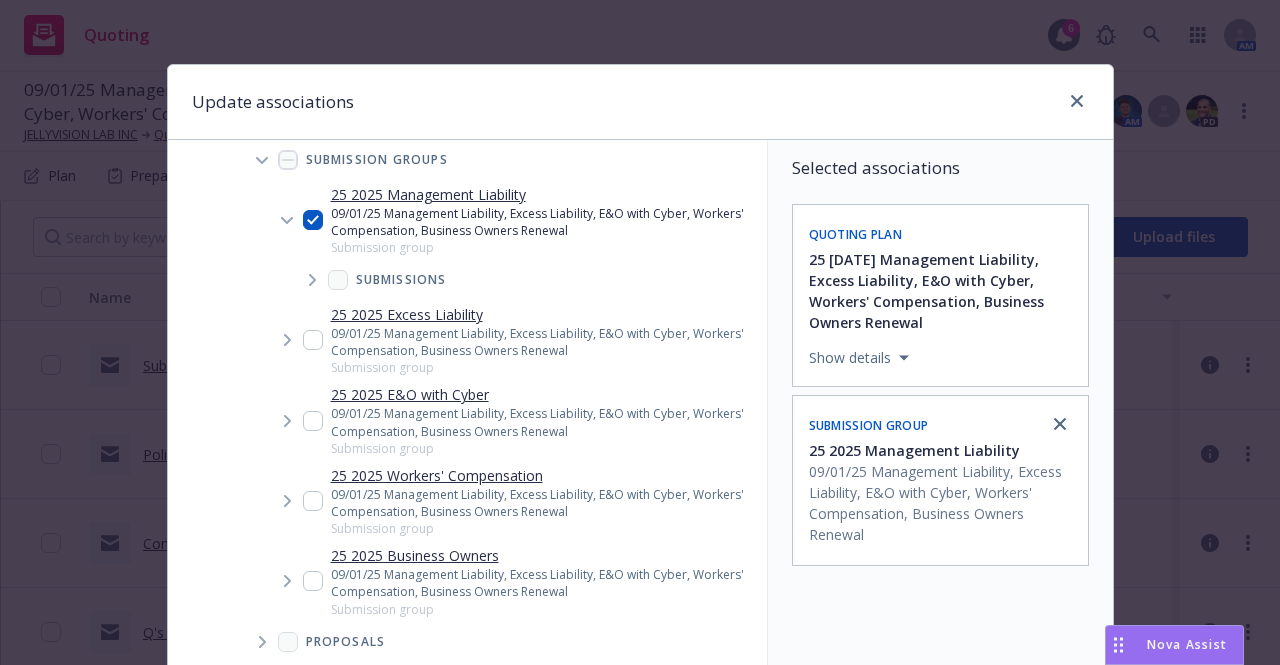 click at bounding box center (312, 280) 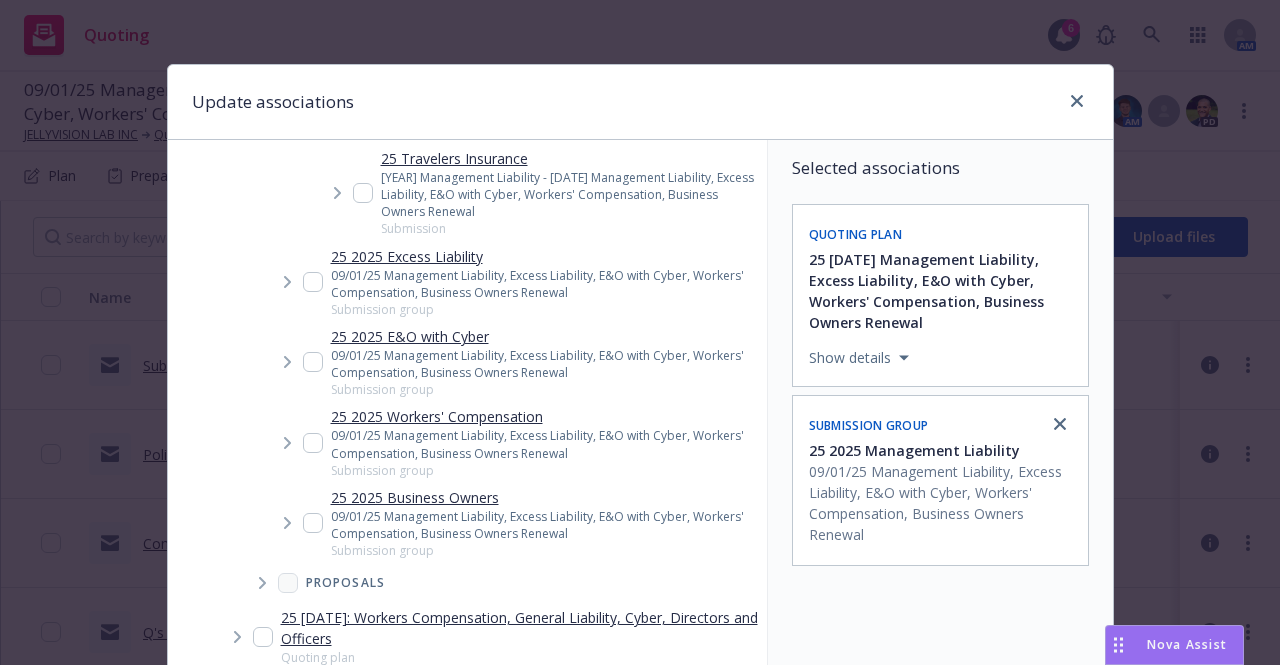 scroll, scrollTop: 637, scrollLeft: 0, axis: vertical 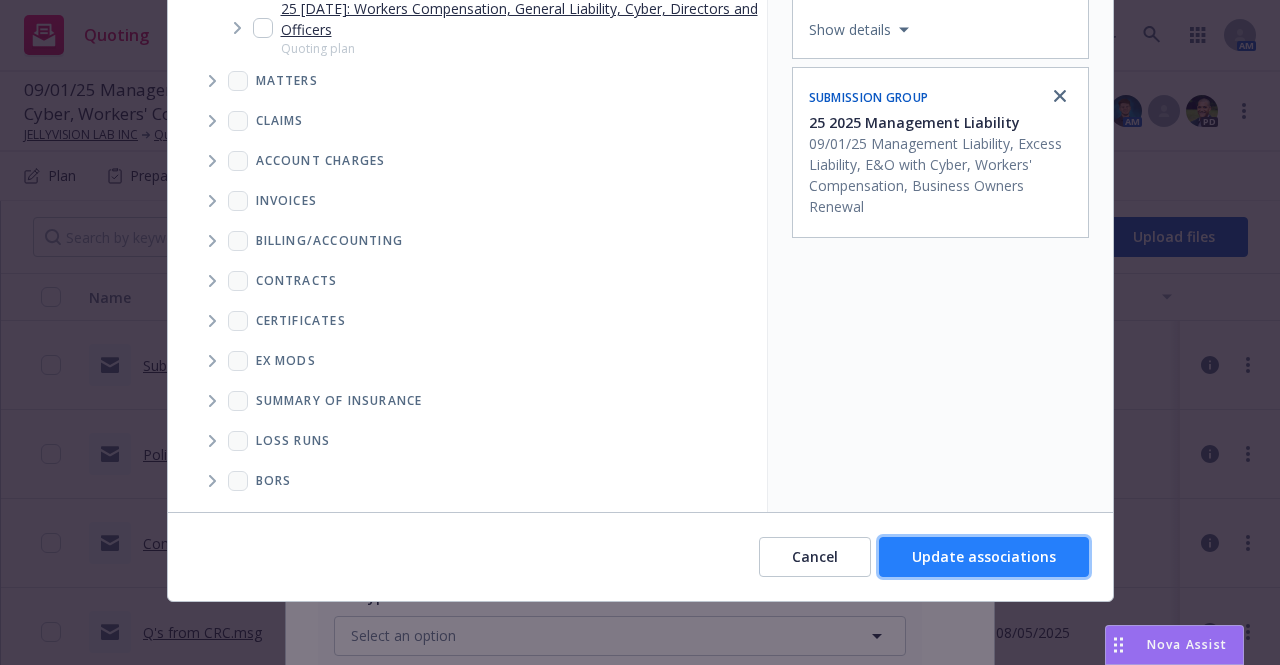click on "Update associations" at bounding box center (984, 557) 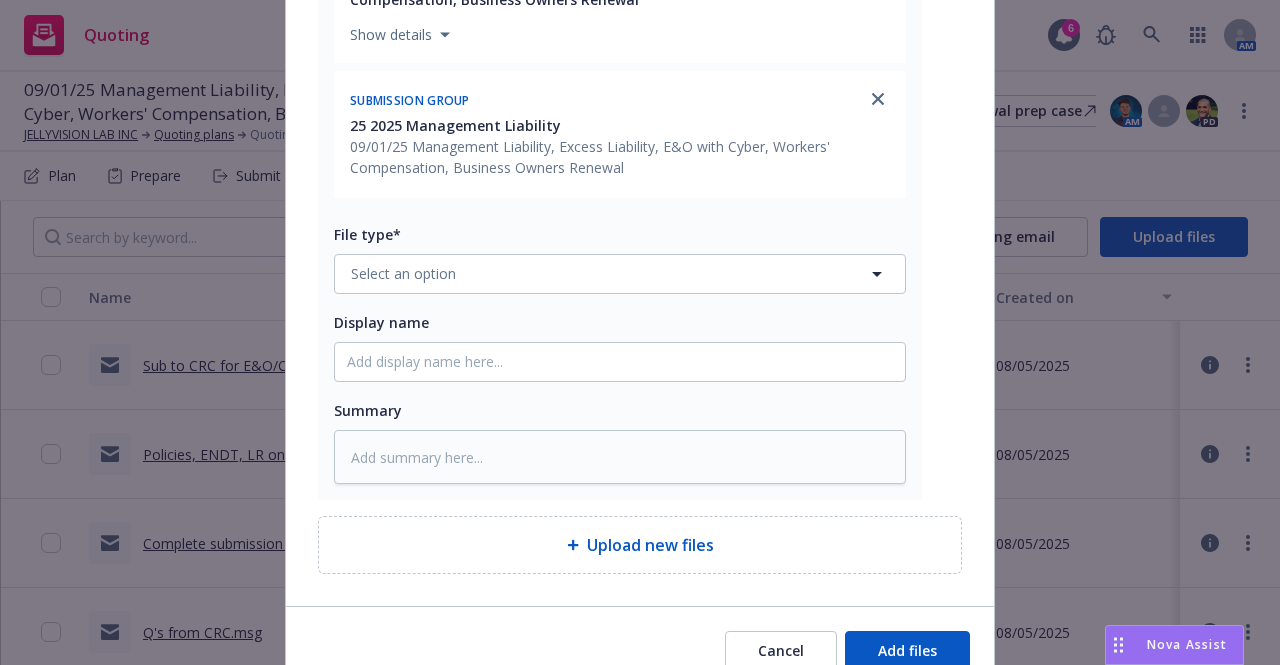 scroll, scrollTop: 500, scrollLeft: 0, axis: vertical 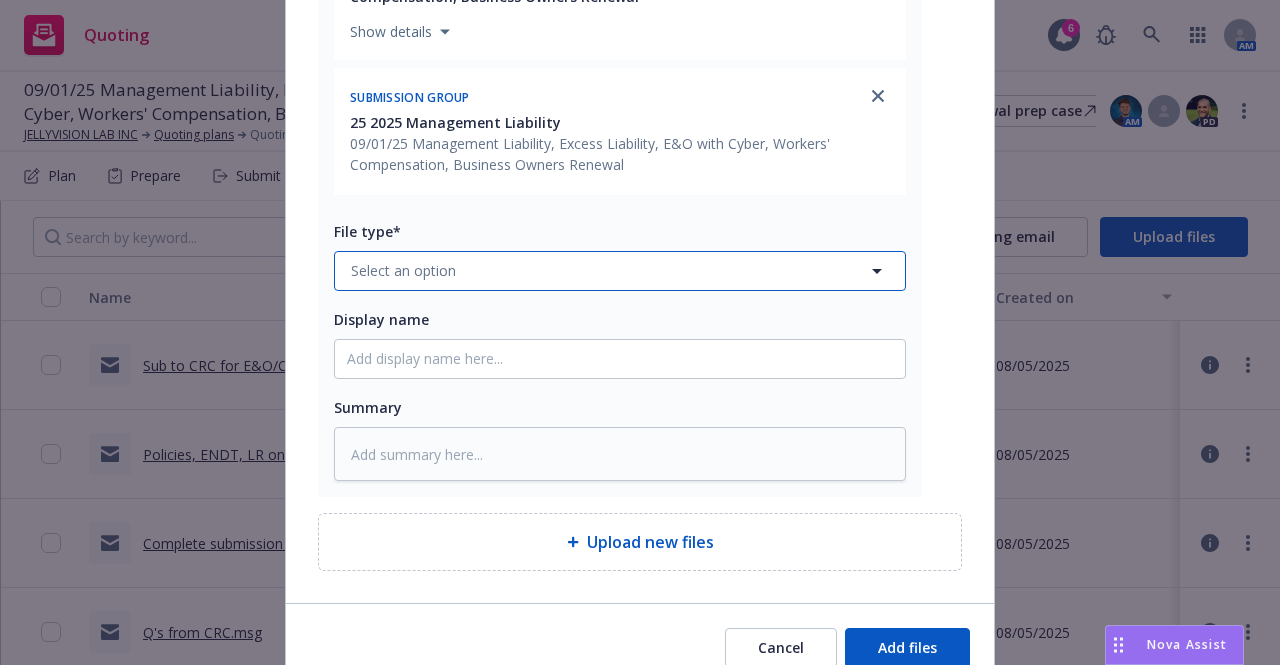 click on "Select an option" at bounding box center [620, 271] 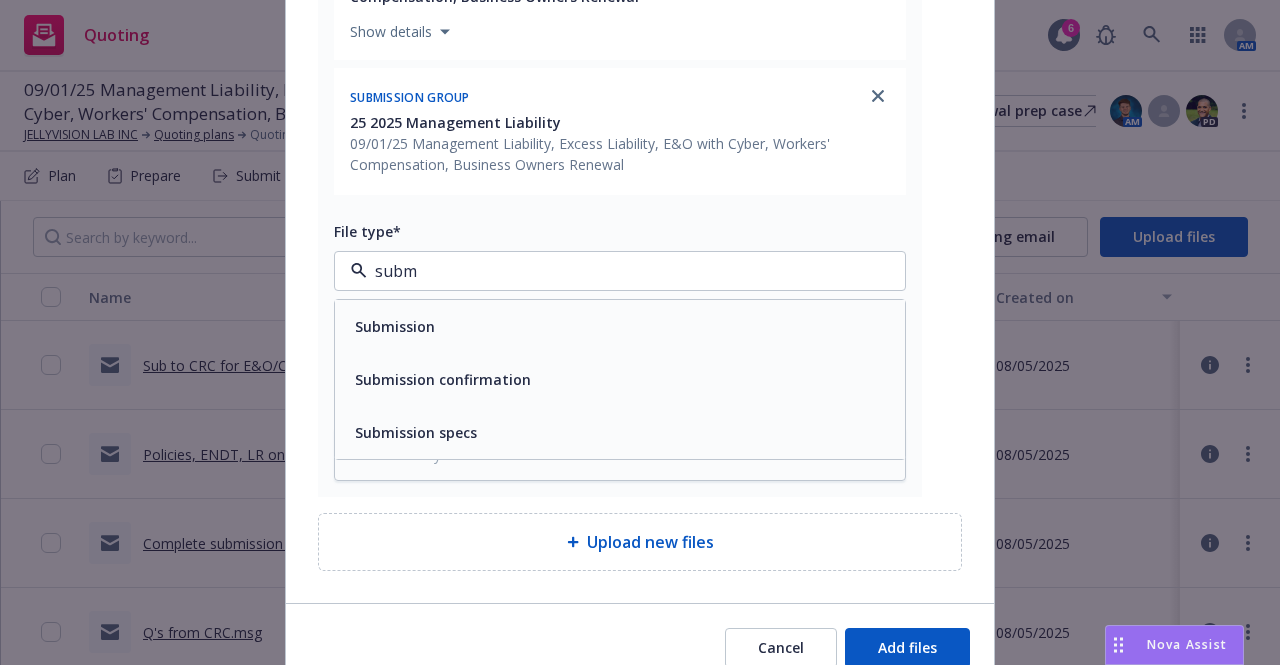 click on "Submission" at bounding box center [620, 326] 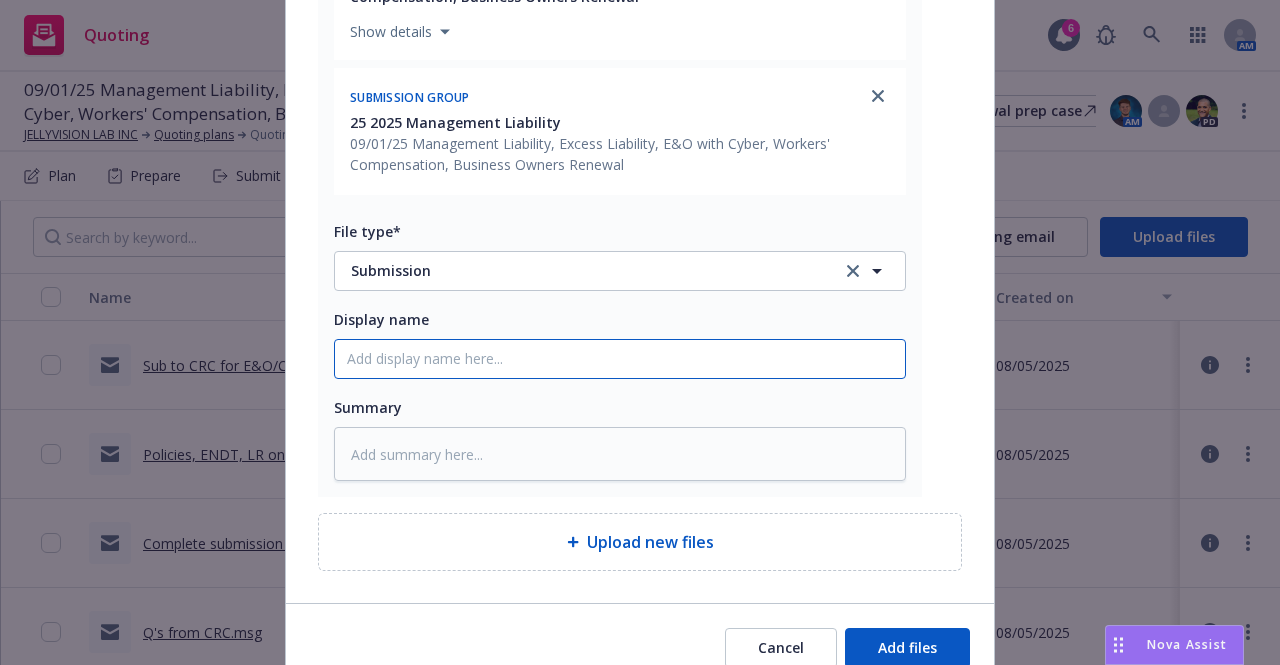 click on "Display name" at bounding box center (620, 359) 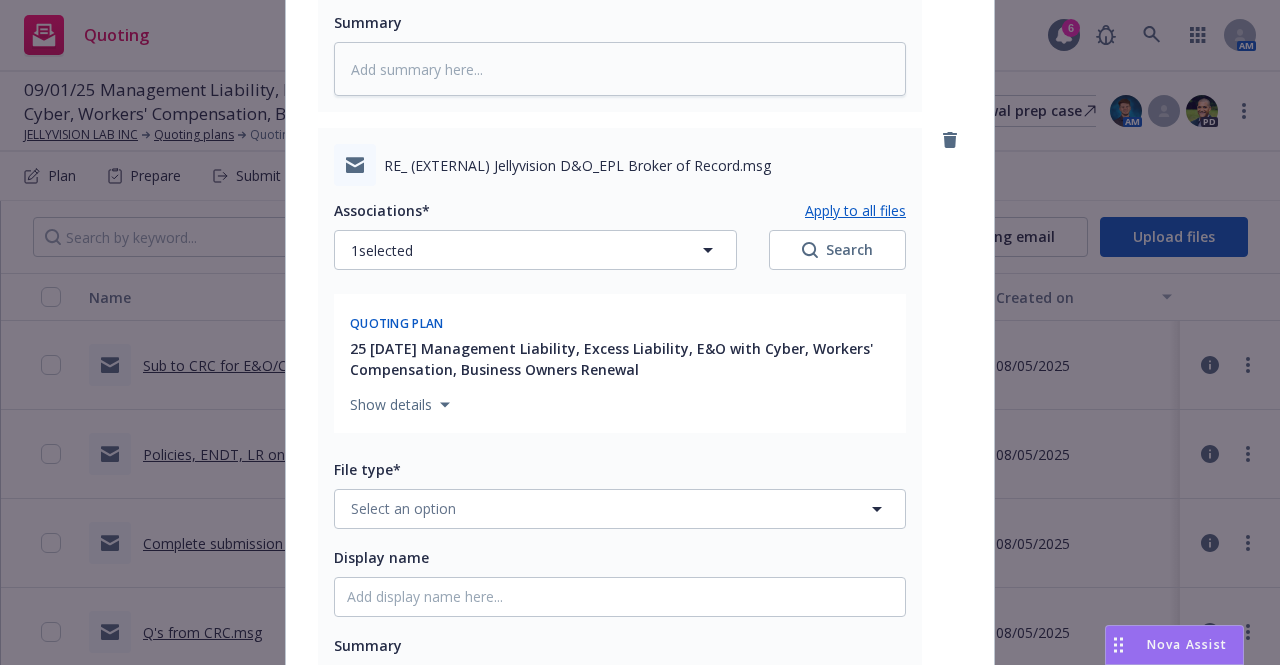 scroll, scrollTop: 900, scrollLeft: 0, axis: vertical 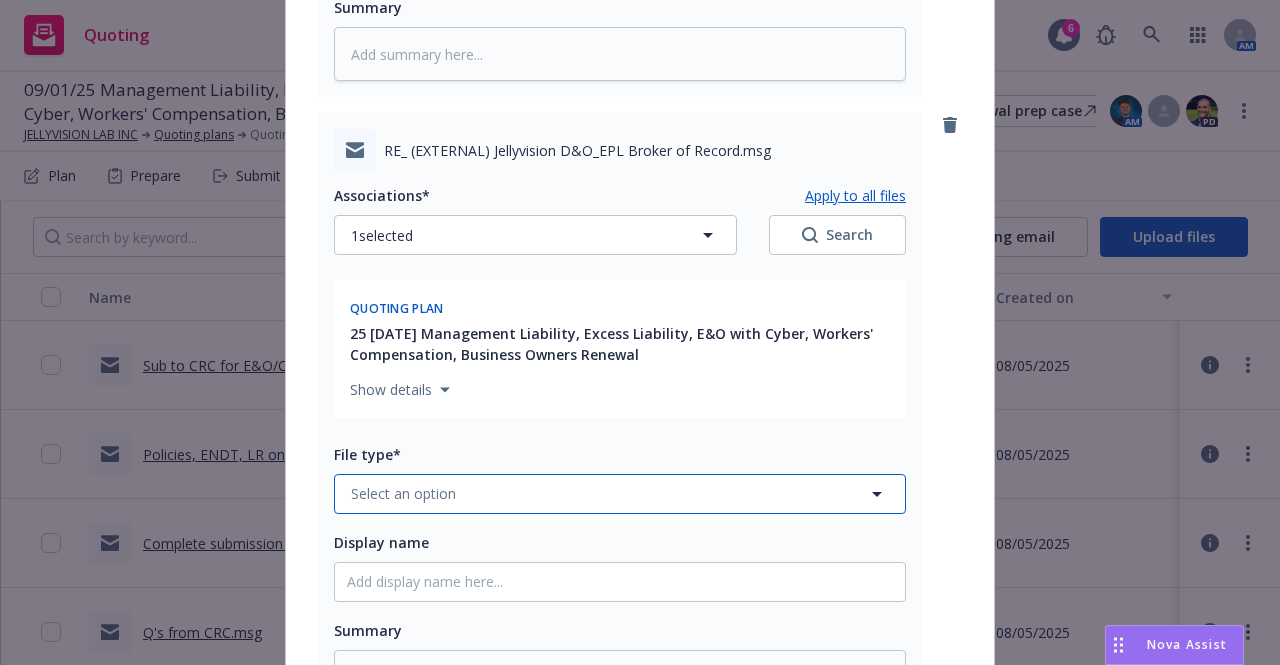click on "Select an option" at bounding box center [620, 494] 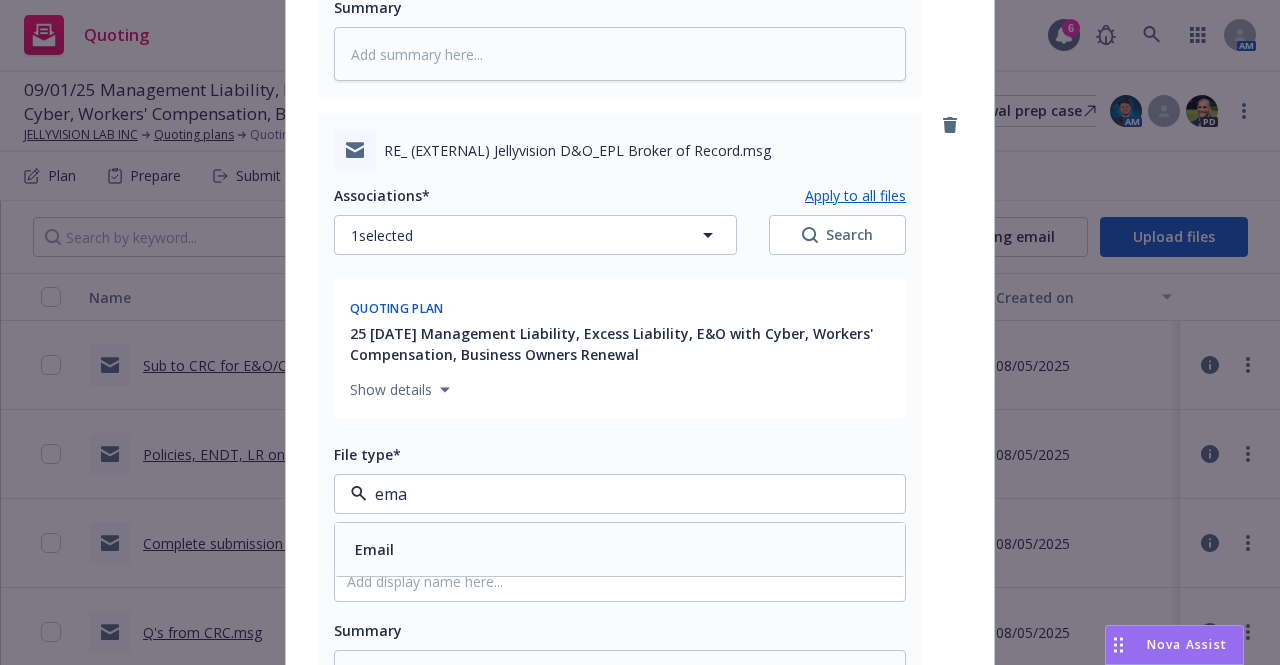 click on "Email" at bounding box center (620, 549) 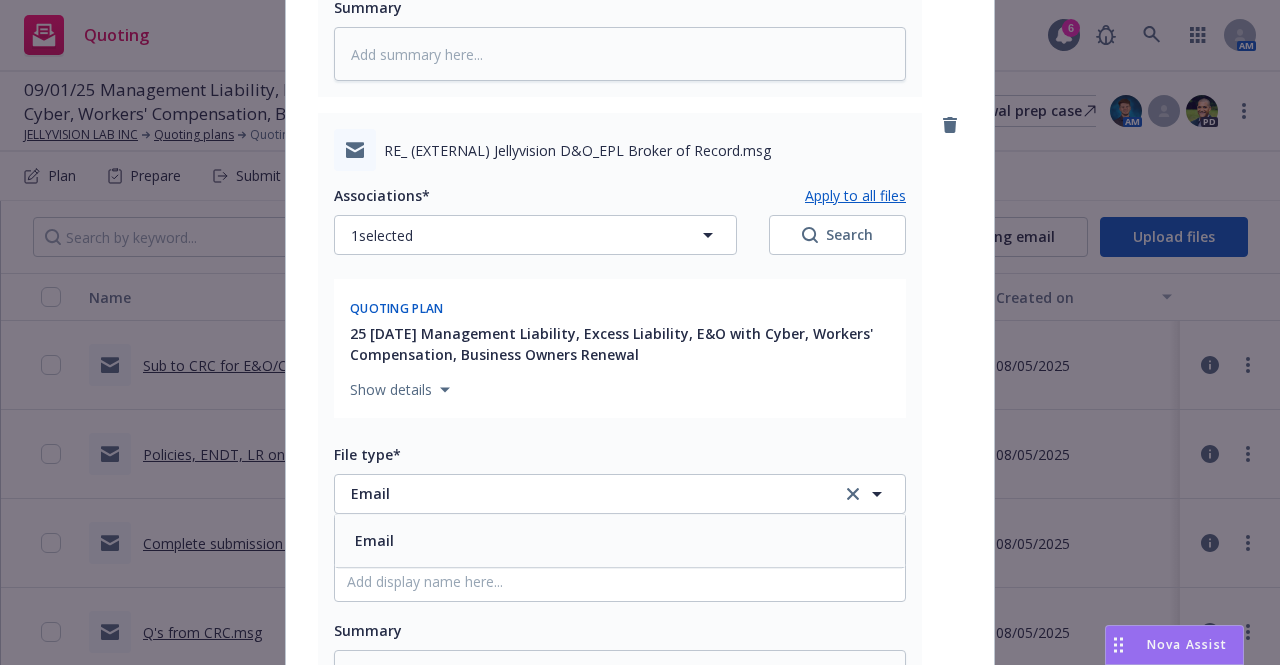 drag, startPoint x: 563, startPoint y: 628, endPoint x: 531, endPoint y: 563, distance: 72.44998 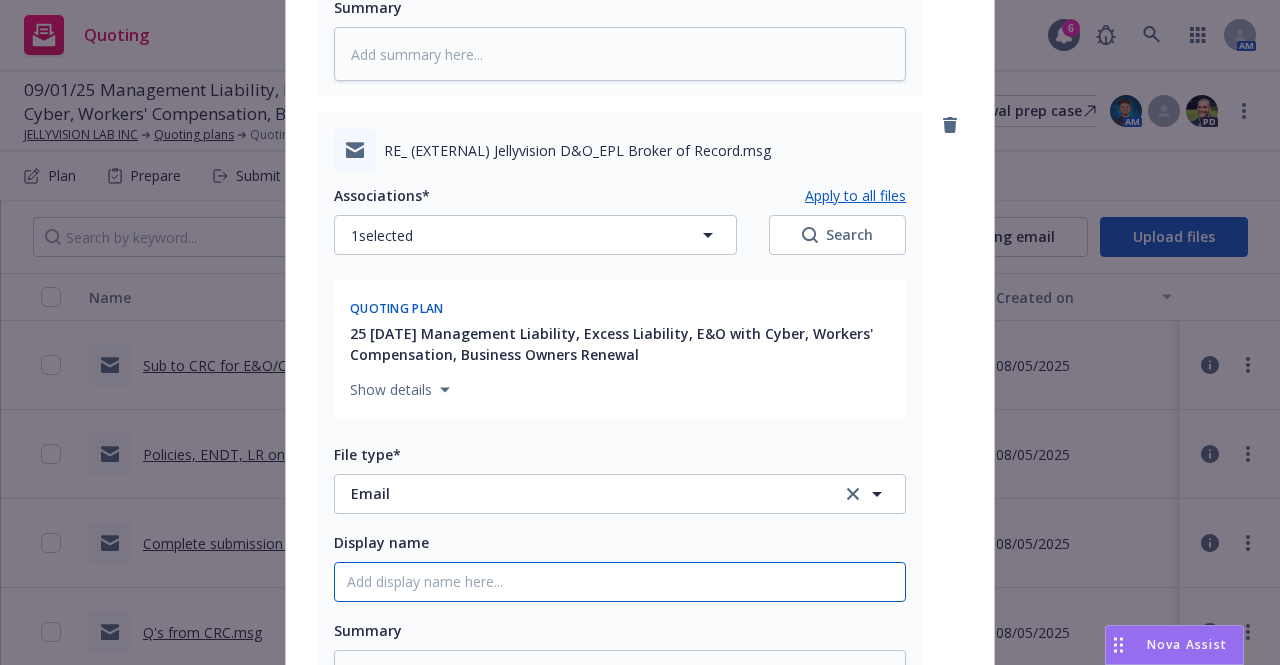 click on "Display name" at bounding box center [620, -41] 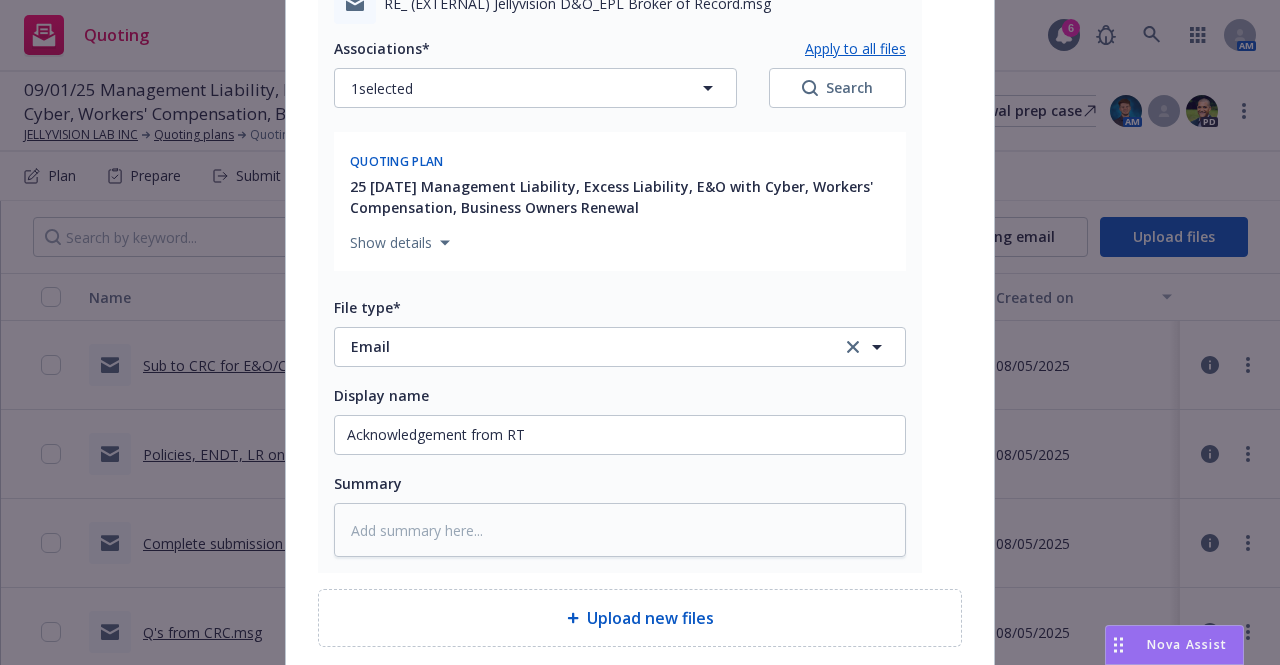 scroll, scrollTop: 1214, scrollLeft: 0, axis: vertical 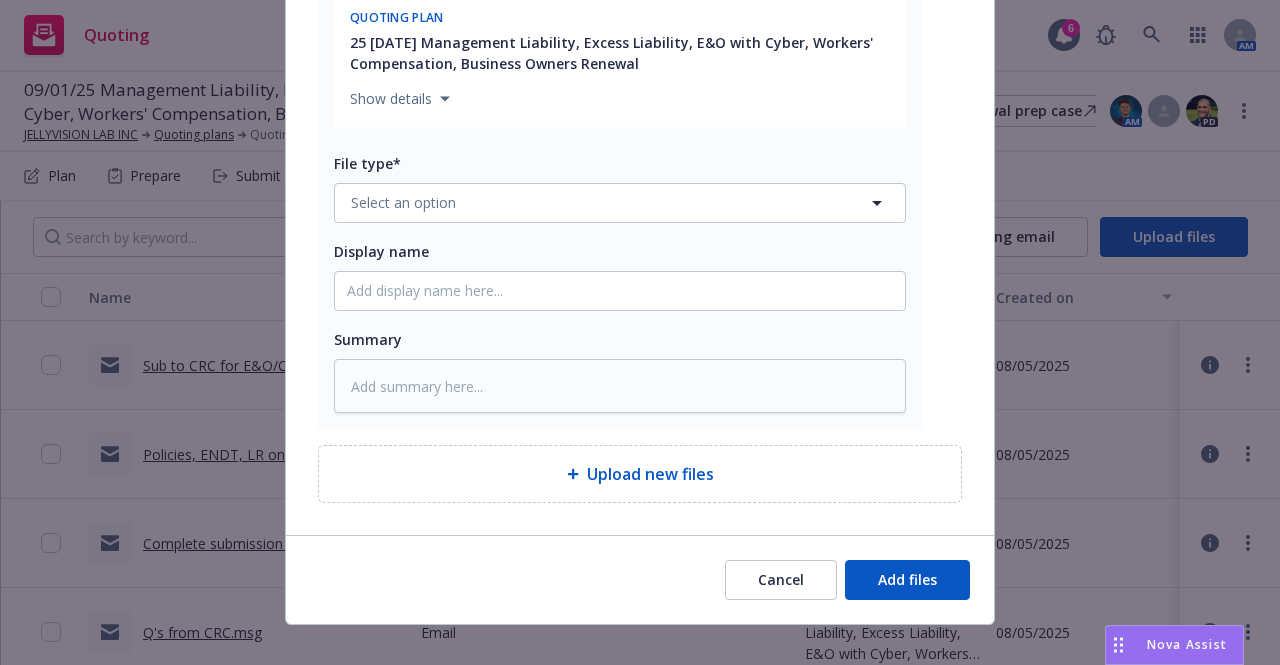click on "Associations* Apply to all files 1  selected Search Quoting plan 25 09/01/25 Management Liability, Excess Liability, E&O with Cyber, Workers' Compensation, Business Owners Renewal Show details   File type* Select an option Display name Summary" at bounding box center [620, 146] 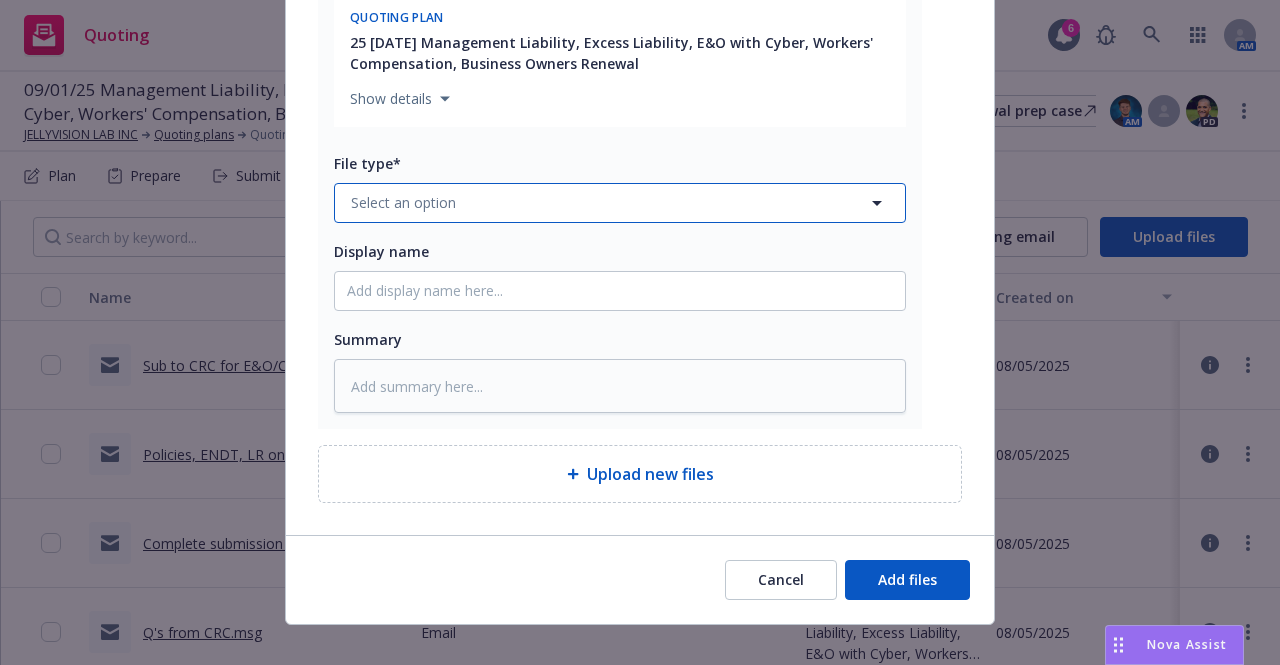 click on "Select an option" at bounding box center [620, 203] 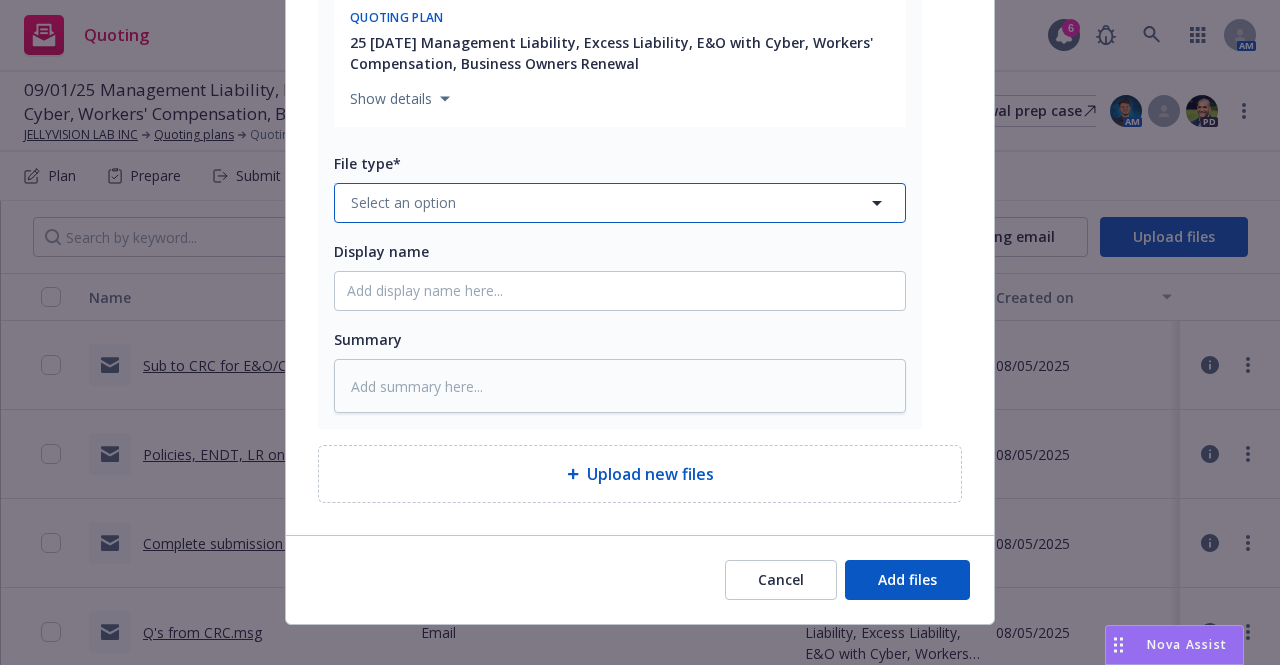 click on "Select an option" at bounding box center (620, 203) 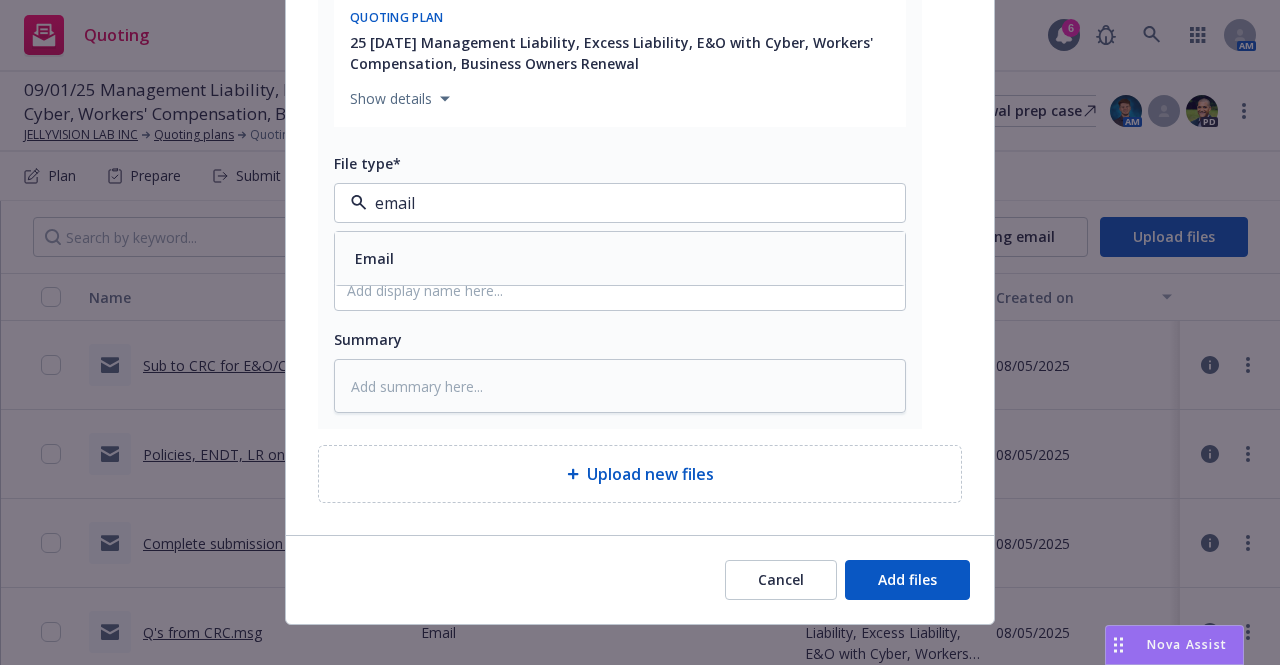 click on "Add files" at bounding box center (907, 580) 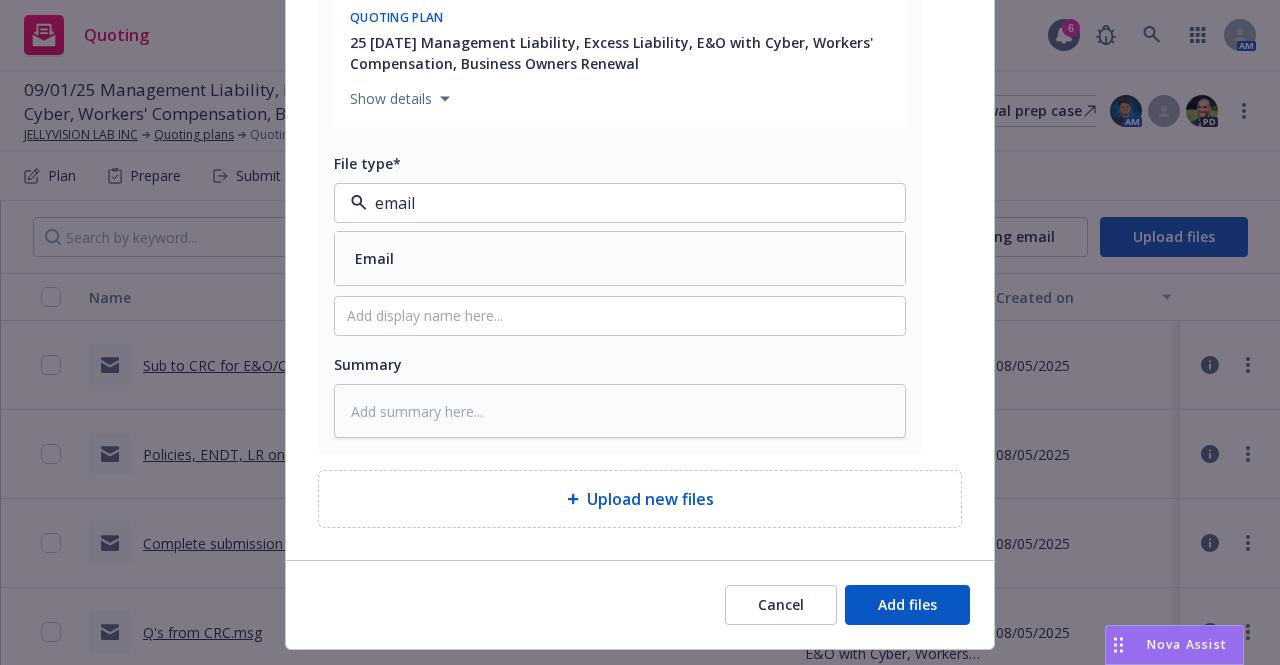 click on "Email" at bounding box center (620, 258) 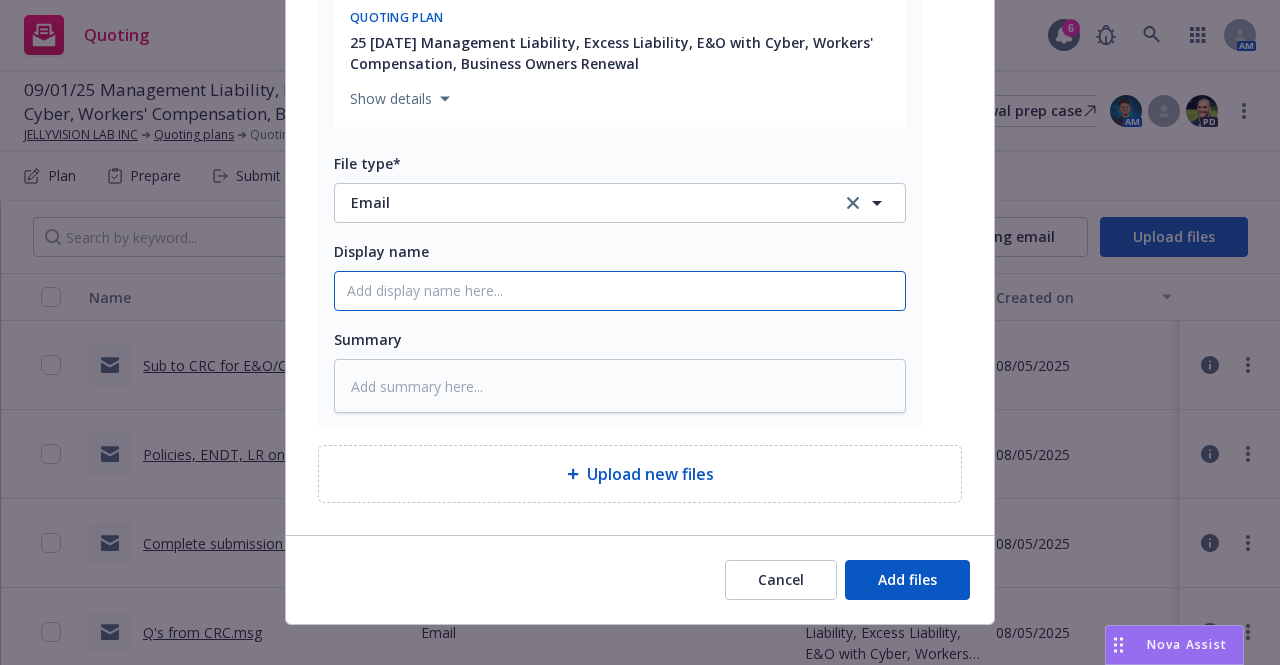 click on "Display name" at bounding box center [620, -955] 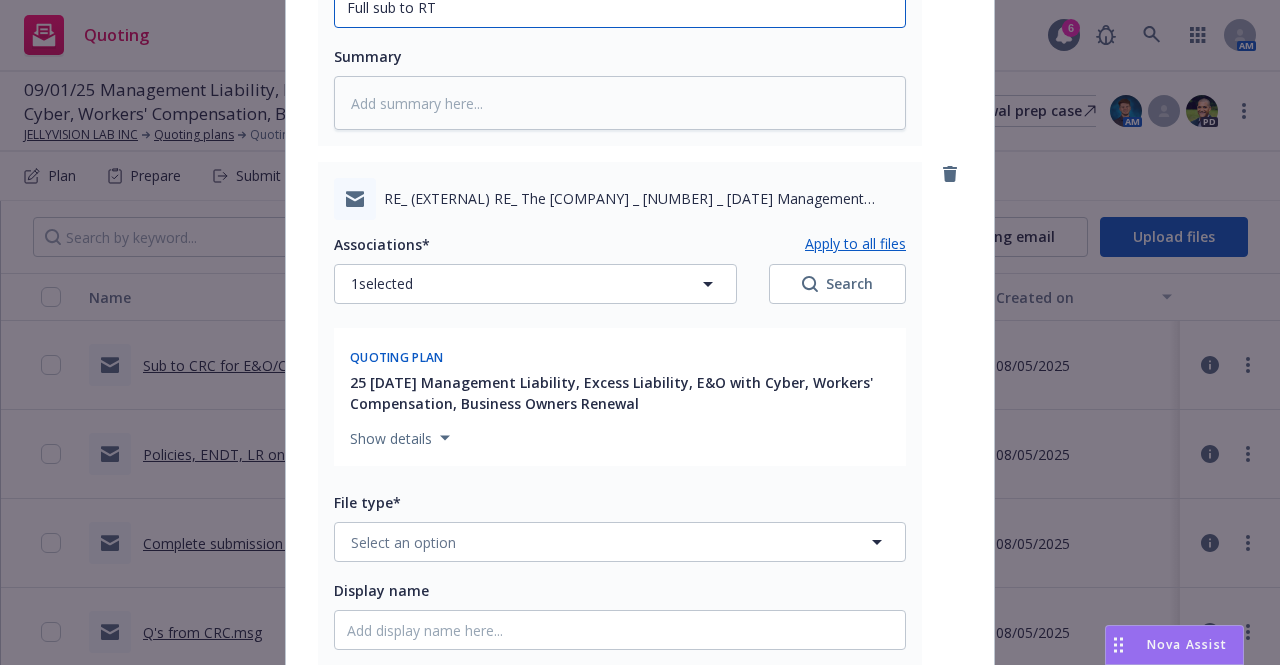 scroll, scrollTop: 2214, scrollLeft: 0, axis: vertical 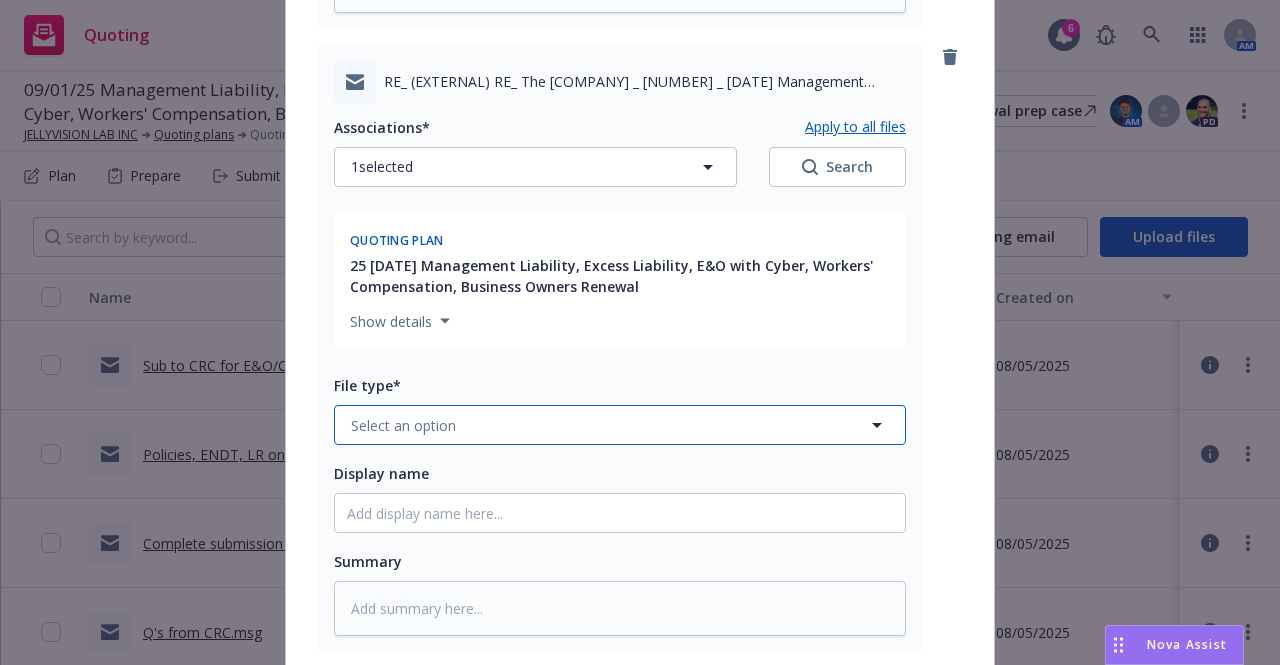 click on "Select an option" at bounding box center (620, 425) 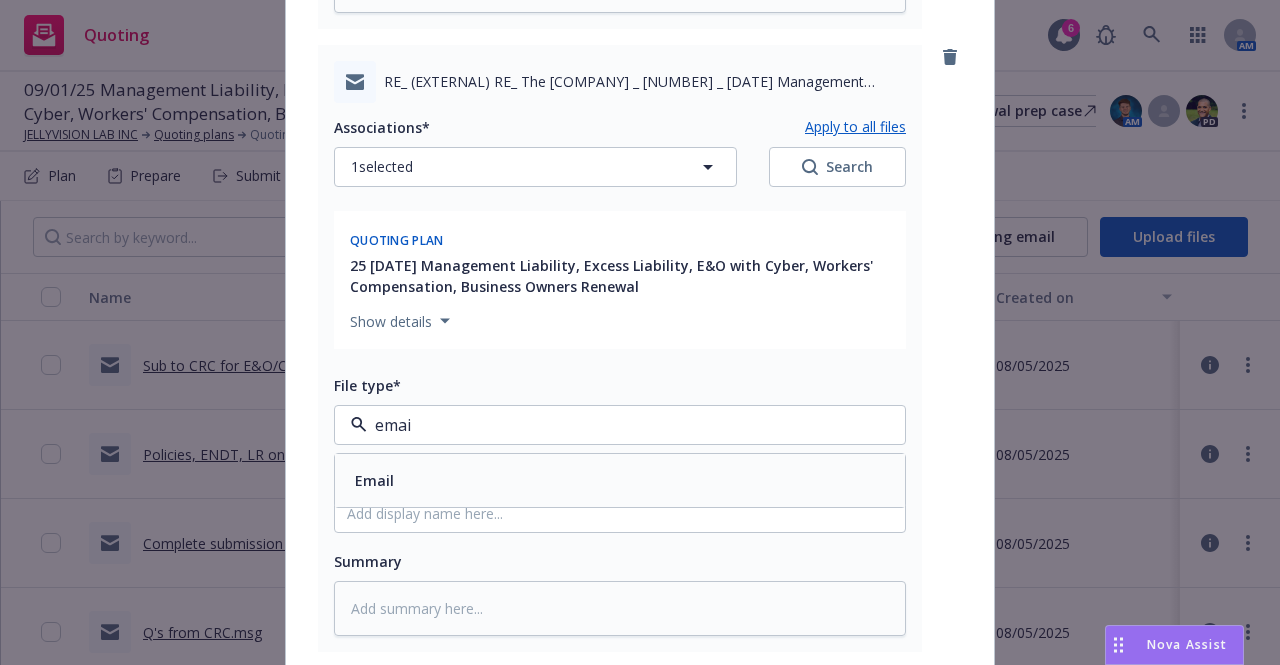 click on "Email" at bounding box center [620, 480] 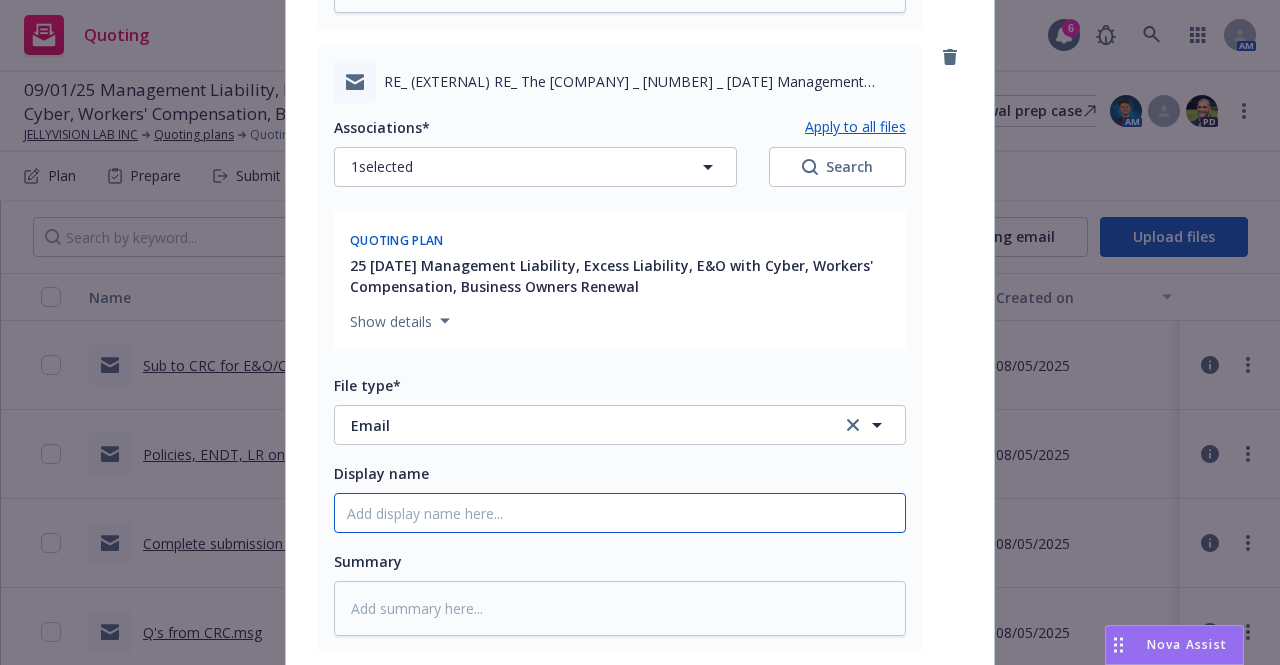 click on "Display name" at bounding box center (620, -1355) 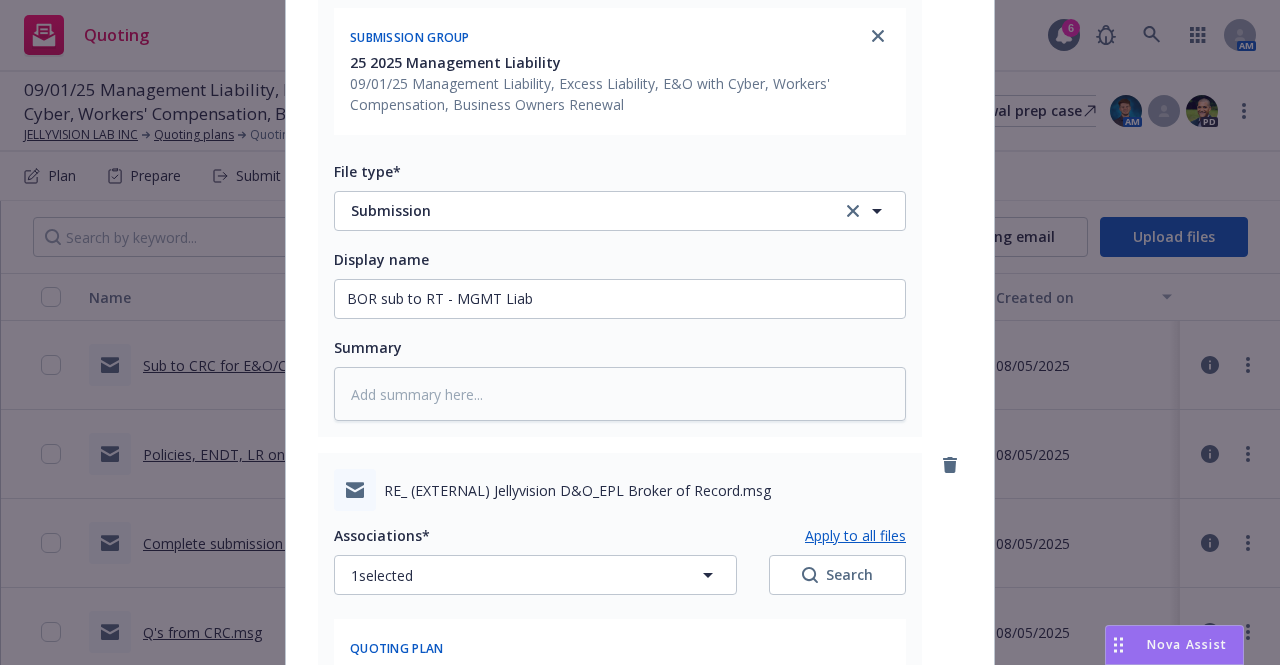 scroll, scrollTop: 0, scrollLeft: 0, axis: both 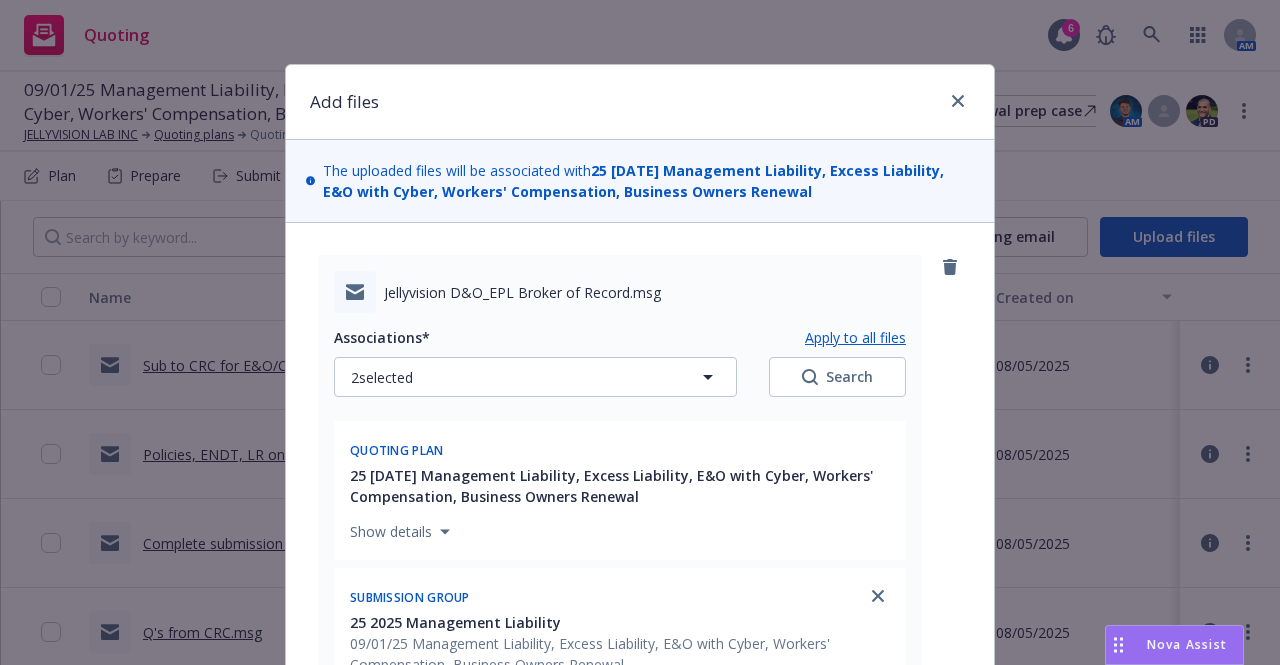 click on "Apply to all files" at bounding box center [855, 337] 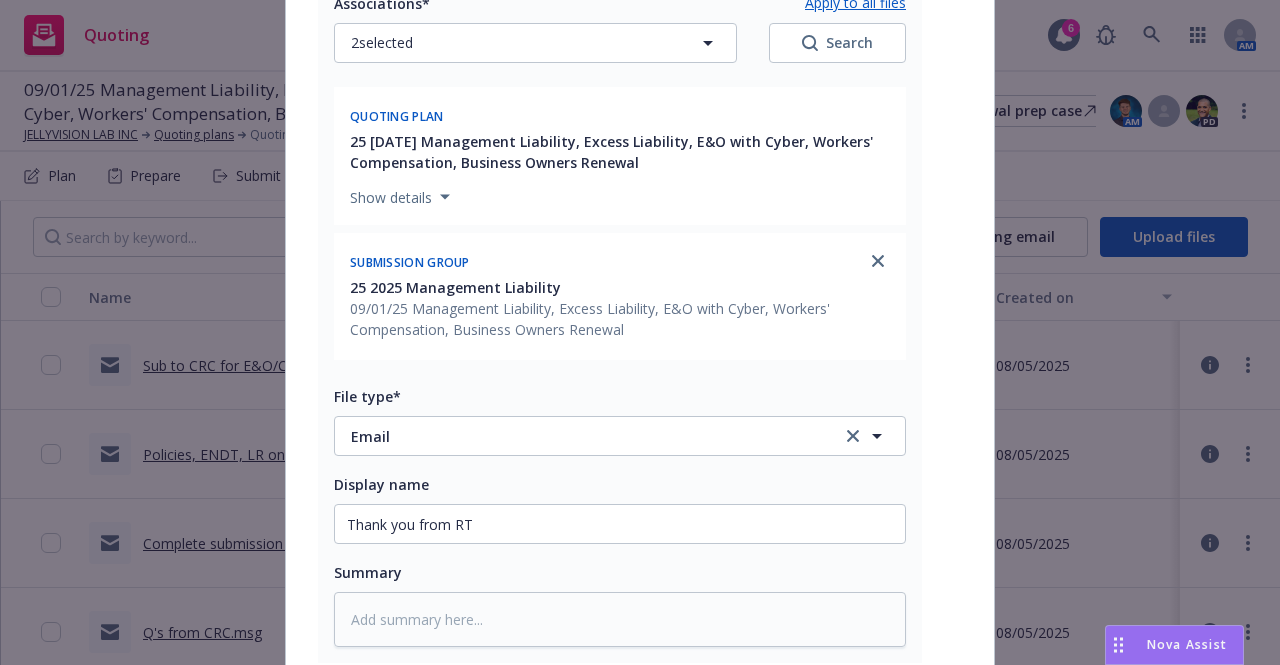 scroll, scrollTop: 2866, scrollLeft: 0, axis: vertical 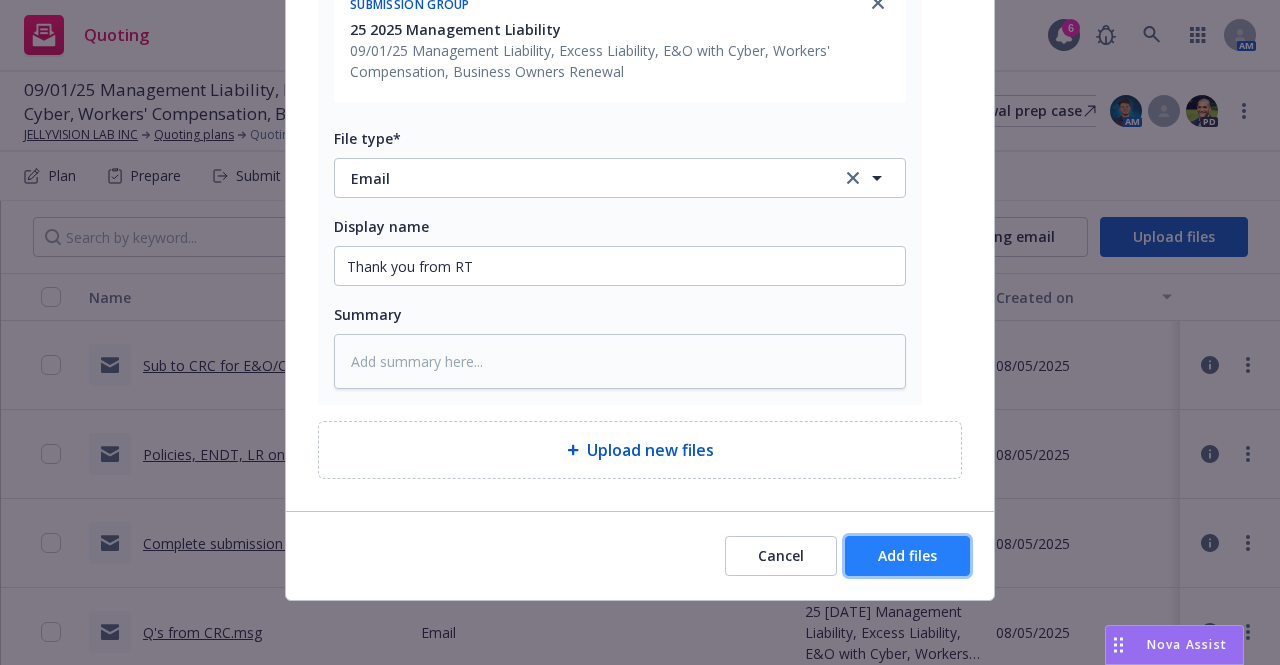 click on "Add files" at bounding box center (907, 555) 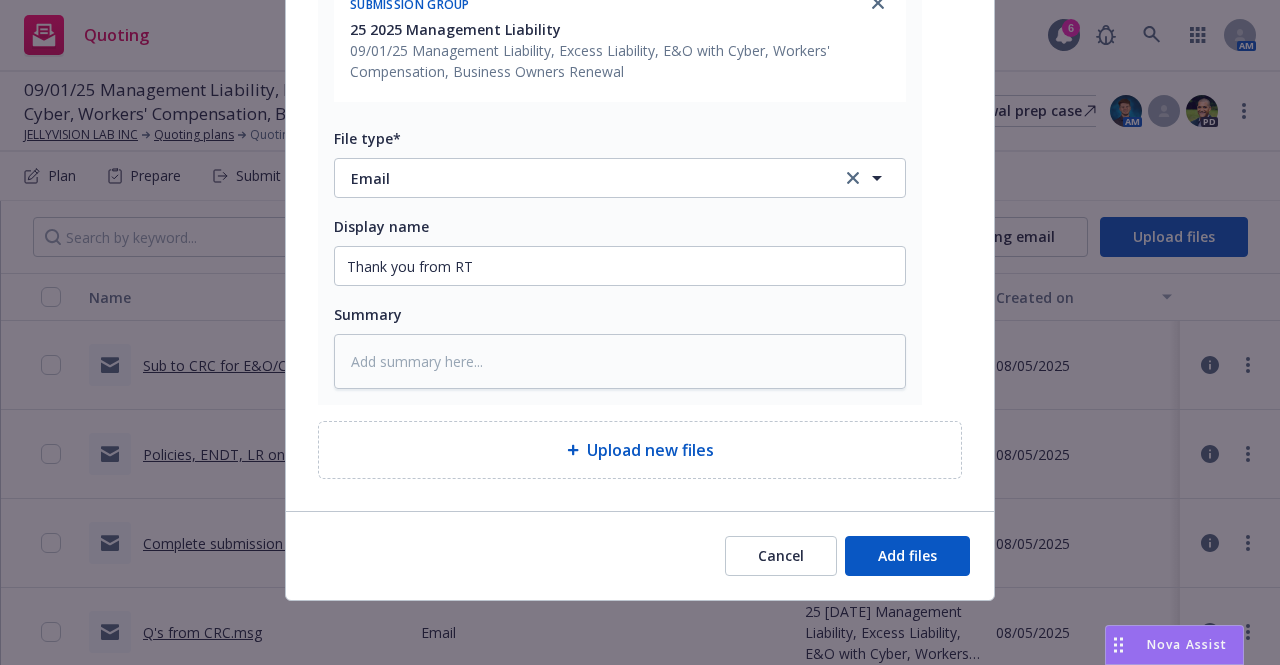 scroll, scrollTop: 2792, scrollLeft: 0, axis: vertical 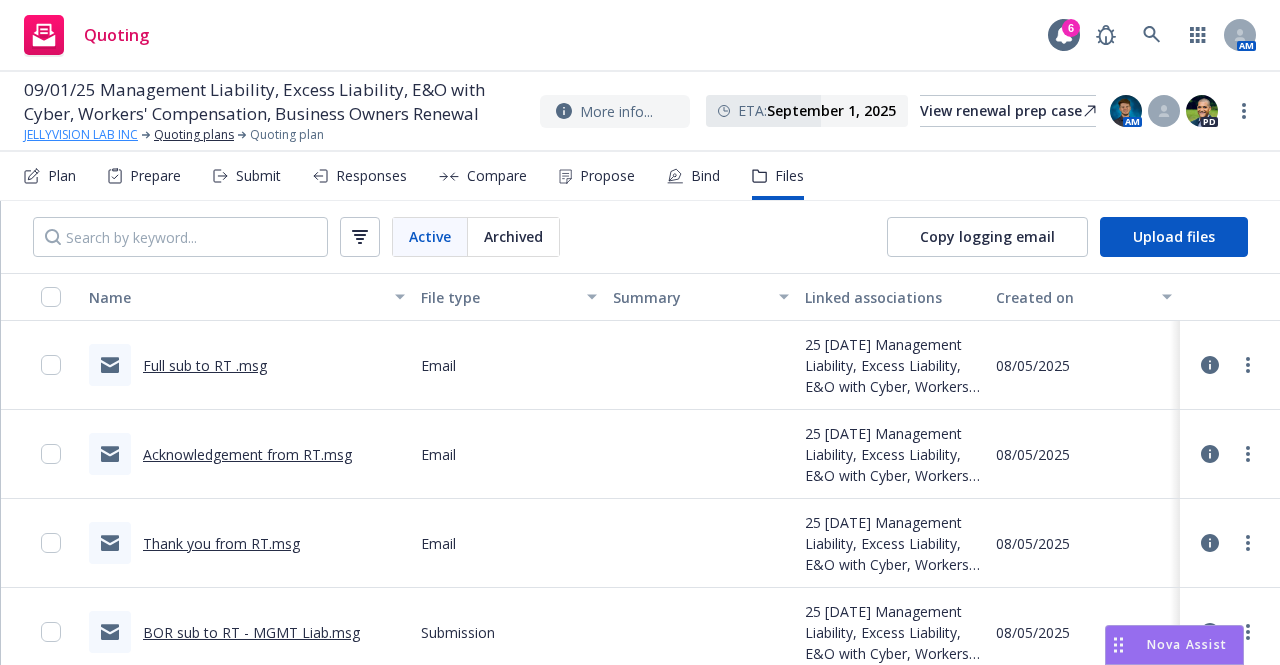 click on "JELLYVISION LAB INC" at bounding box center (81, 135) 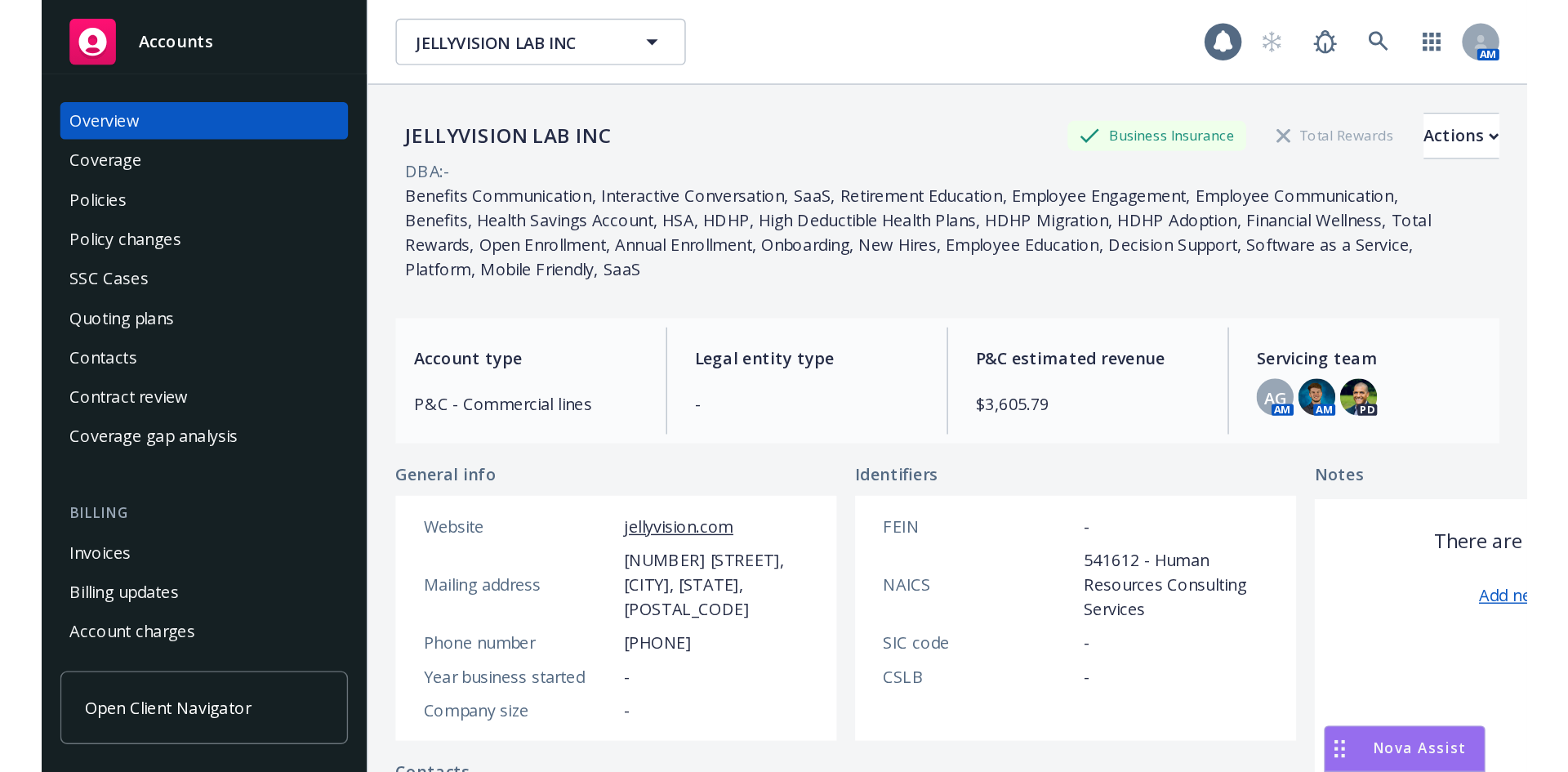 scroll, scrollTop: 0, scrollLeft: 0, axis: both 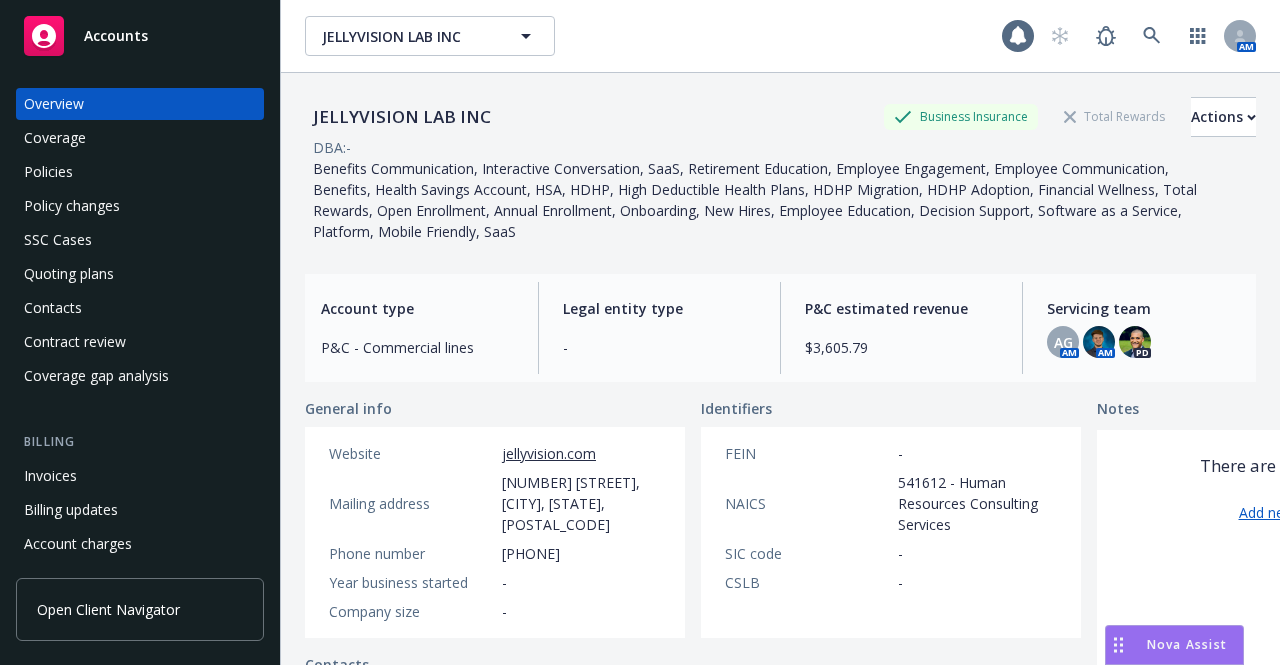 click on "Accounts" at bounding box center [116, 36] 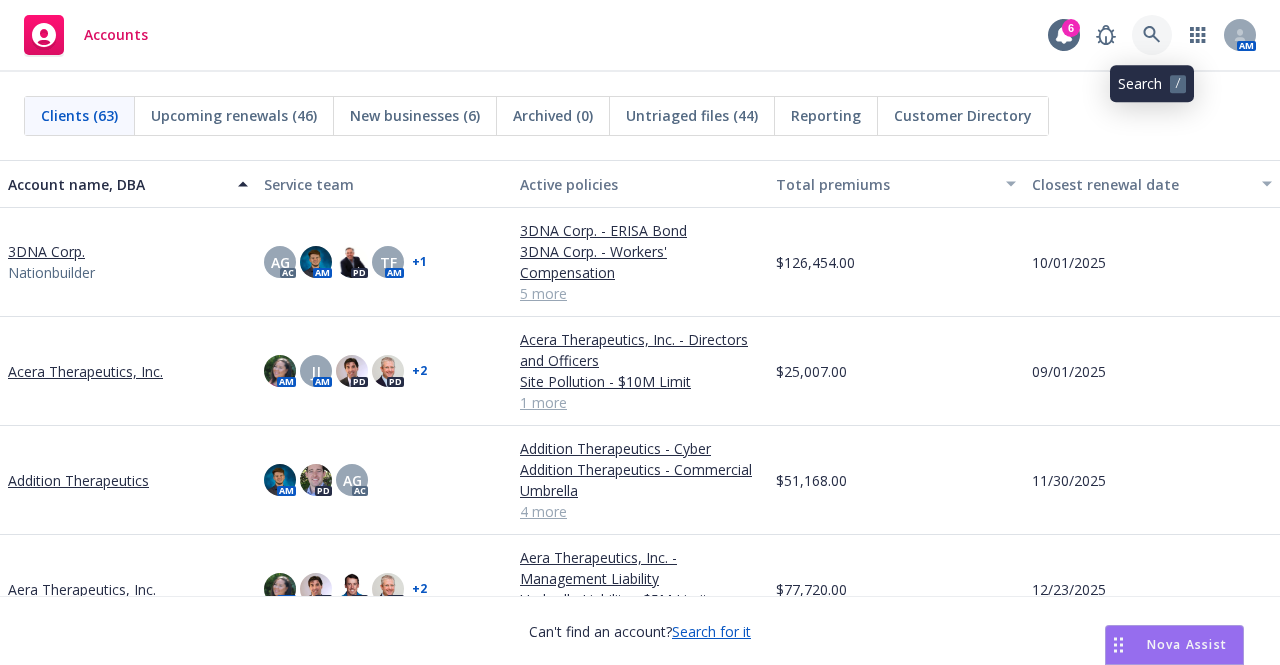 click at bounding box center (1152, 35) 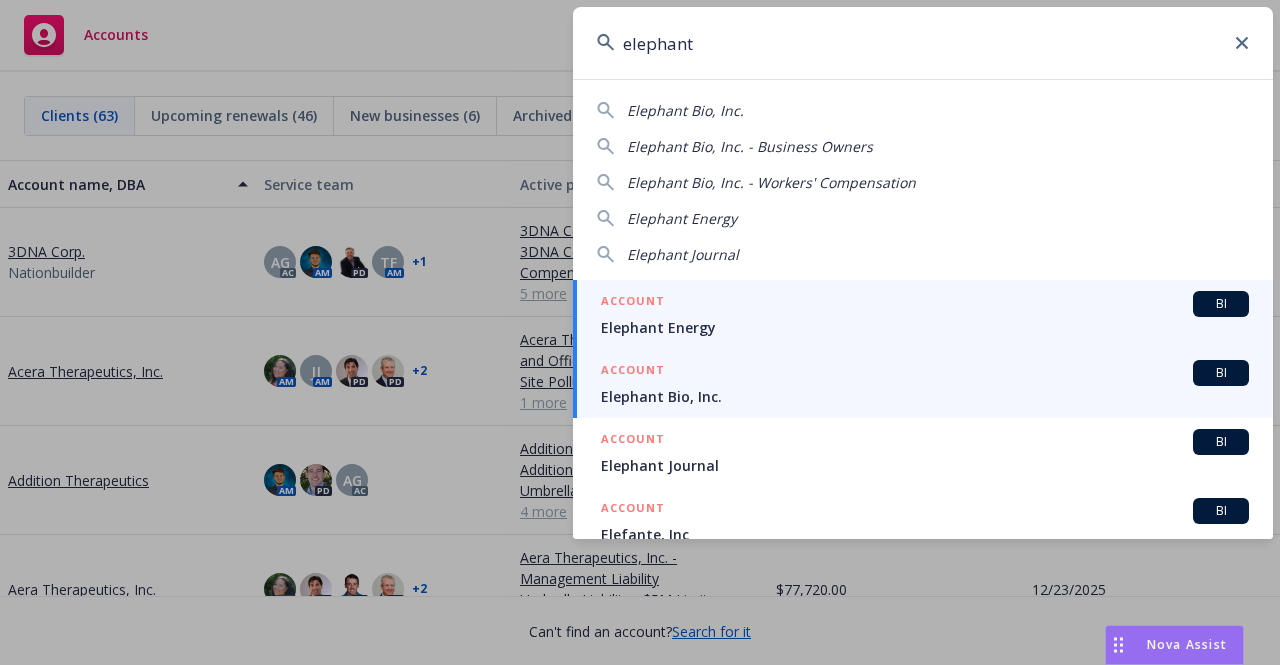 type on "elephant" 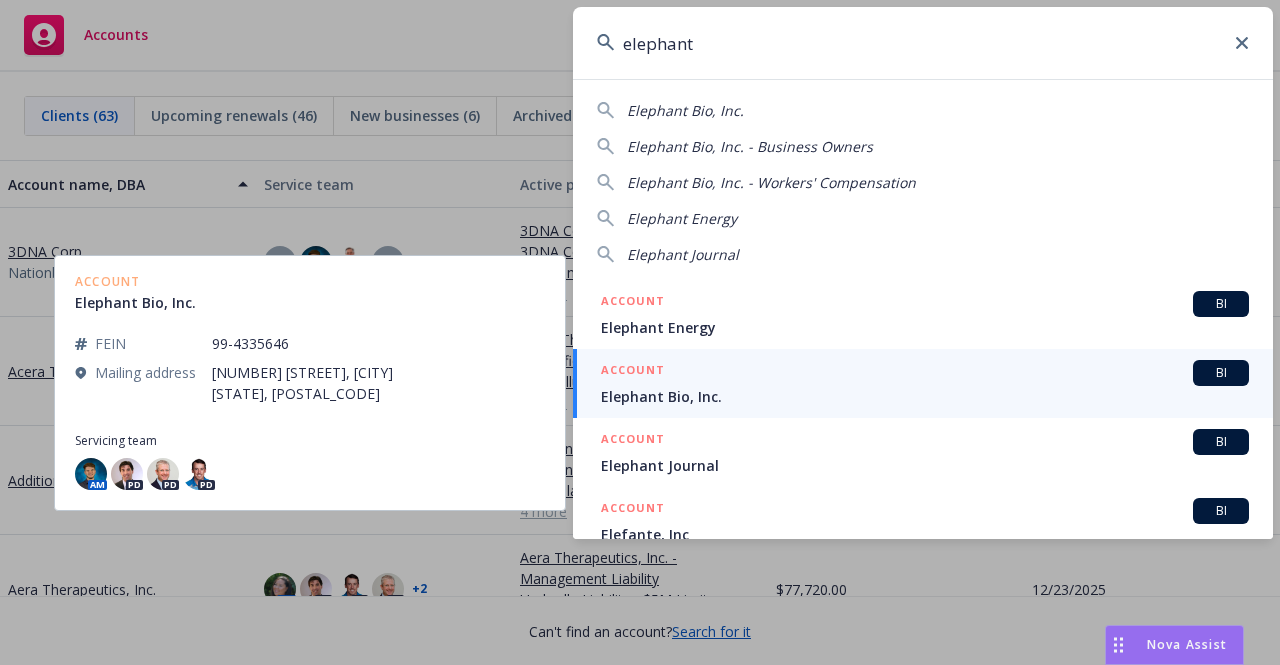 drag, startPoint x: 823, startPoint y: 401, endPoint x: 803, endPoint y: 382, distance: 27.58623 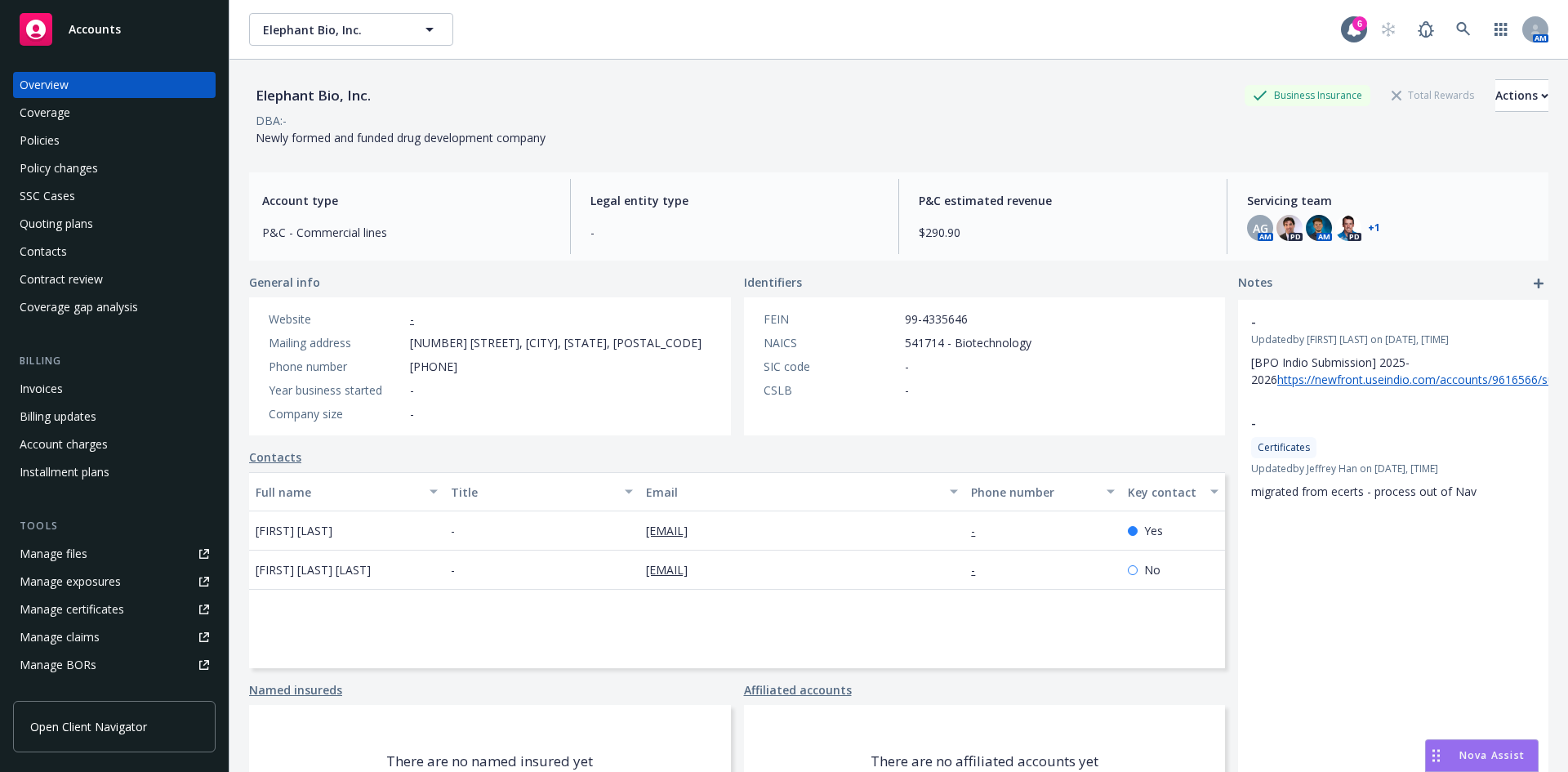 click on "Policies" at bounding box center (114, 141) 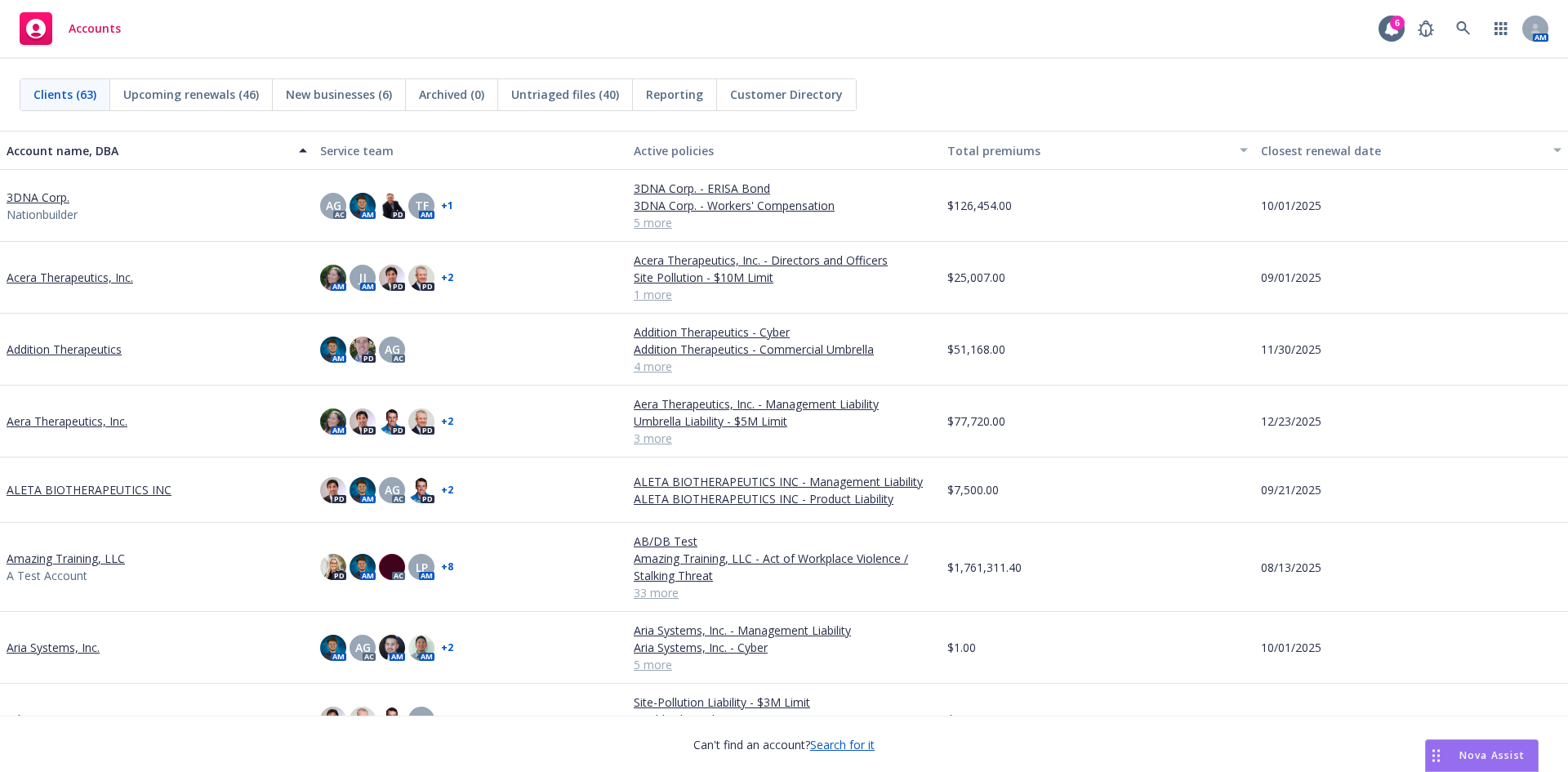 scroll, scrollTop: 0, scrollLeft: 0, axis: both 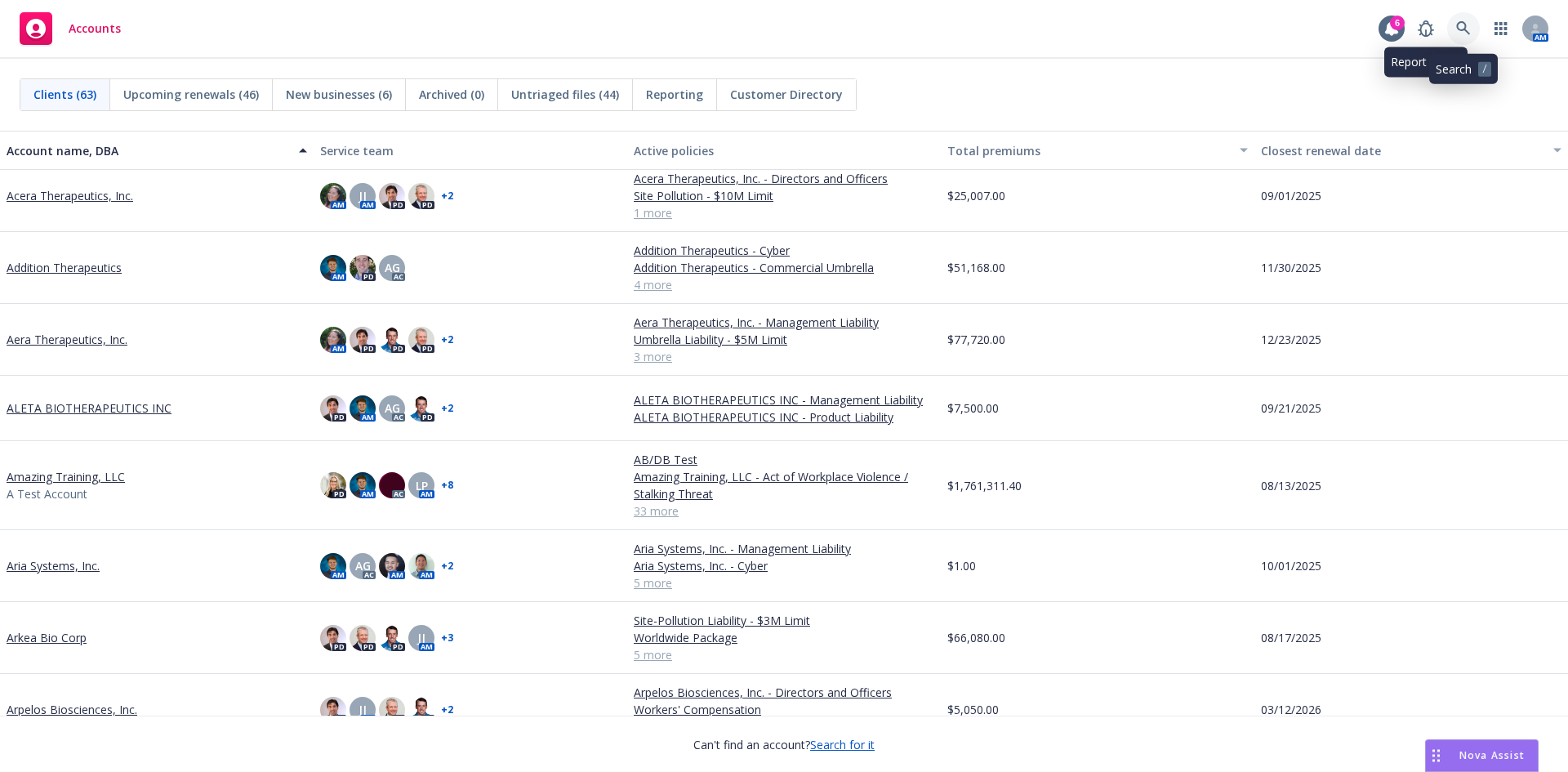 click 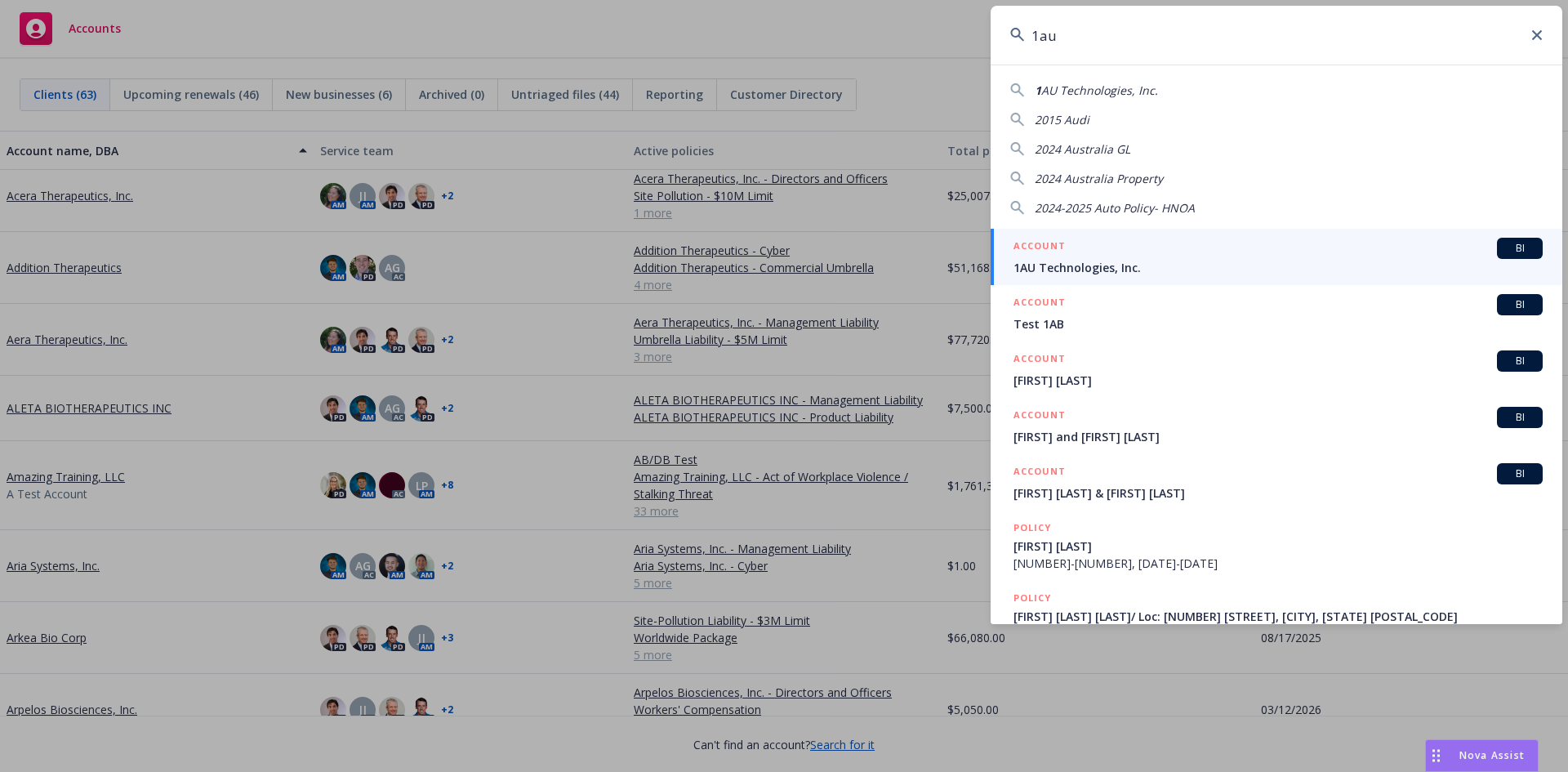 type on "1au" 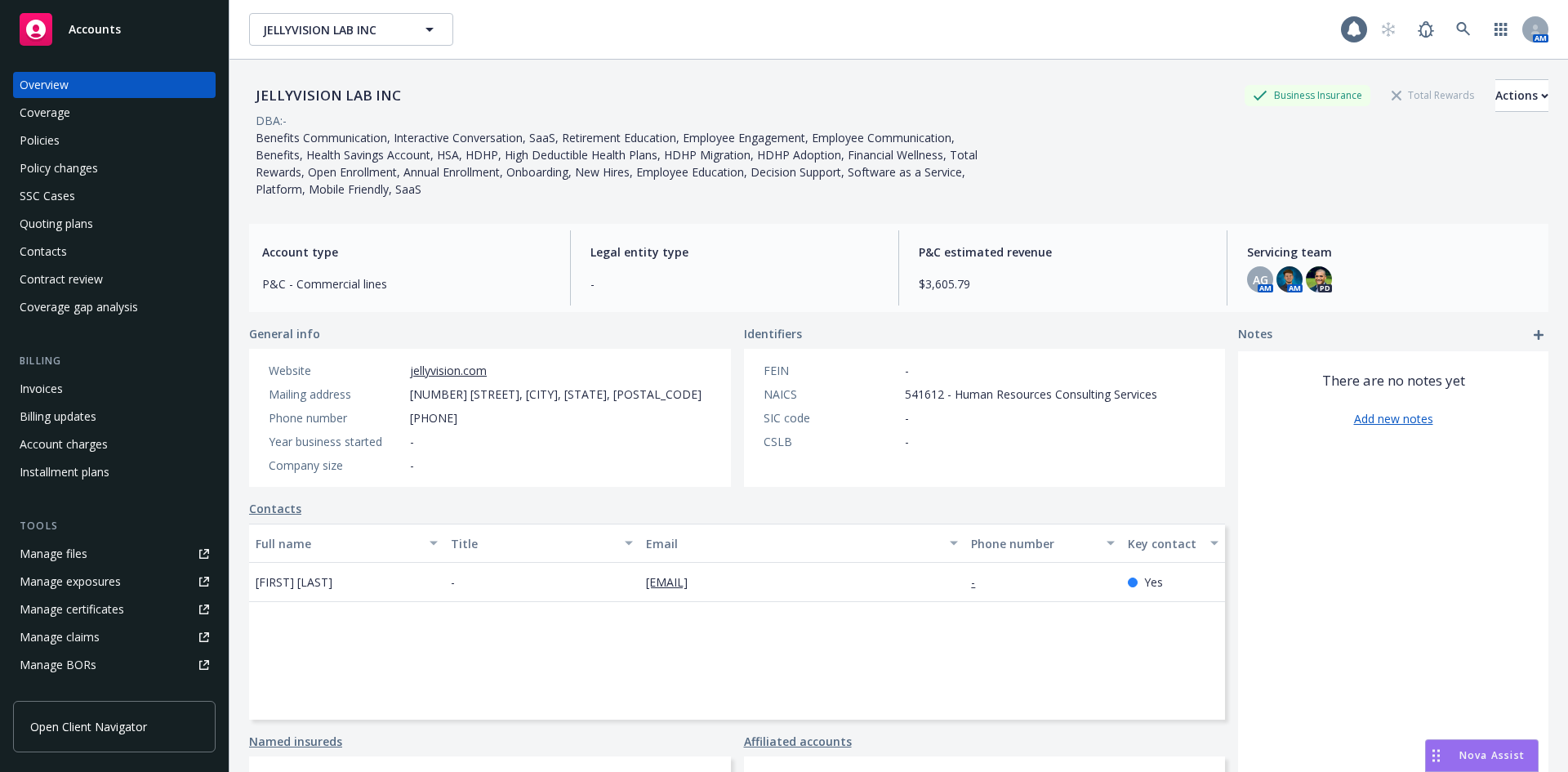 scroll, scrollTop: 0, scrollLeft: 0, axis: both 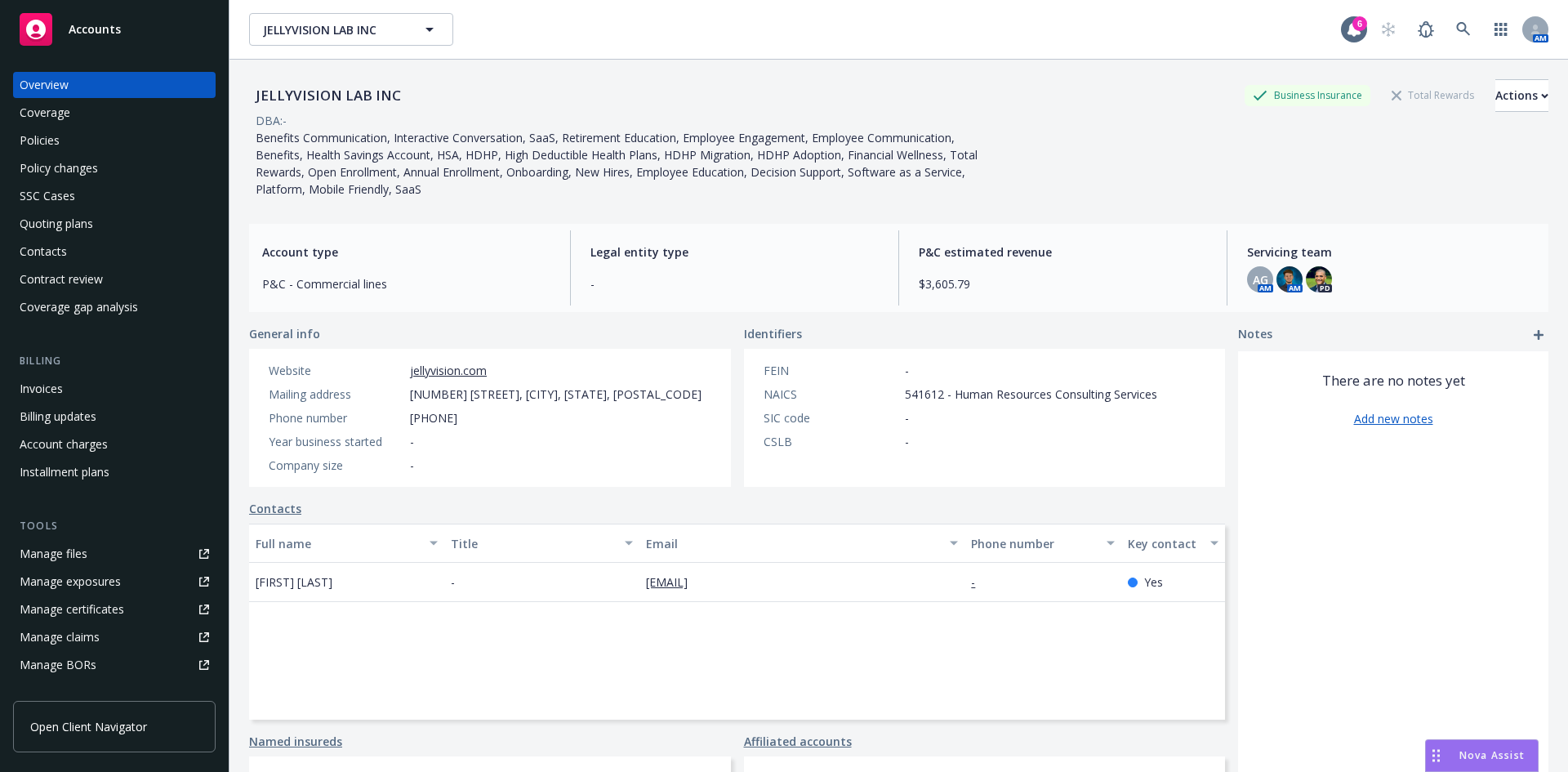 click on "Policies" at bounding box center [114, 141] 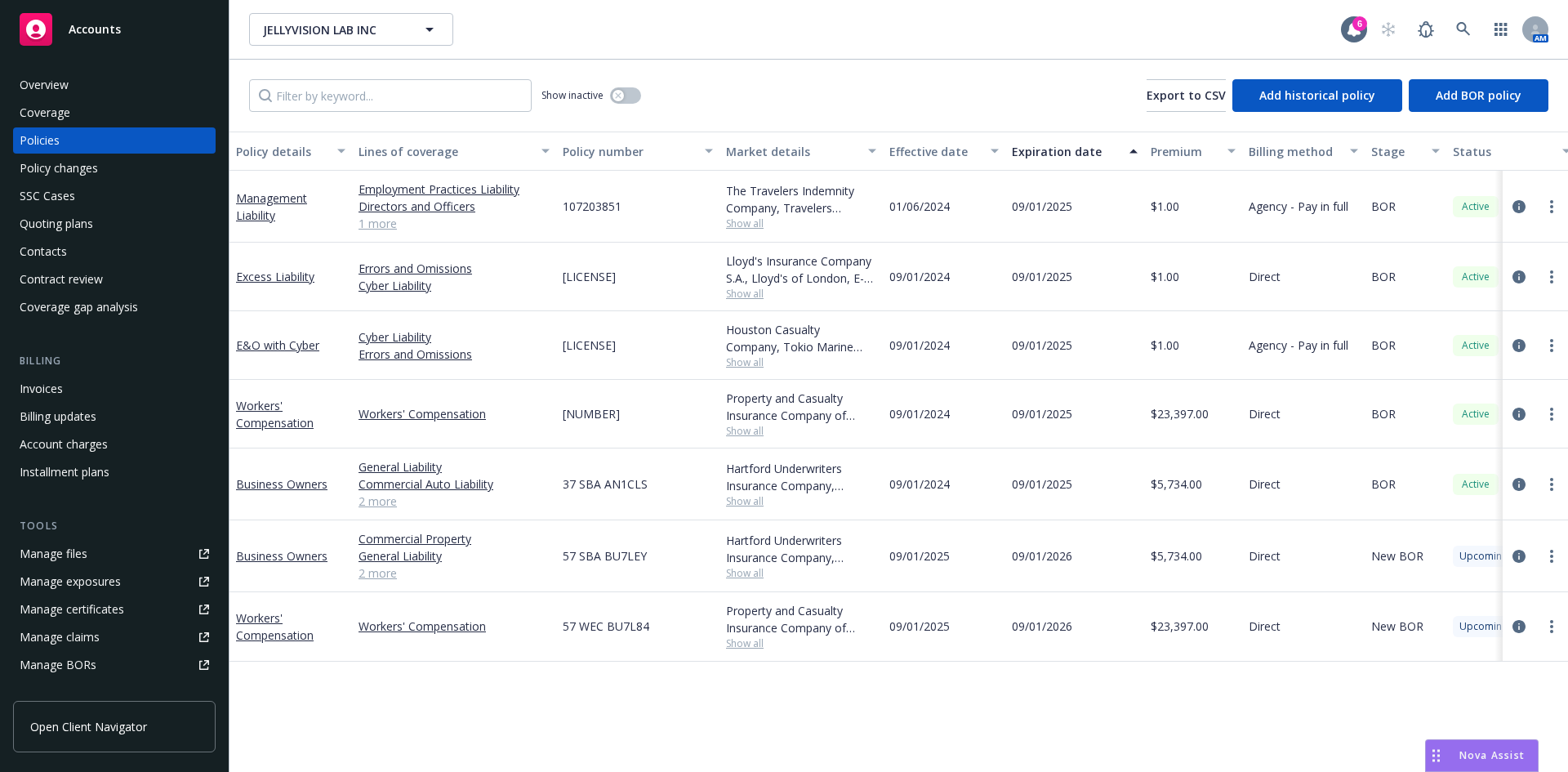 click on "2 more" at bounding box center [454, 501] 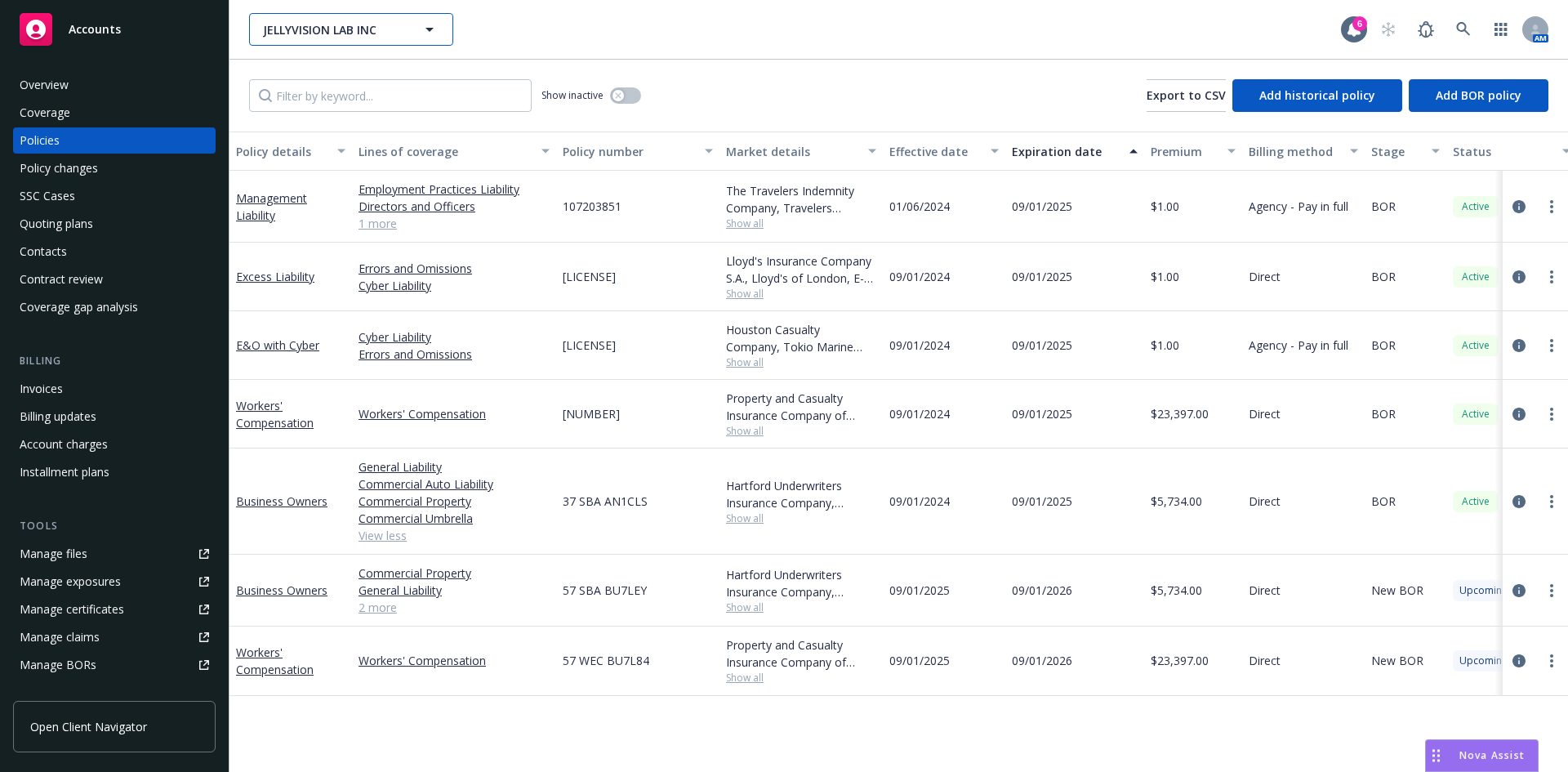 click on "JELLYVISION LAB INC" at bounding box center [351, 29] 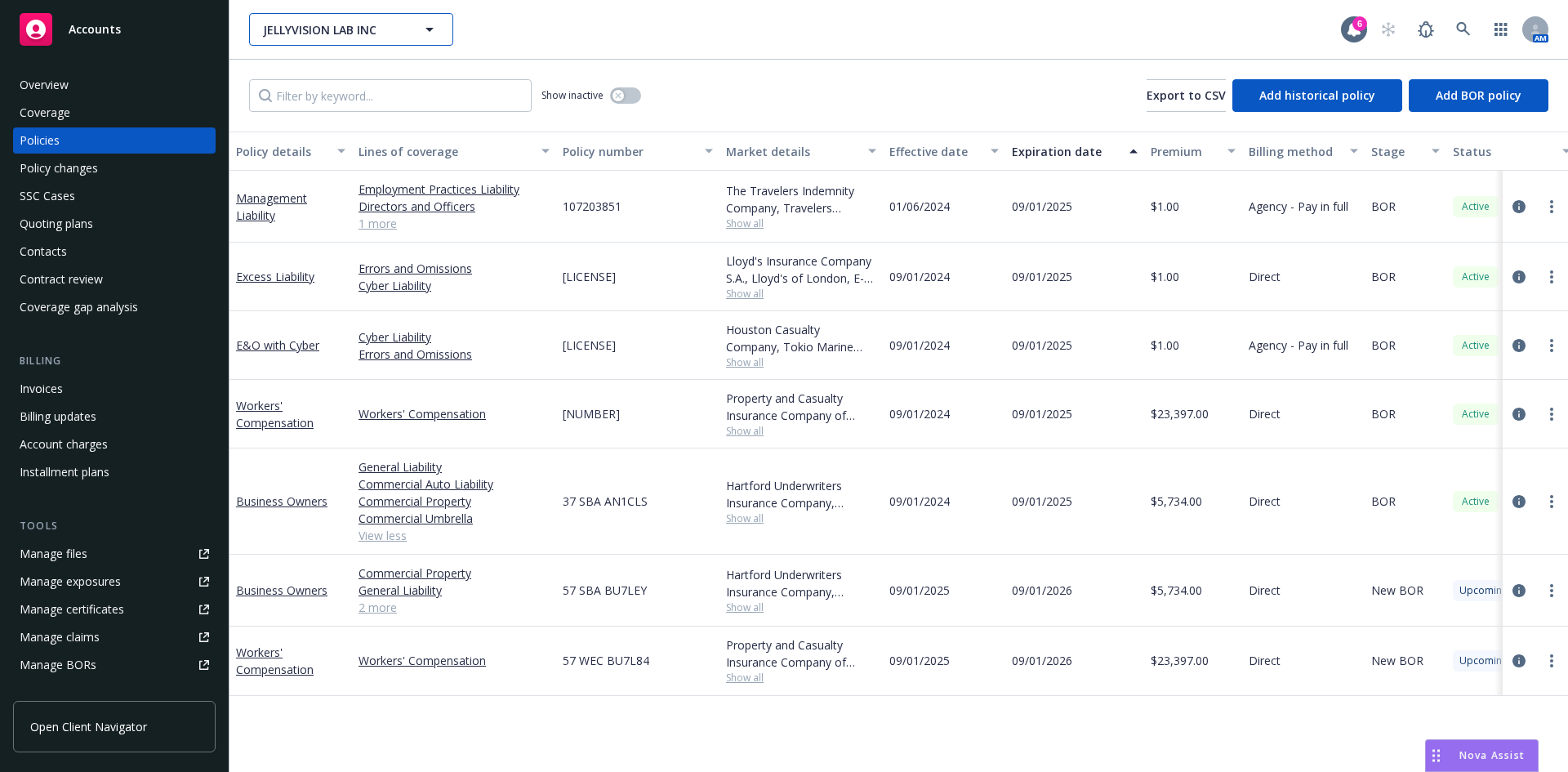 click on "JELLYVISION LAB INC" at bounding box center (351, 29) 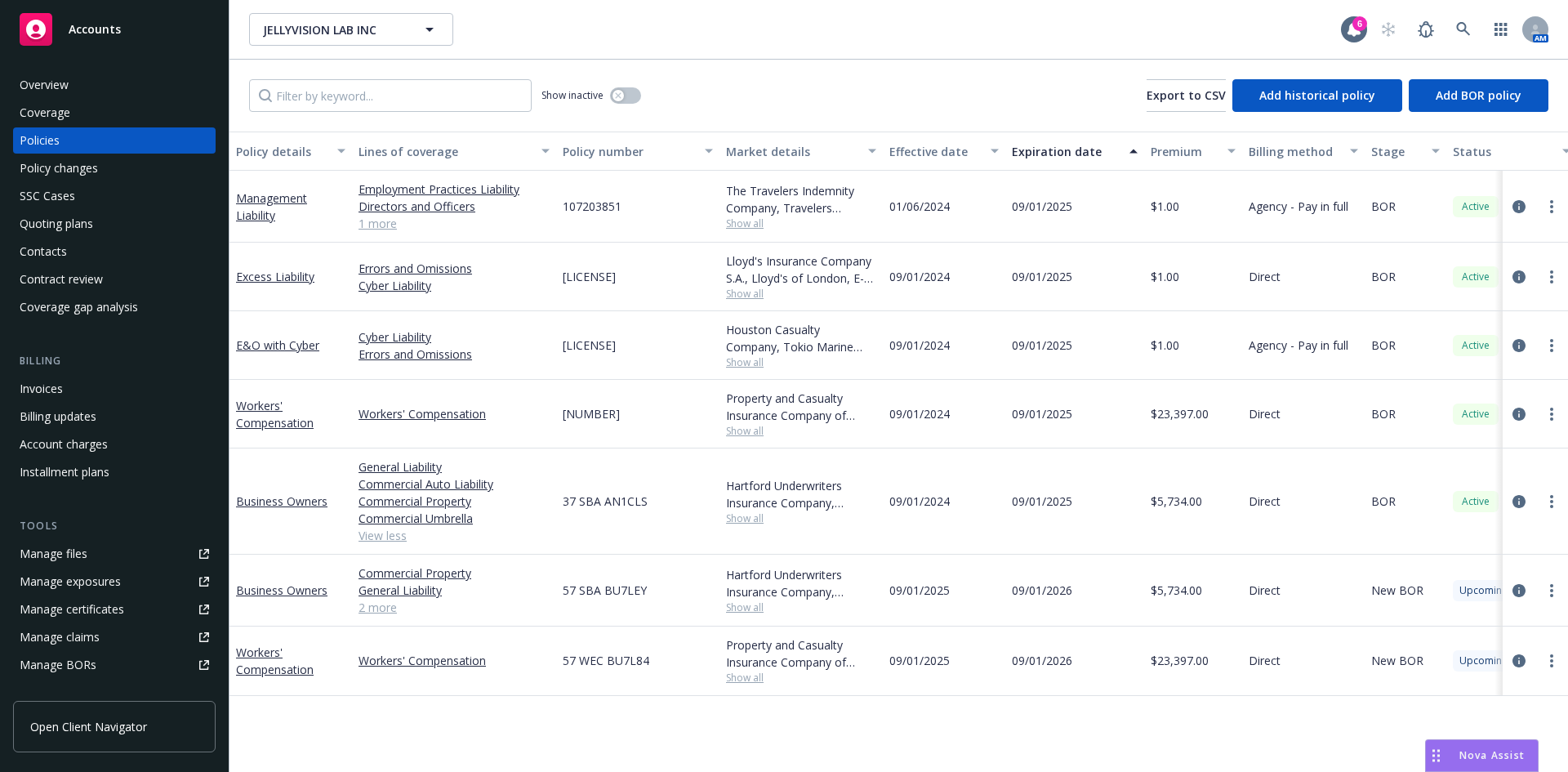 type 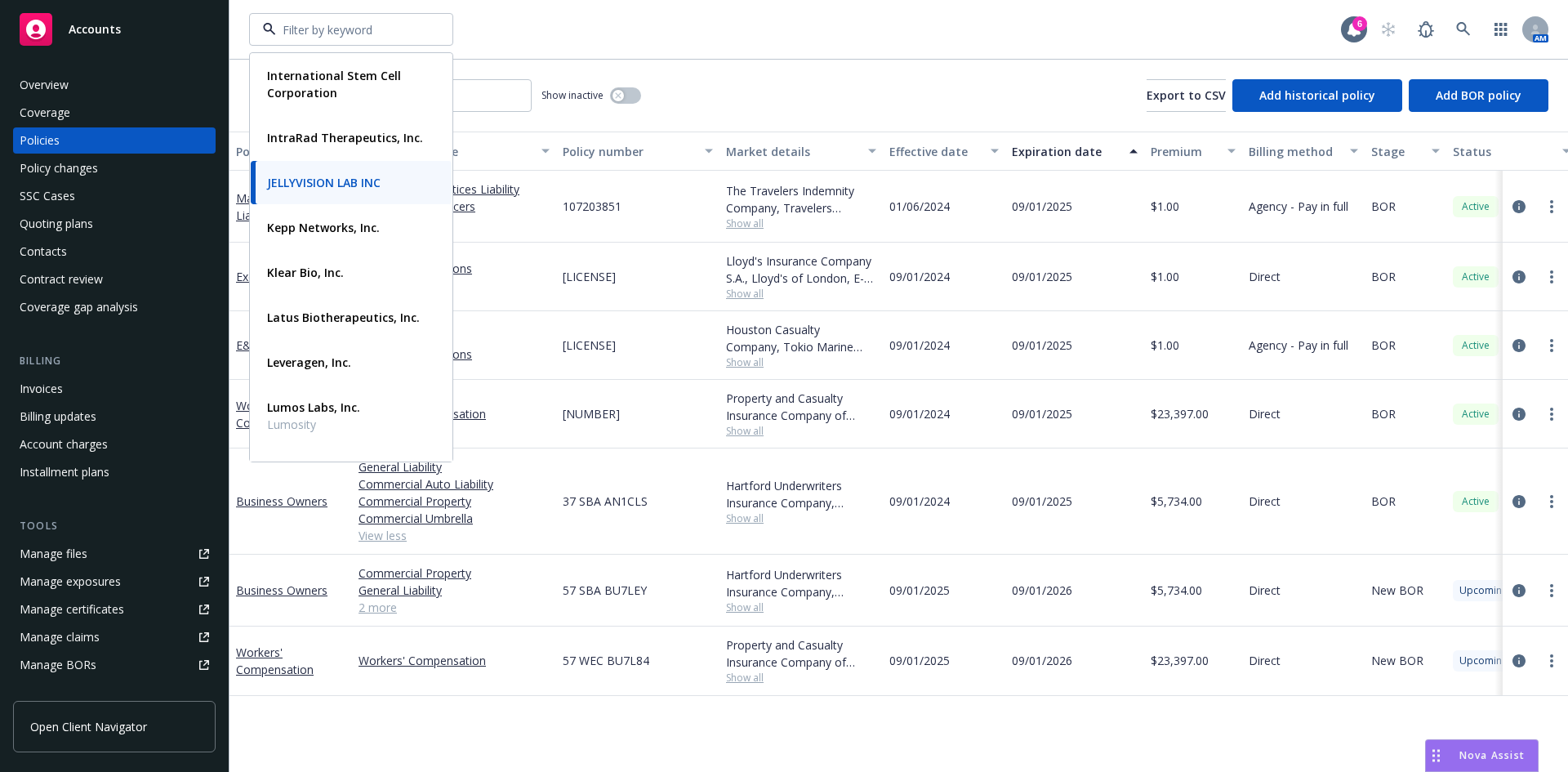 scroll, scrollTop: 1634, scrollLeft: 0, axis: vertical 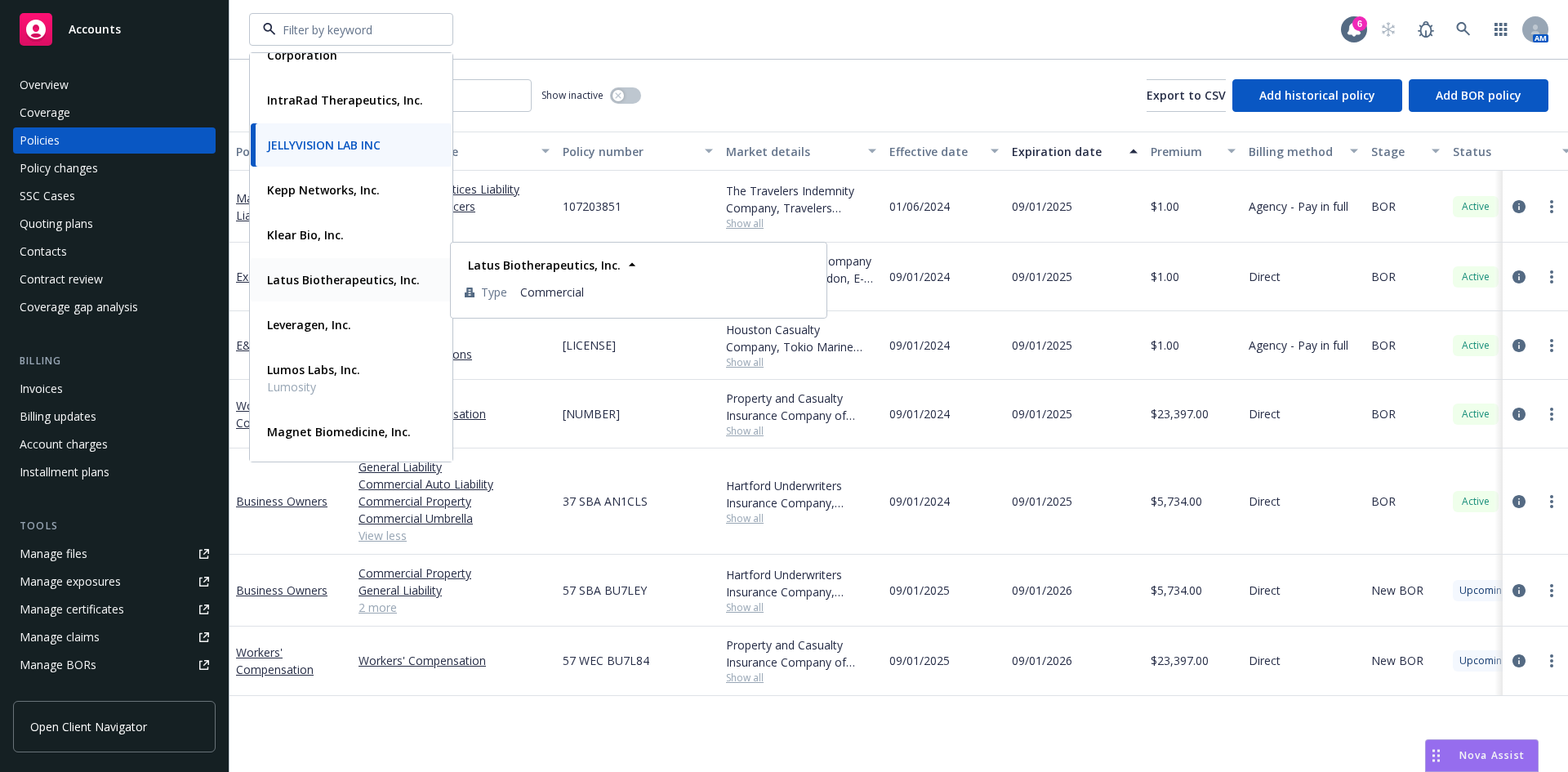 click on "Latus Biotherapeutics, Inc." at bounding box center (343, 279) 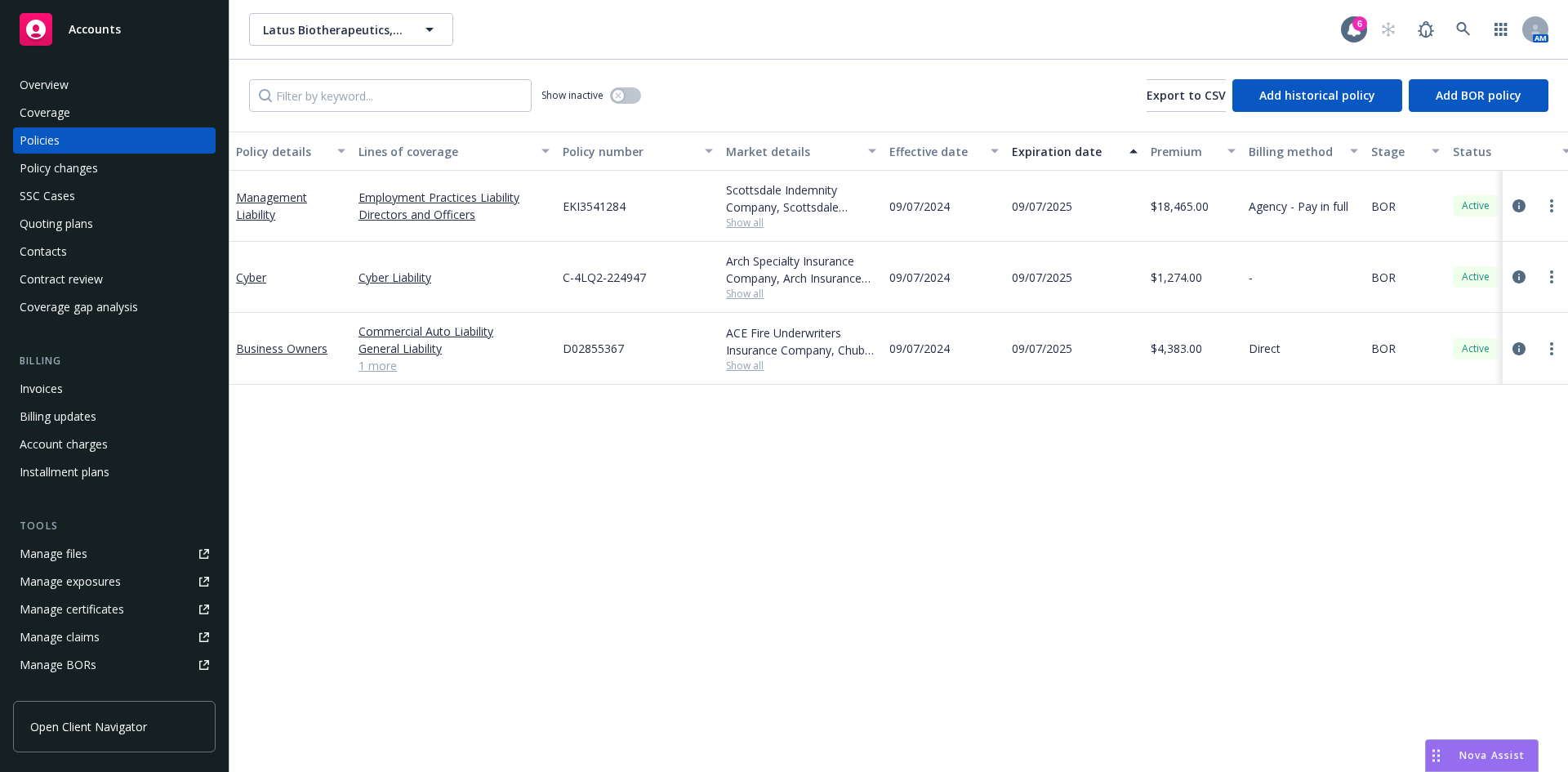 click on "Quoting plans" at bounding box center [114, 224] 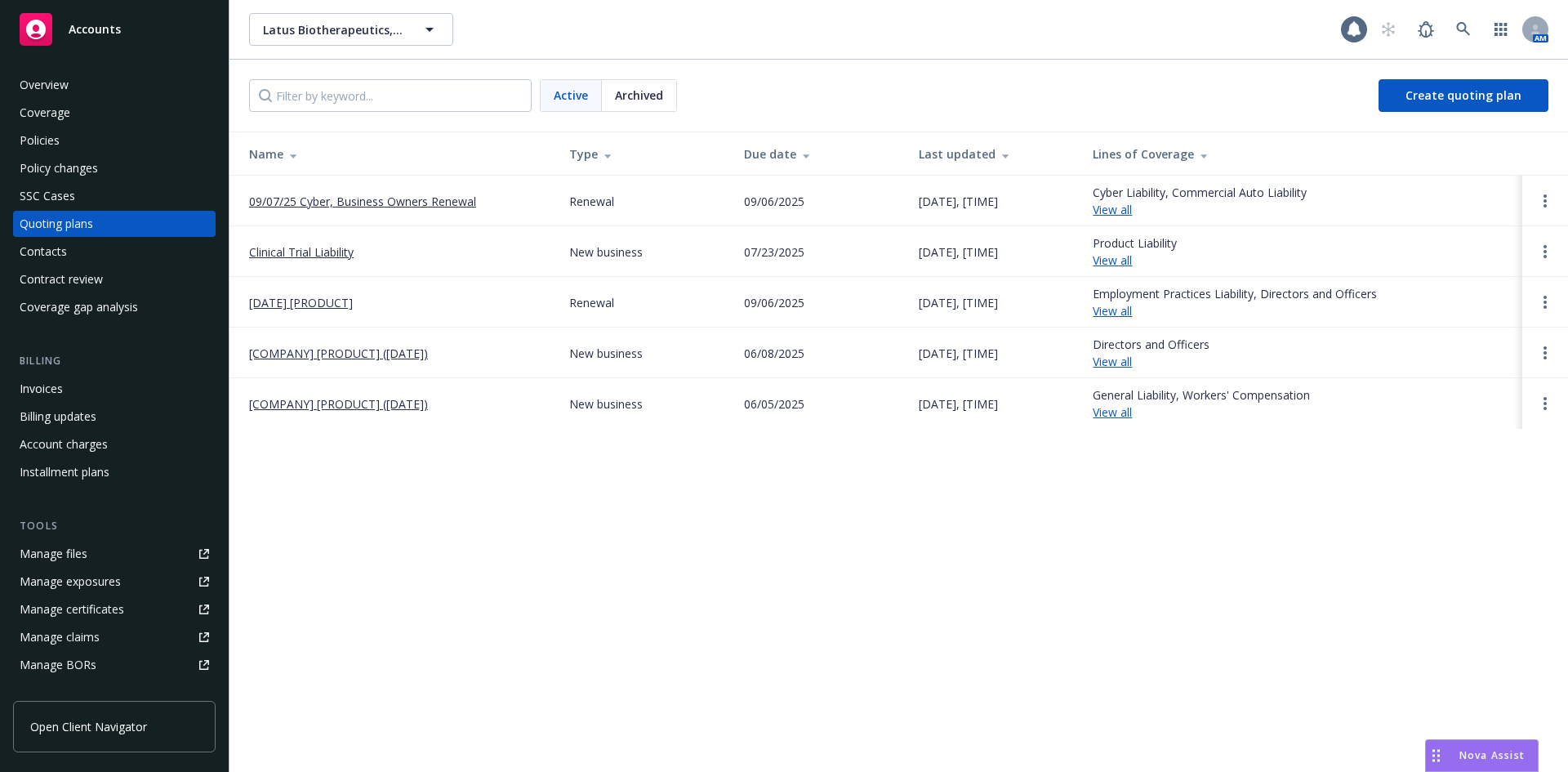 click on "09/07/25 Cyber, Business Owners Renewal" at bounding box center [363, 201] 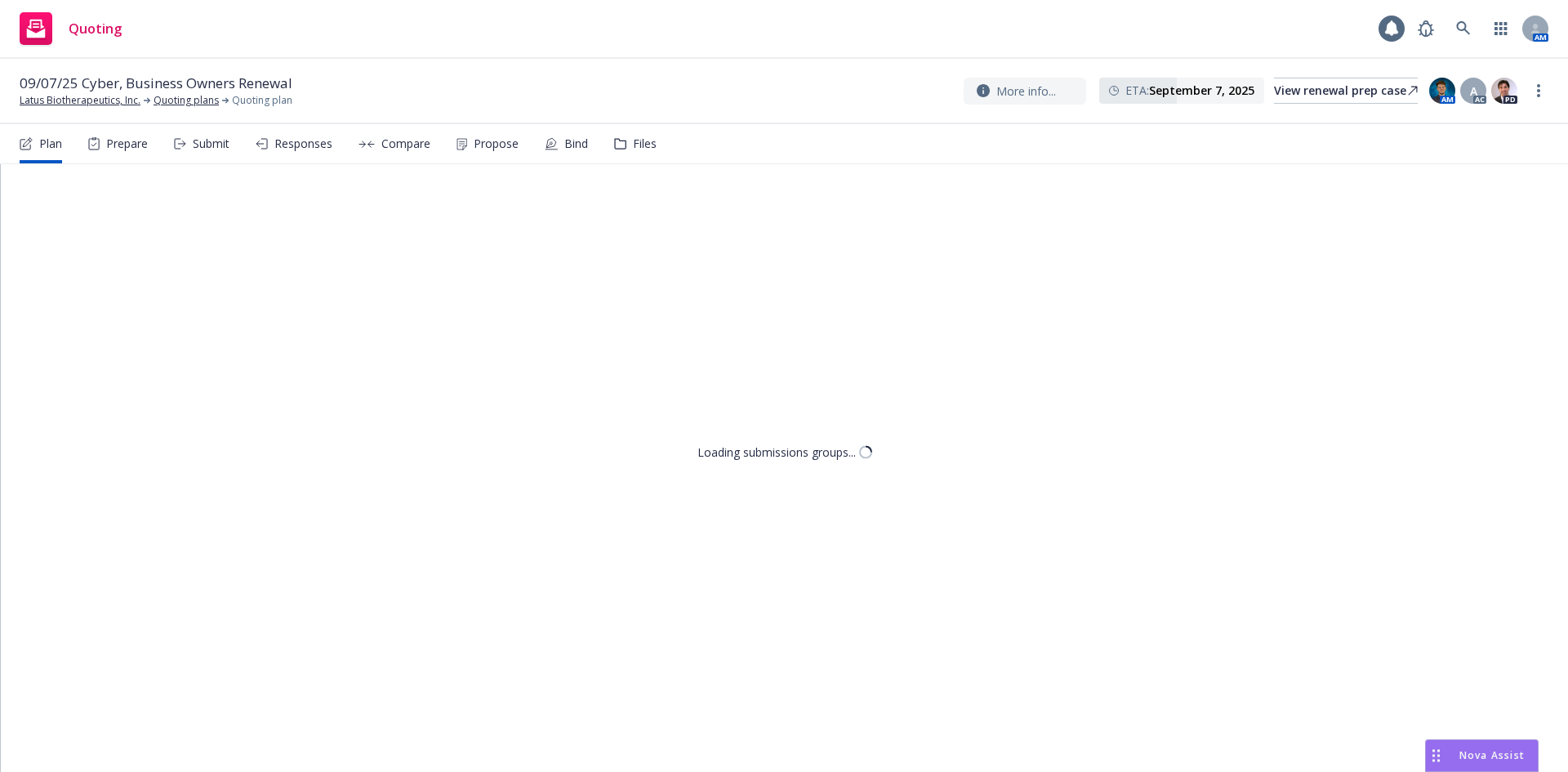 scroll, scrollTop: 0, scrollLeft: 0, axis: both 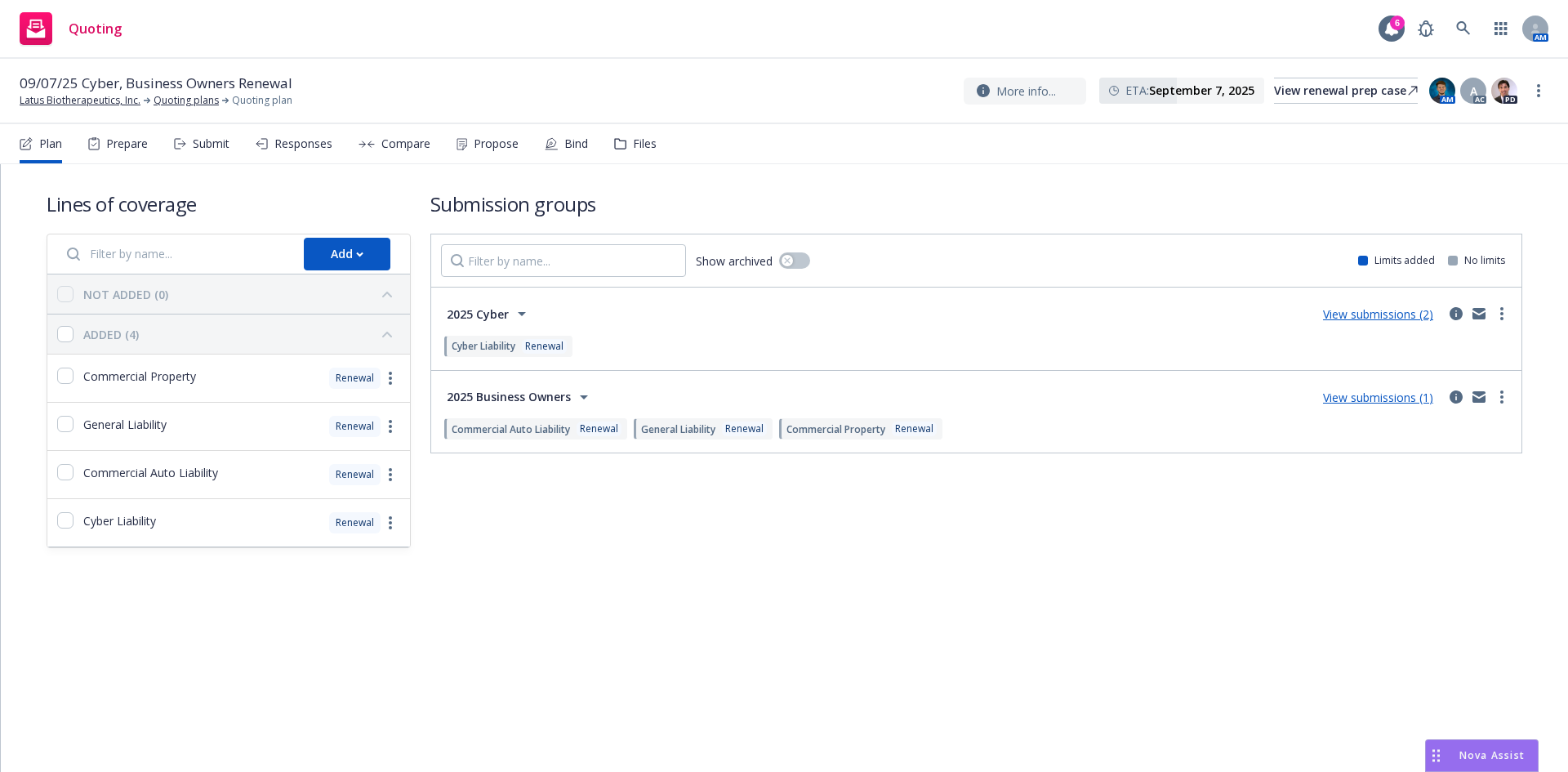 click on "Files" at bounding box center [635, 144] 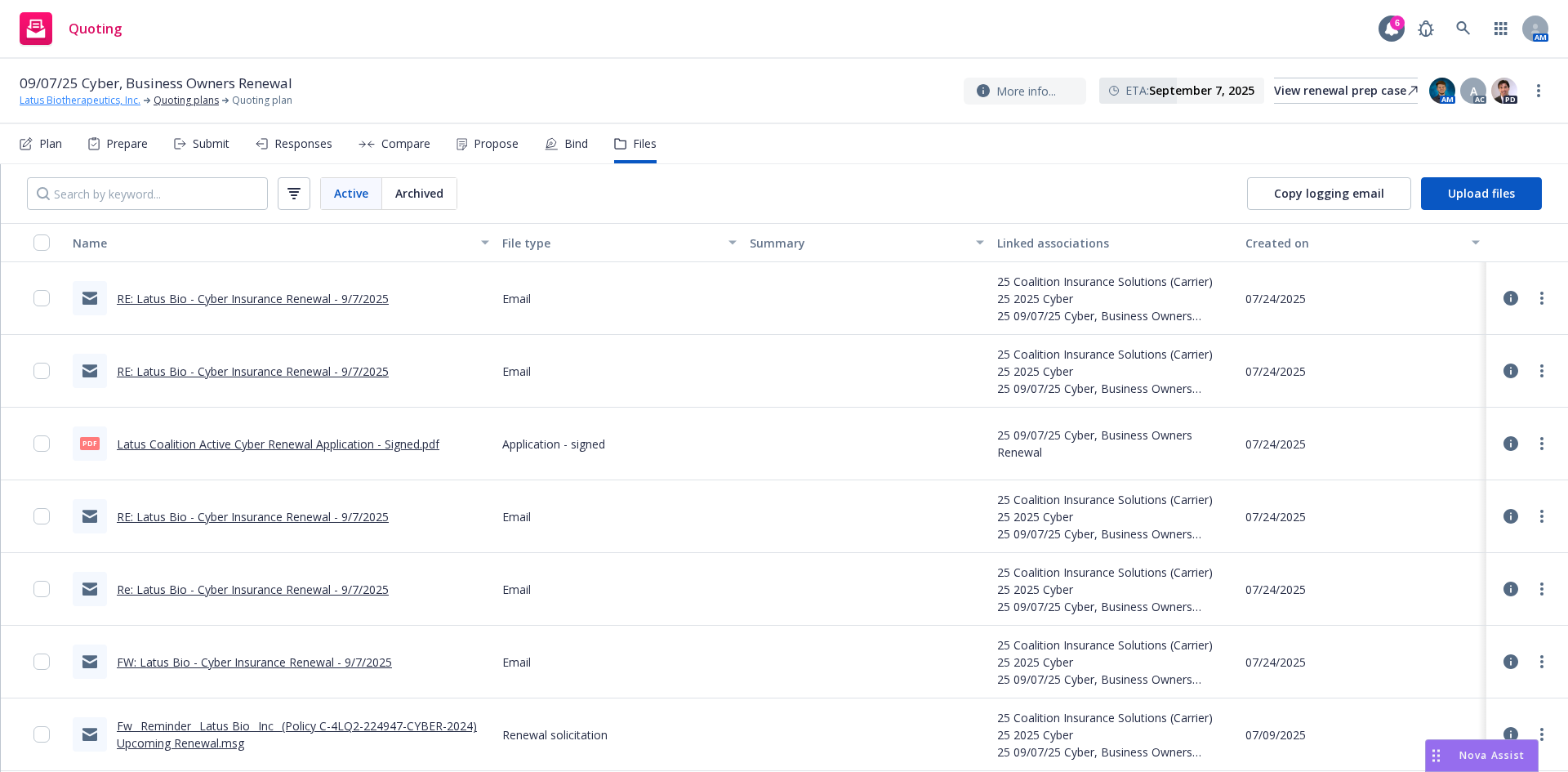 click on "Latus Biotherapeutics, Inc." at bounding box center [80, 100] 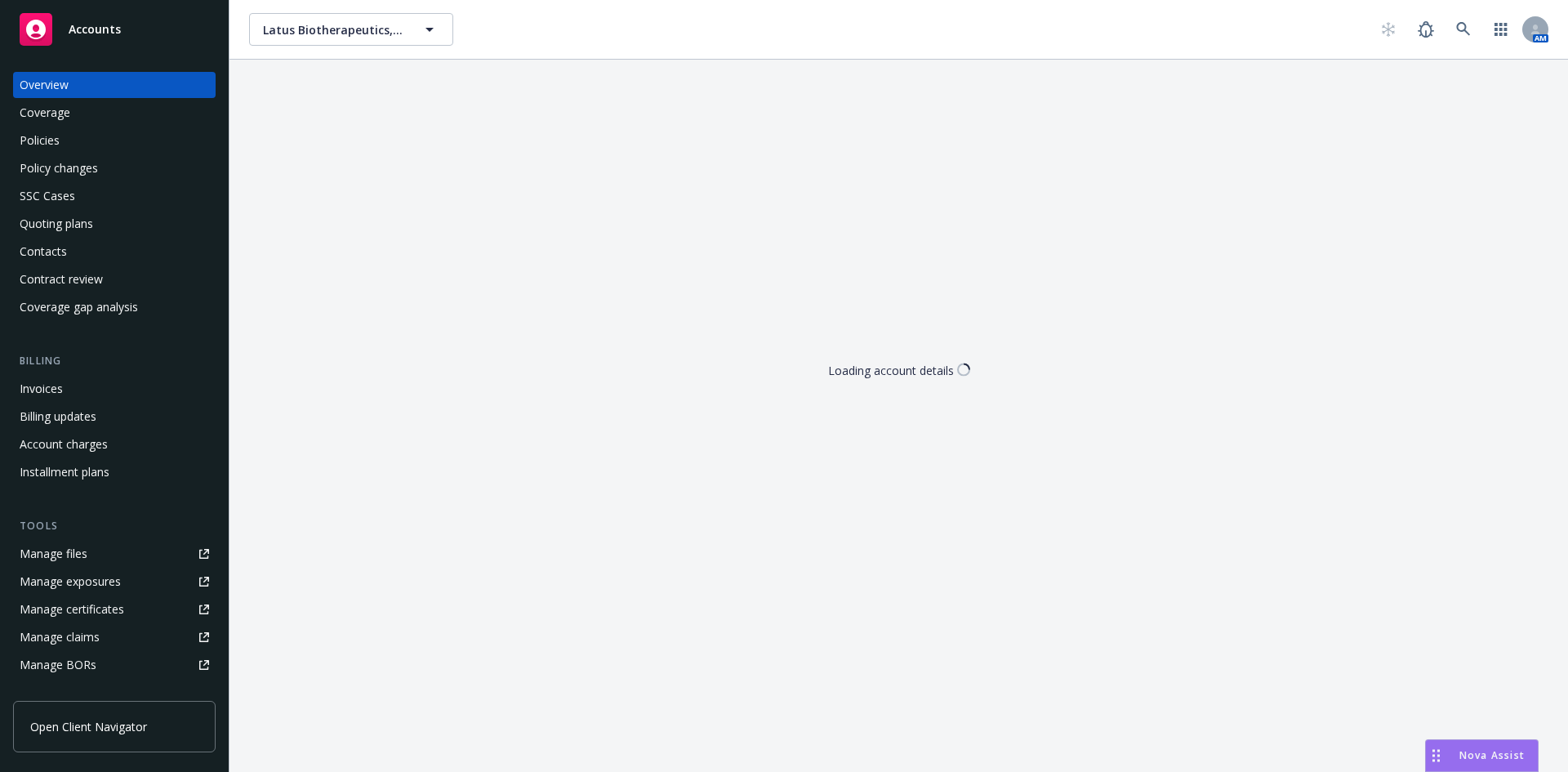 scroll, scrollTop: 0, scrollLeft: 0, axis: both 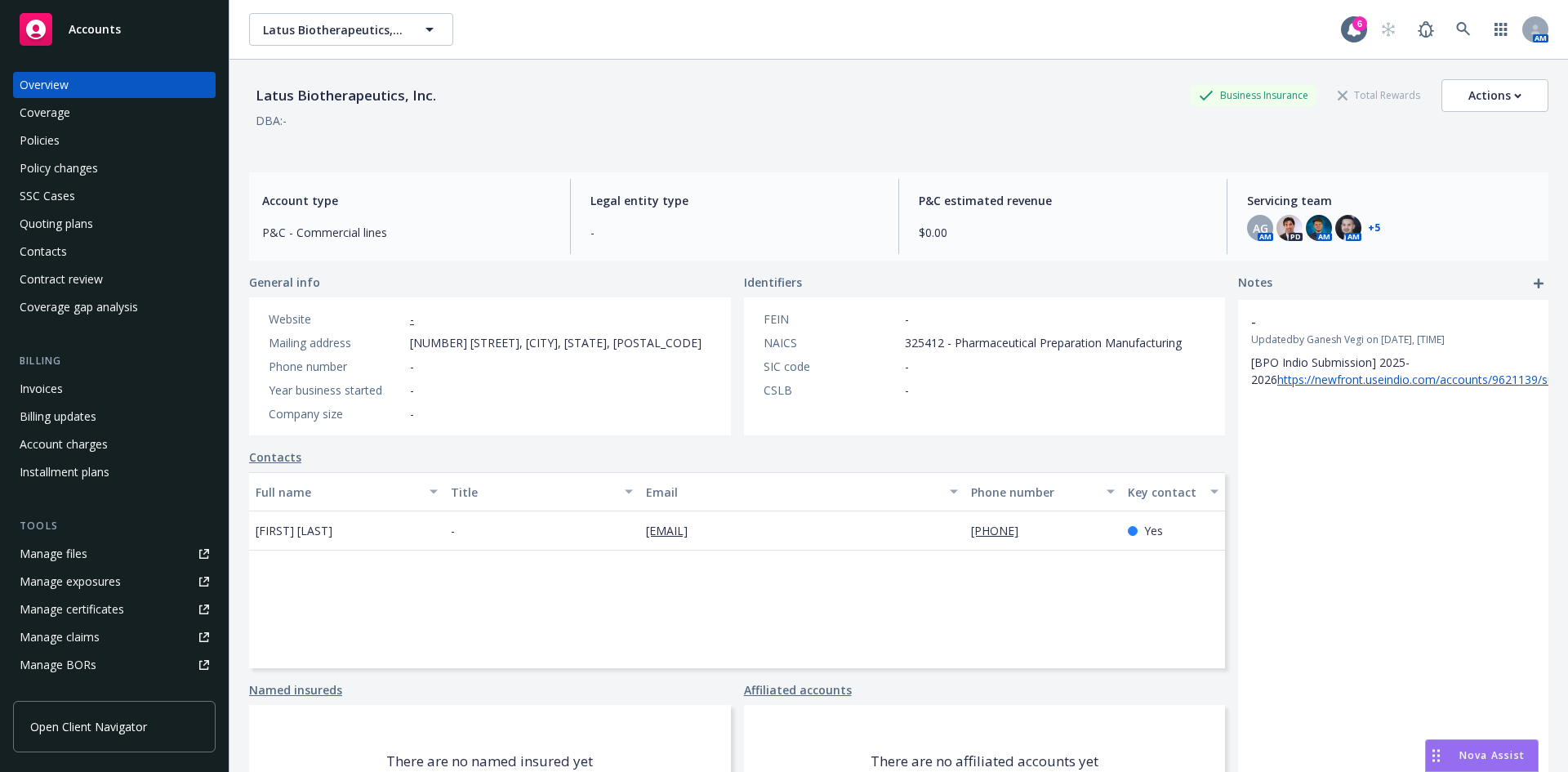 click on "Policies" at bounding box center (114, 141) 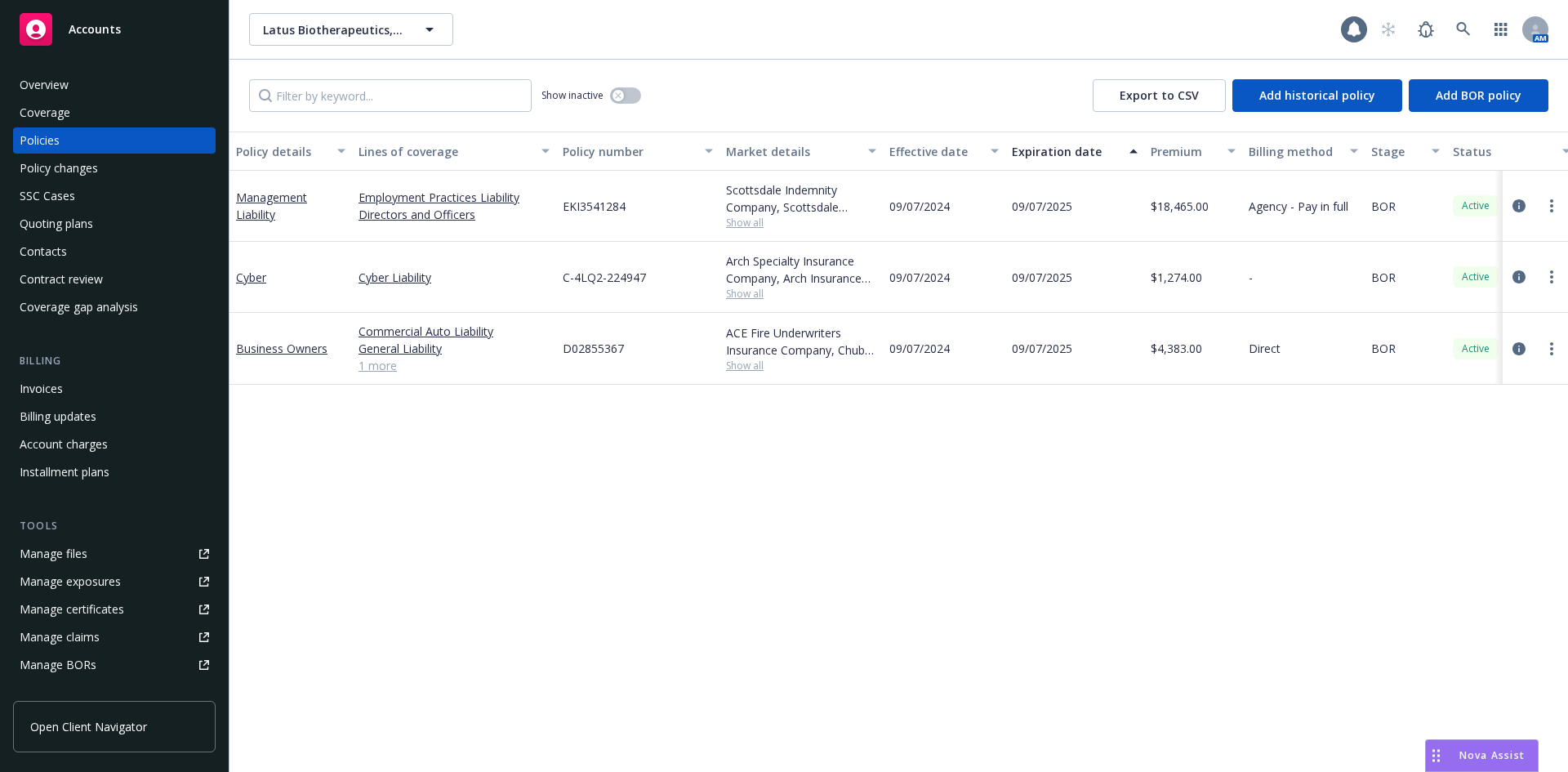 click on "Quoting plans" at bounding box center [56, 224] 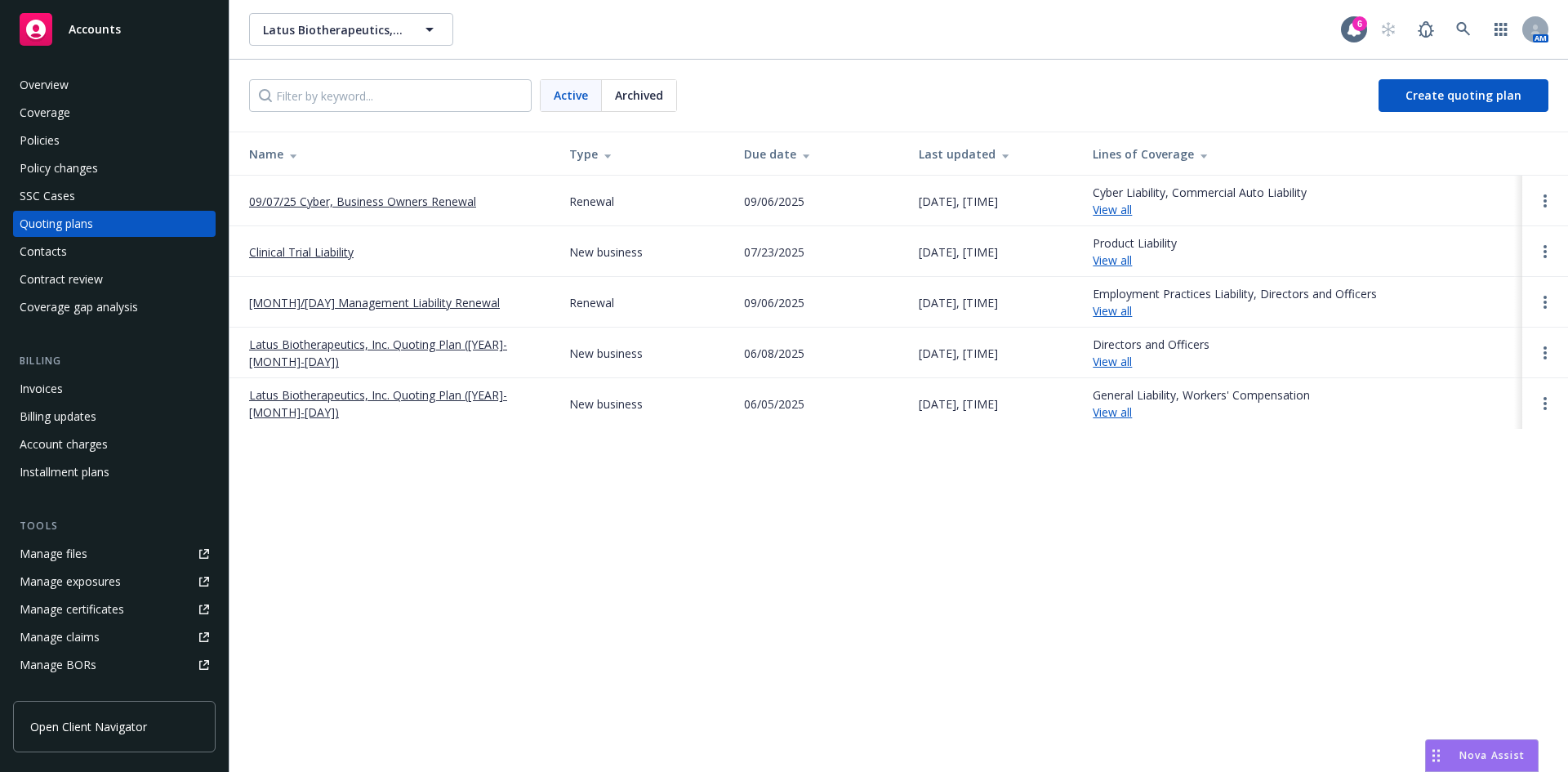 click on "Clinical Trial Liability" at bounding box center (301, 252) 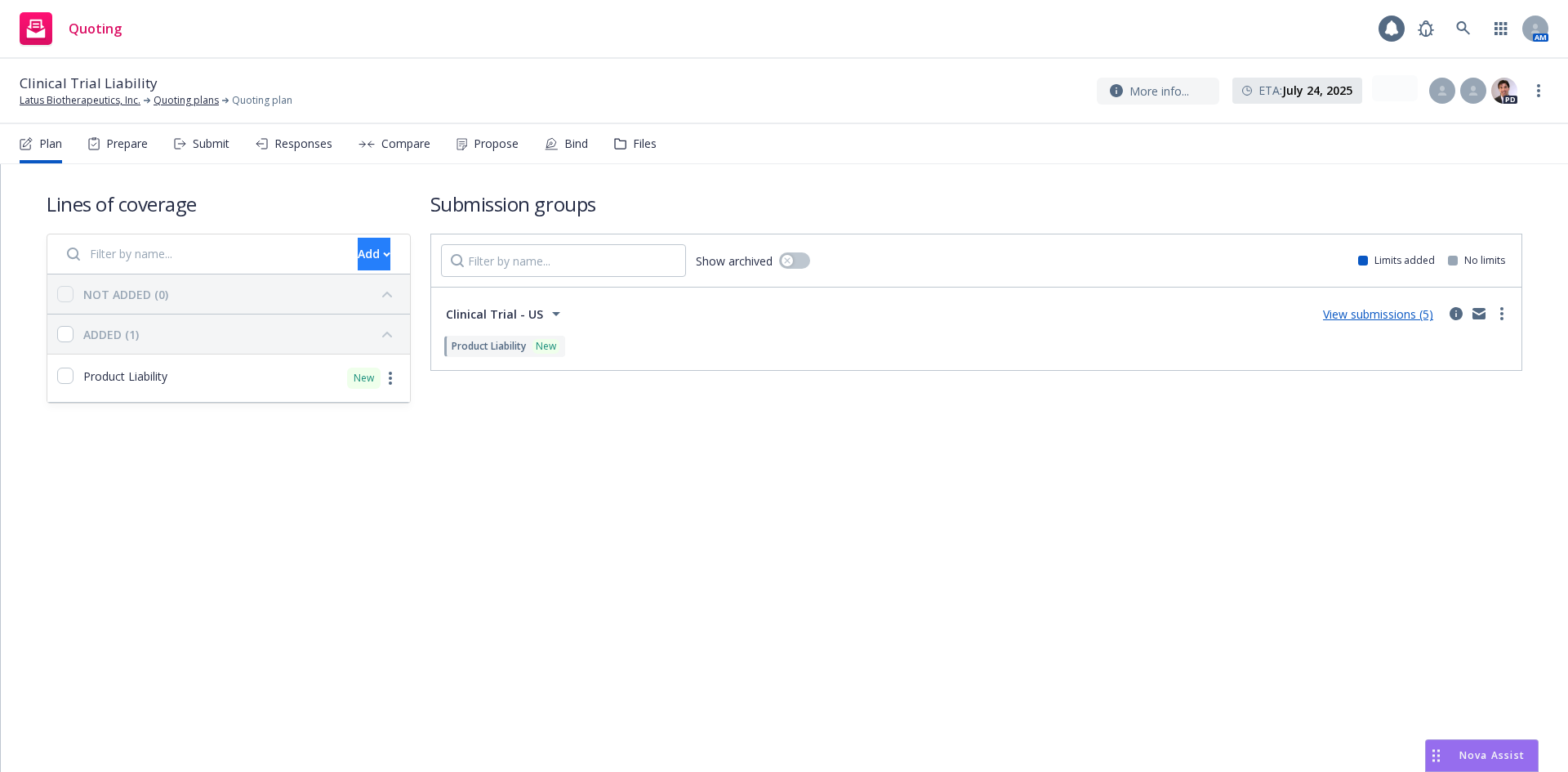 scroll, scrollTop: 0, scrollLeft: 0, axis: both 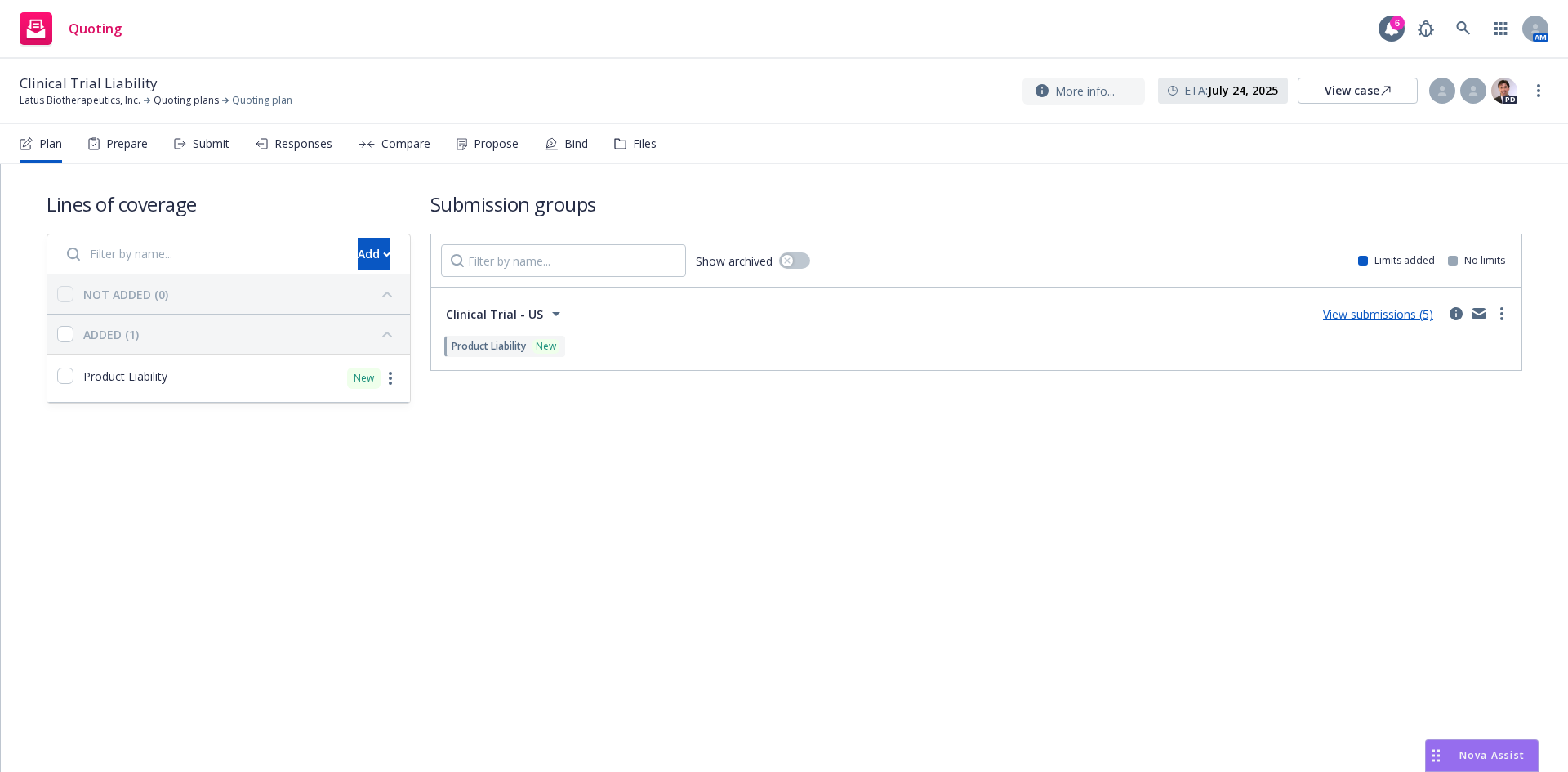 click on "Files" at bounding box center [635, 144] 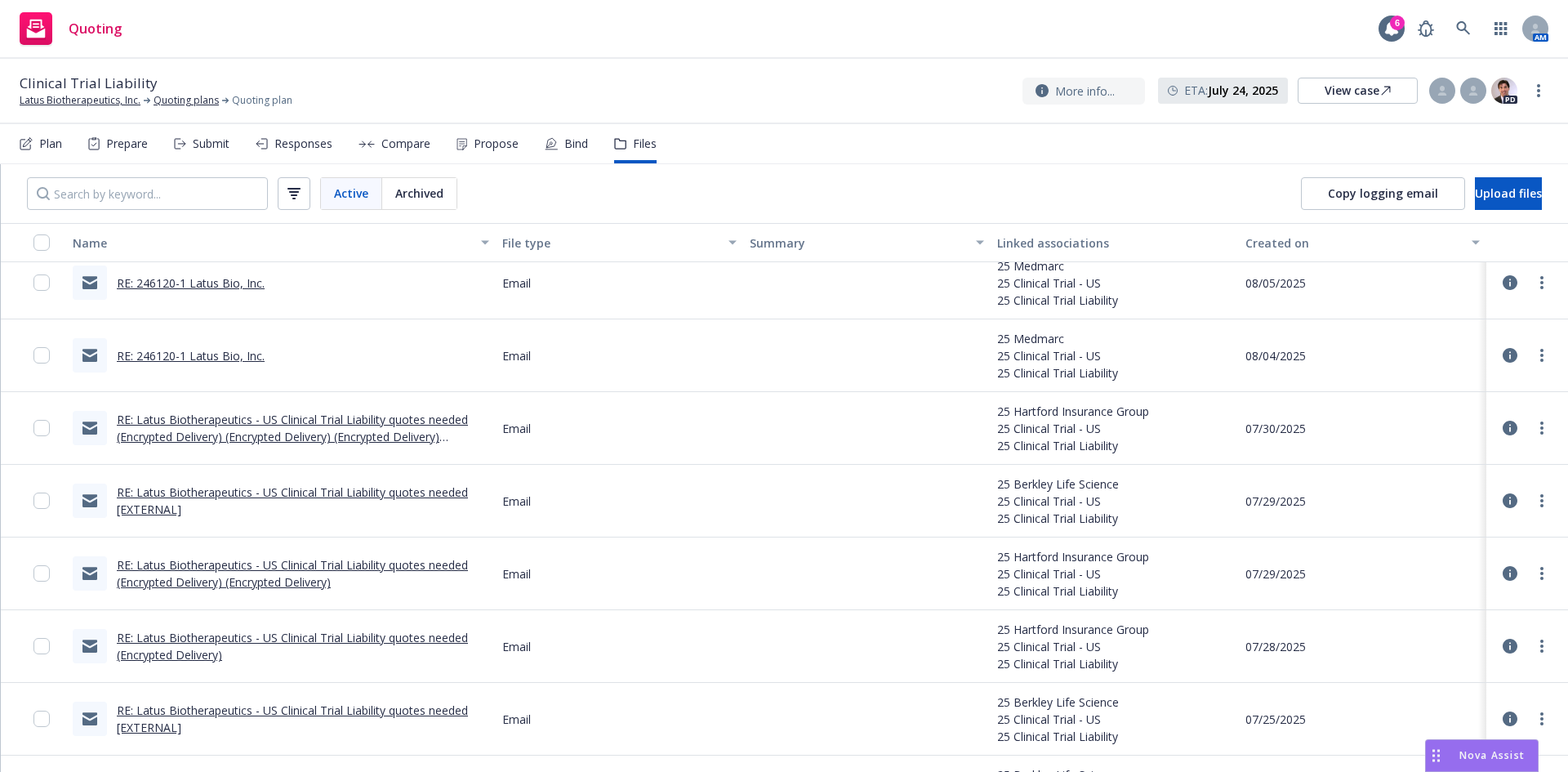 scroll, scrollTop: 0, scrollLeft: 0, axis: both 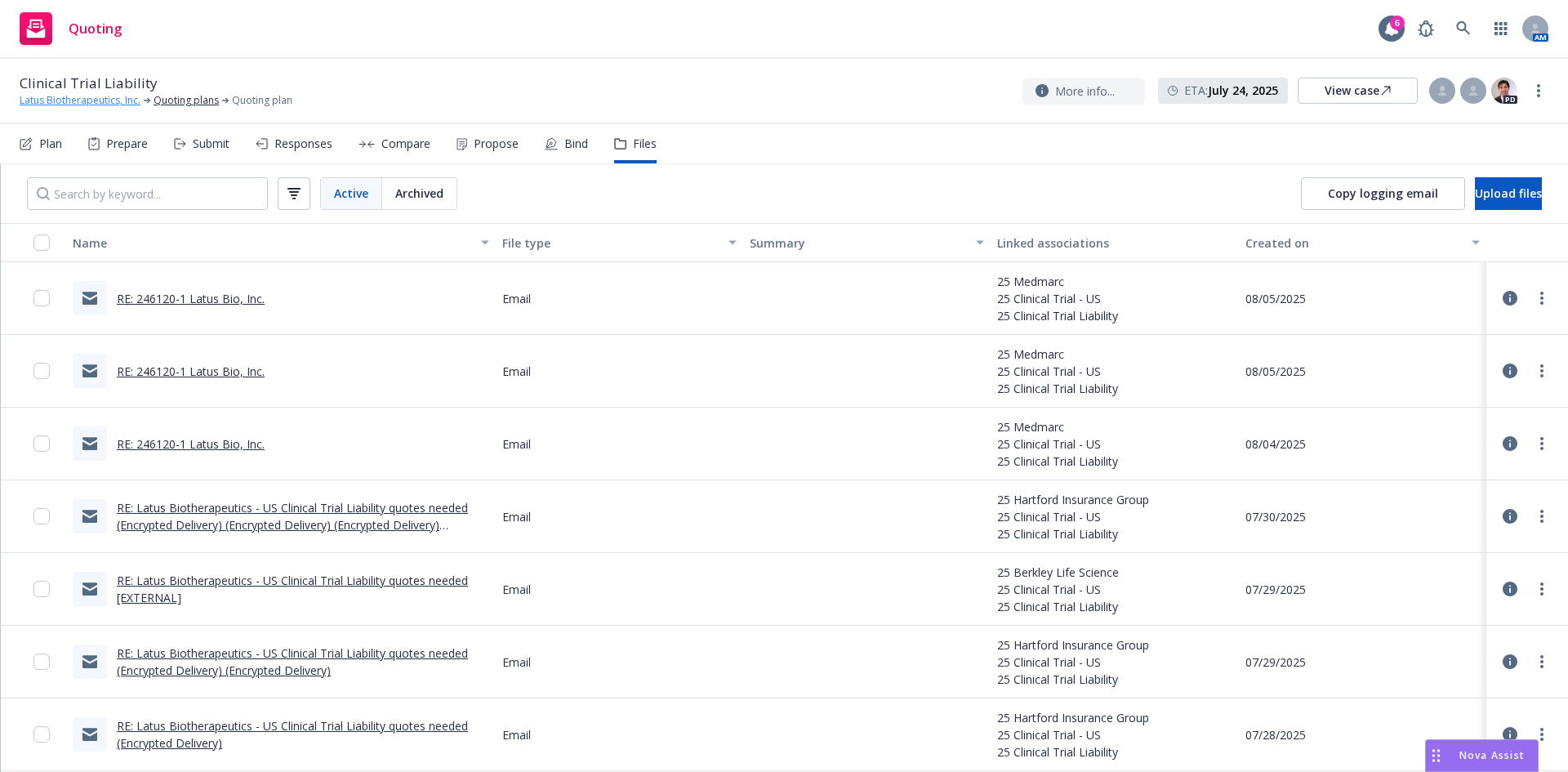 click on "Latus Biotherapeutics, Inc." at bounding box center [80, 100] 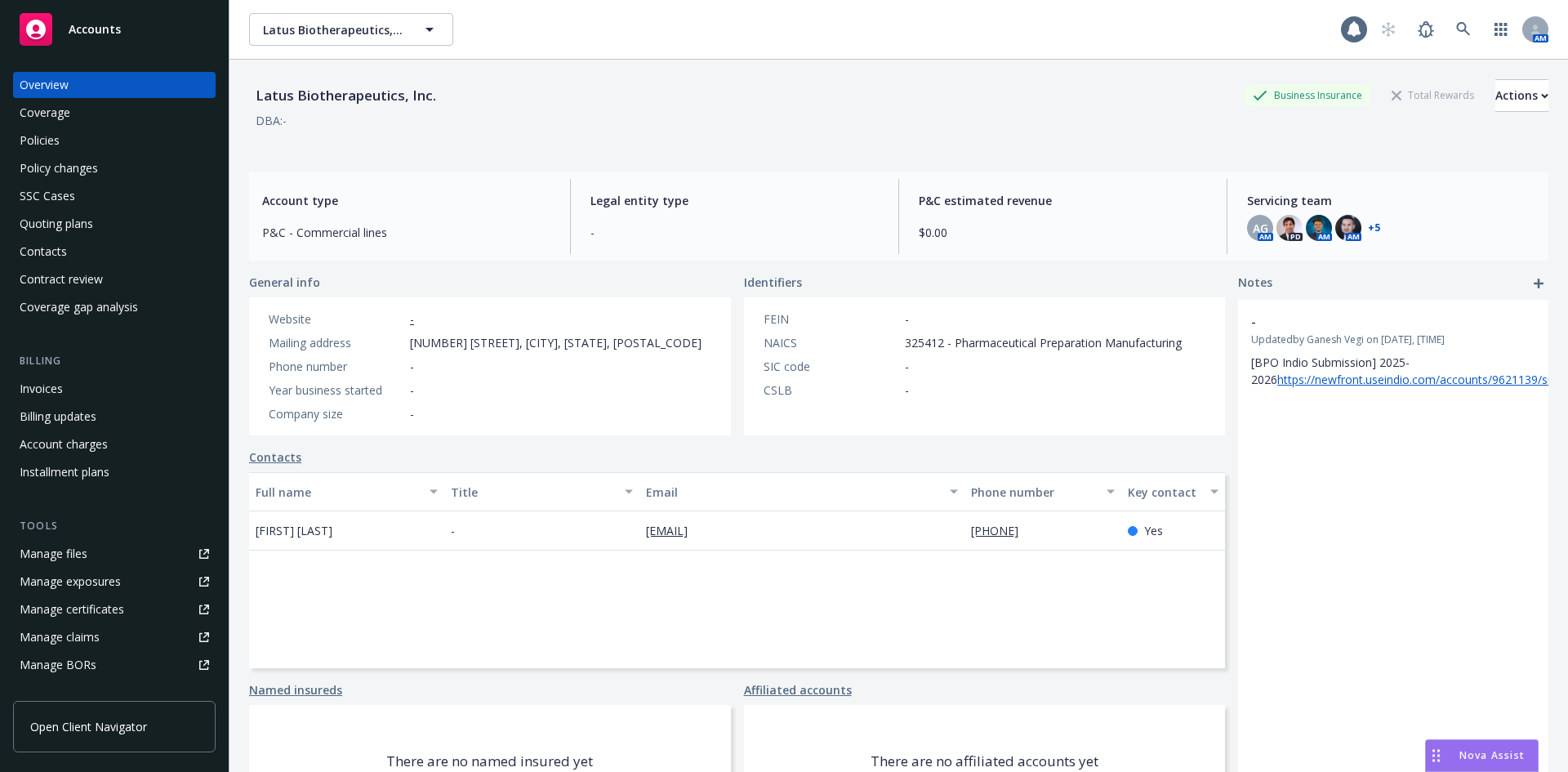 scroll, scrollTop: 0, scrollLeft: 0, axis: both 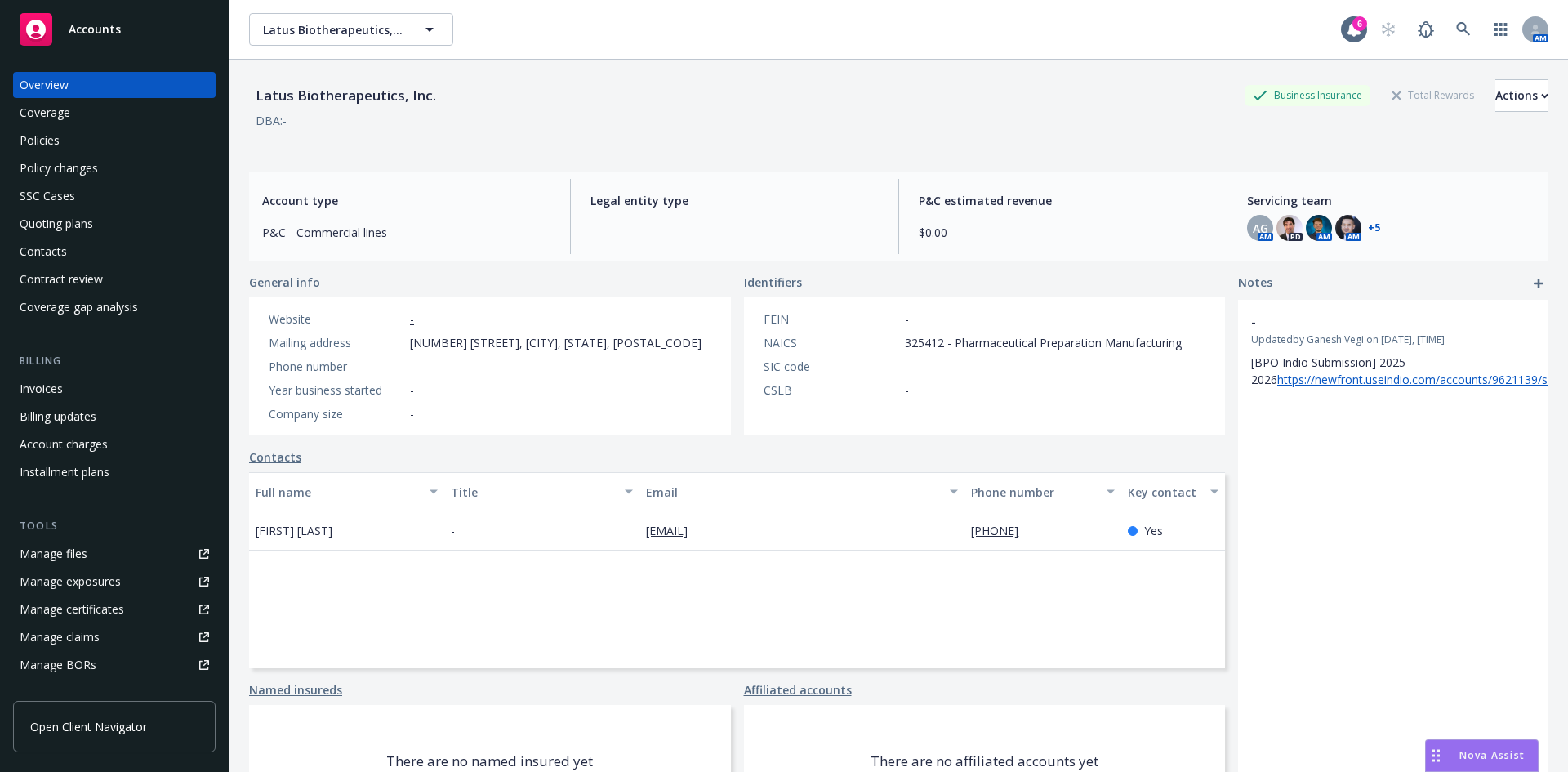 click on "Policies" at bounding box center (114, 141) 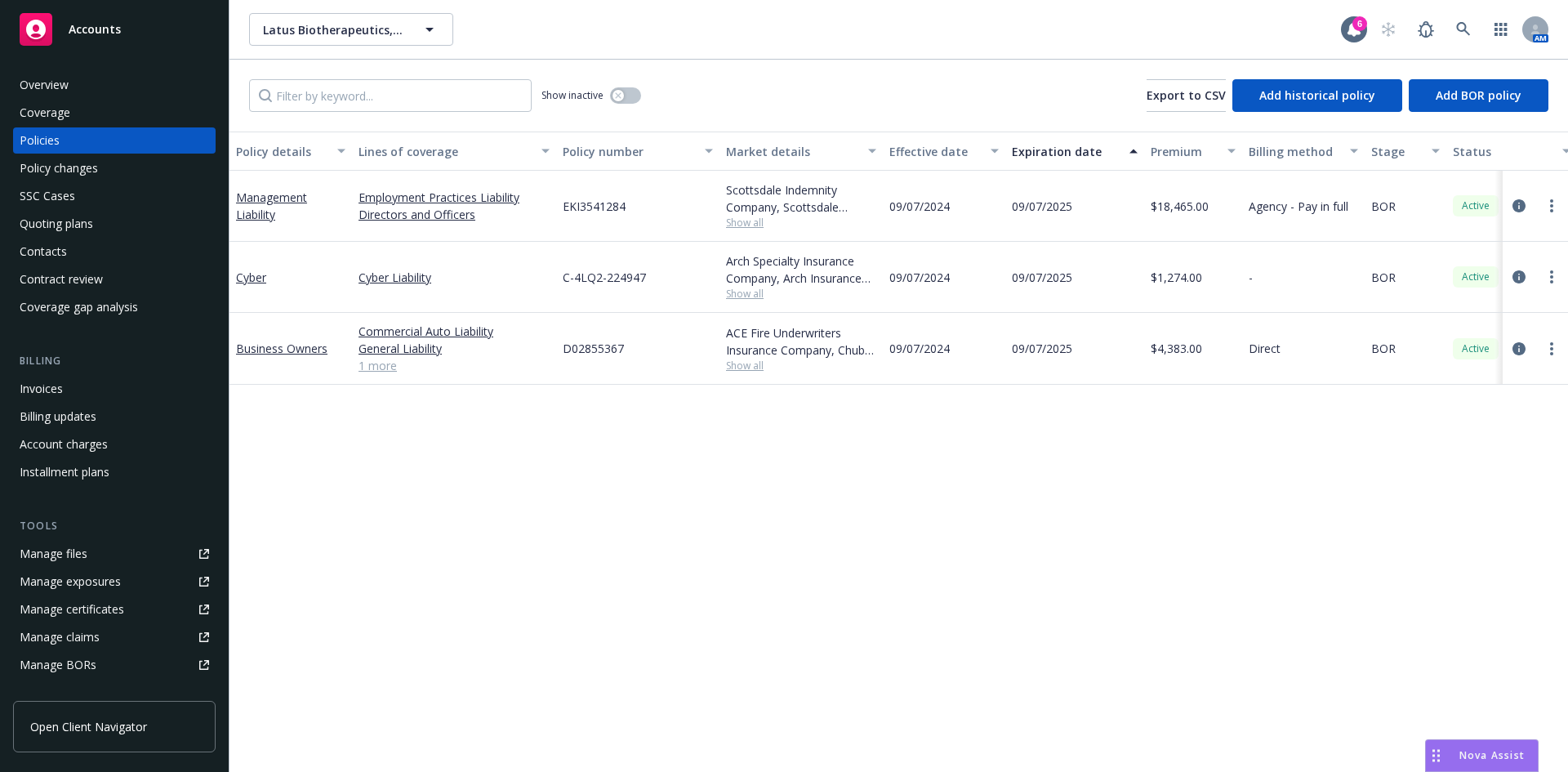 click on "Show all" at bounding box center [801, 365] 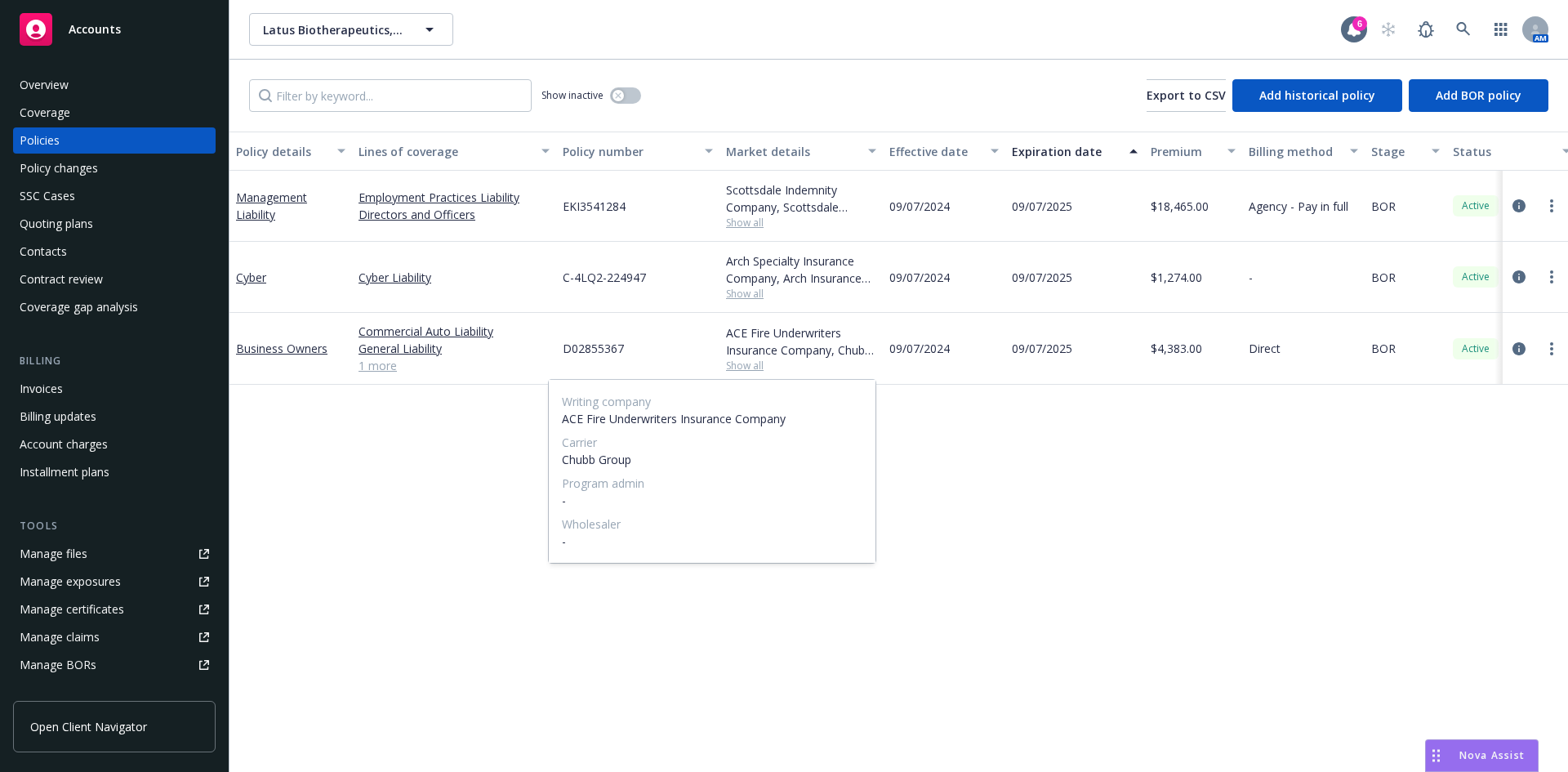 click on "Show all" at bounding box center (801, 365) 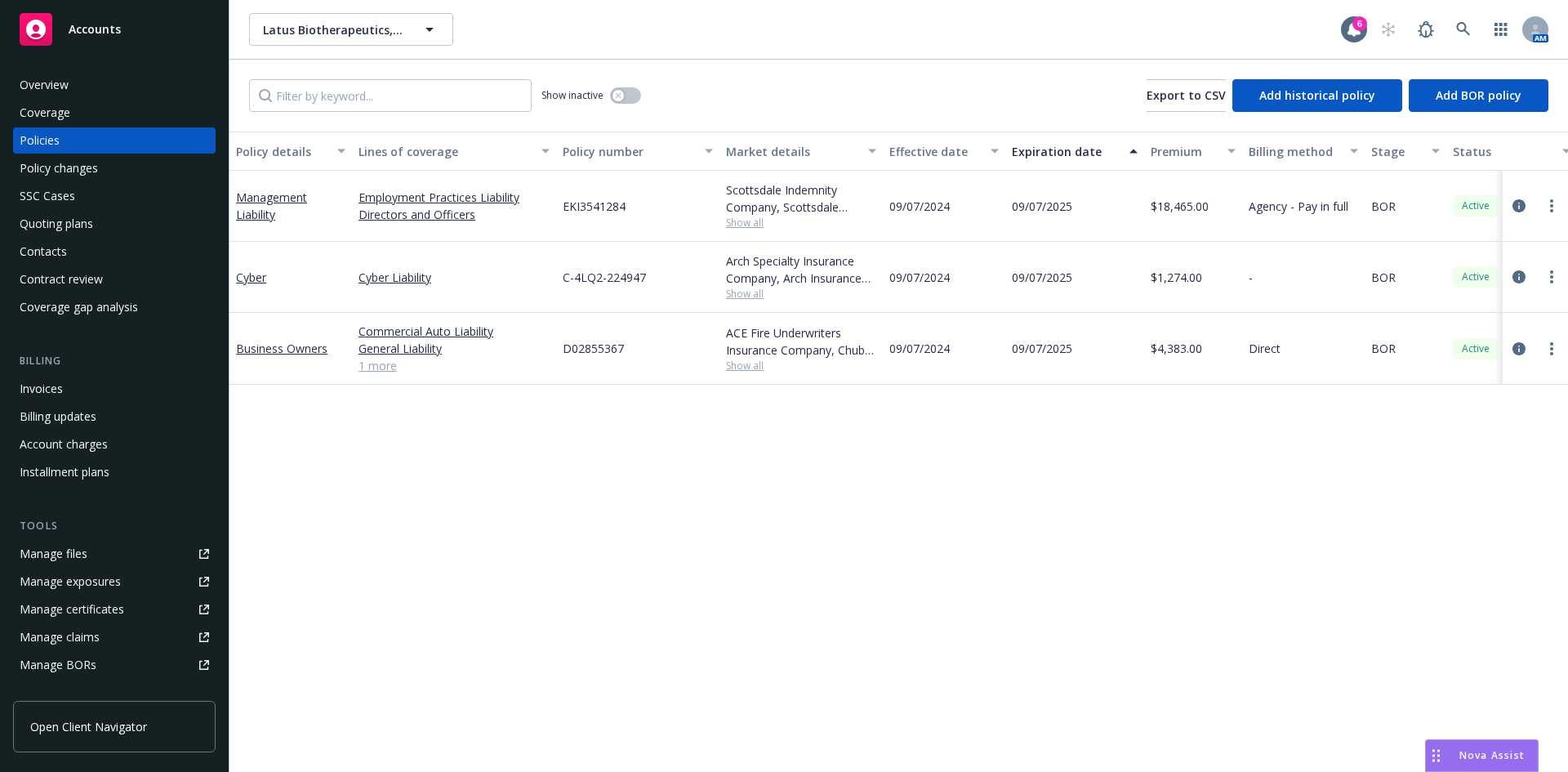 click on "Quoting plans" at bounding box center [56, 224] 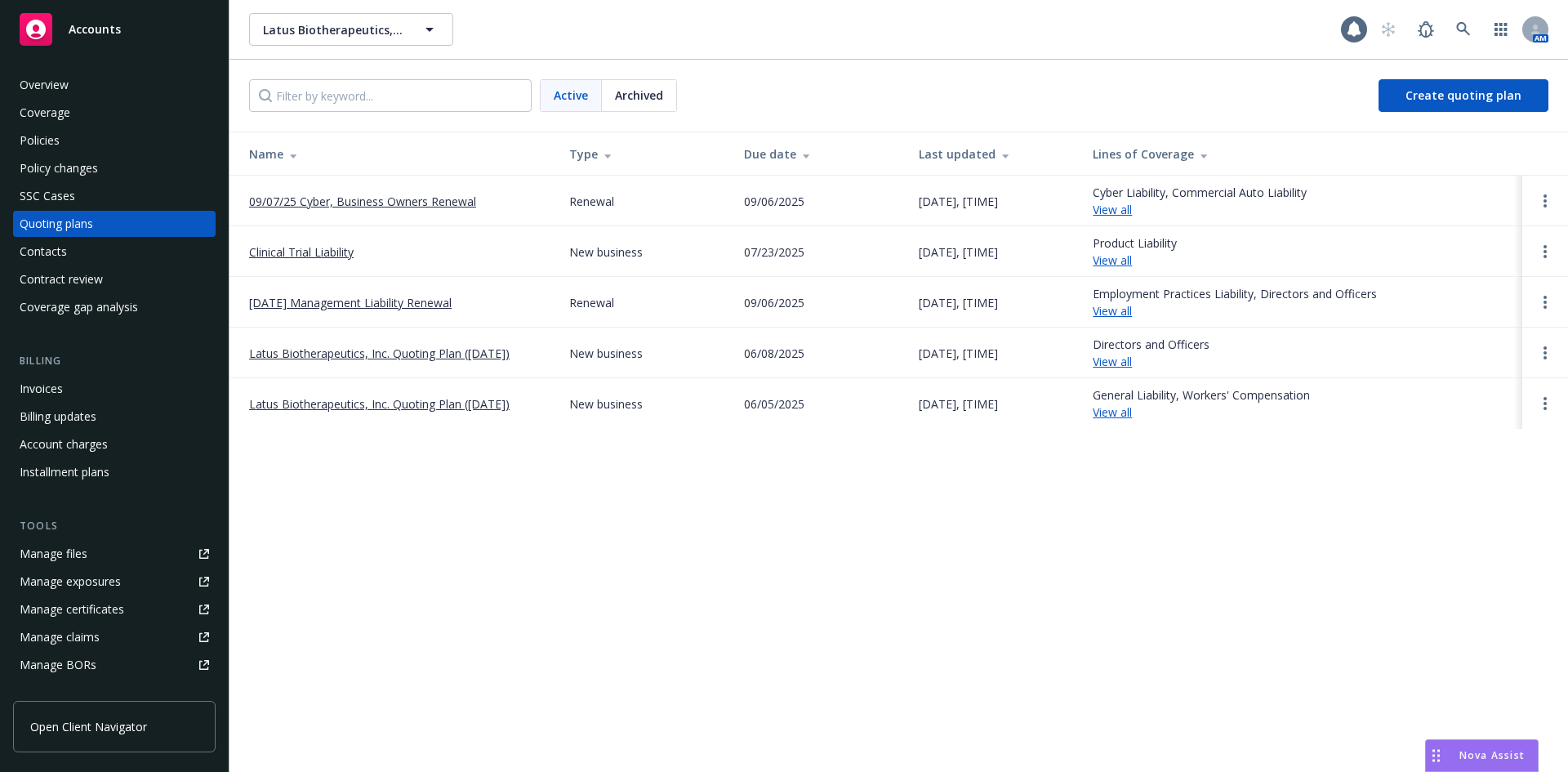 click on "09/07/25 Cyber, Business Owners Renewal" at bounding box center (363, 201) 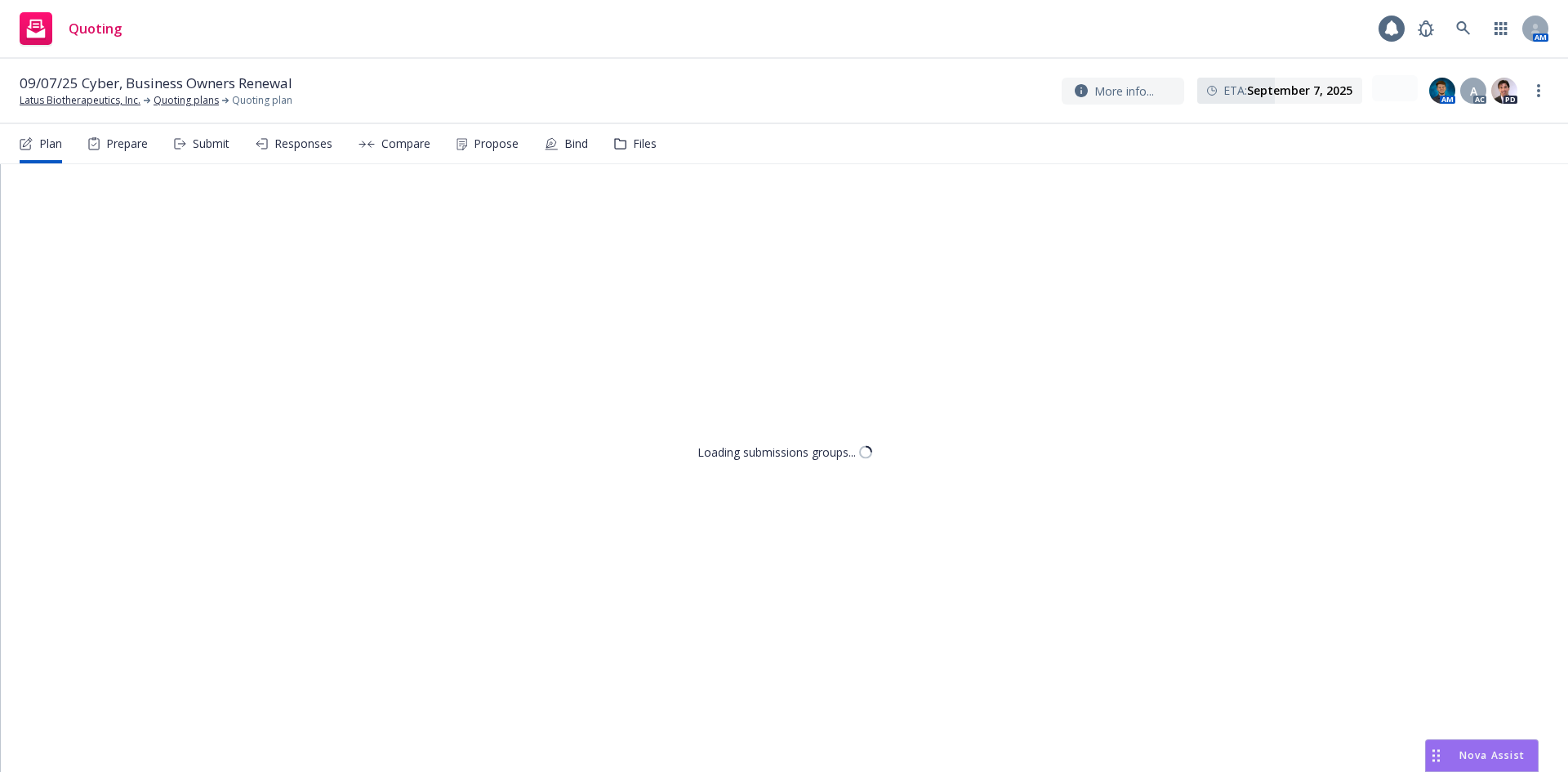 scroll, scrollTop: 0, scrollLeft: 0, axis: both 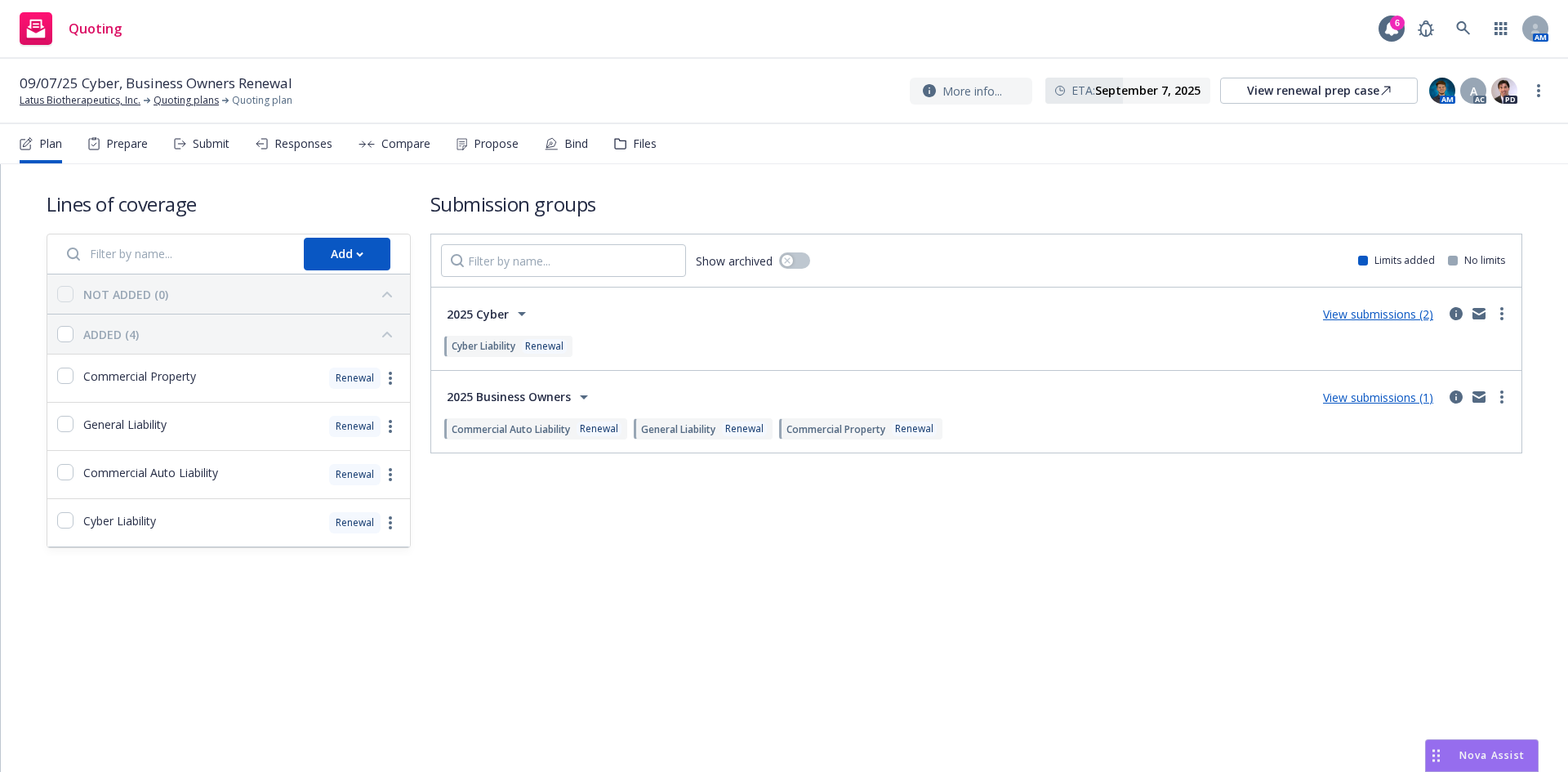 click 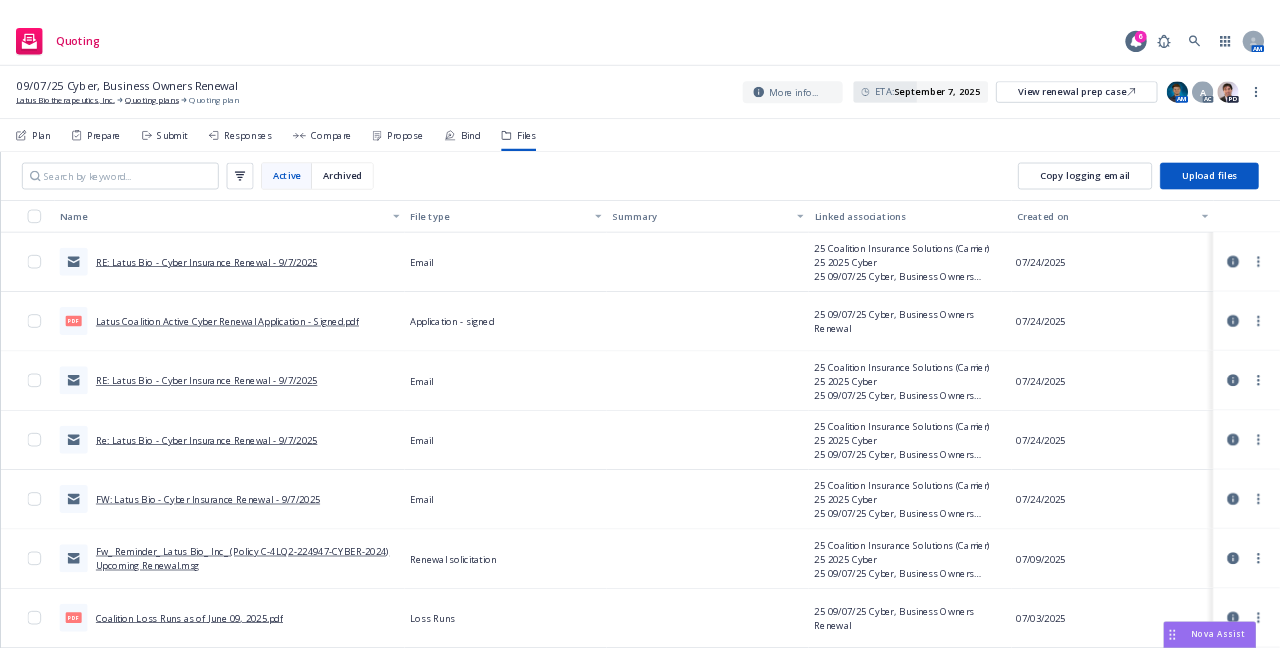scroll, scrollTop: 0, scrollLeft: 0, axis: both 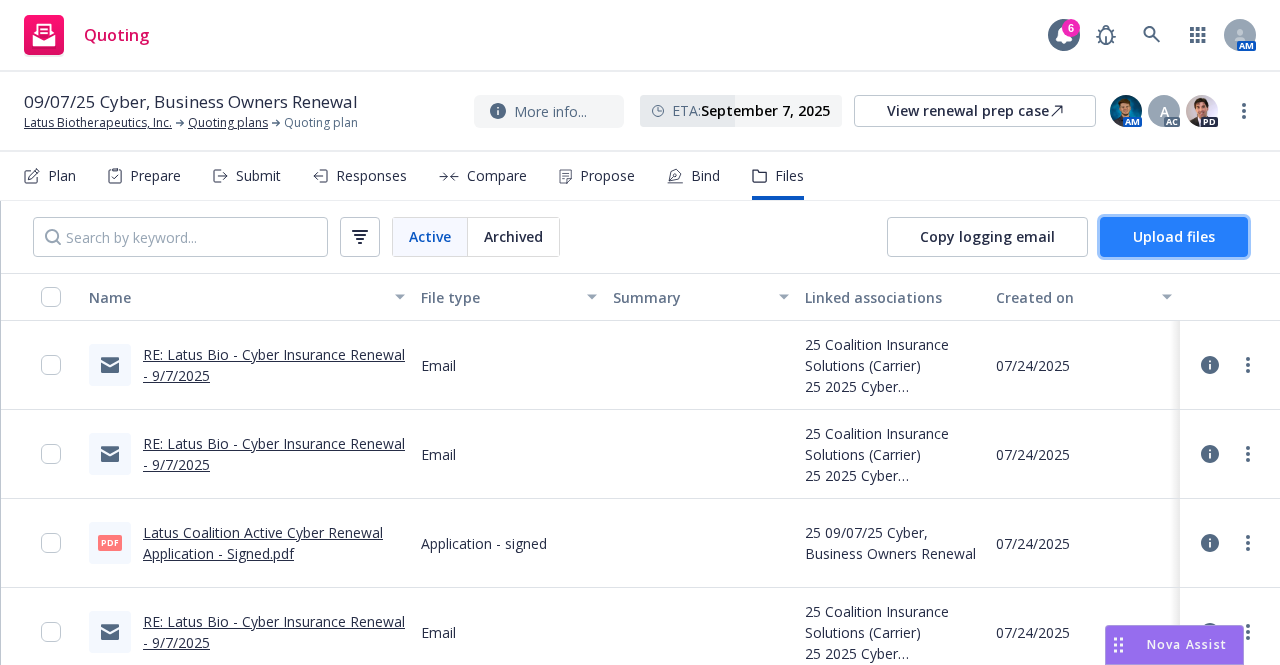 click on "Upload files" at bounding box center (1174, 236) 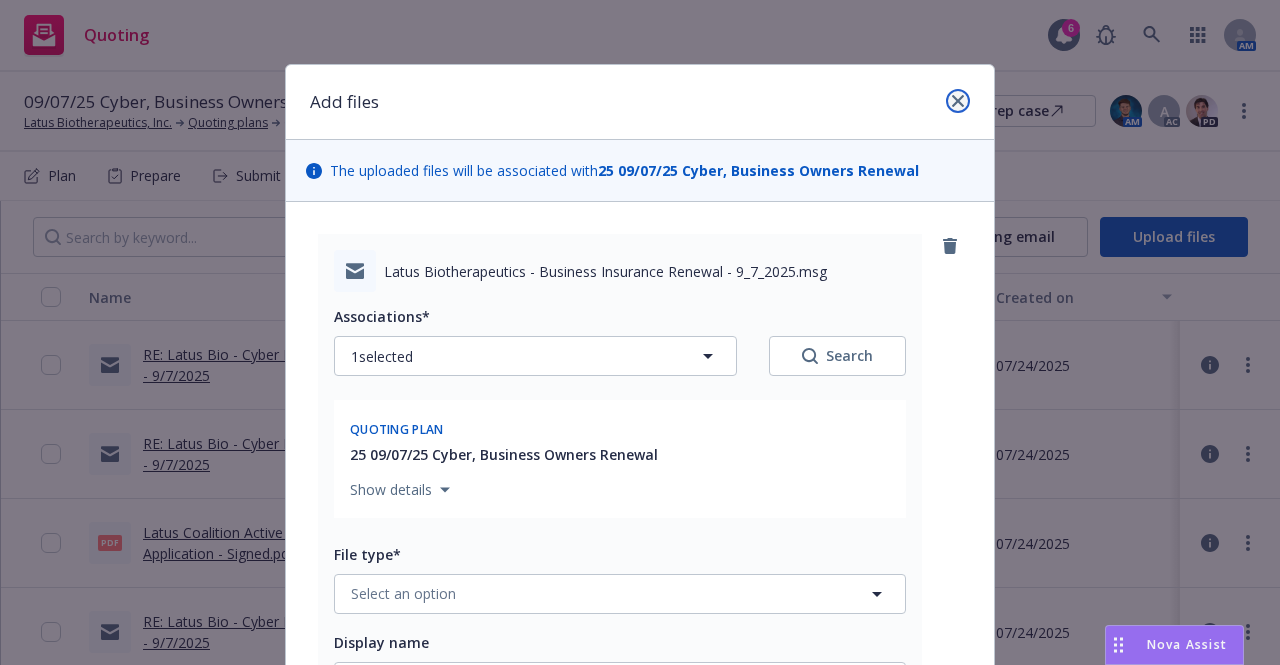click 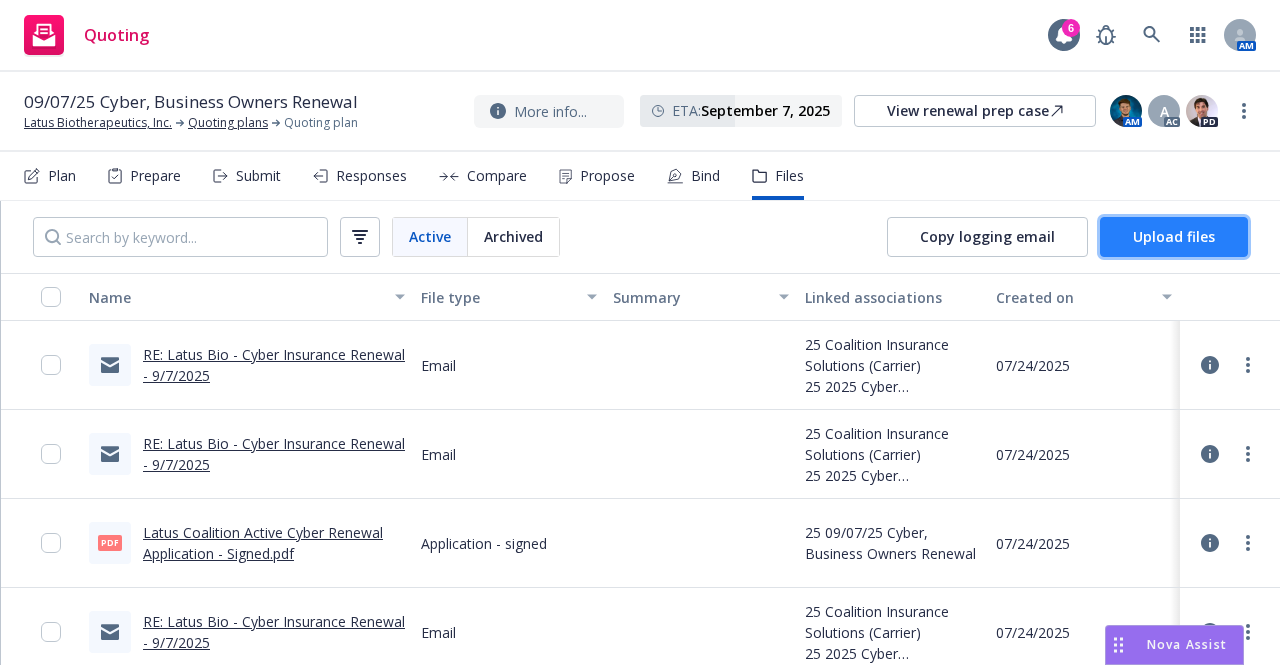 click on "Upload files" at bounding box center [1174, 236] 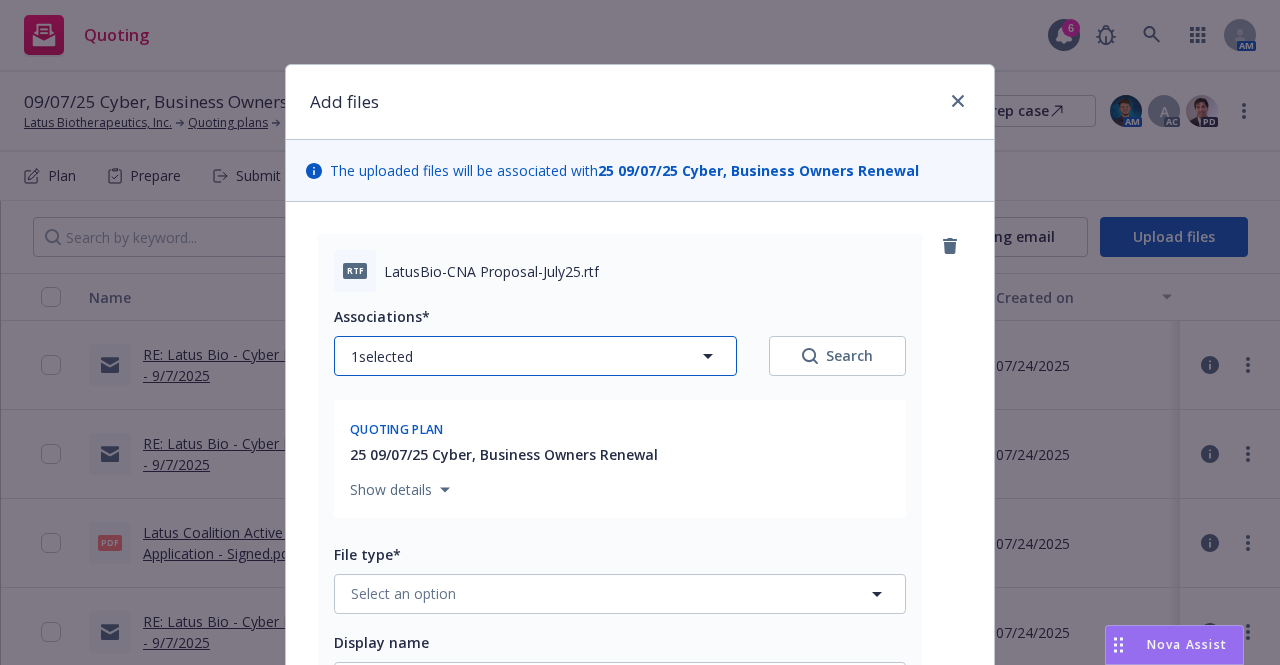 click on "1  selected" at bounding box center [535, 356] 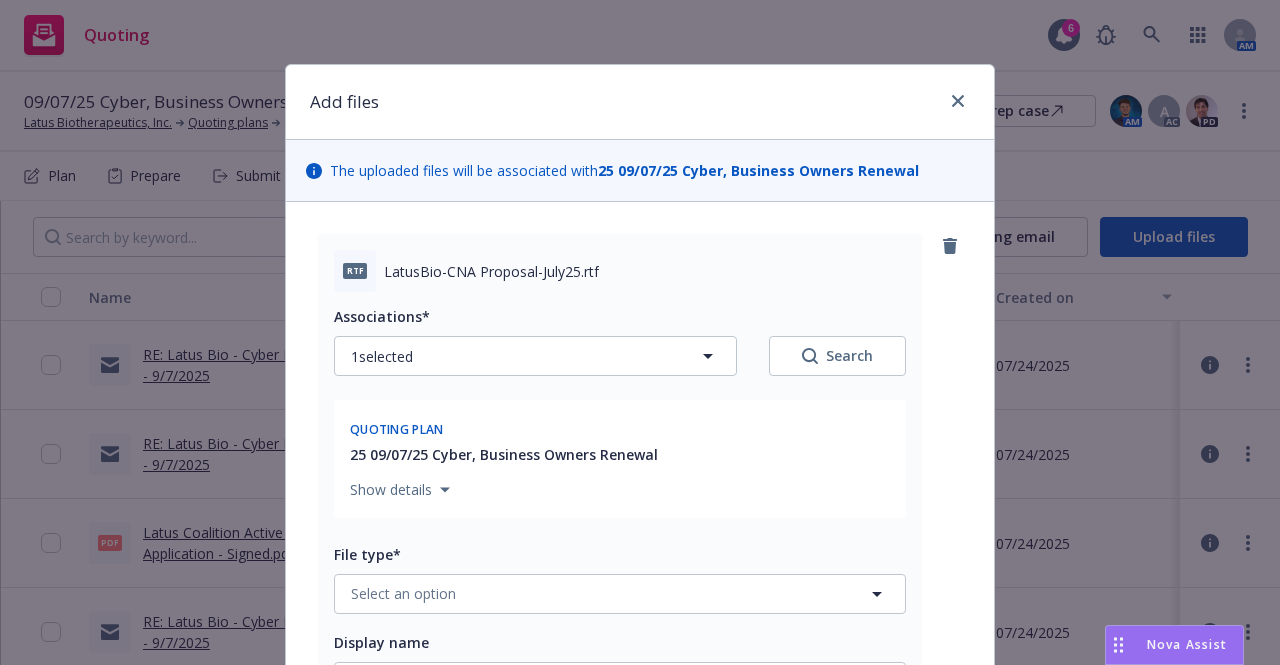 type on "x" 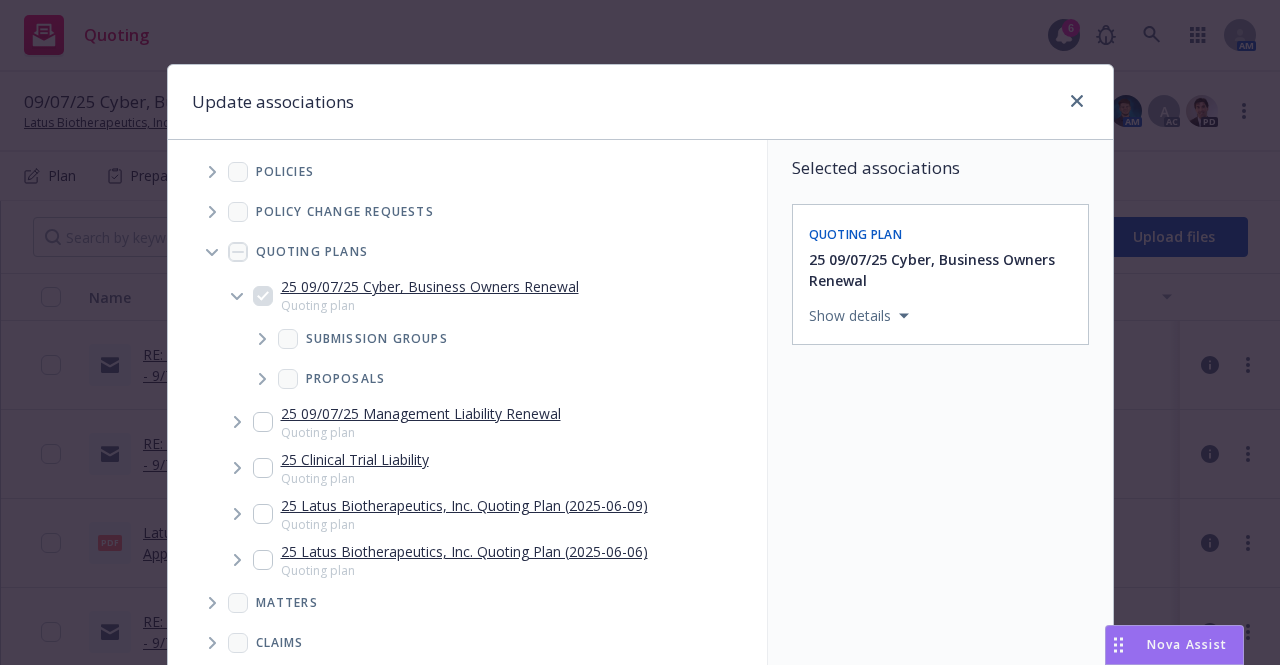 click at bounding box center [262, 339] 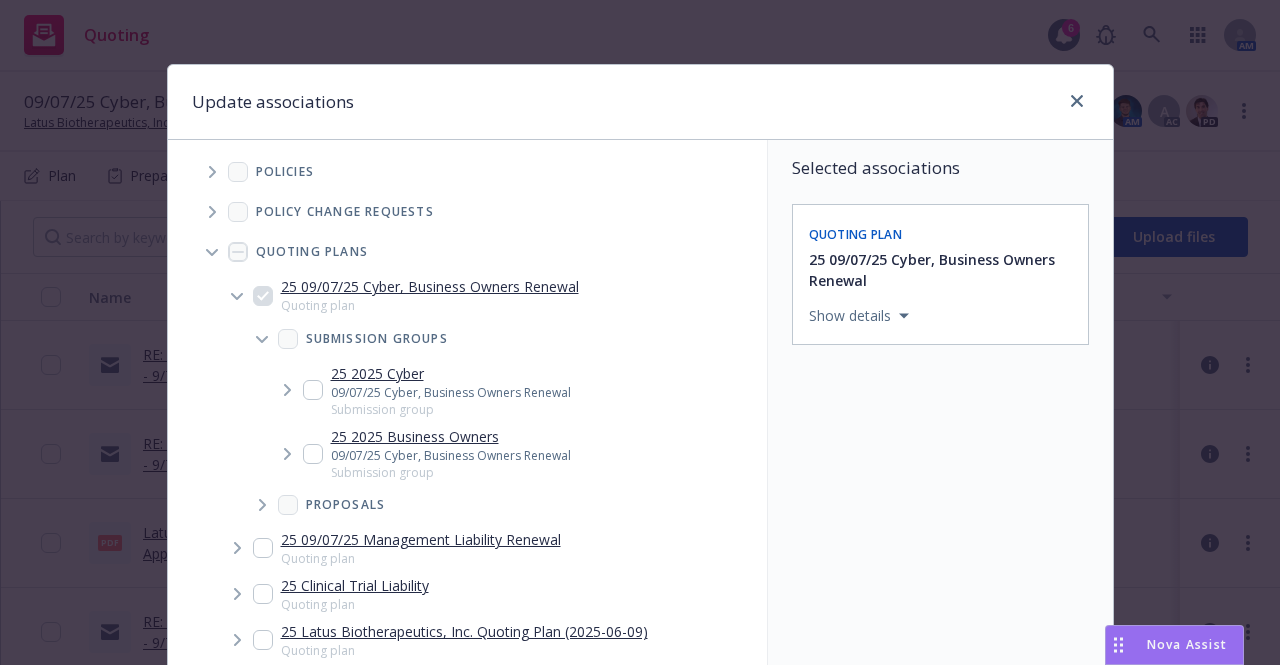 click at bounding box center (287, 454) 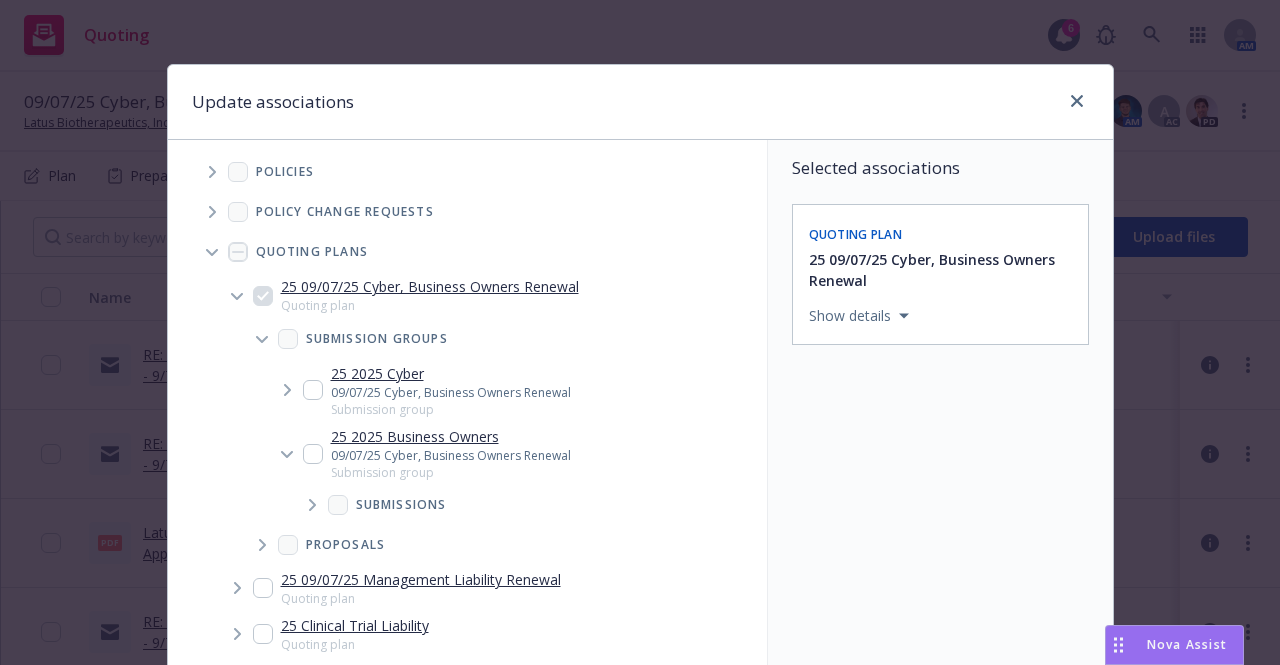 click 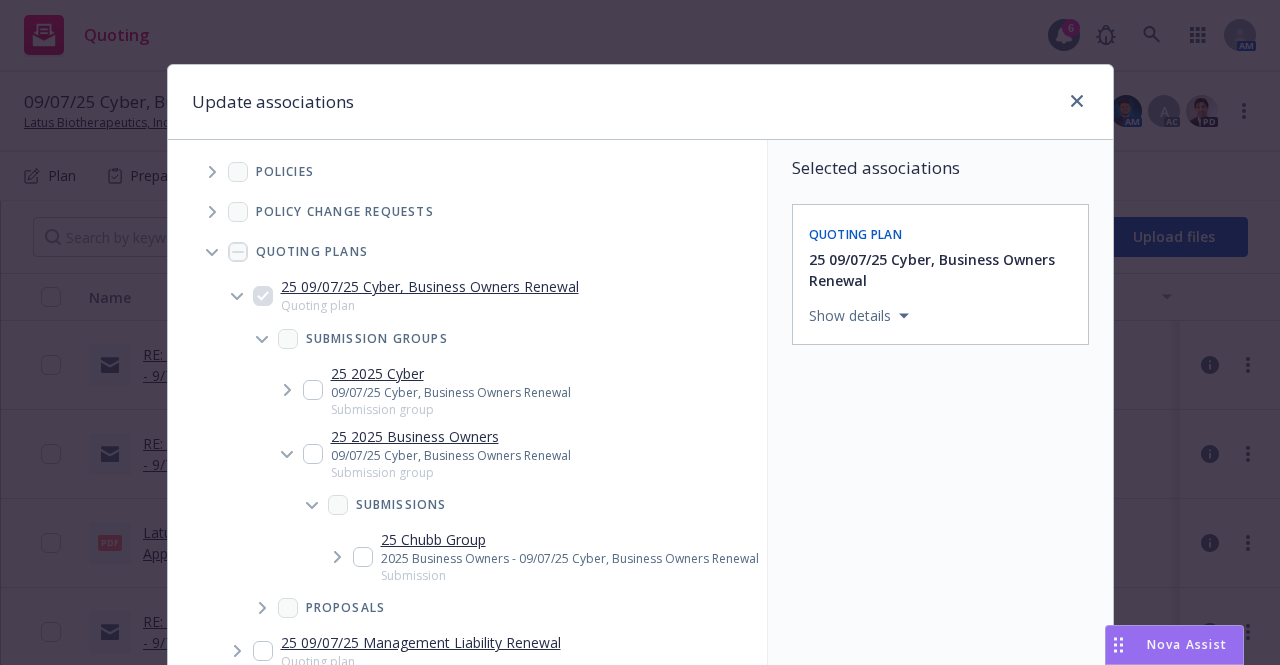 click at bounding box center (313, 454) 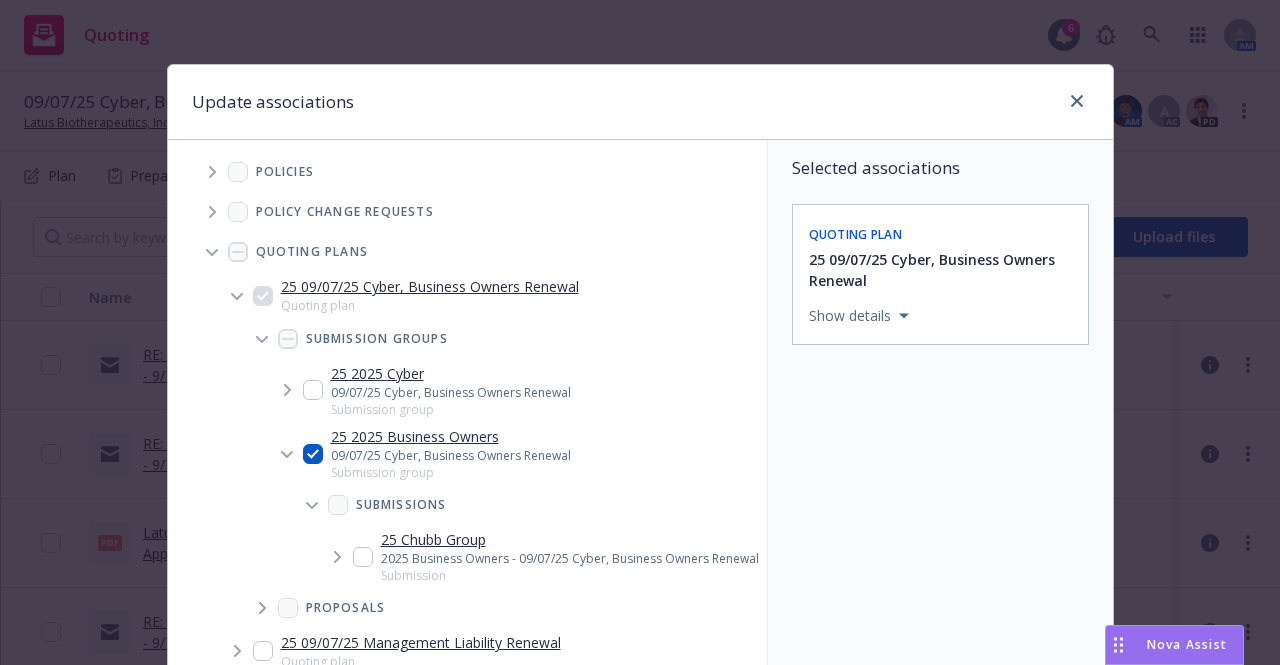 checkbox on "true" 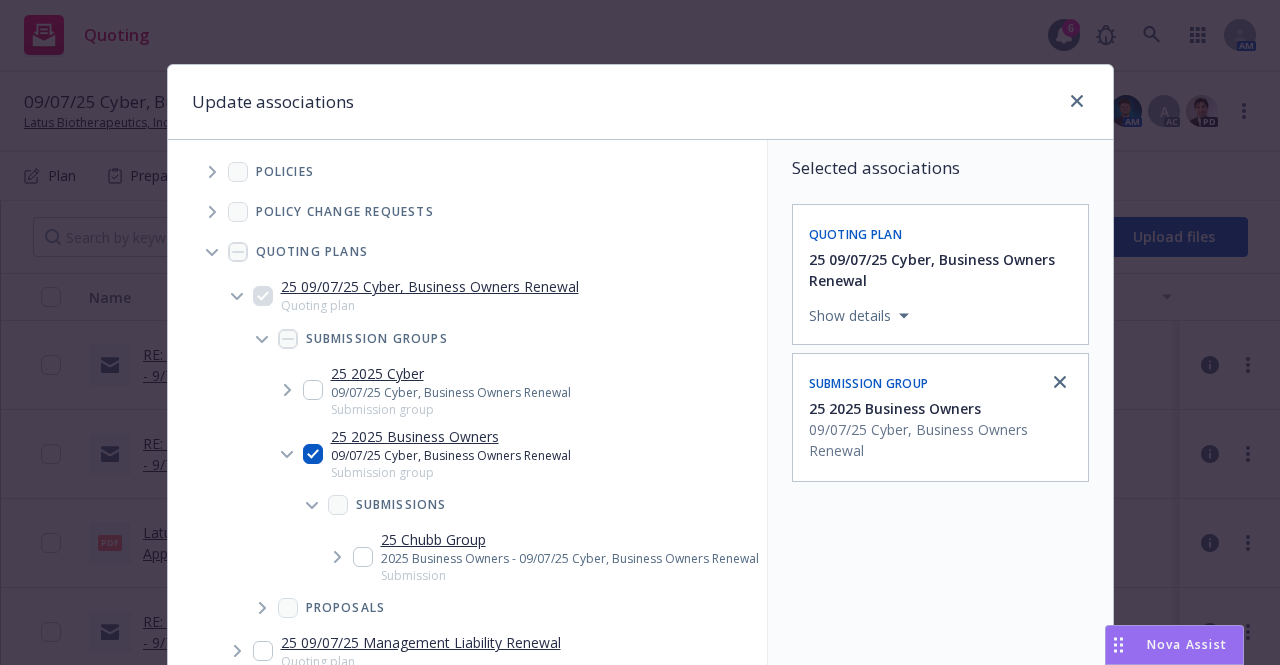 scroll, scrollTop: 441, scrollLeft: 0, axis: vertical 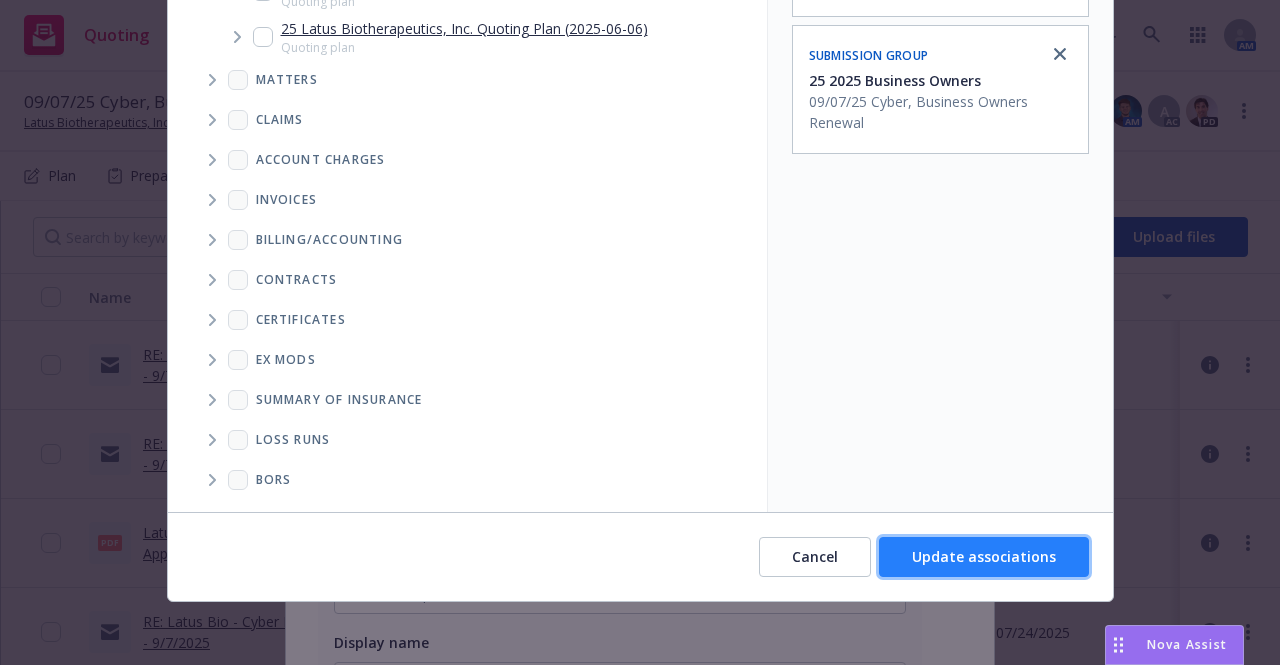 click on "Update associations" at bounding box center [984, 556] 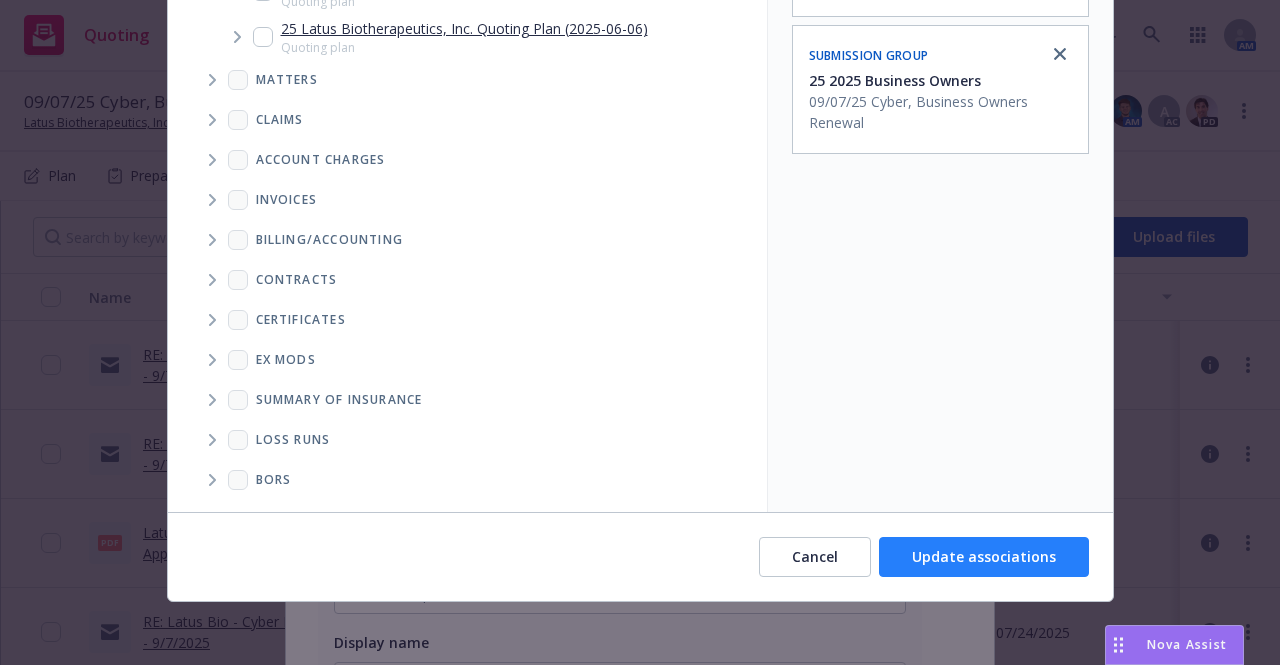 type on "x" 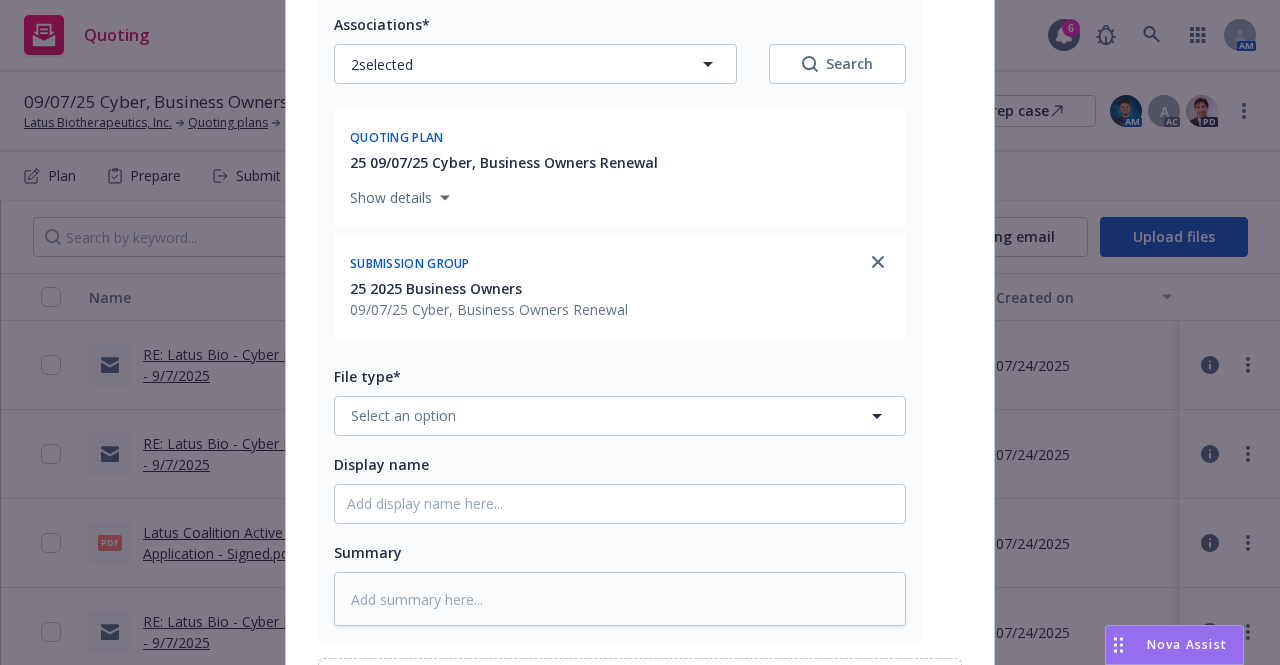 scroll, scrollTop: 300, scrollLeft: 0, axis: vertical 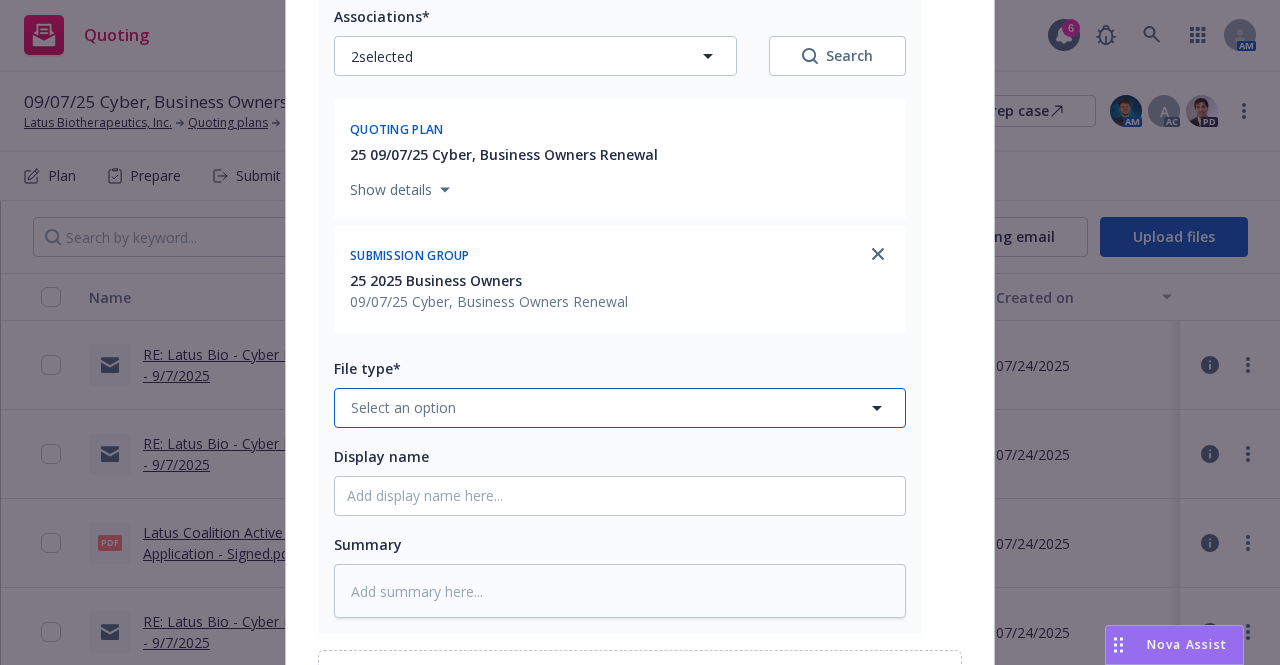 click on "Select an option" at bounding box center (620, 408) 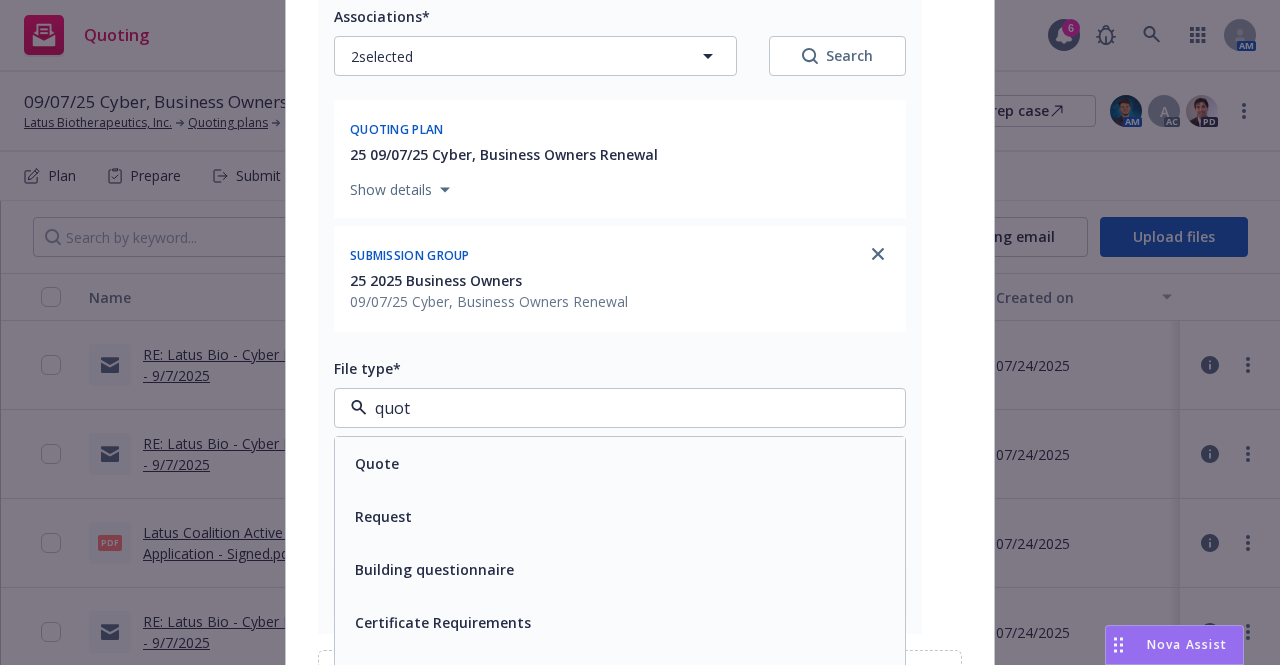 type on "quote" 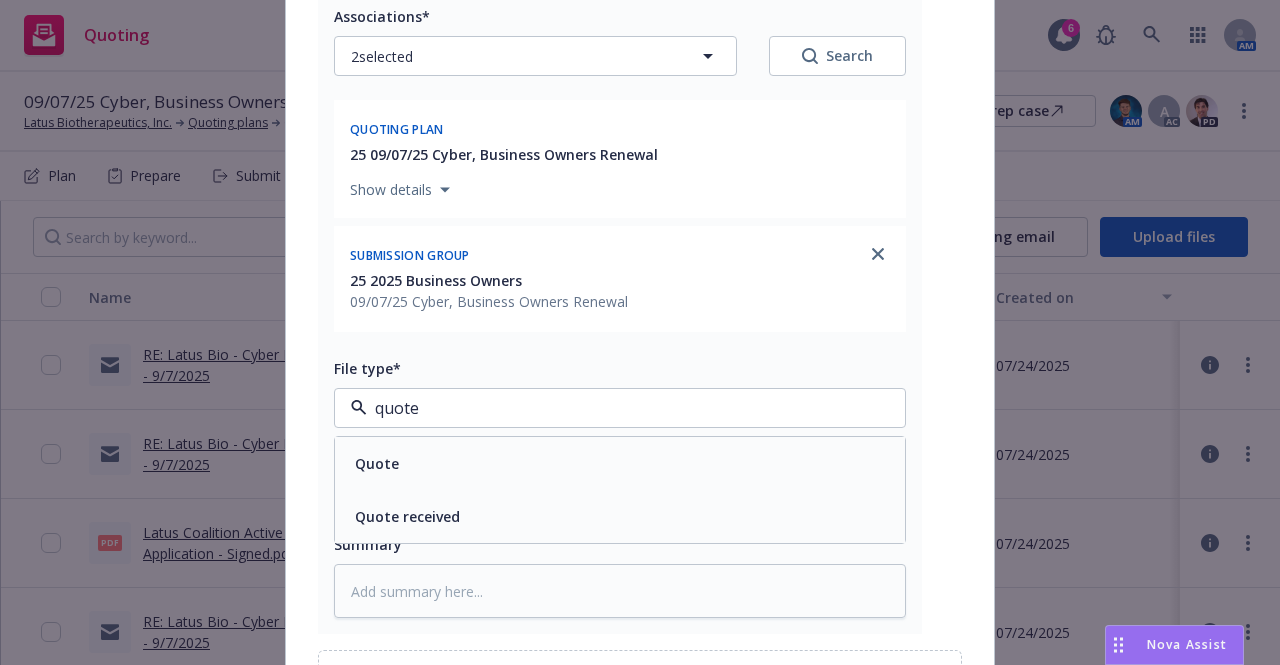click on "Quote" at bounding box center [620, 463] 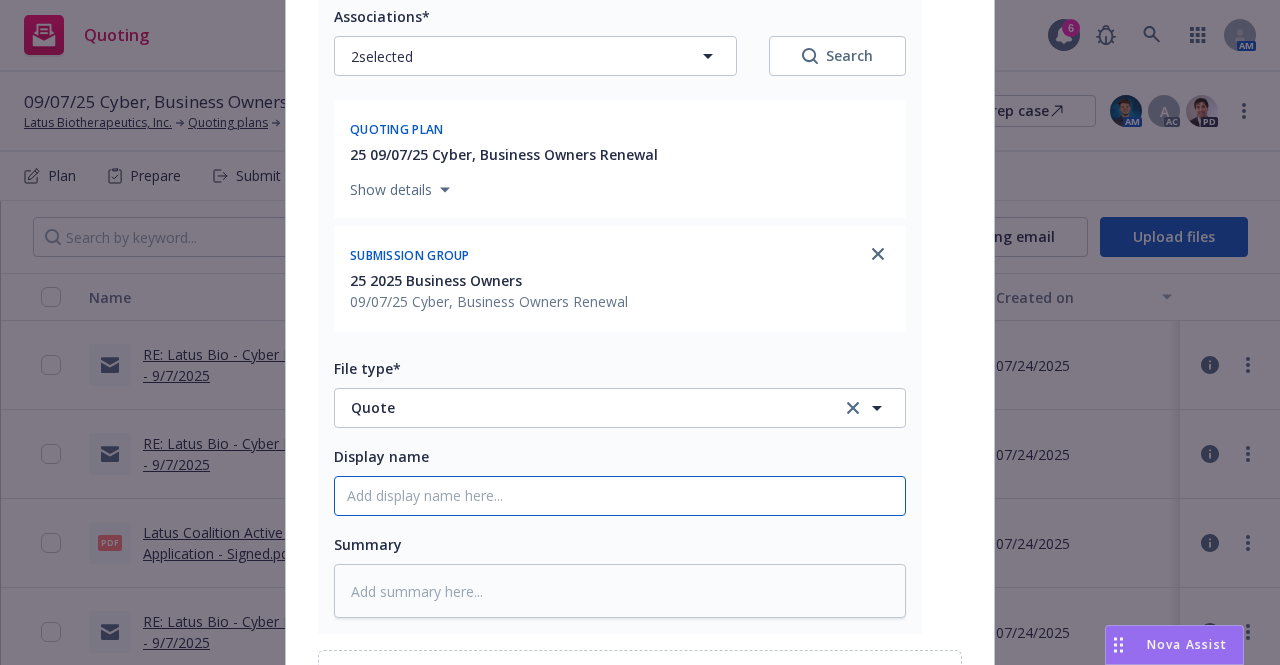 click on "Display name" at bounding box center [620, 496] 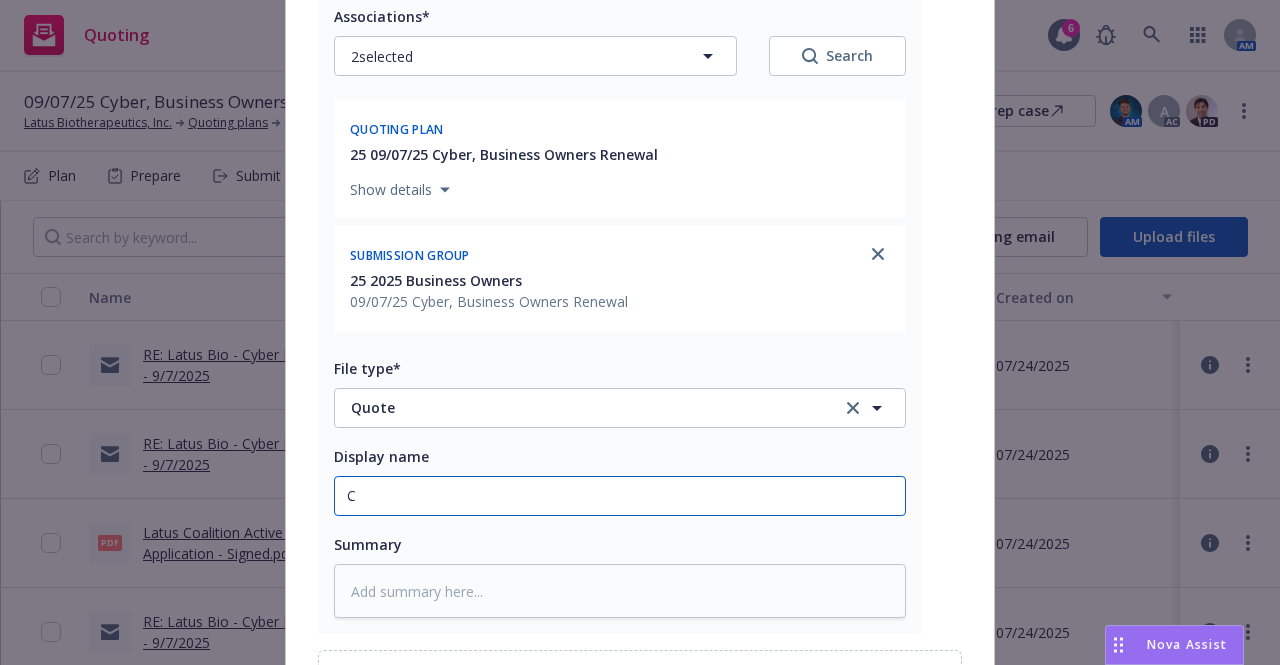 type on "x" 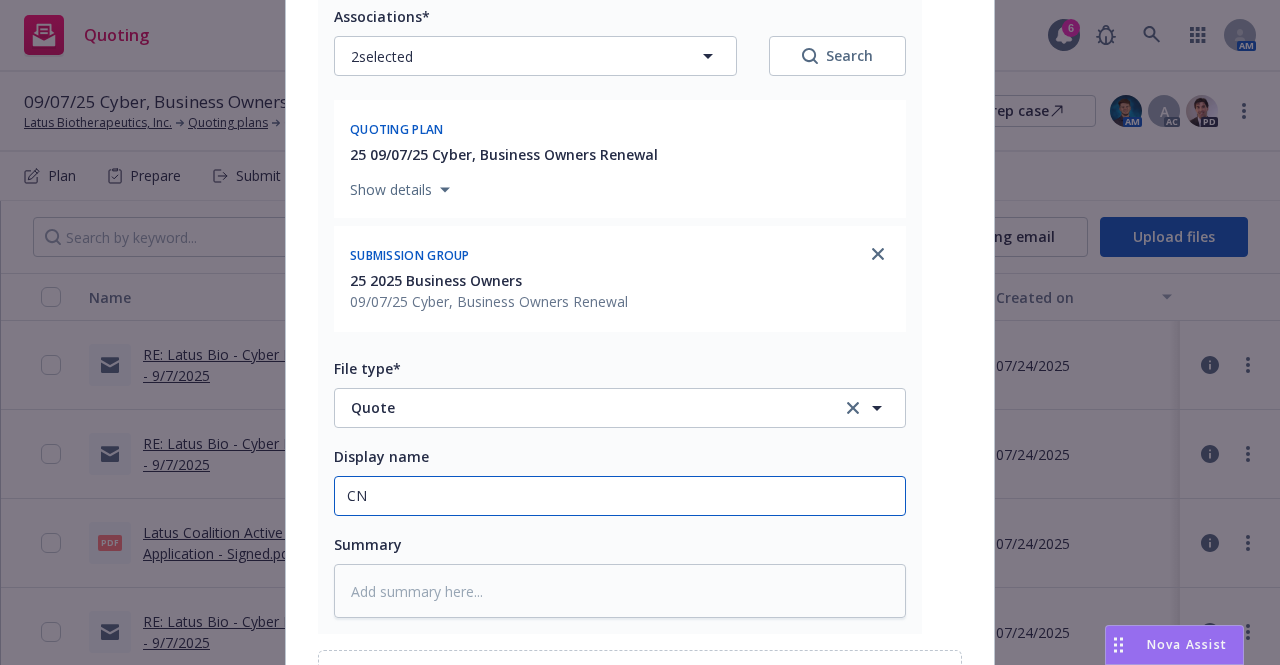 type on "CNA" 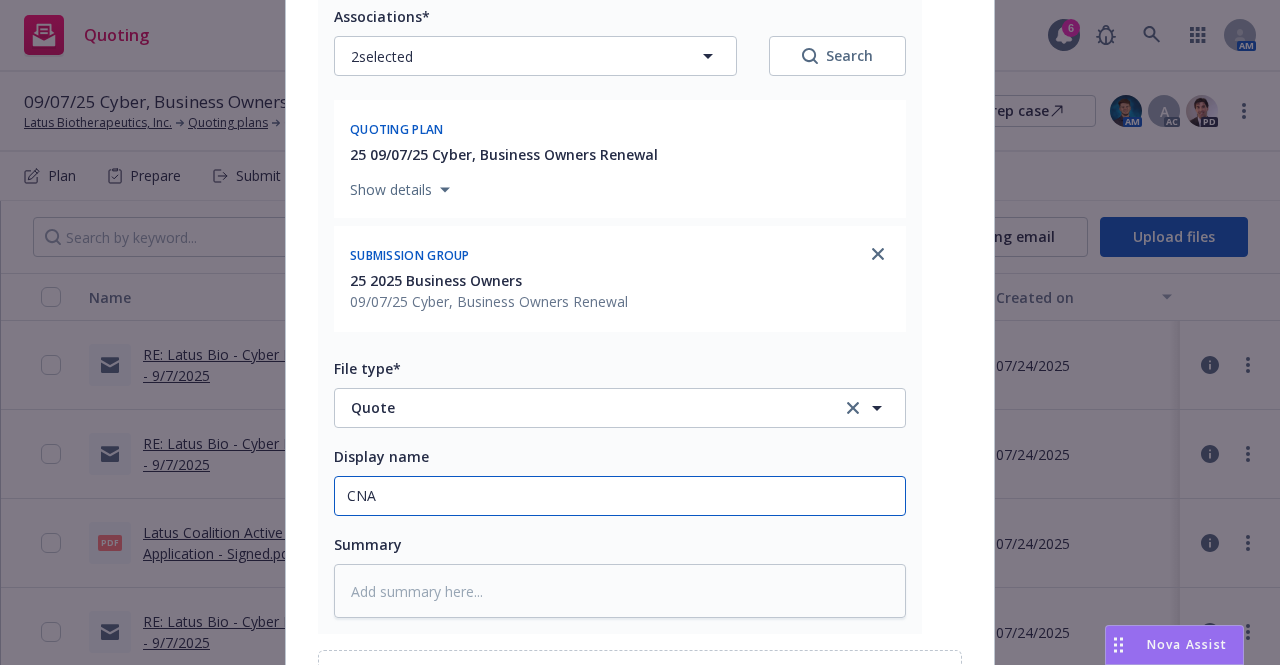 type on "x" 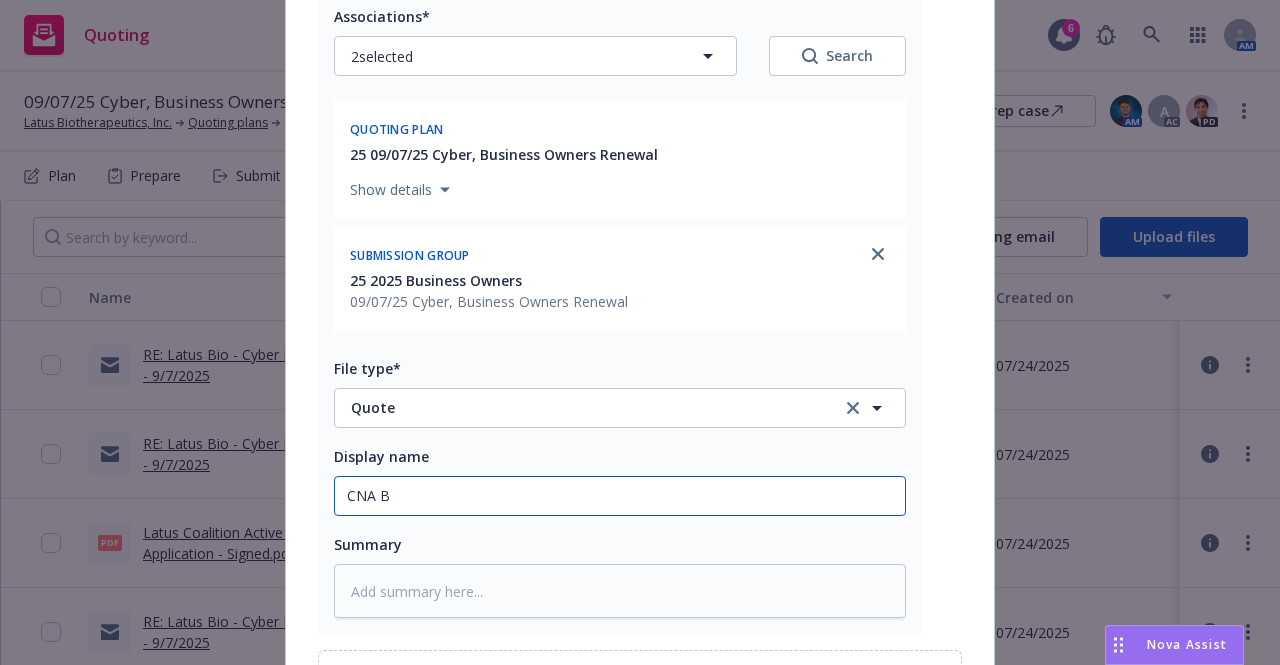 type on "x" 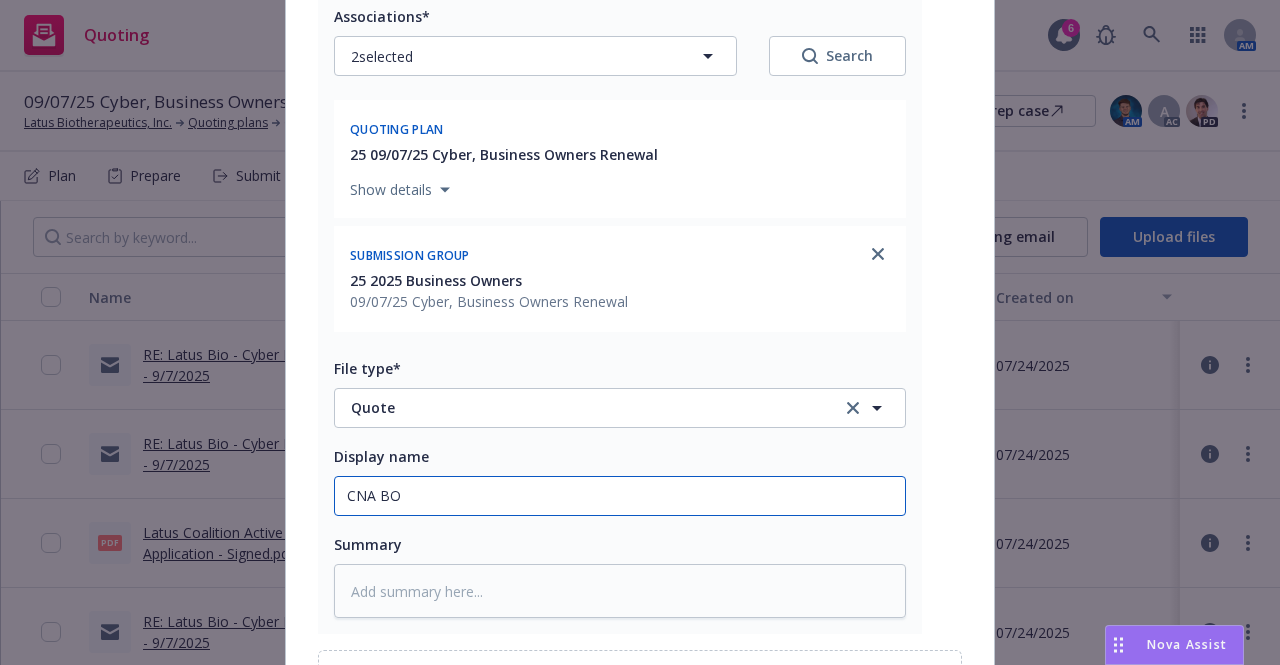 type on "x" 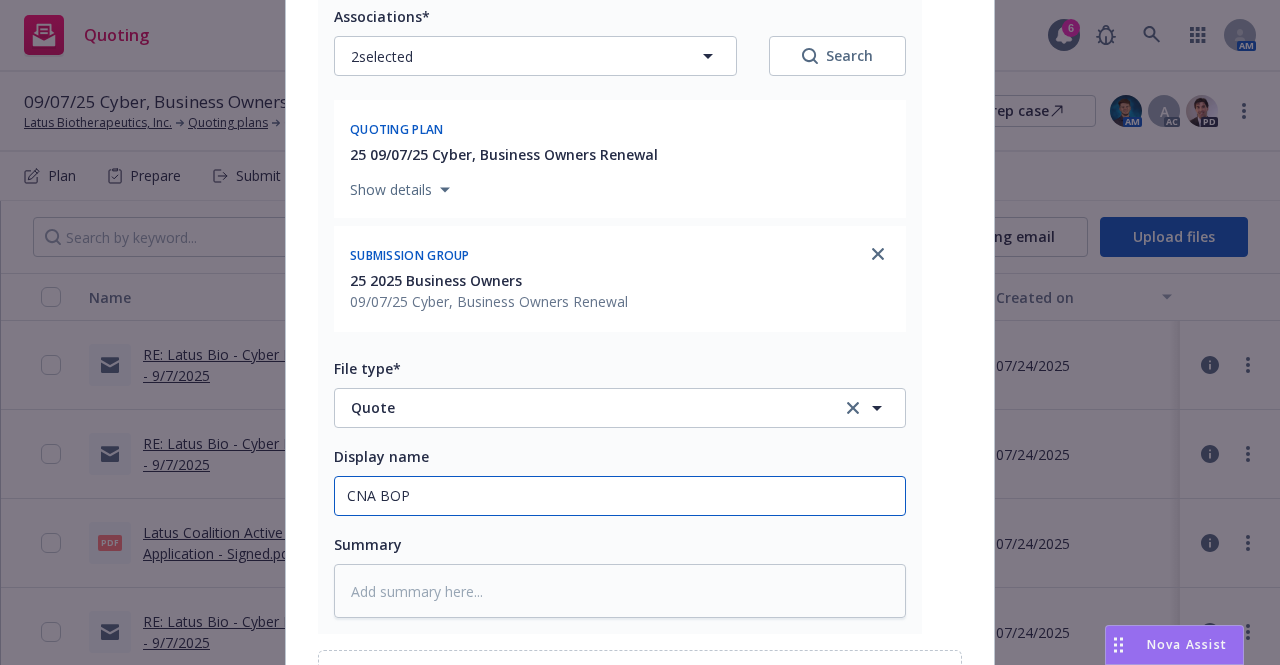 type on "x" 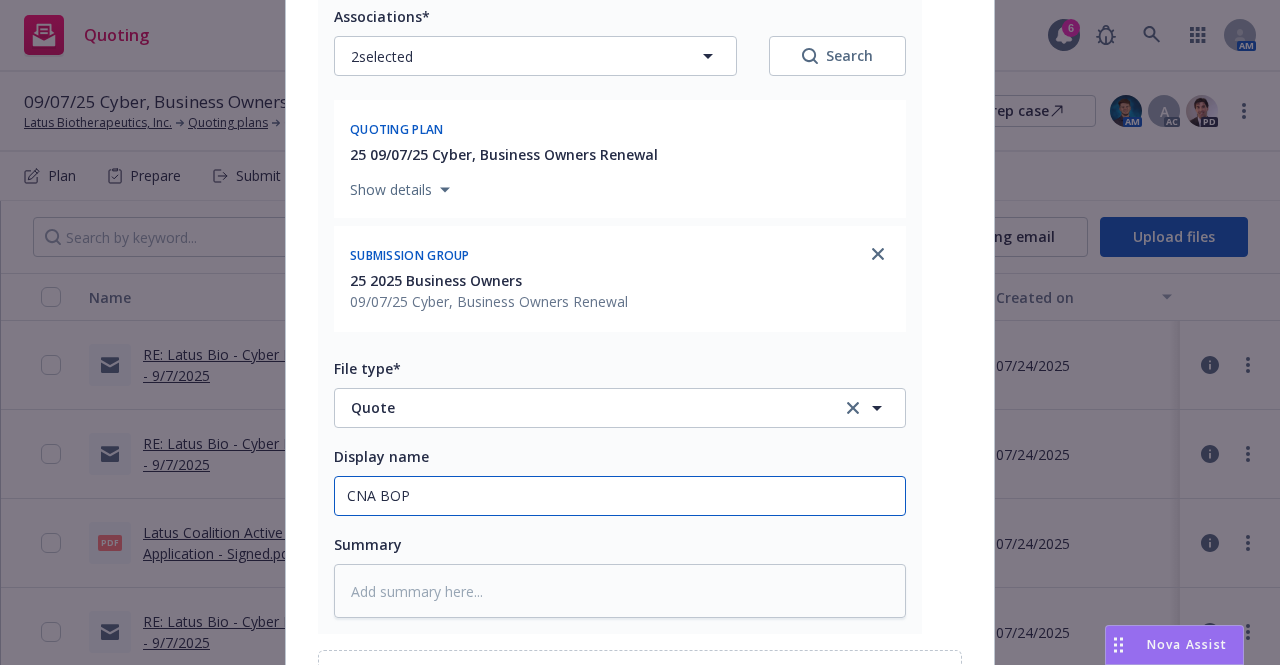 type on "CNA BOP," 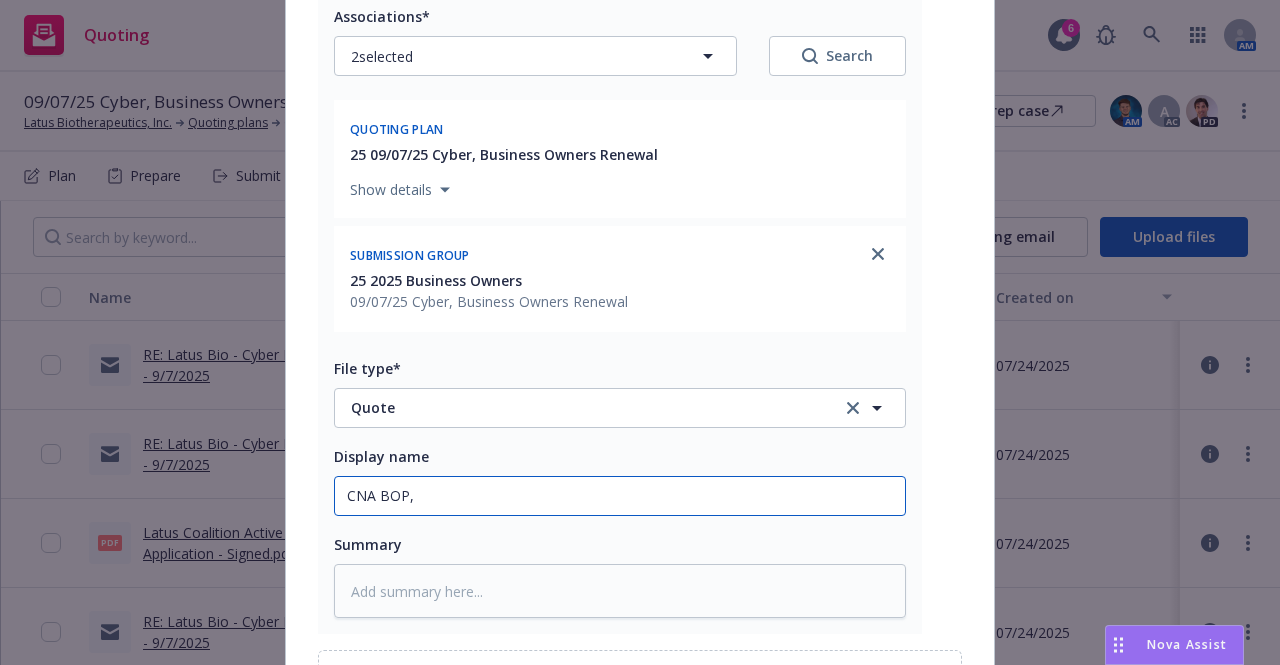 type on "x" 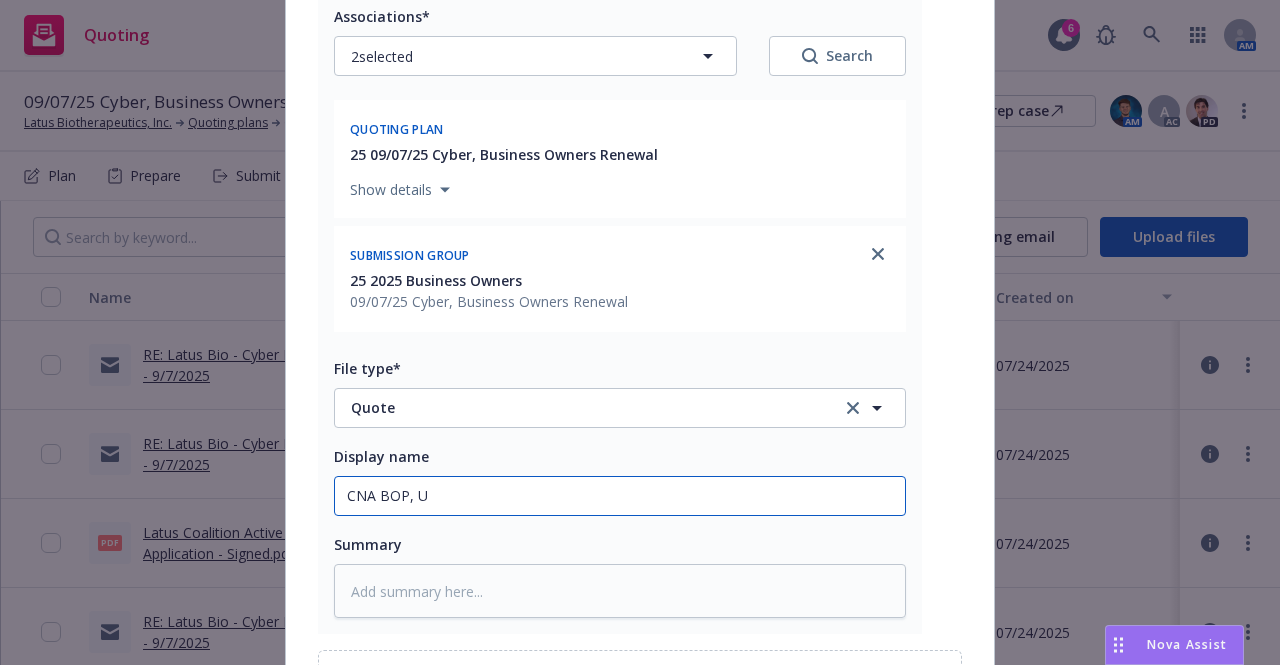type on "x" 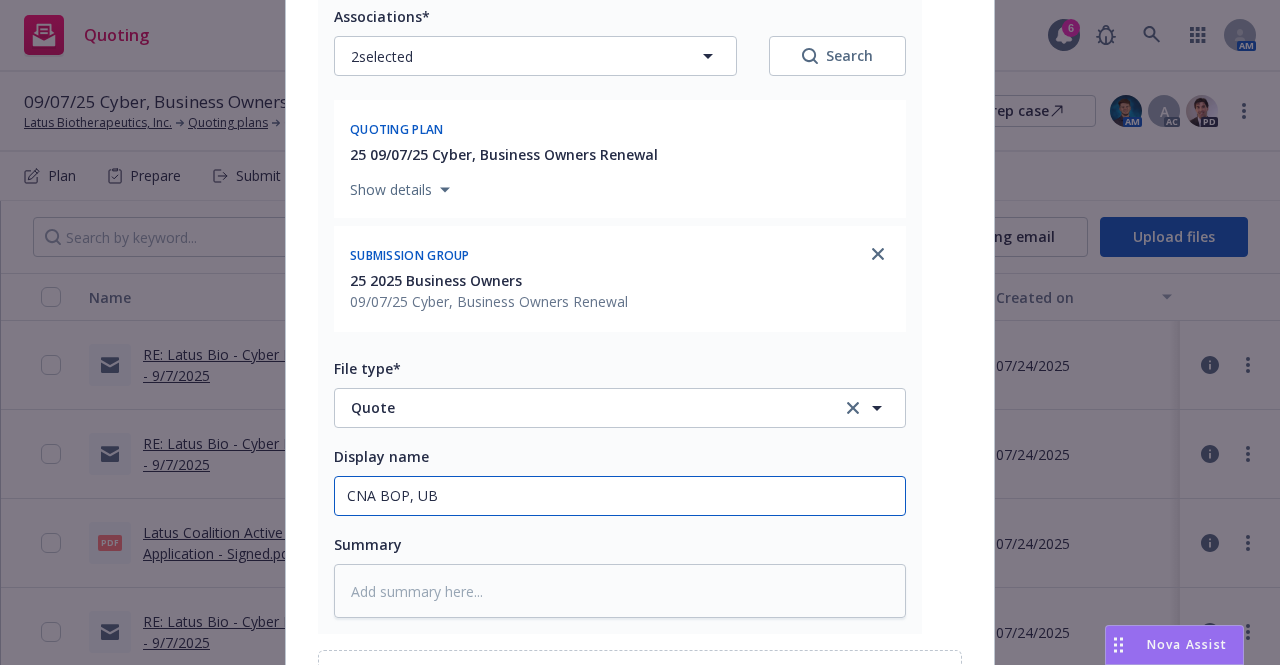 type on "x" 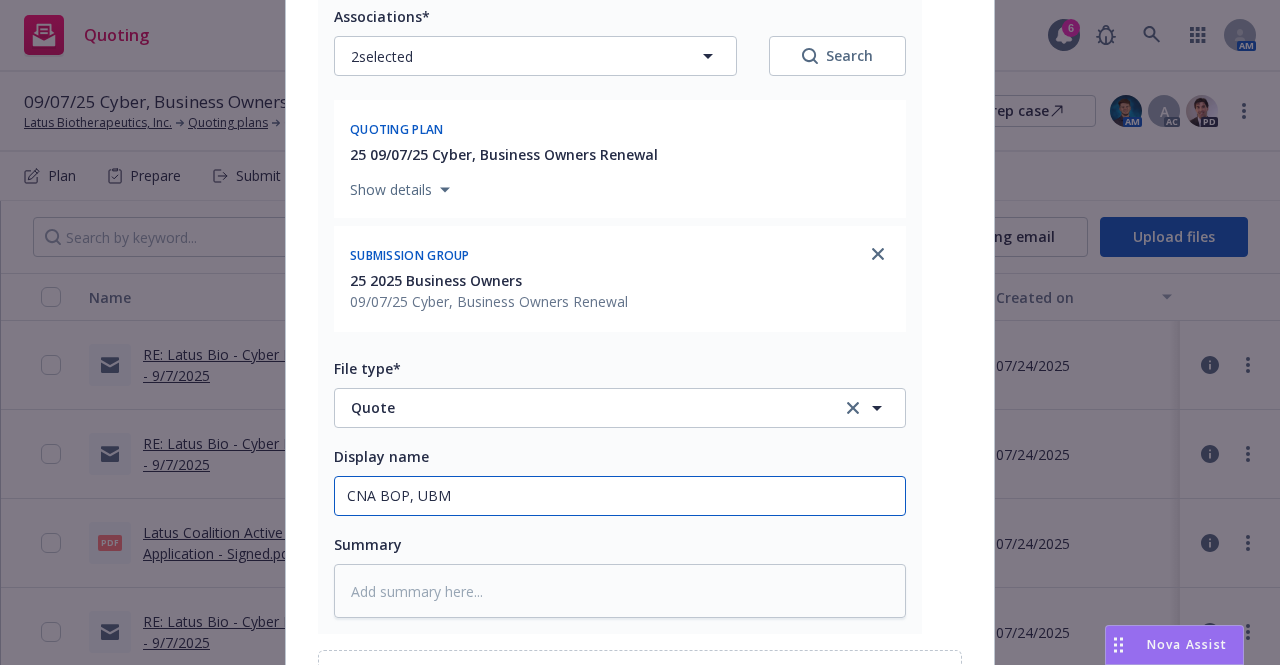 type on "x" 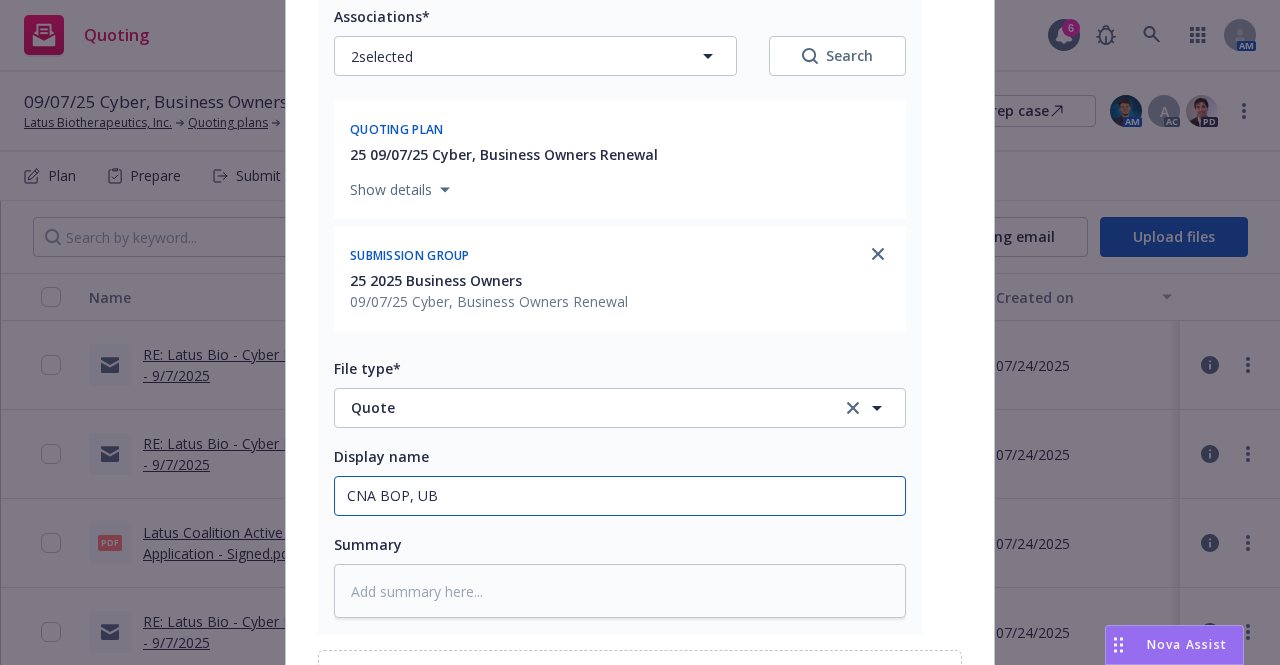 type on "x" 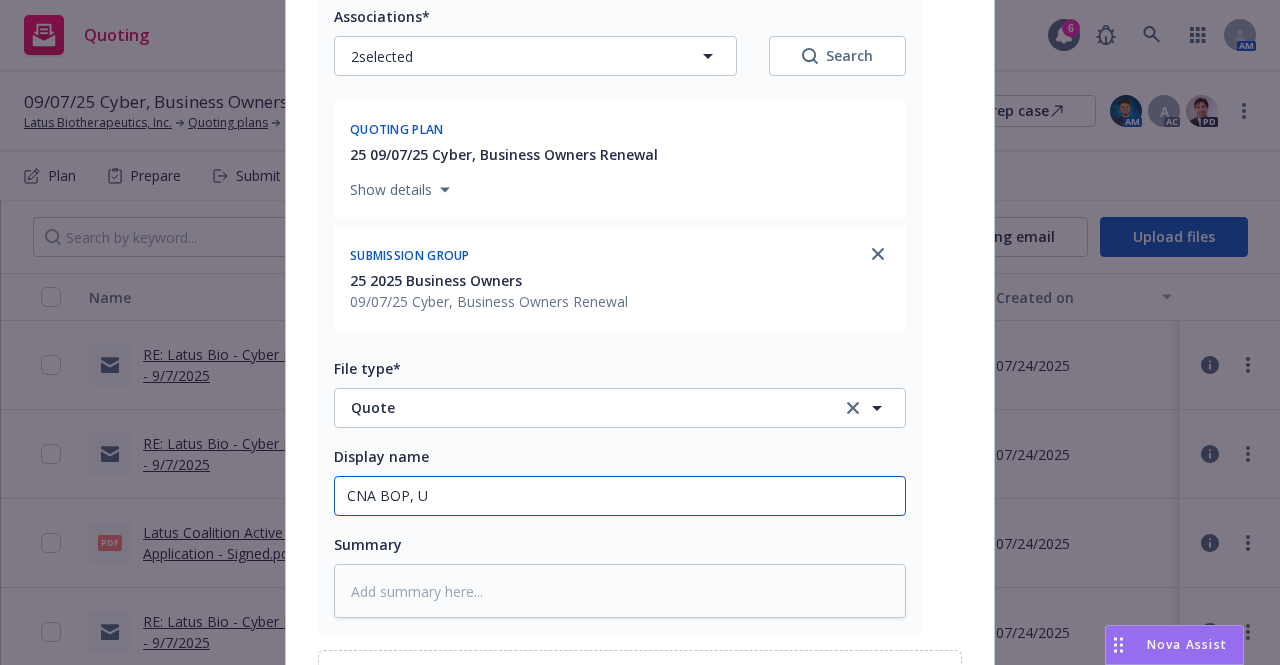 type on "x" 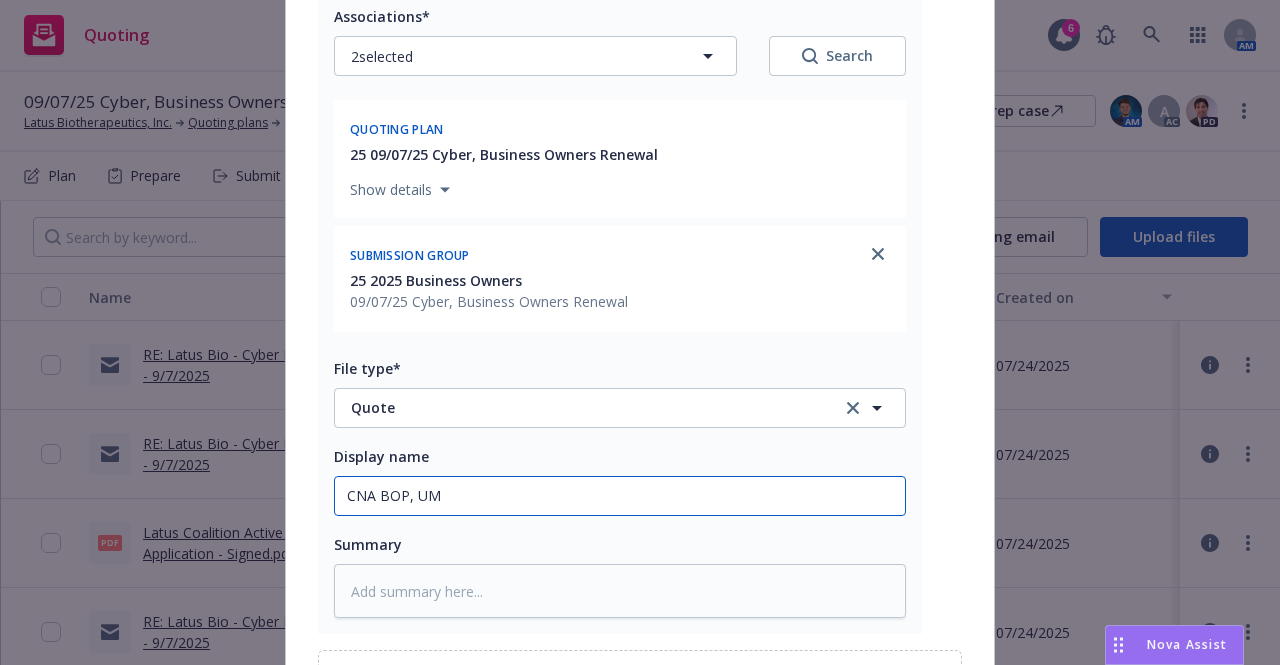 type on "CNA BOP, UMB" 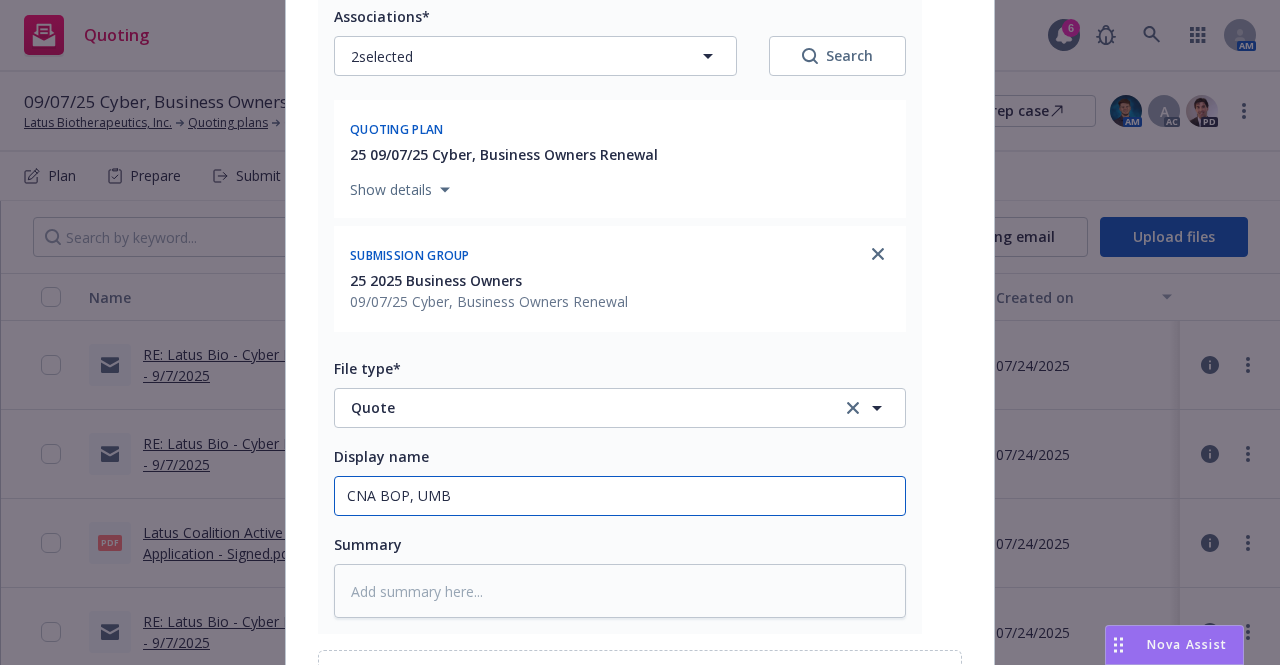 type on "x" 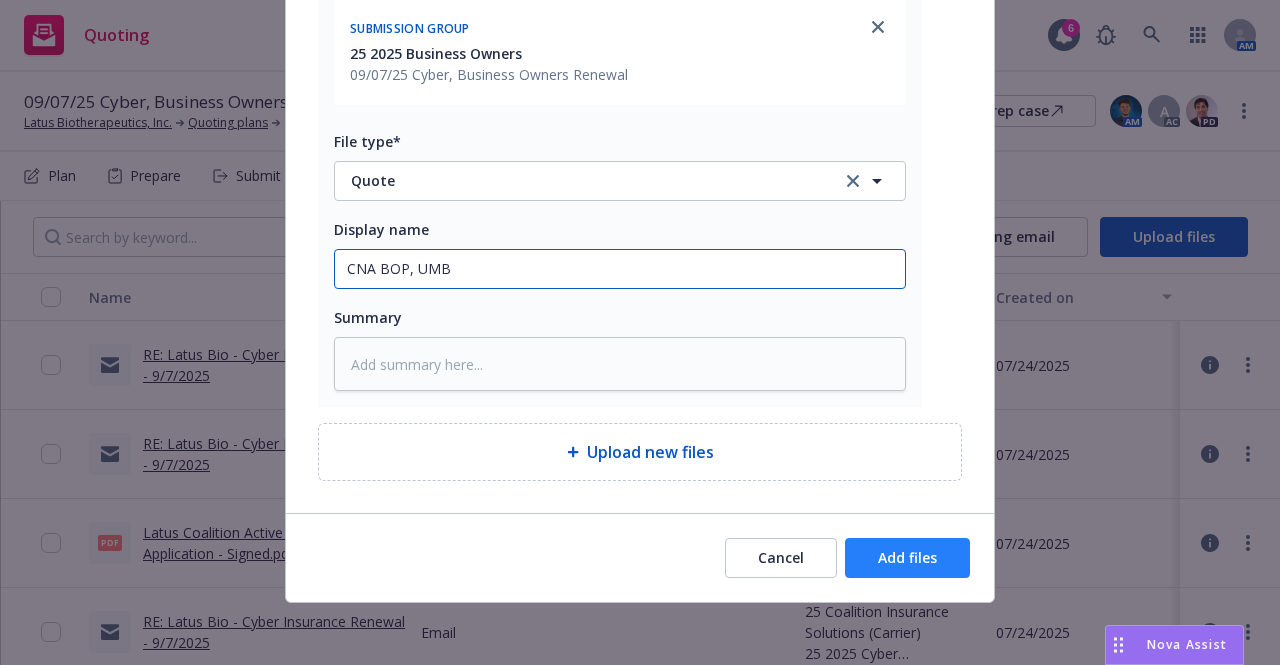type on "CNA BOP, UMB" 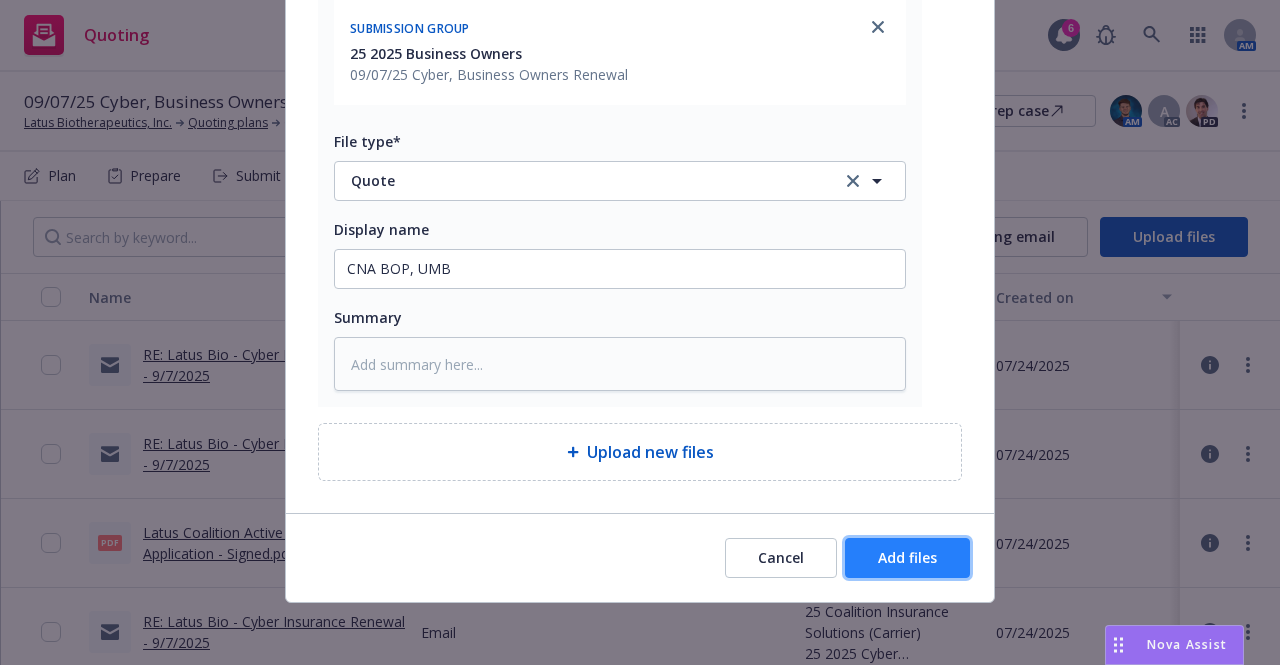 click on "Add files" at bounding box center [907, 558] 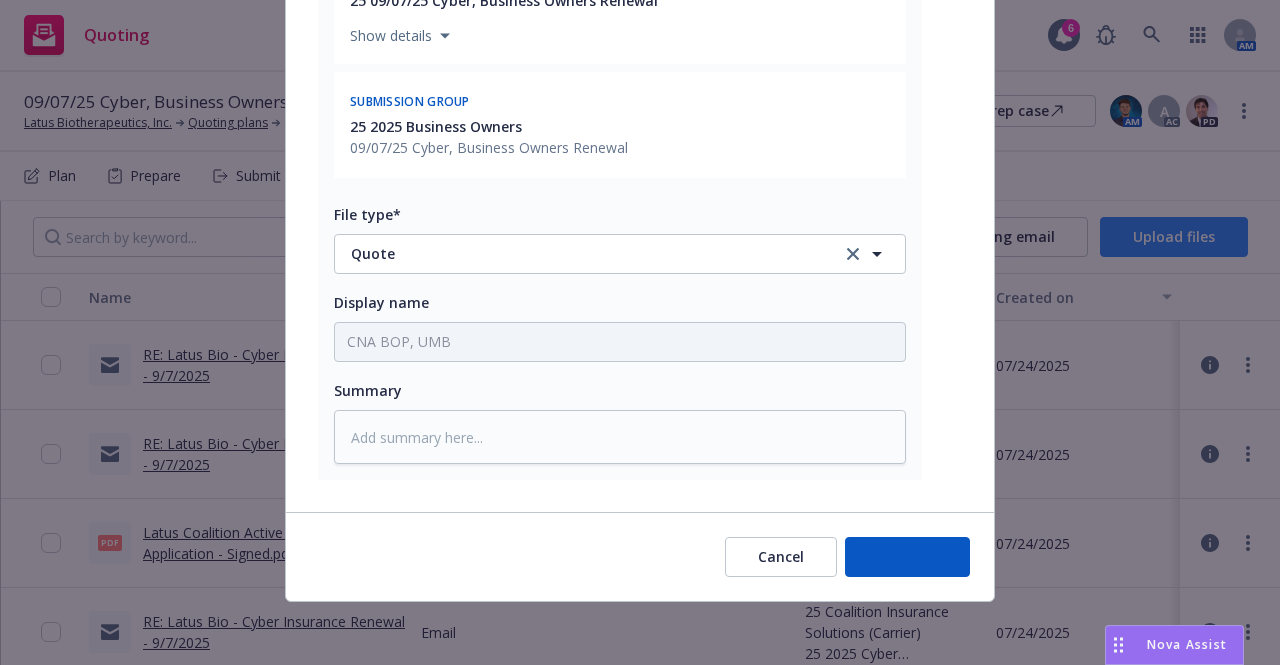 scroll, scrollTop: 0, scrollLeft: 0, axis: both 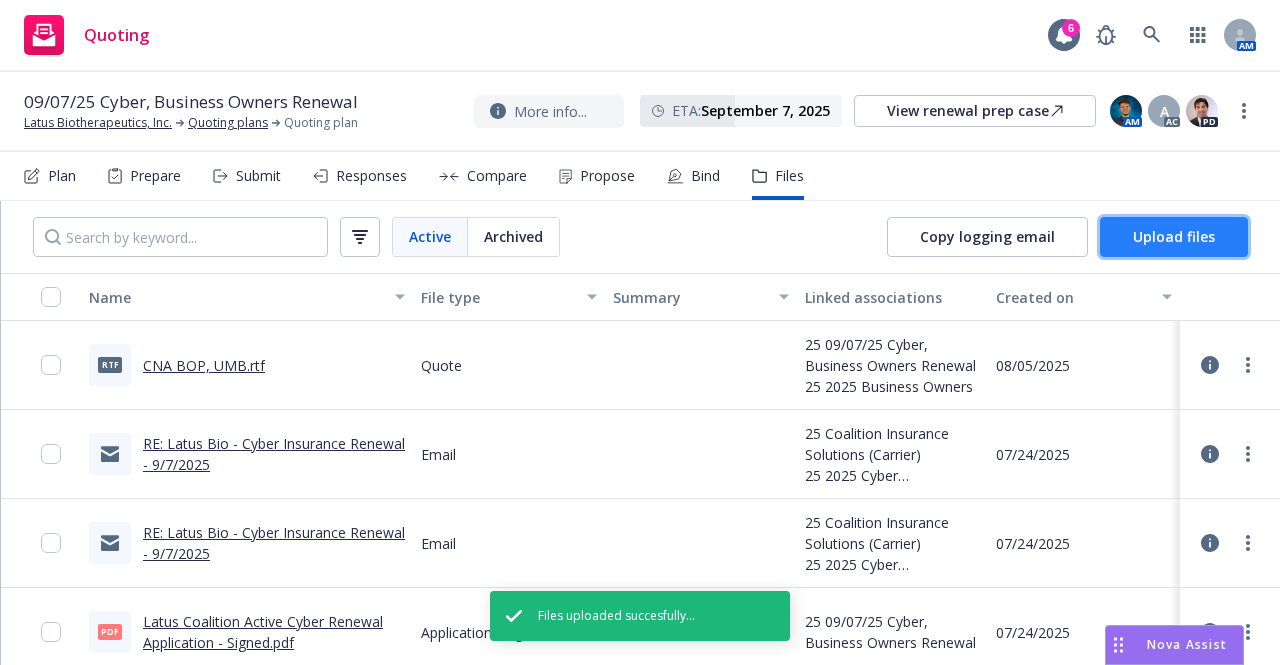click on "Upload files" at bounding box center [1174, 236] 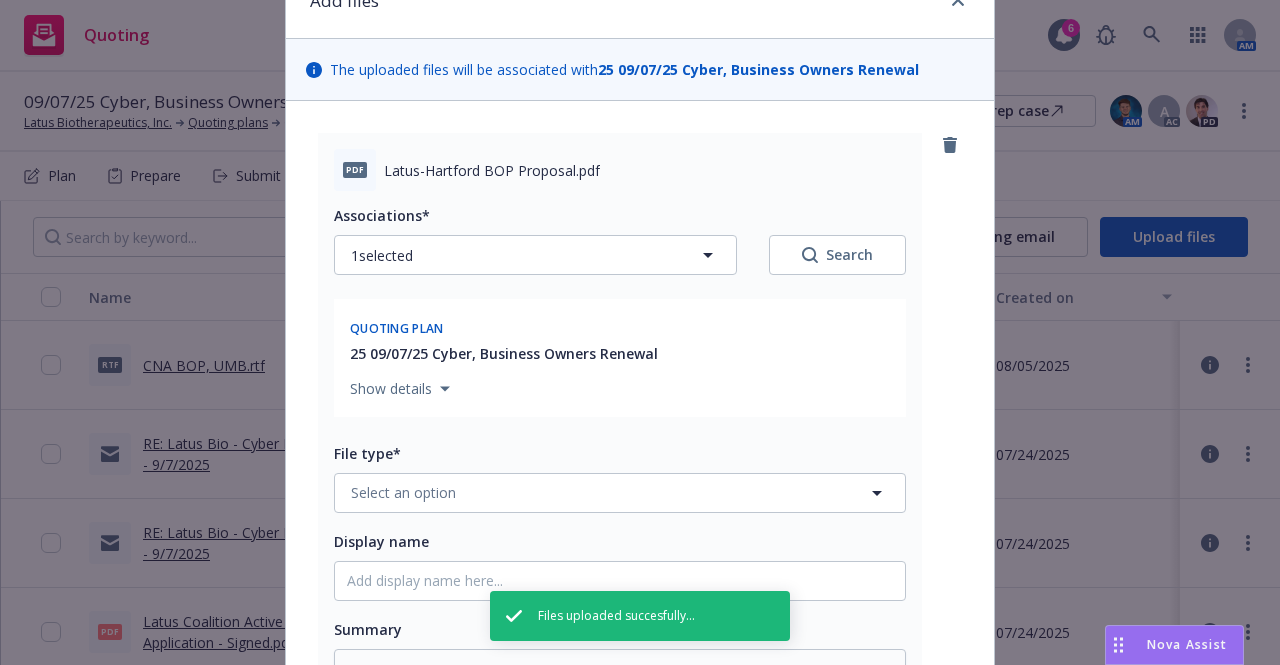 scroll, scrollTop: 0, scrollLeft: 0, axis: both 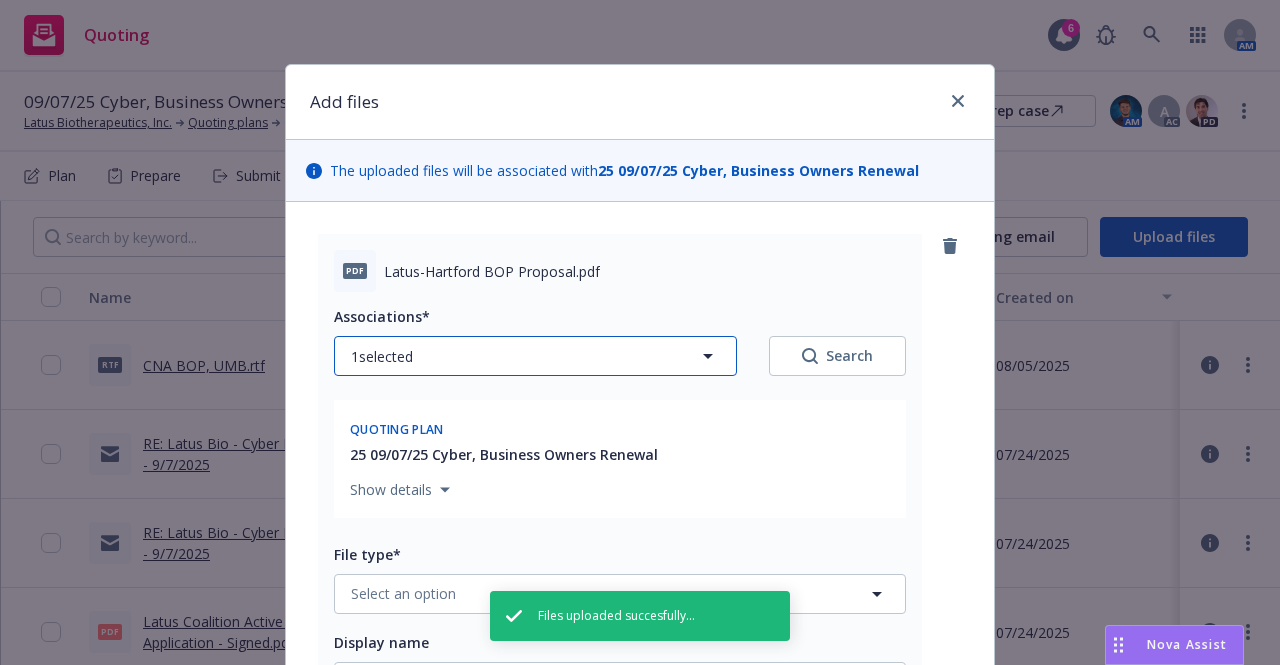 click on "1  selected" at bounding box center [535, 356] 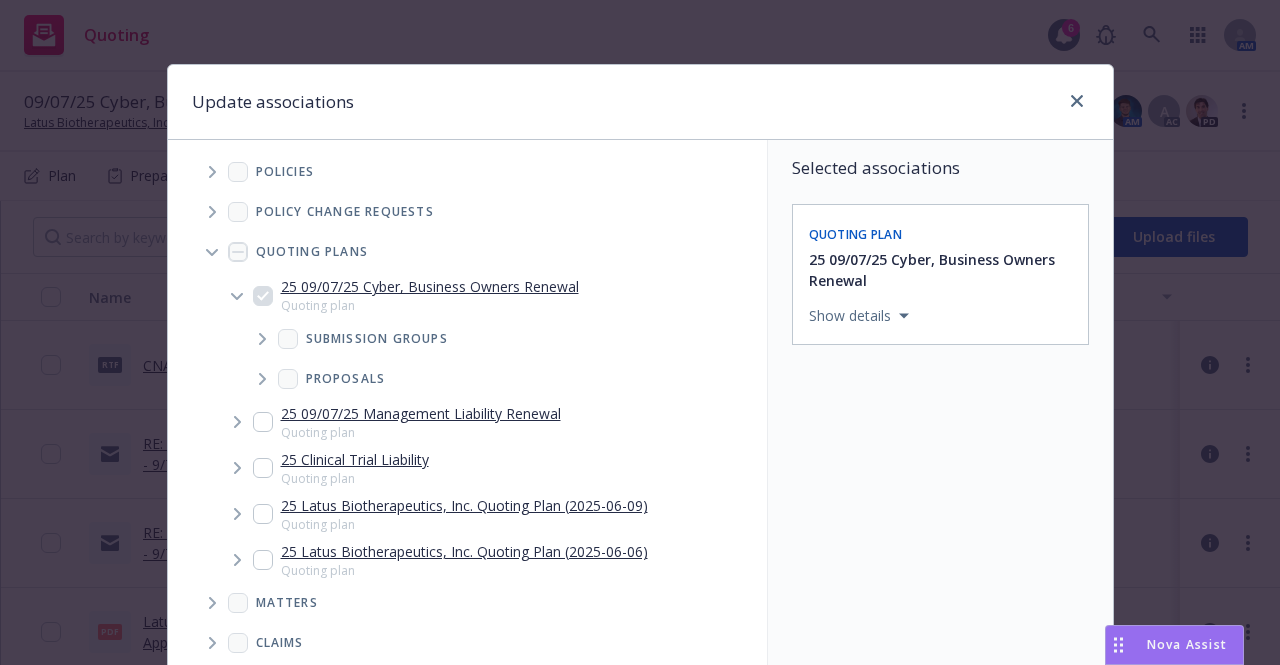 type on "x" 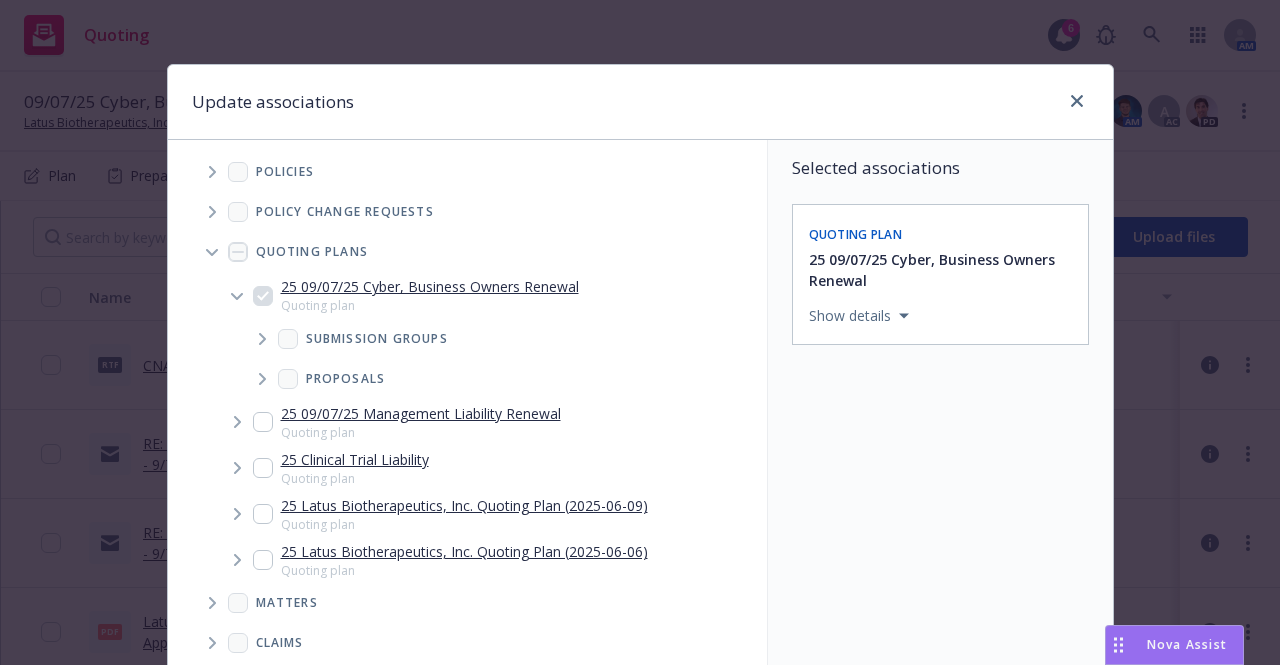 click 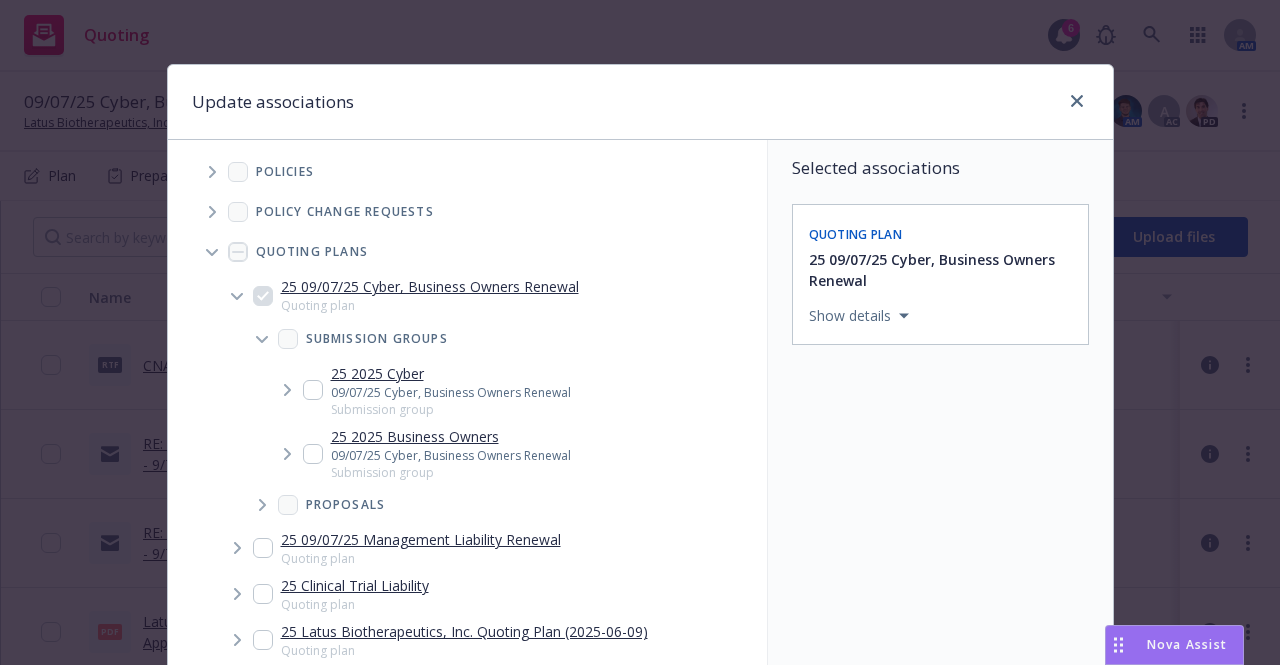 click at bounding box center [313, 454] 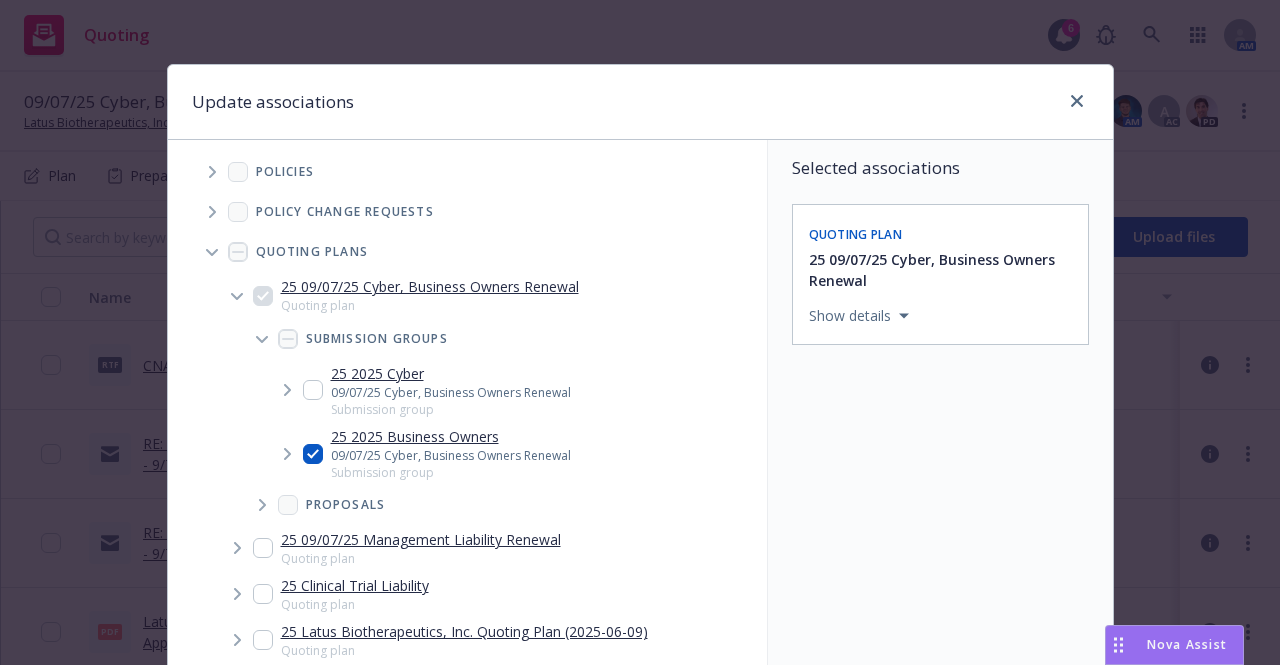 checkbox on "true" 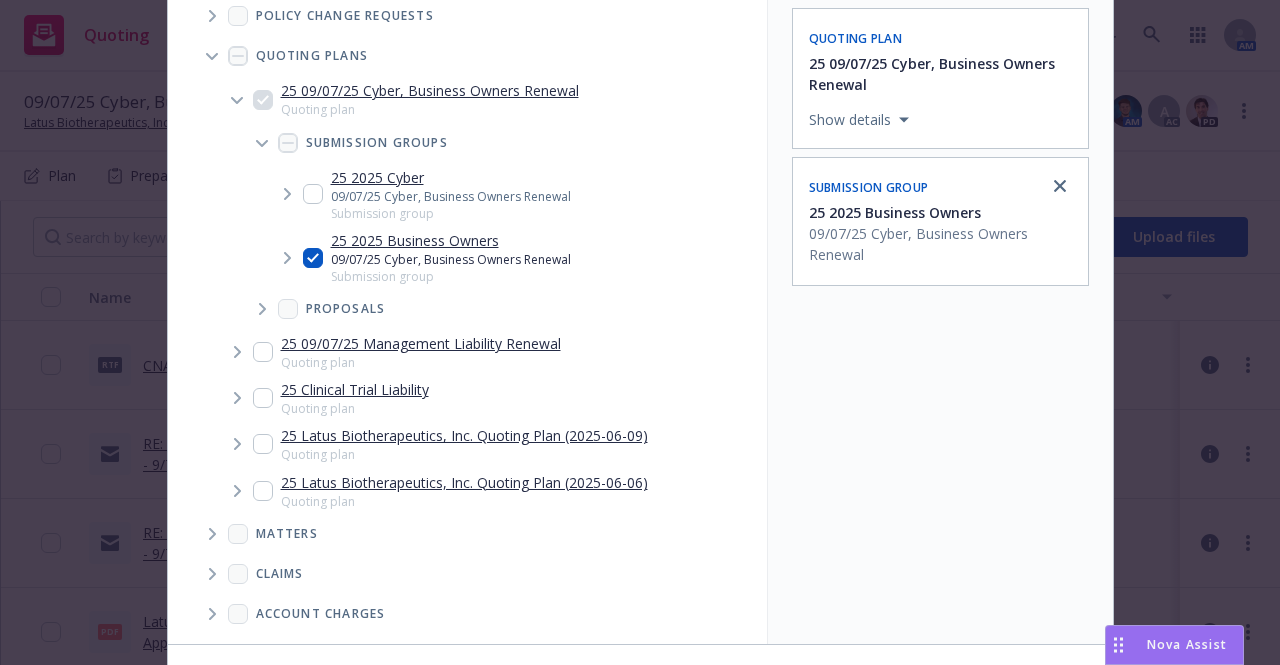 scroll, scrollTop: 328, scrollLeft: 0, axis: vertical 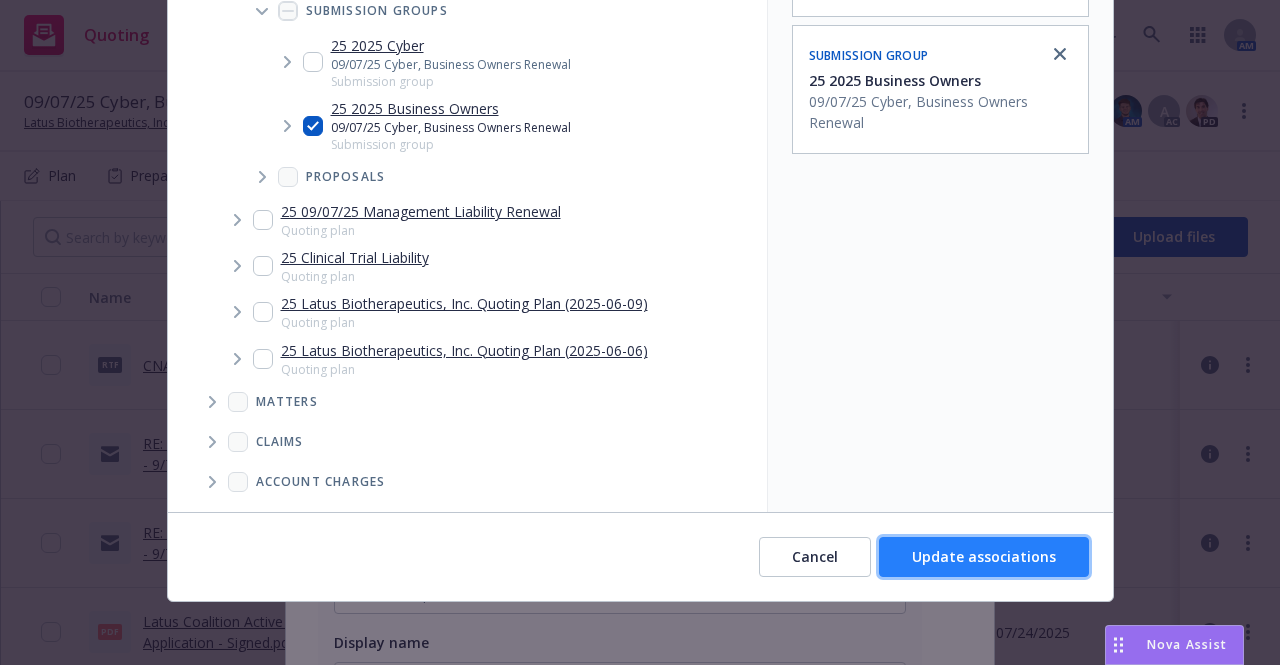 click on "Update associations" at bounding box center (984, 556) 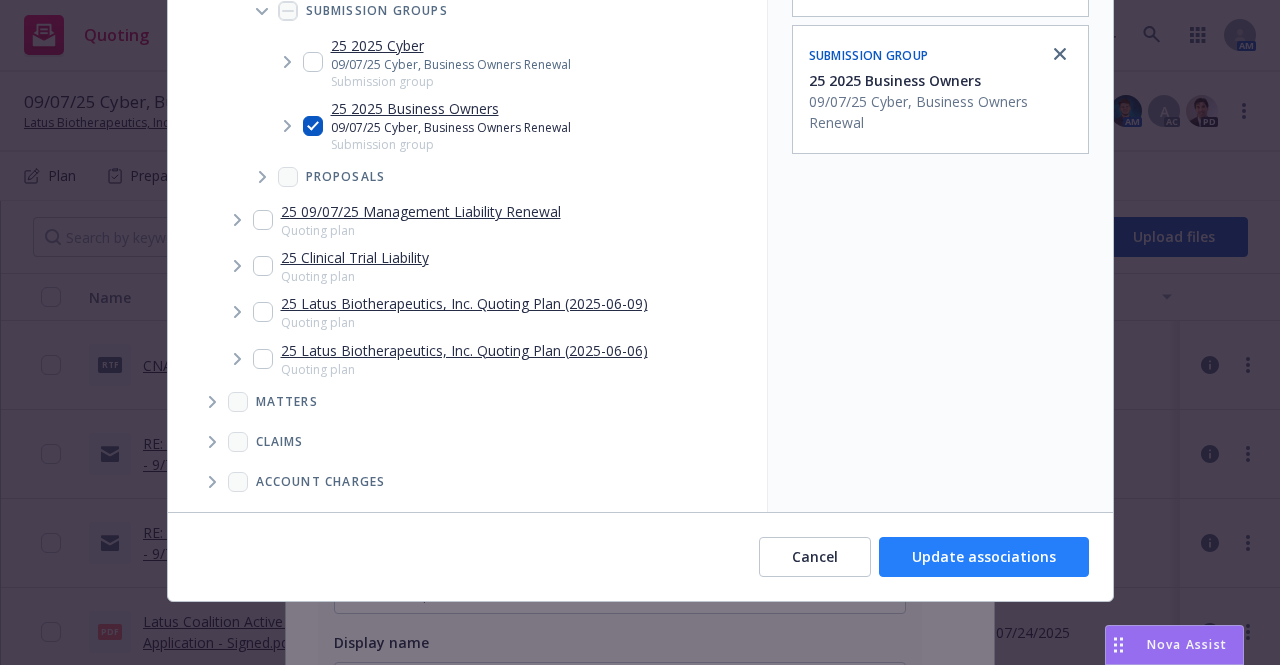 type on "x" 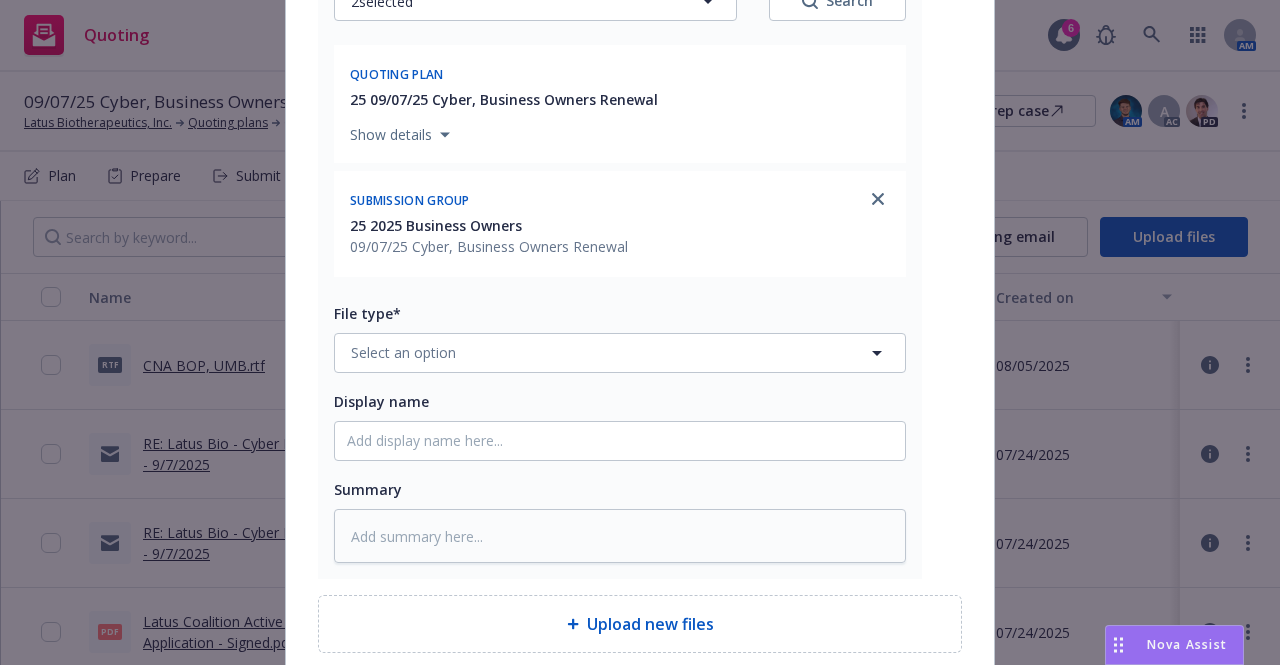 scroll, scrollTop: 527, scrollLeft: 0, axis: vertical 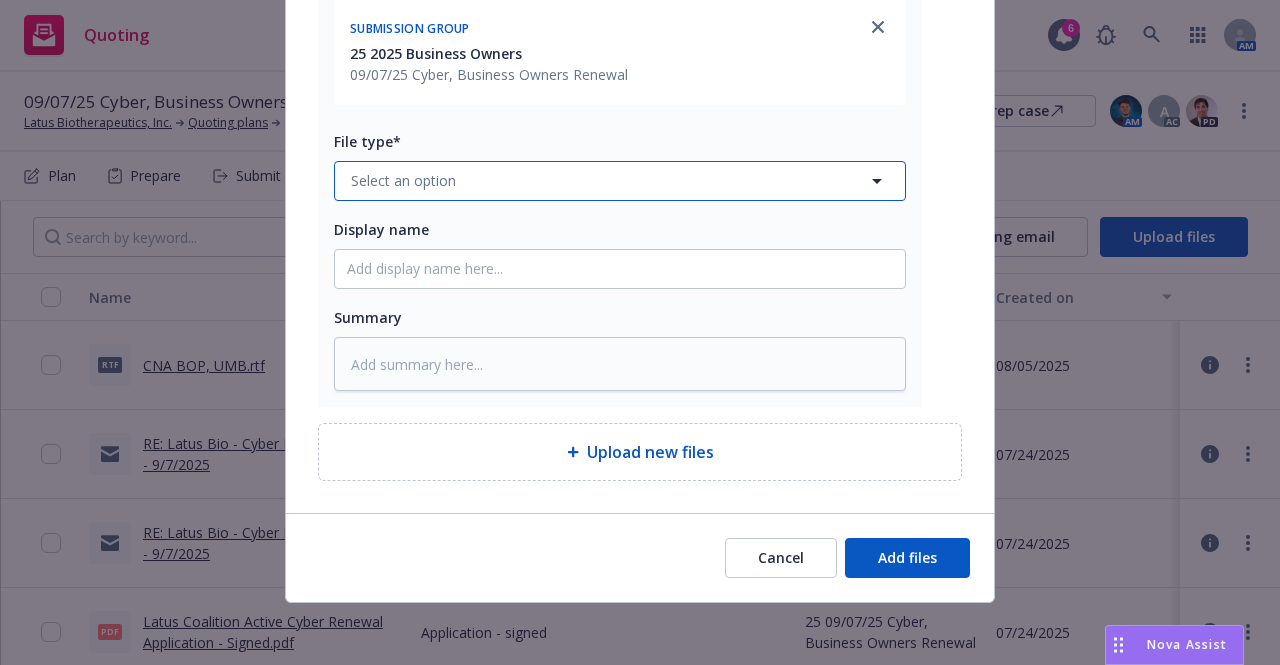 click on "Select an option" at bounding box center (620, 181) 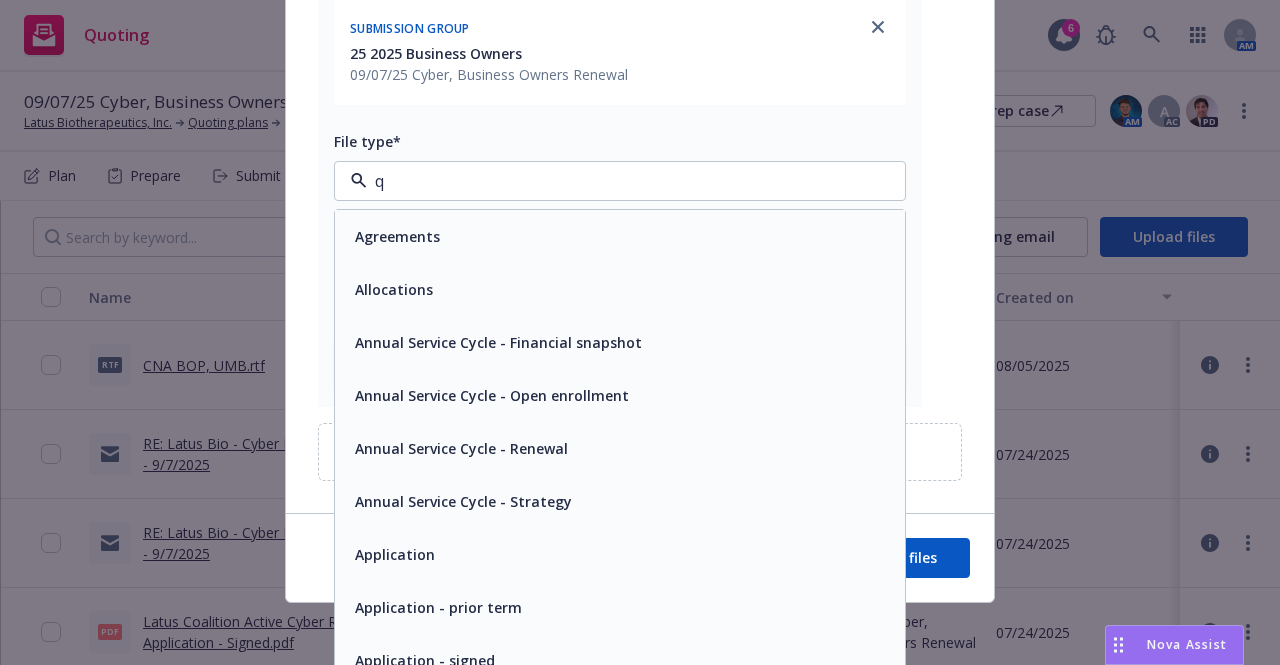 type on "qu" 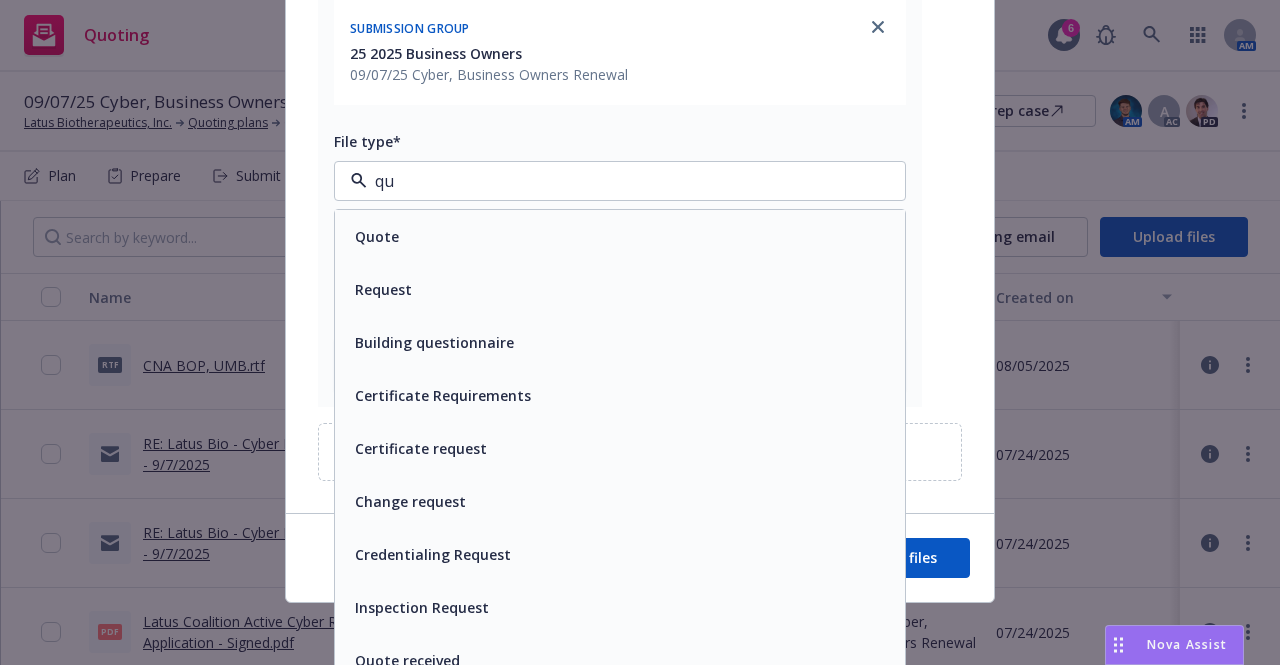 click on "Quote" at bounding box center [620, 236] 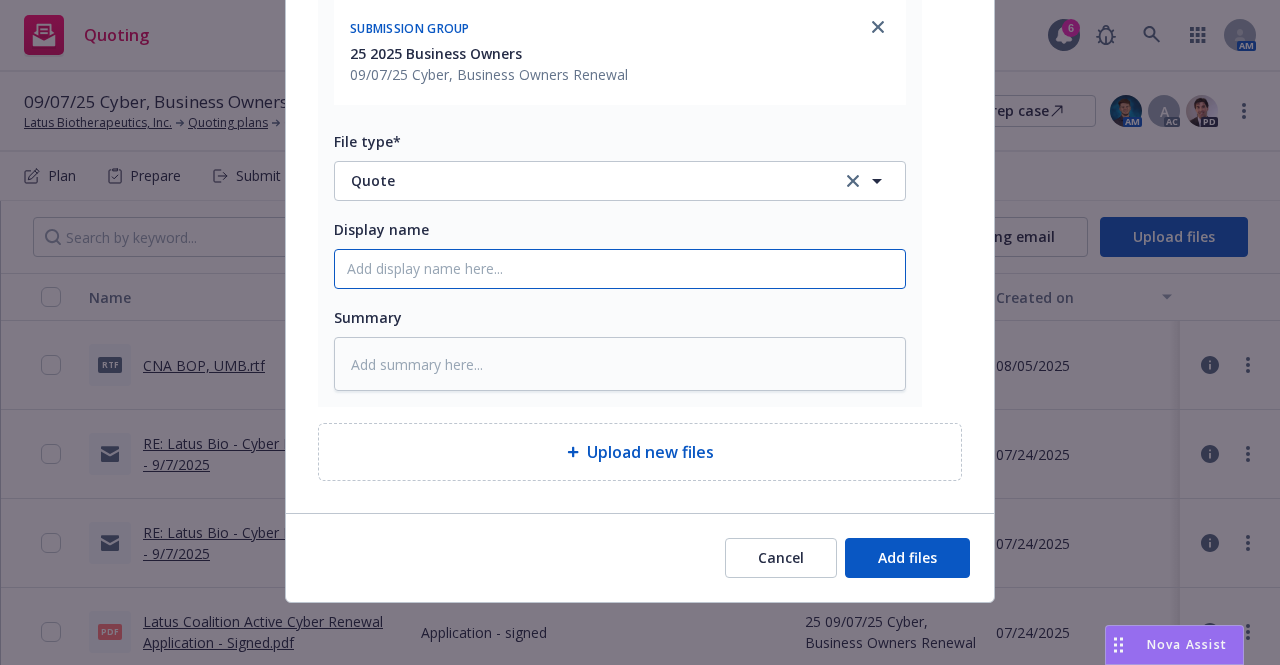 click on "Display name" at bounding box center [620, 269] 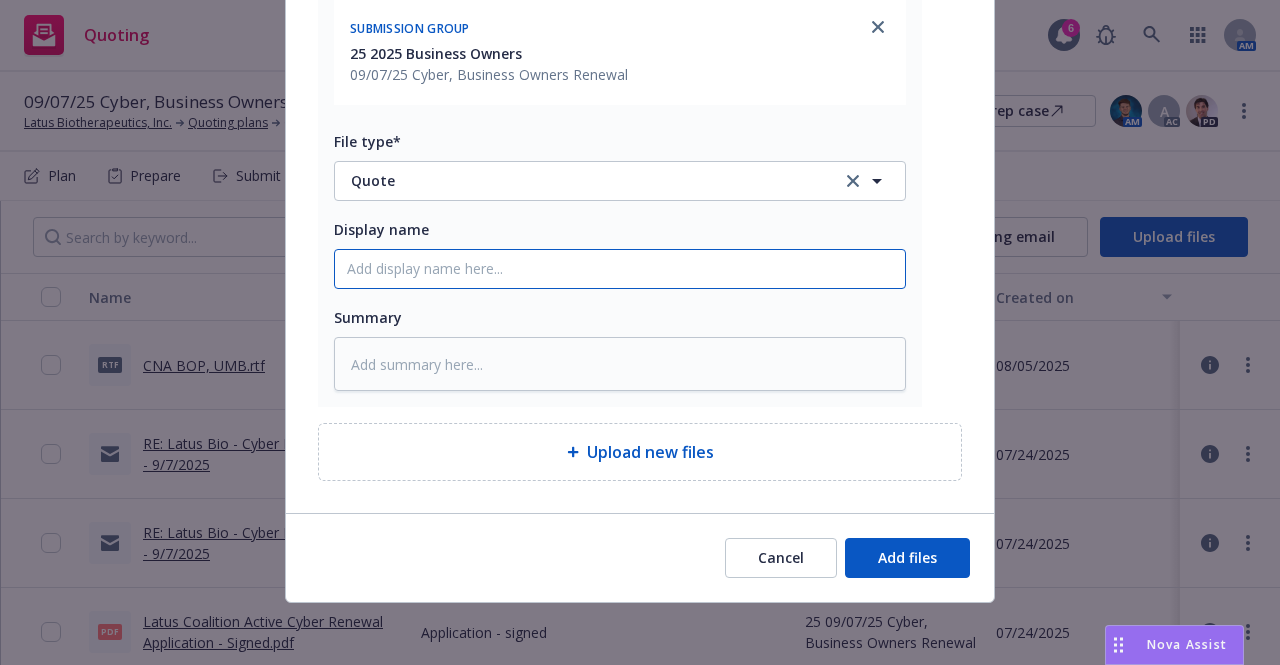 type on "x" 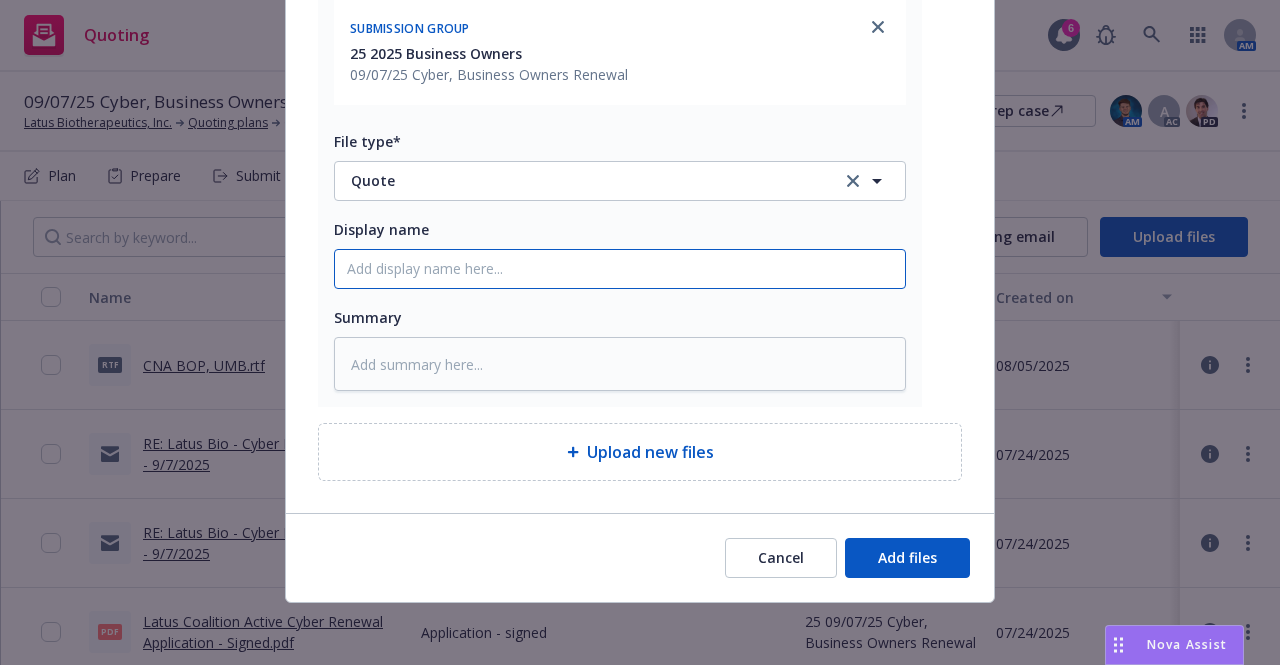 type on "H" 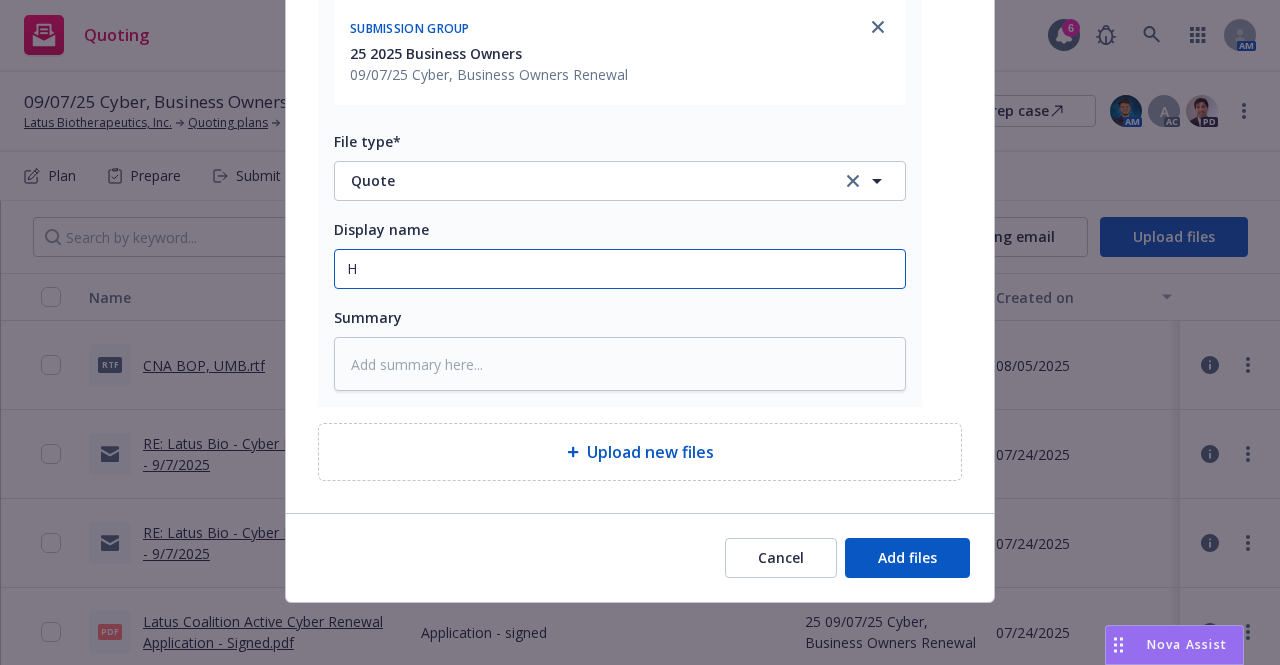 type on "x" 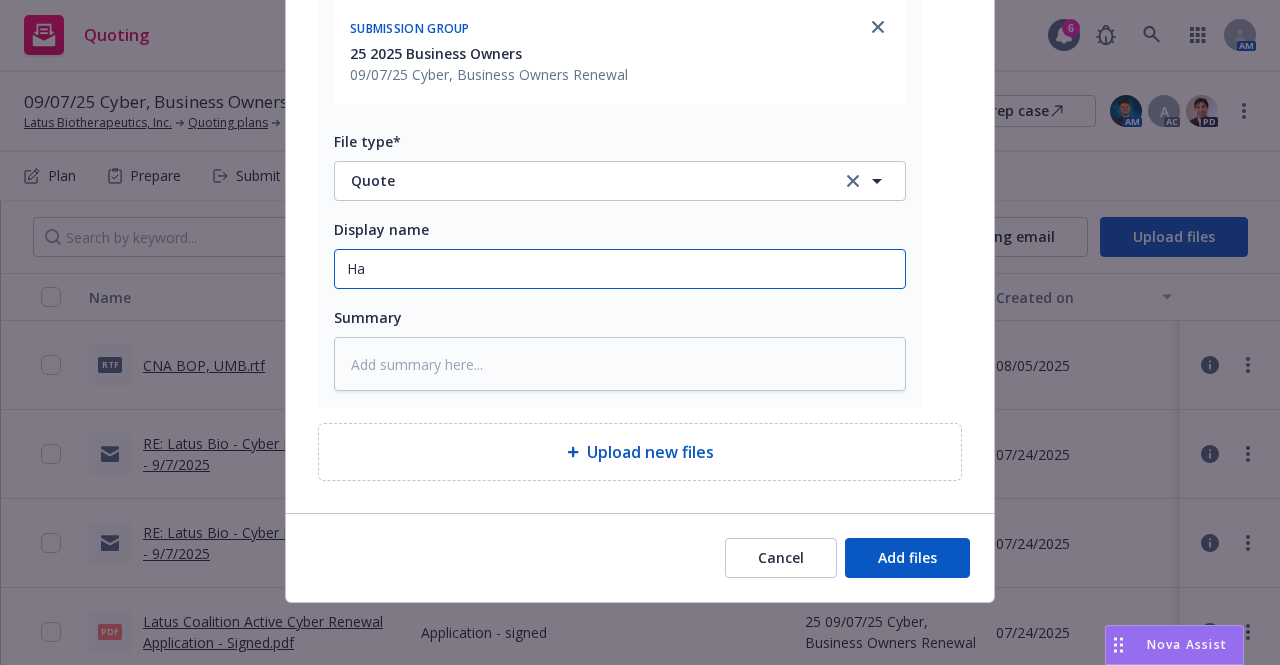 type on "x" 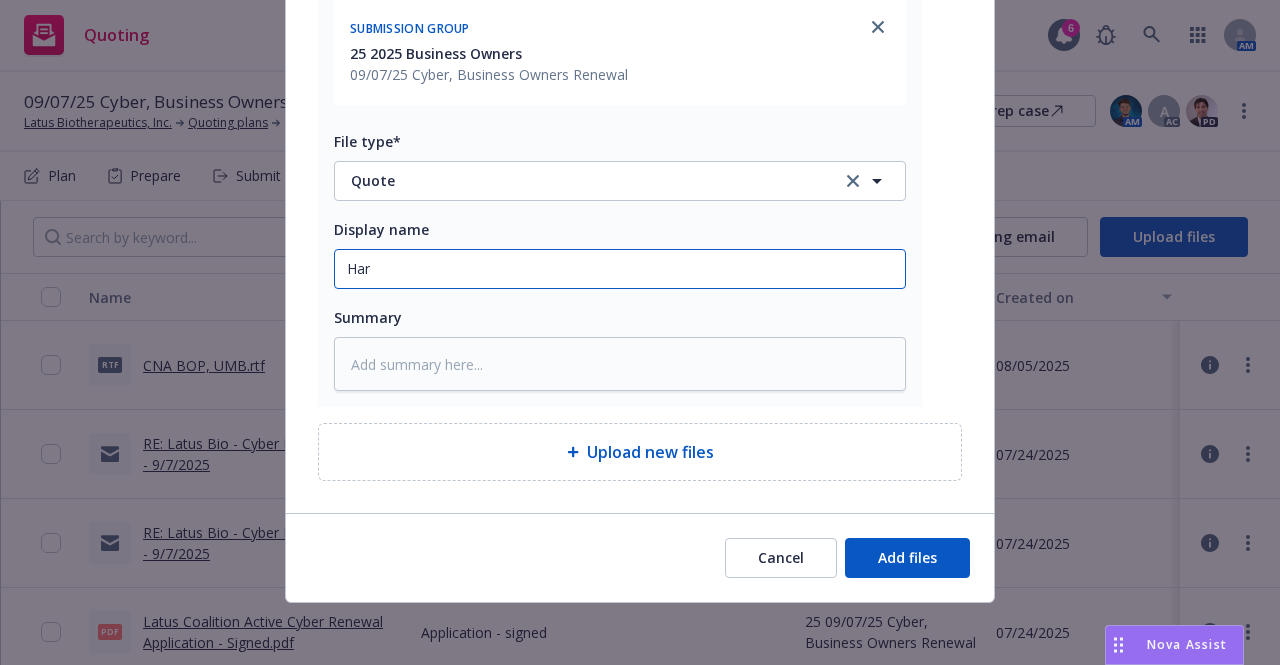 type on "x" 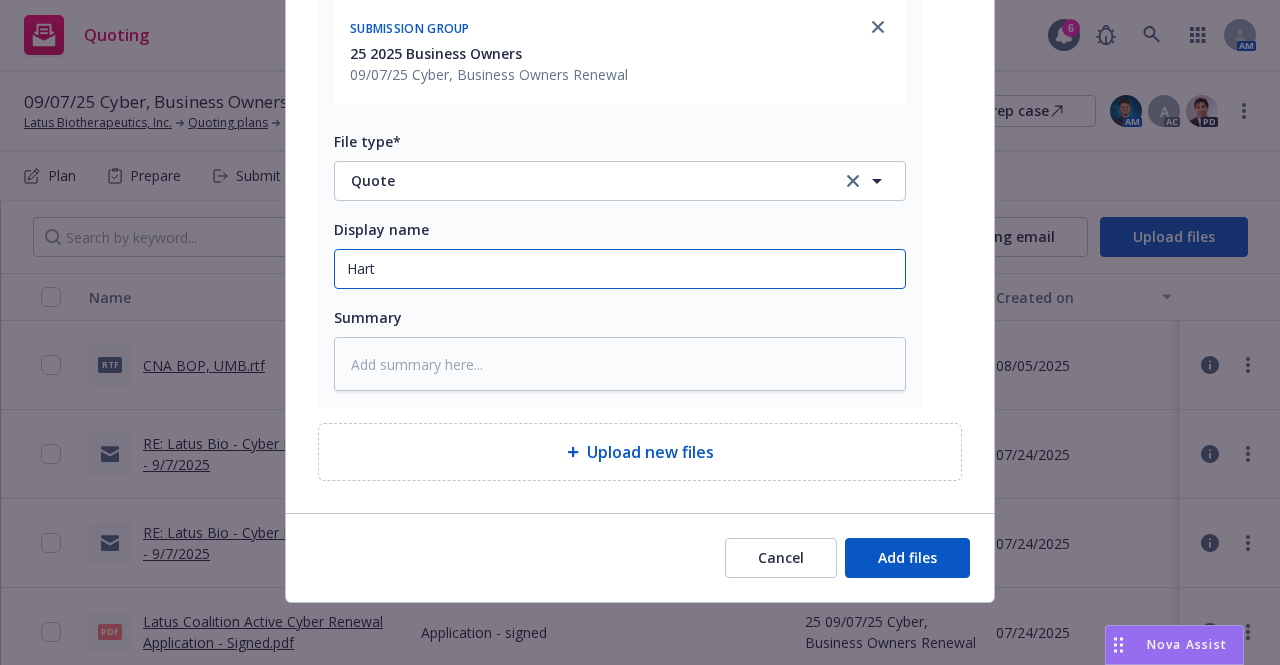 type on "x" 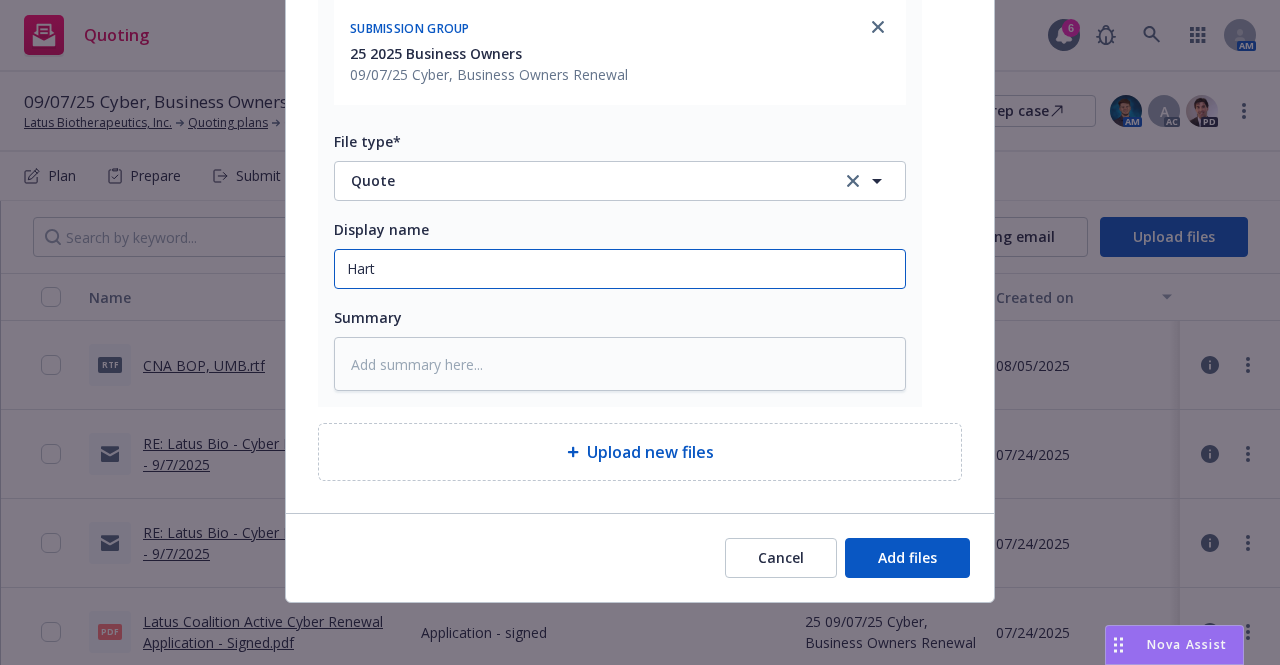 type on "Hart," 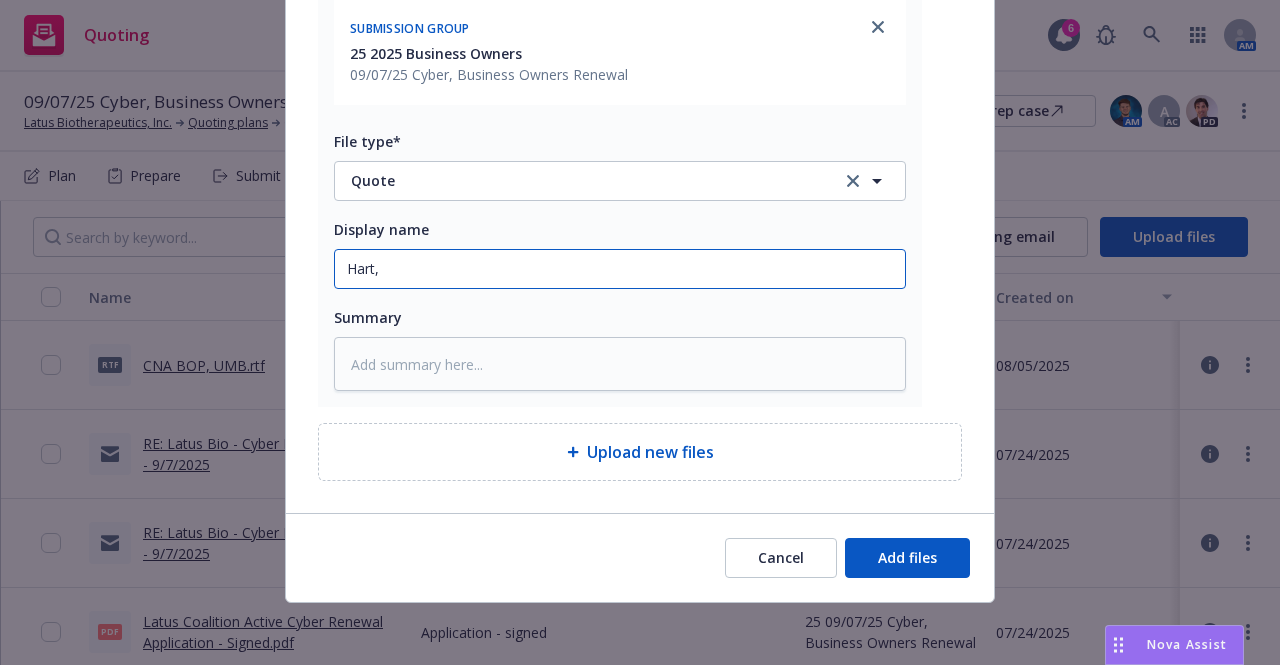 type on "x" 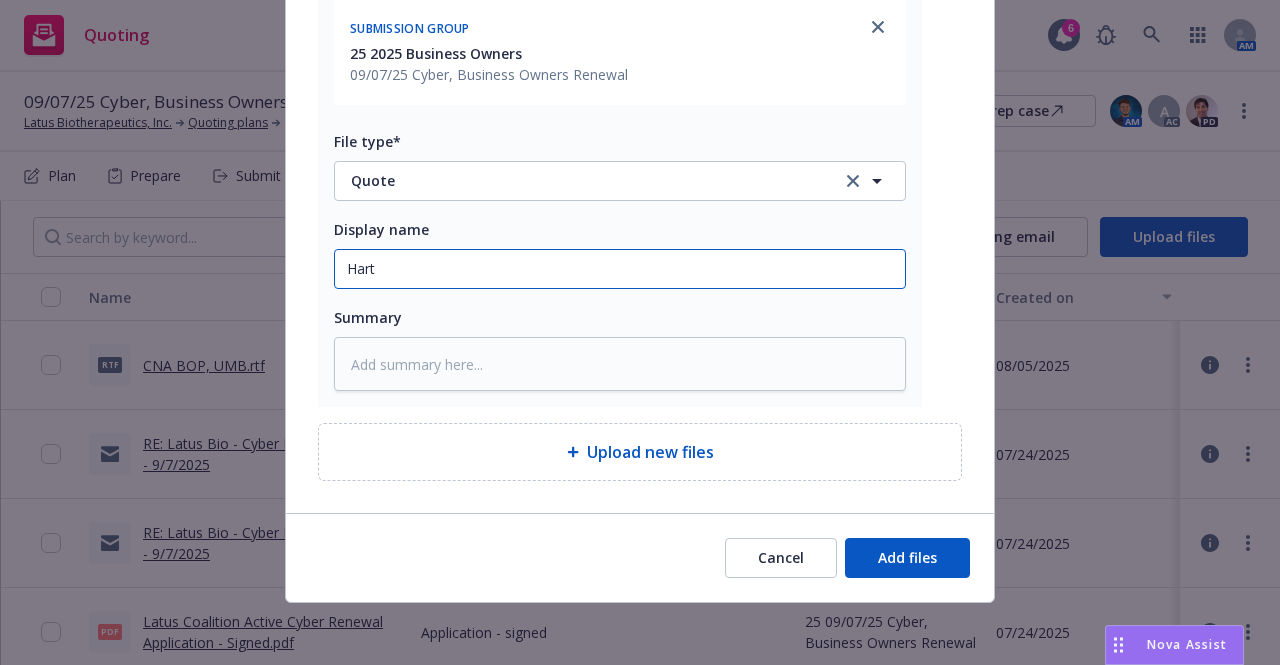 type on "x" 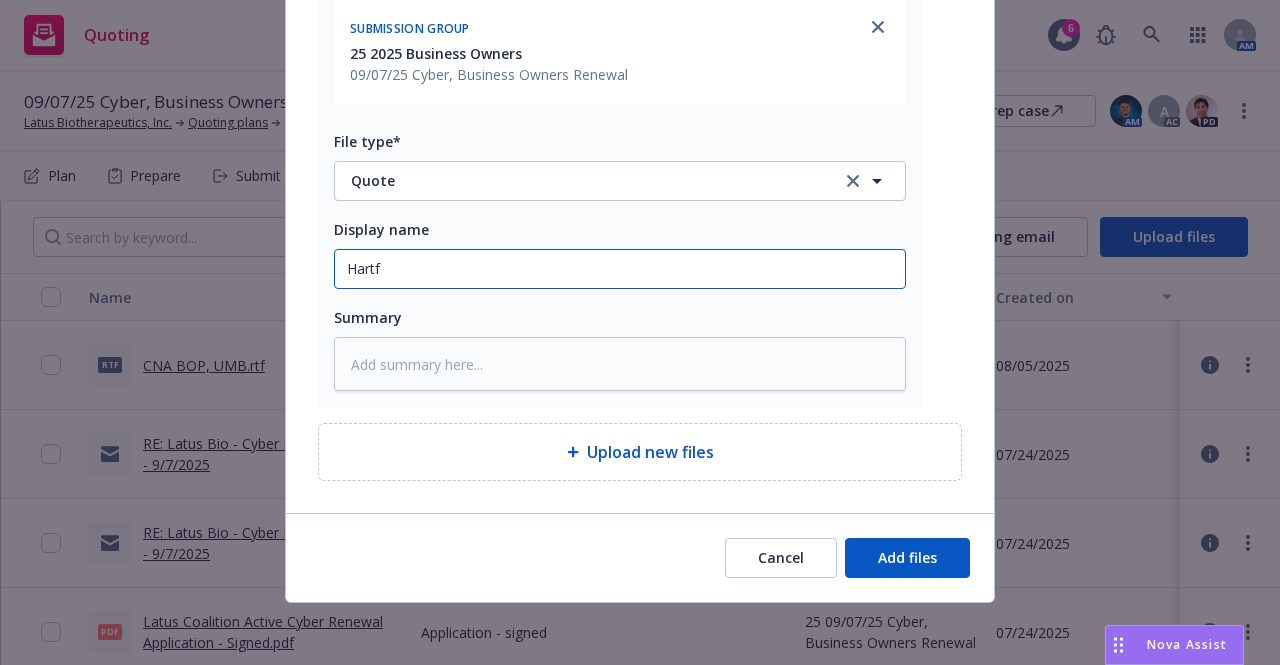 type on "x" 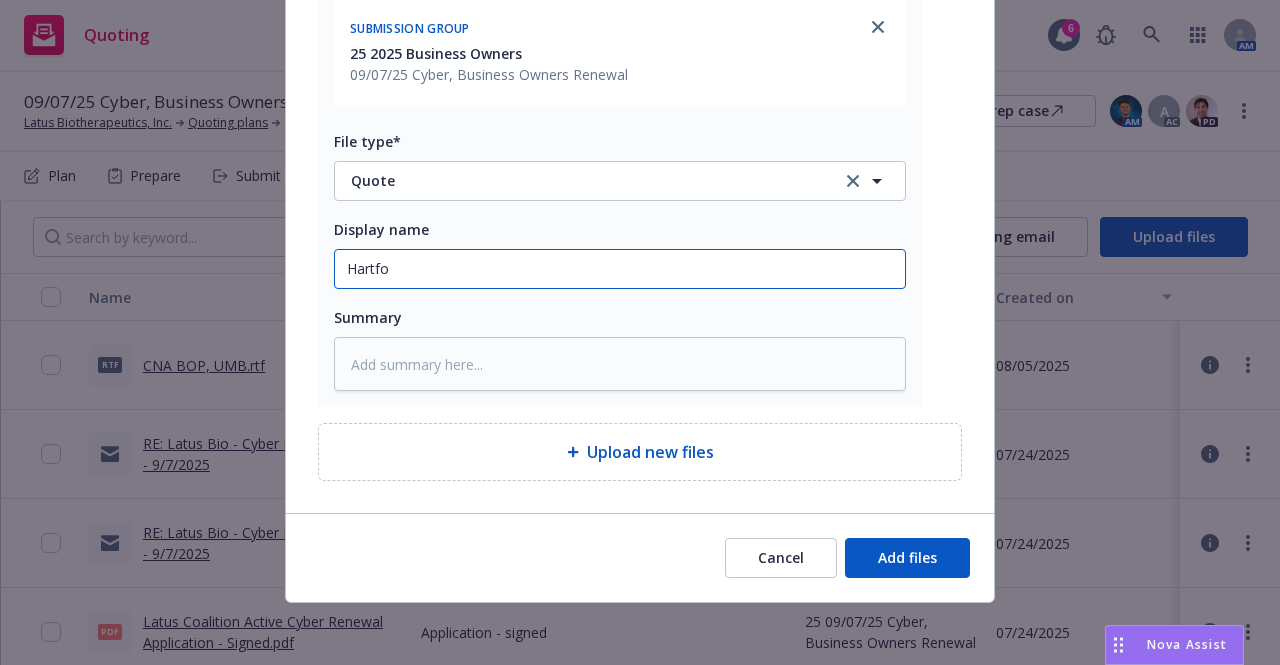 type on "x" 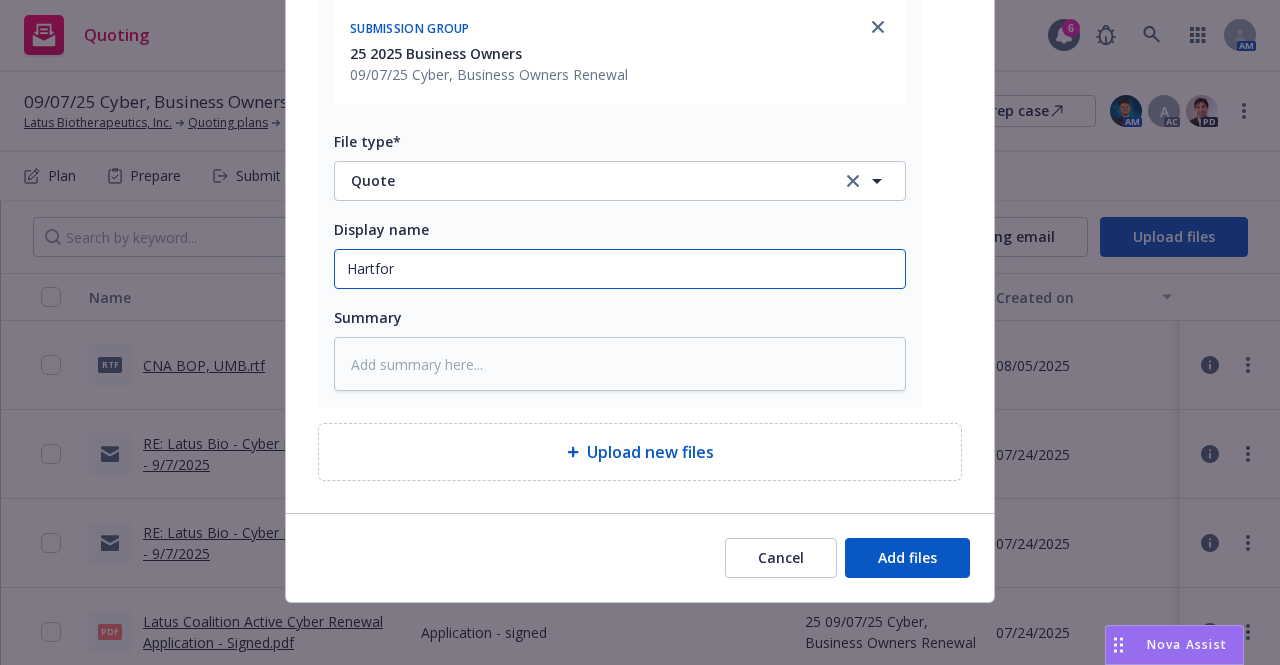 type on "x" 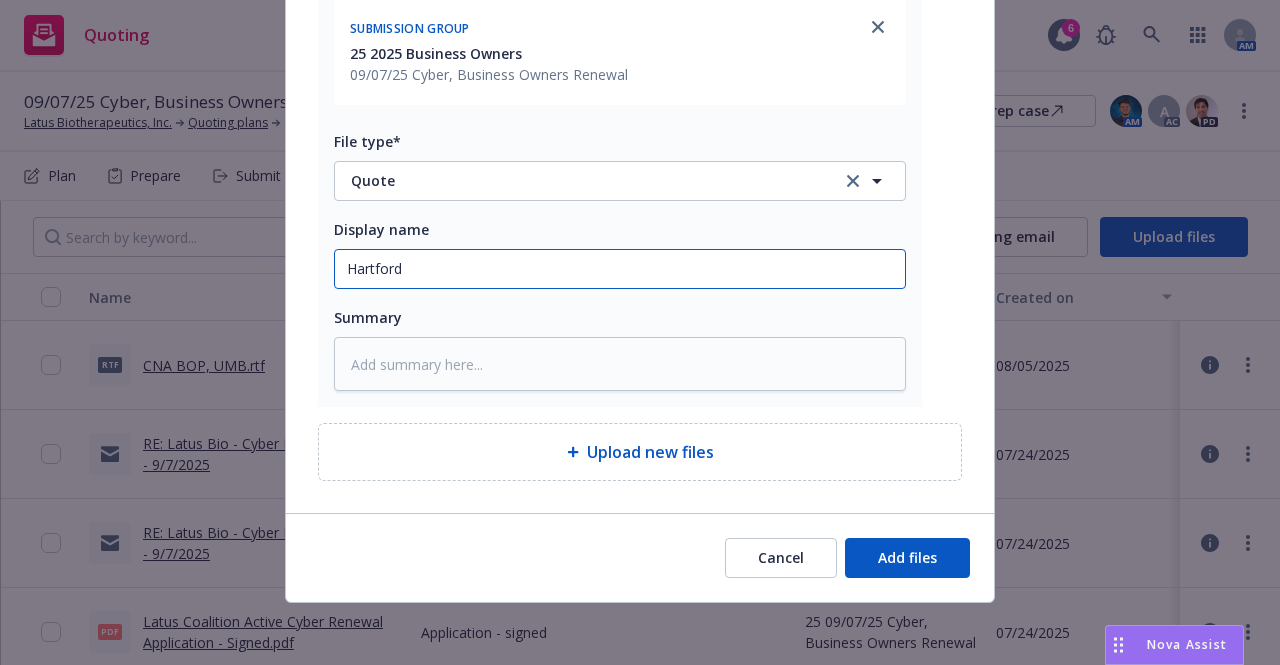 type on "x" 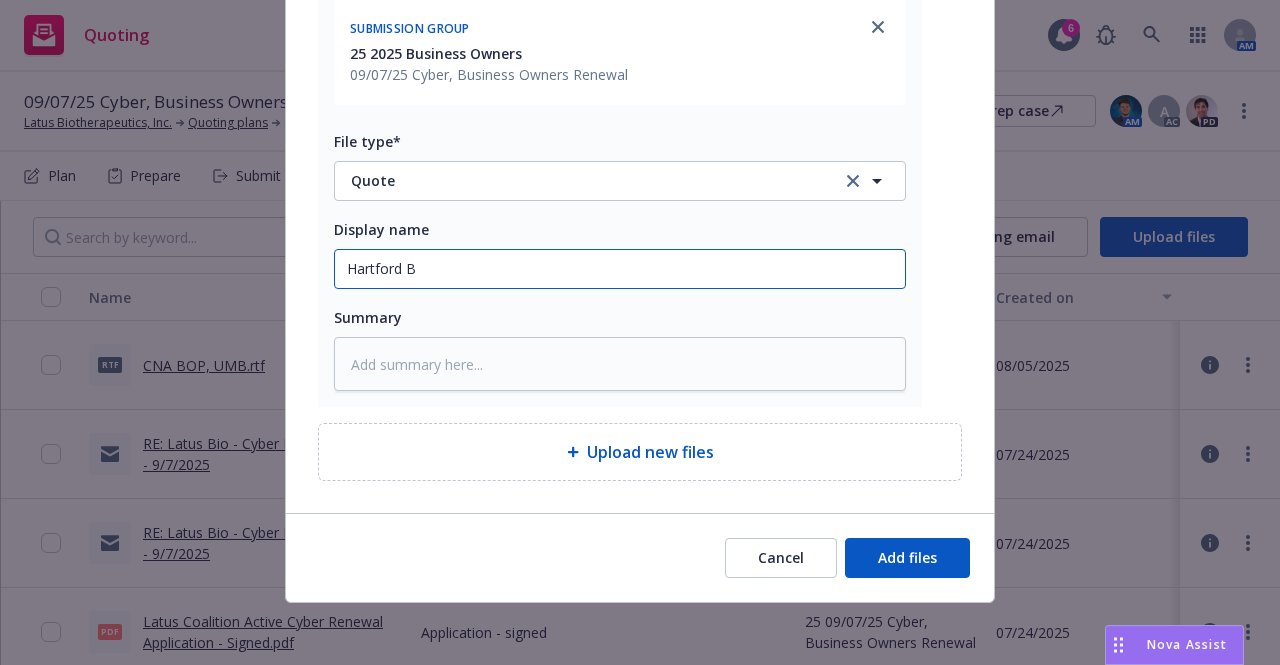 type on "x" 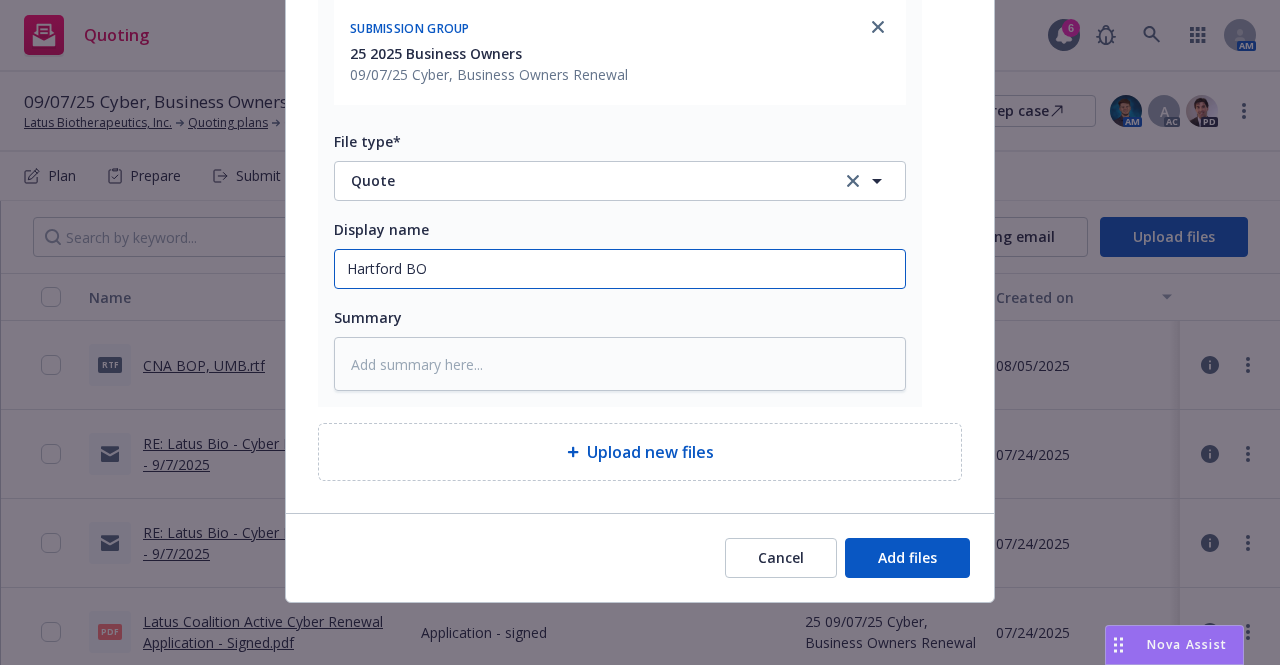 type on "x" 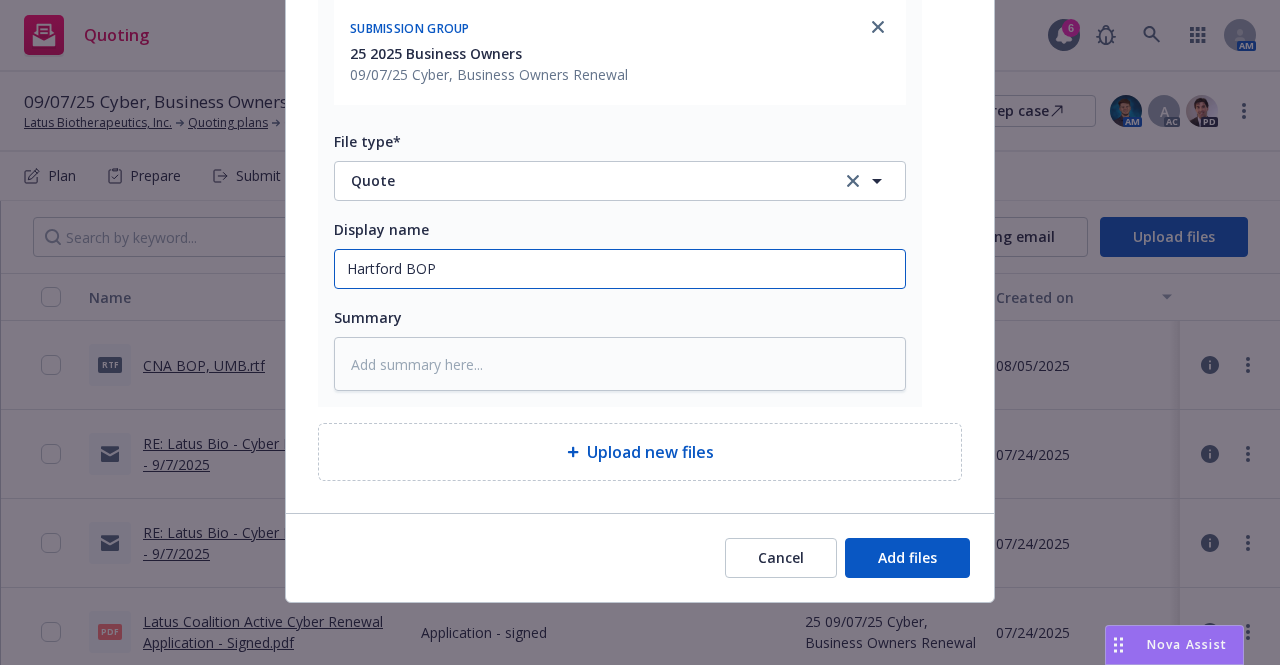 type on "x" 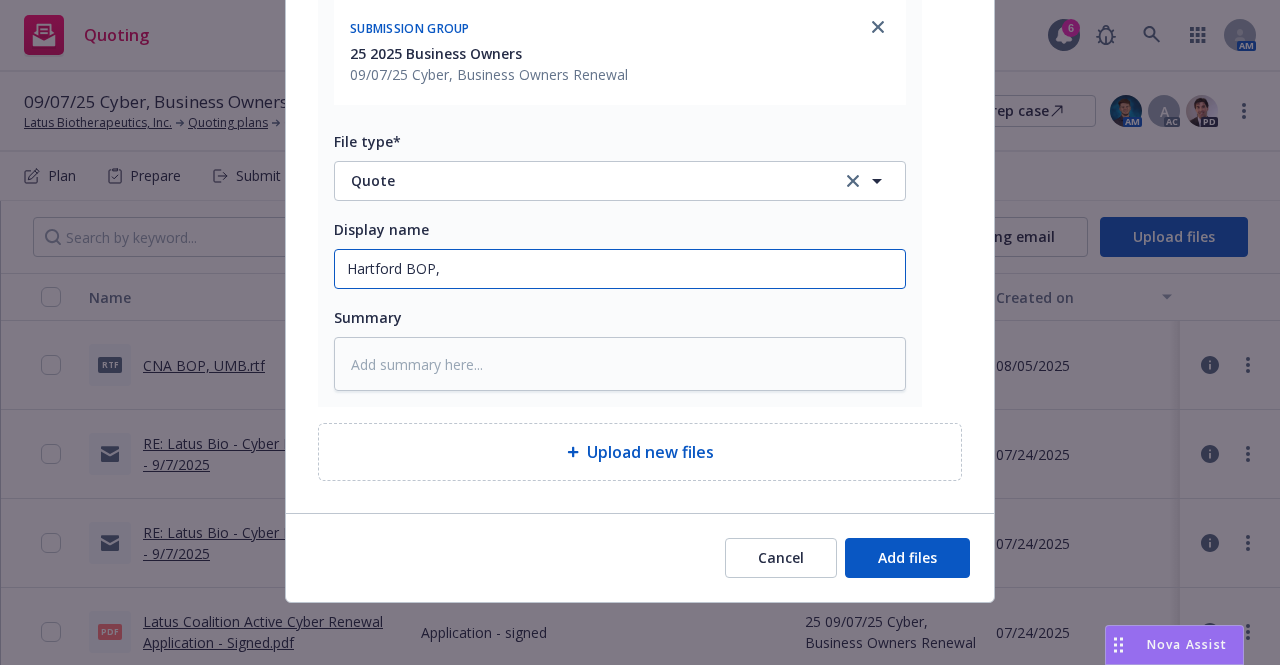 type on "x" 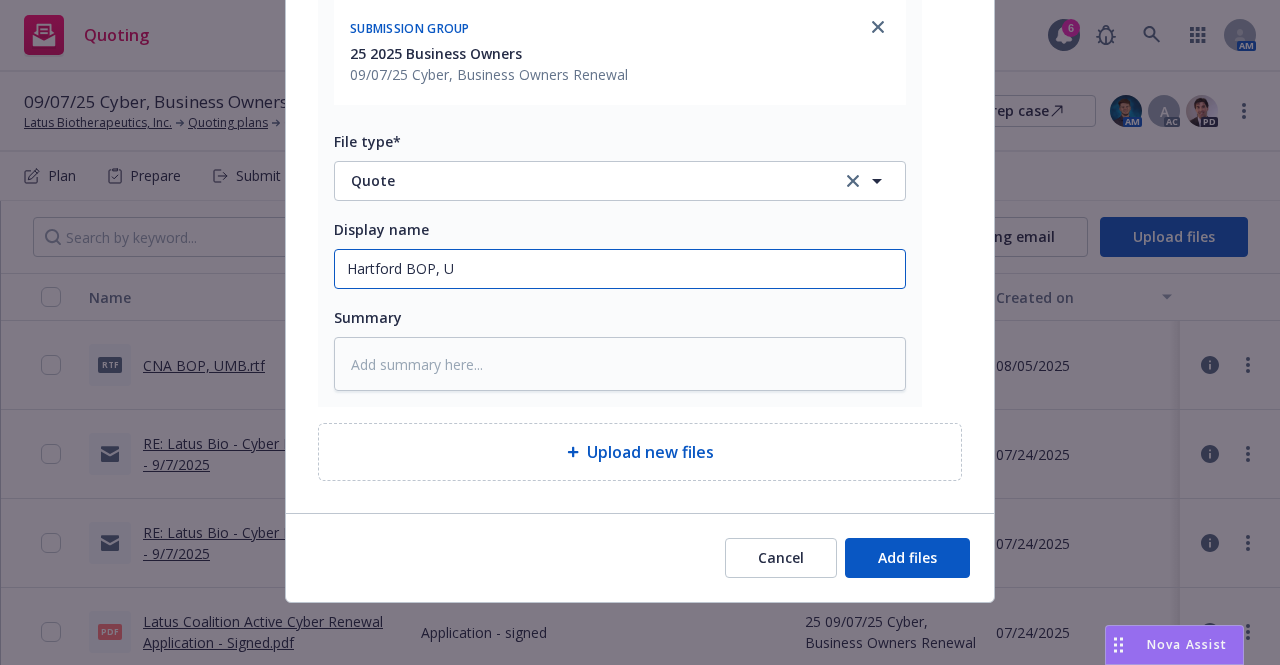 type on "x" 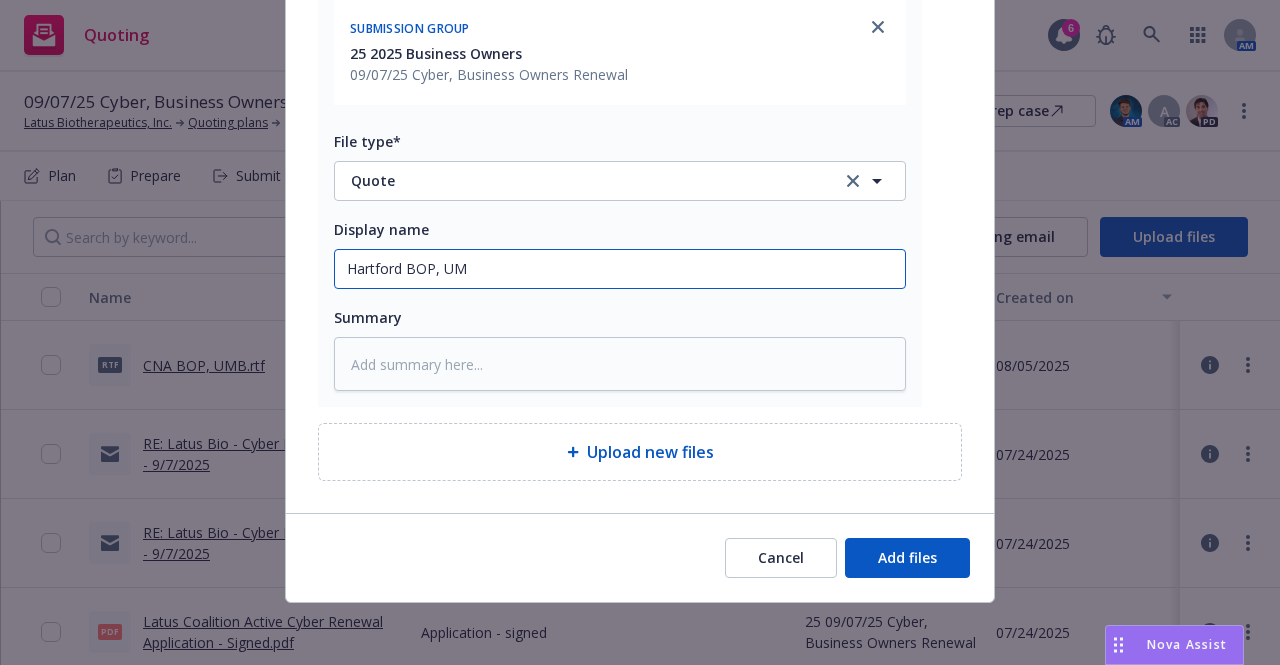 type on "x" 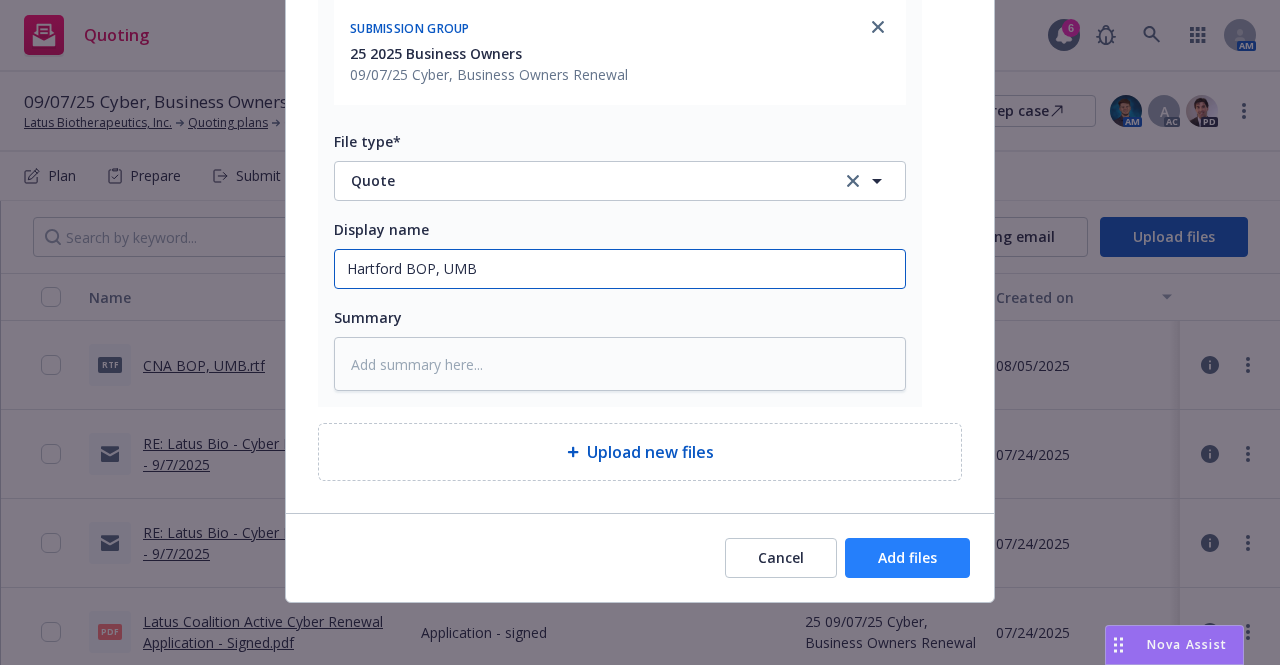 type on "Hartford BOP, UMB" 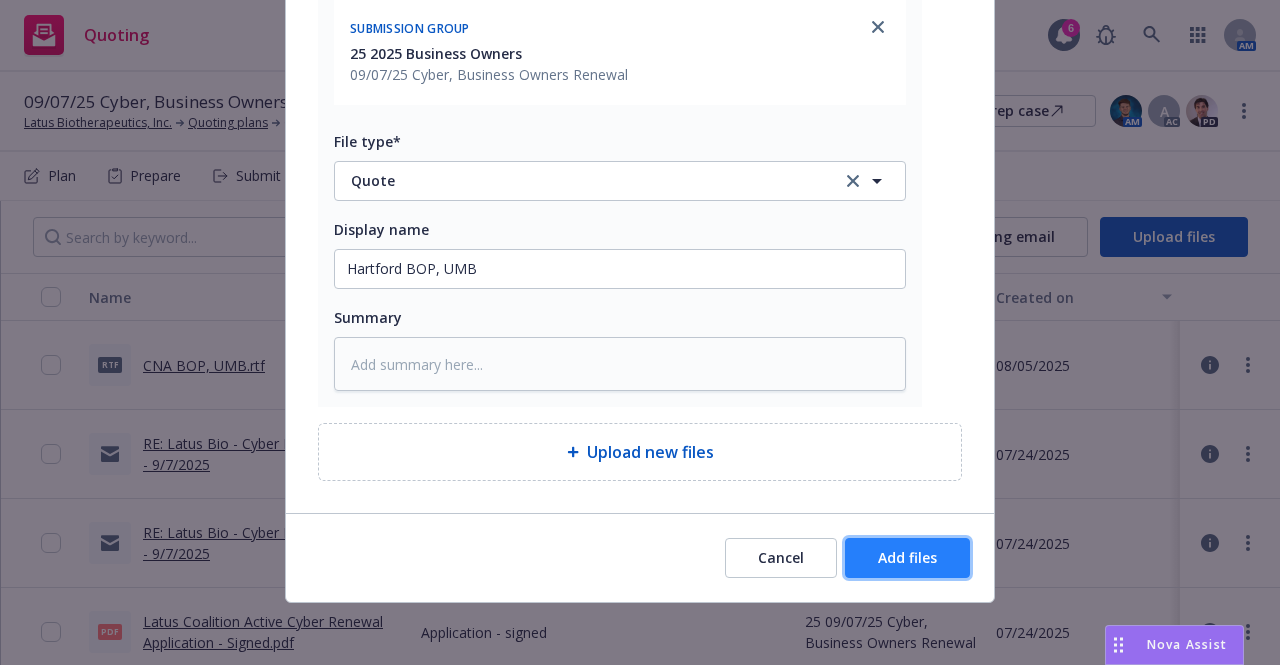 click on "Add files" at bounding box center (907, 557) 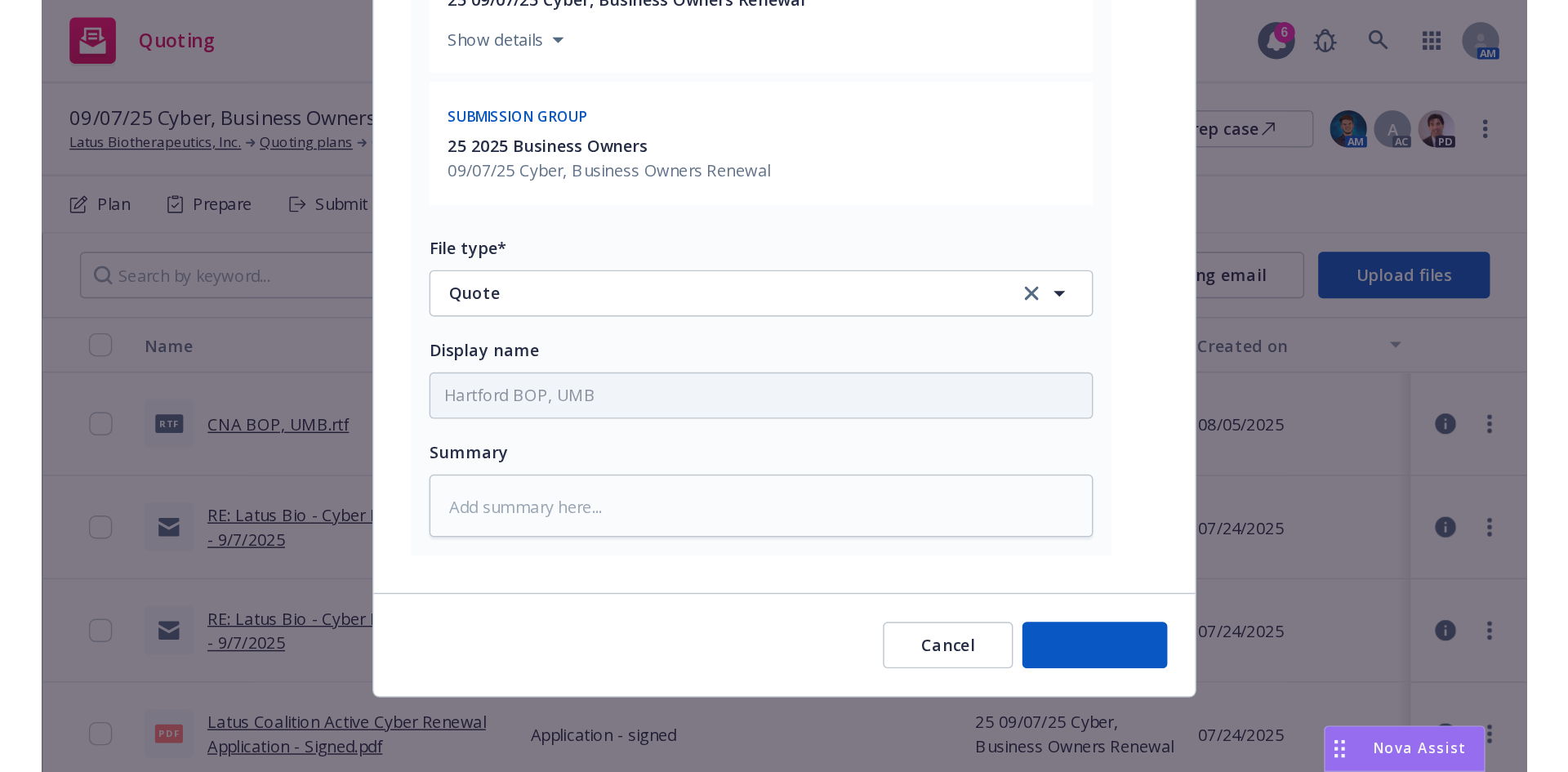 scroll, scrollTop: 371, scrollLeft: 0, axis: vertical 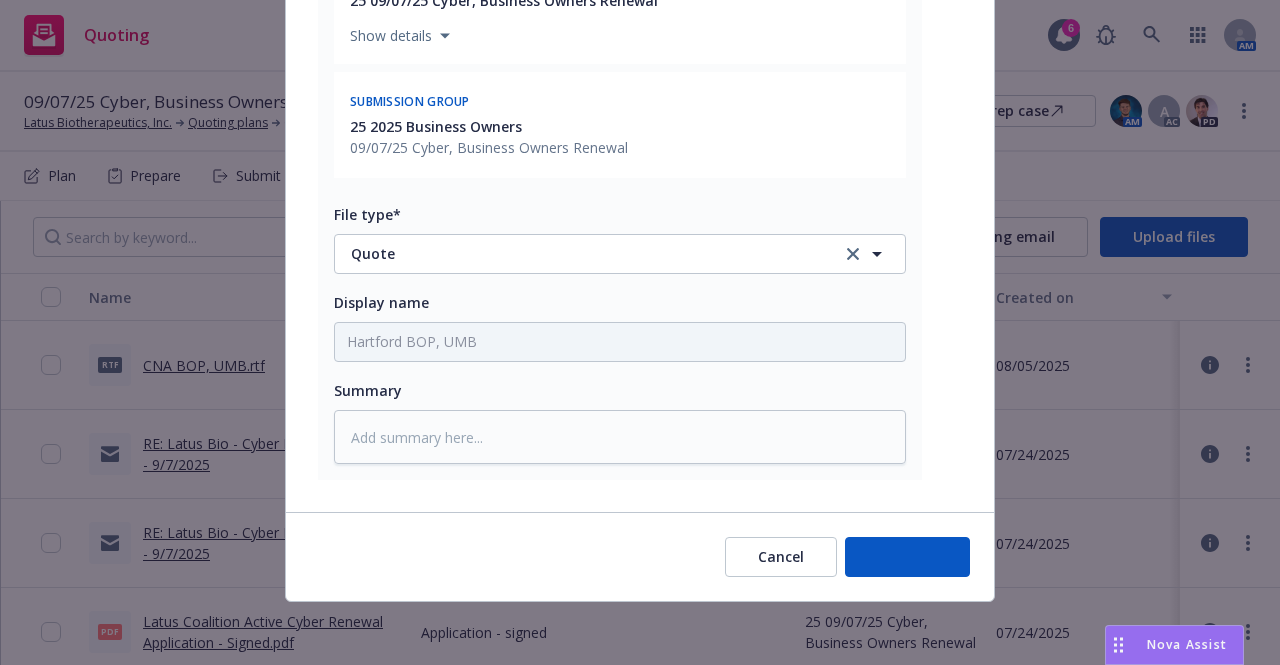 type on "x" 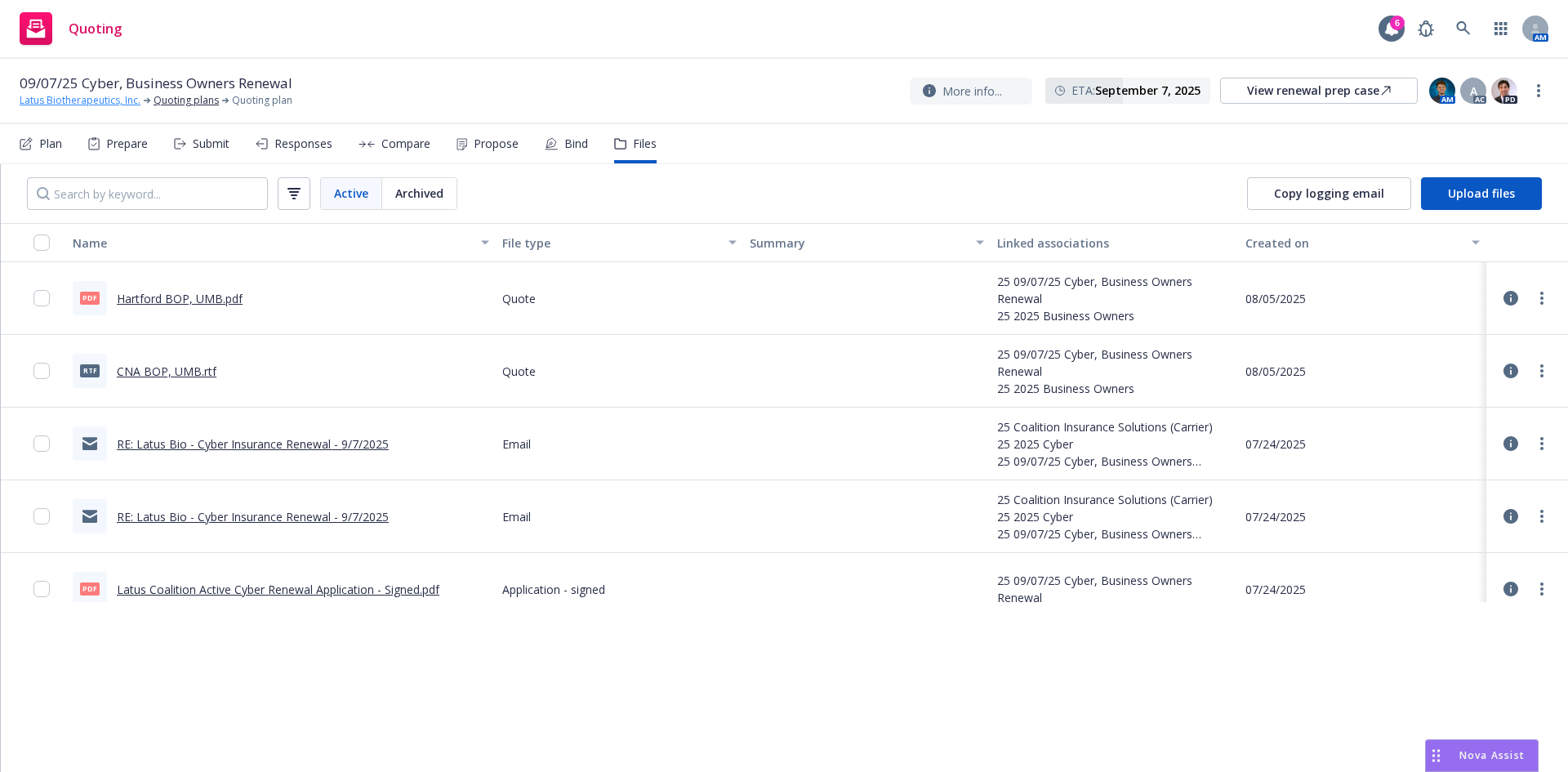 click on "Latus Biotherapeutics, Inc." at bounding box center [80, 100] 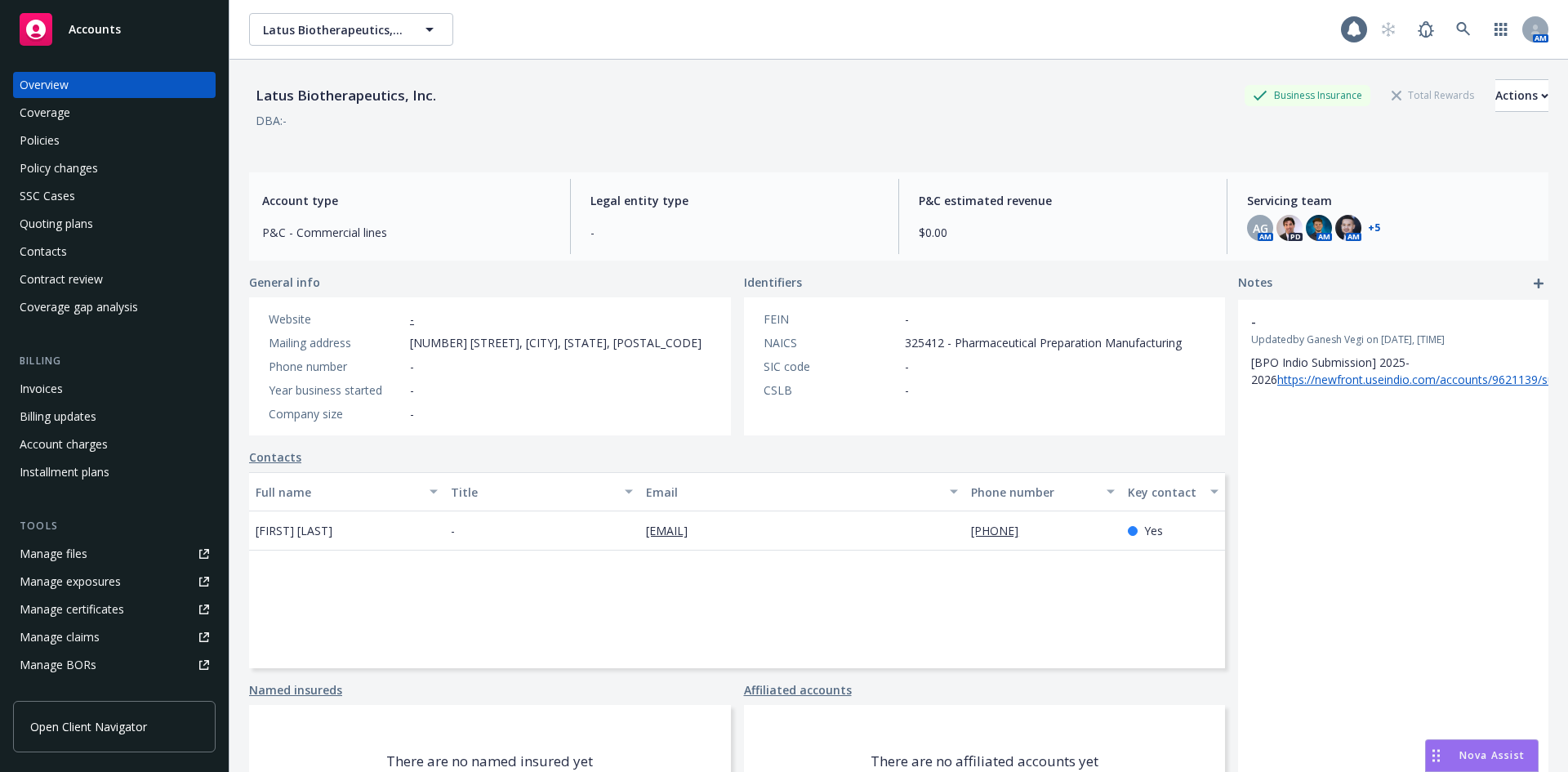 scroll, scrollTop: 0, scrollLeft: 0, axis: both 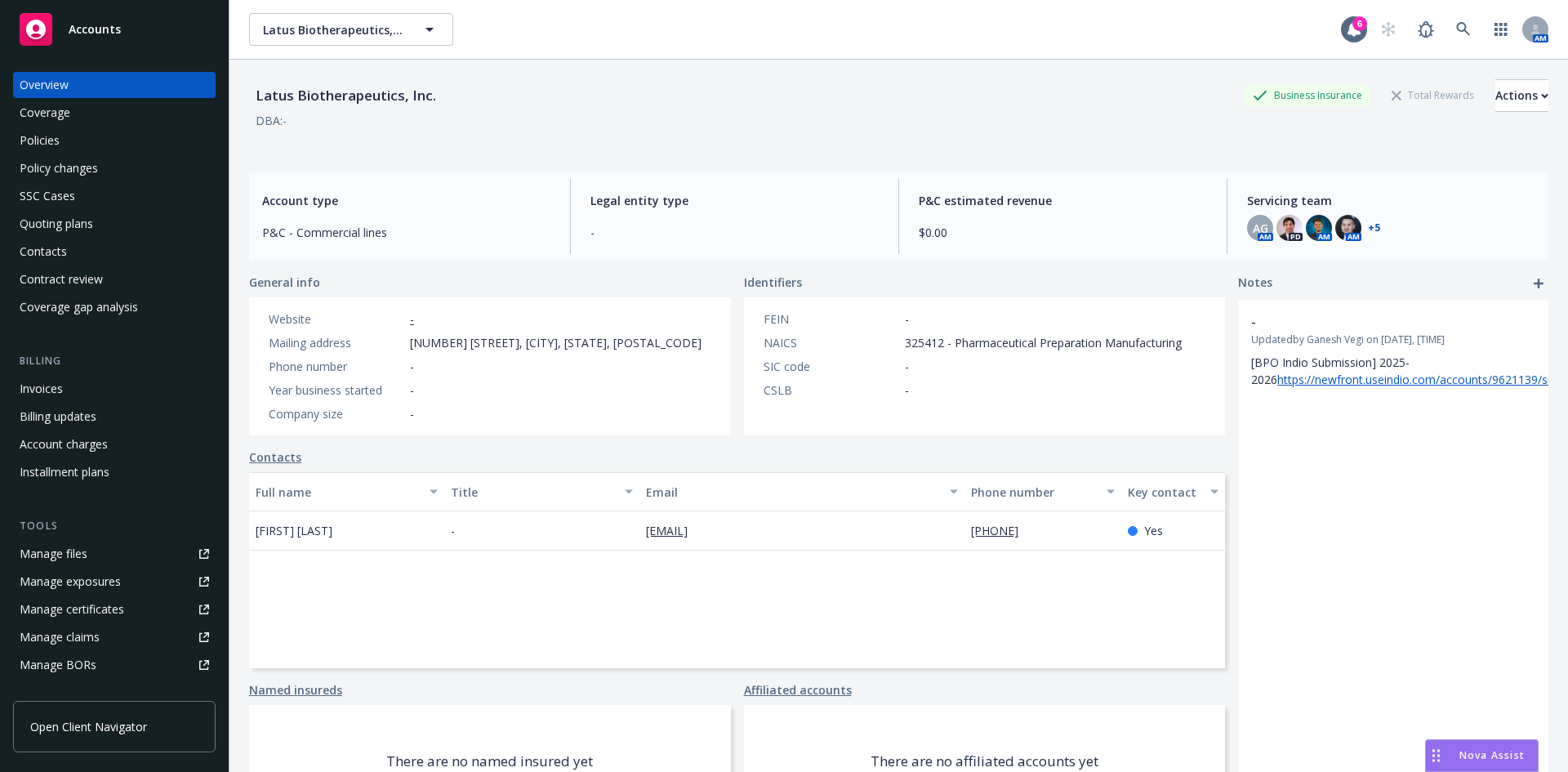 click on "Policies" at bounding box center (114, 141) 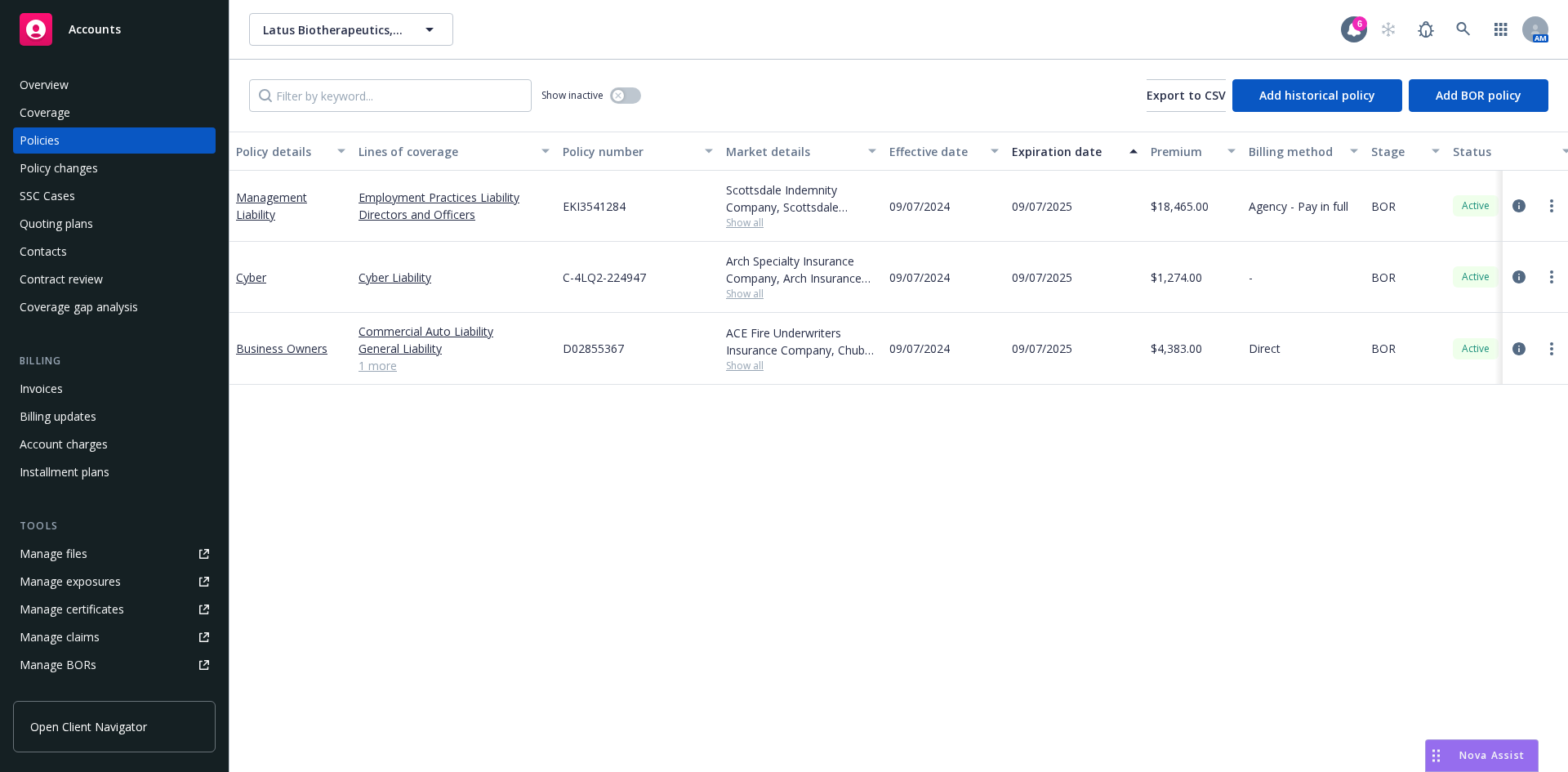click on "D02855367" at bounding box center (593, 348) 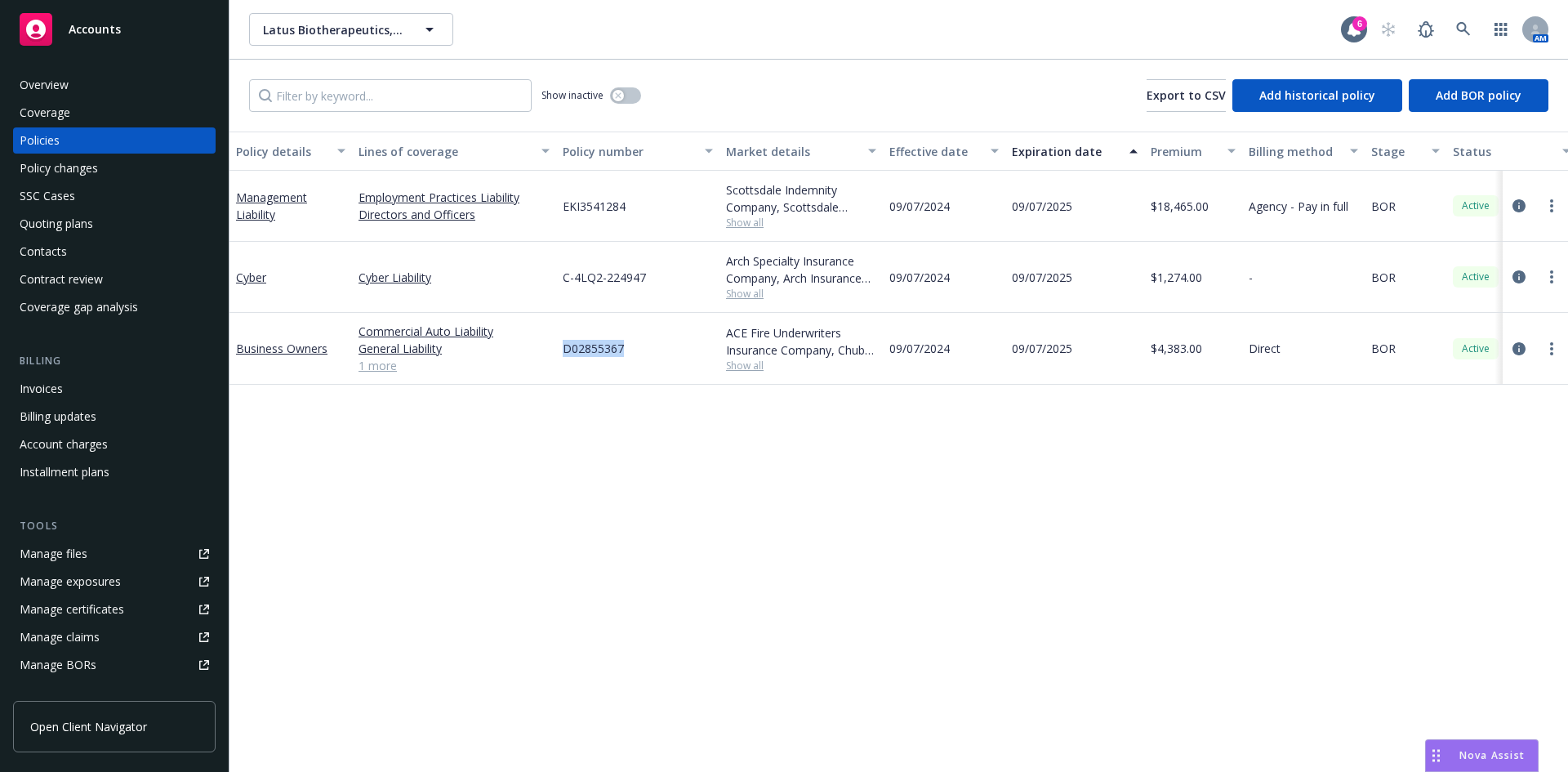 click on "D02855367" at bounding box center (593, 348) 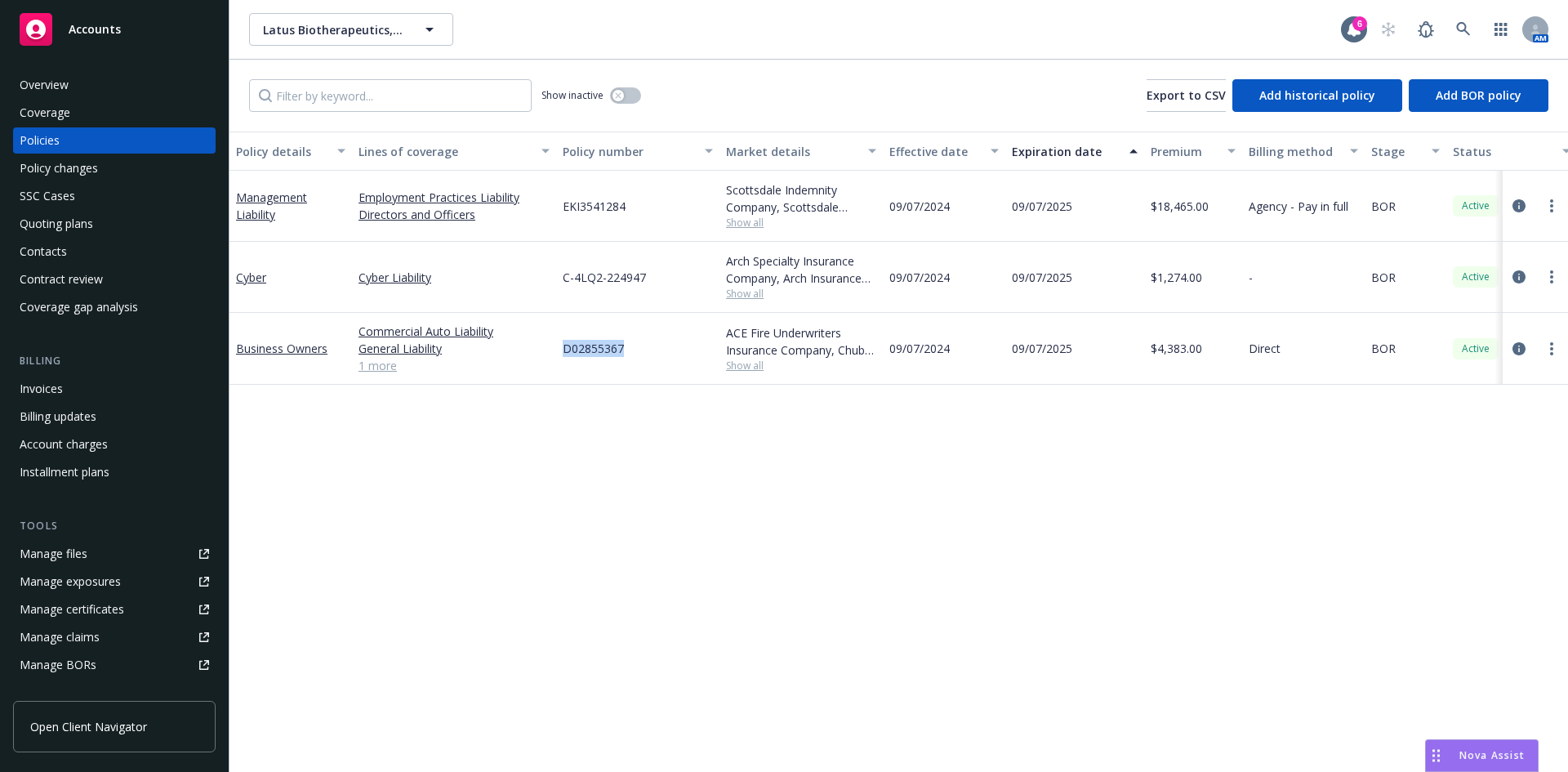 copy on "D02855367" 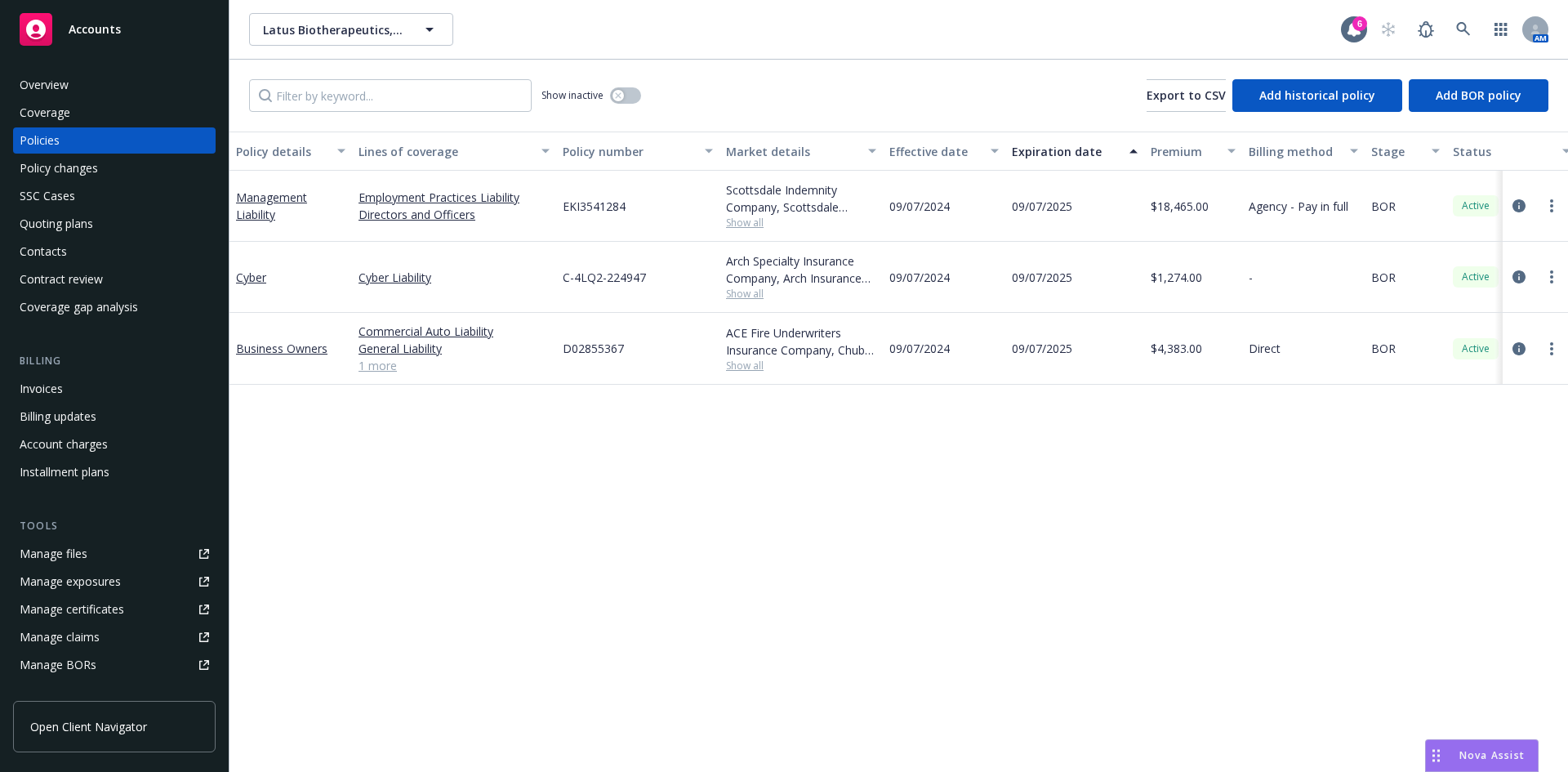 click on "Show all" at bounding box center (801, 293) 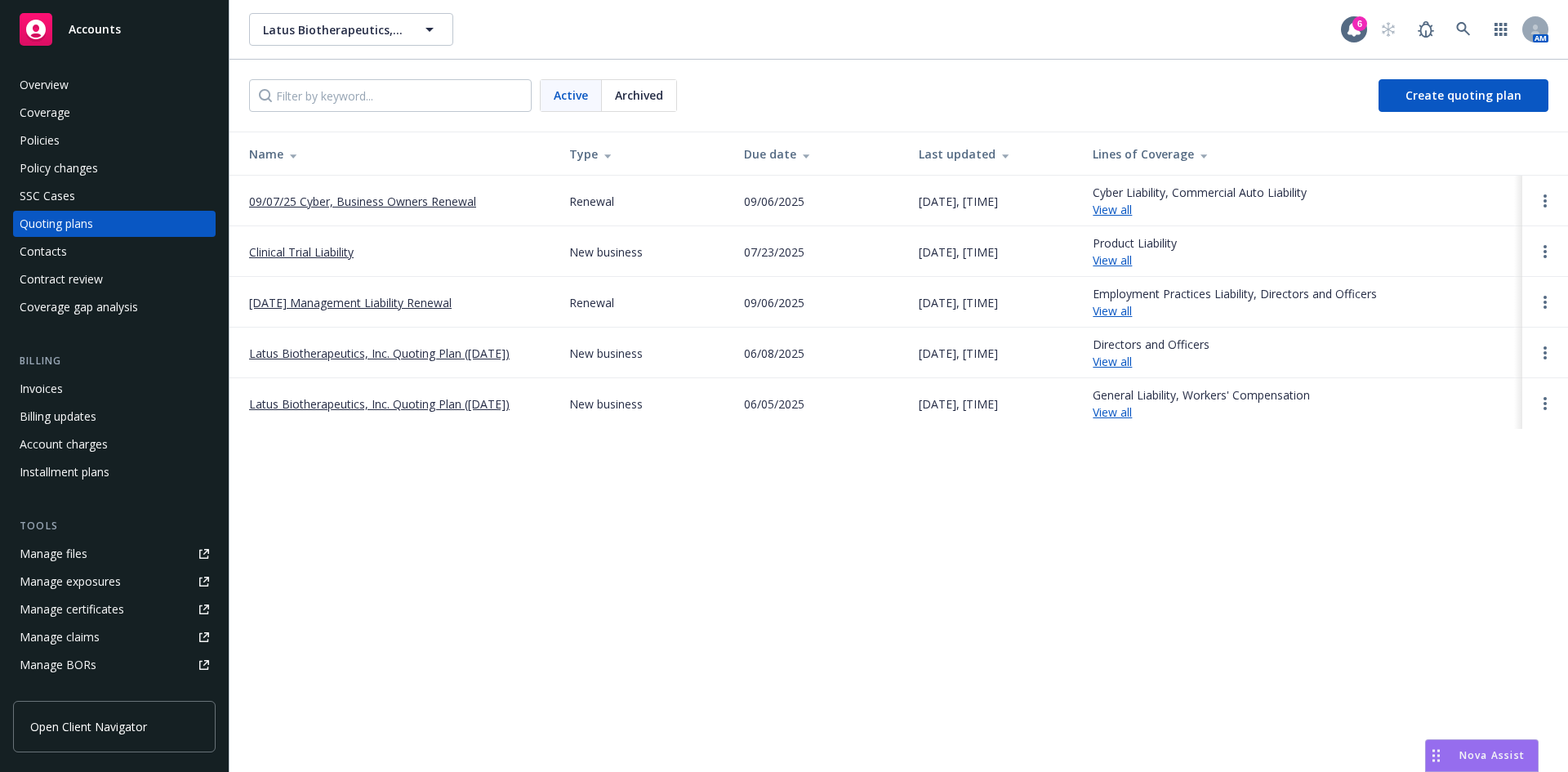 click on "09/07/25 Cyber, Business Owners Renewal" at bounding box center (363, 201) 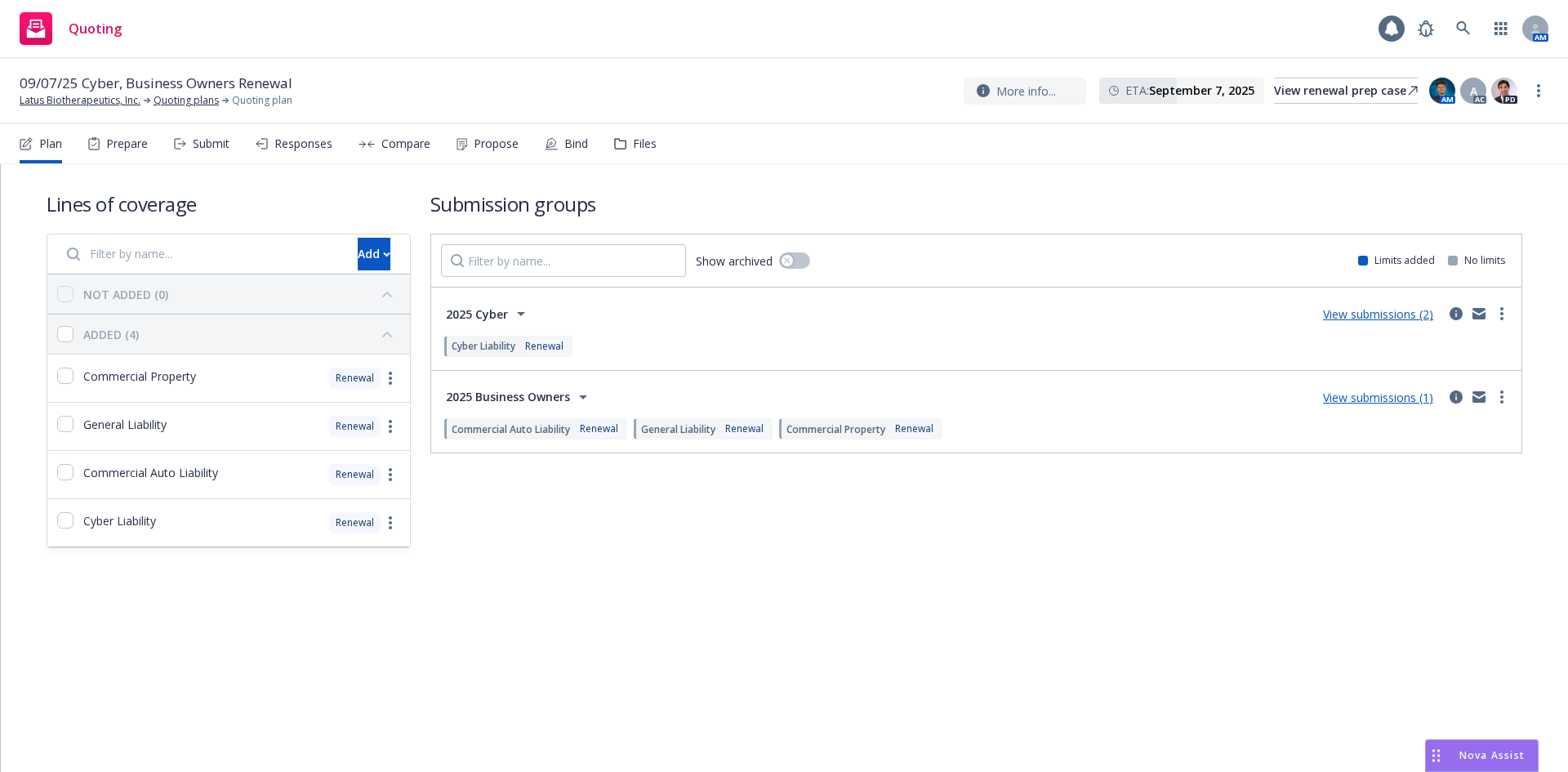 scroll, scrollTop: 0, scrollLeft: 0, axis: both 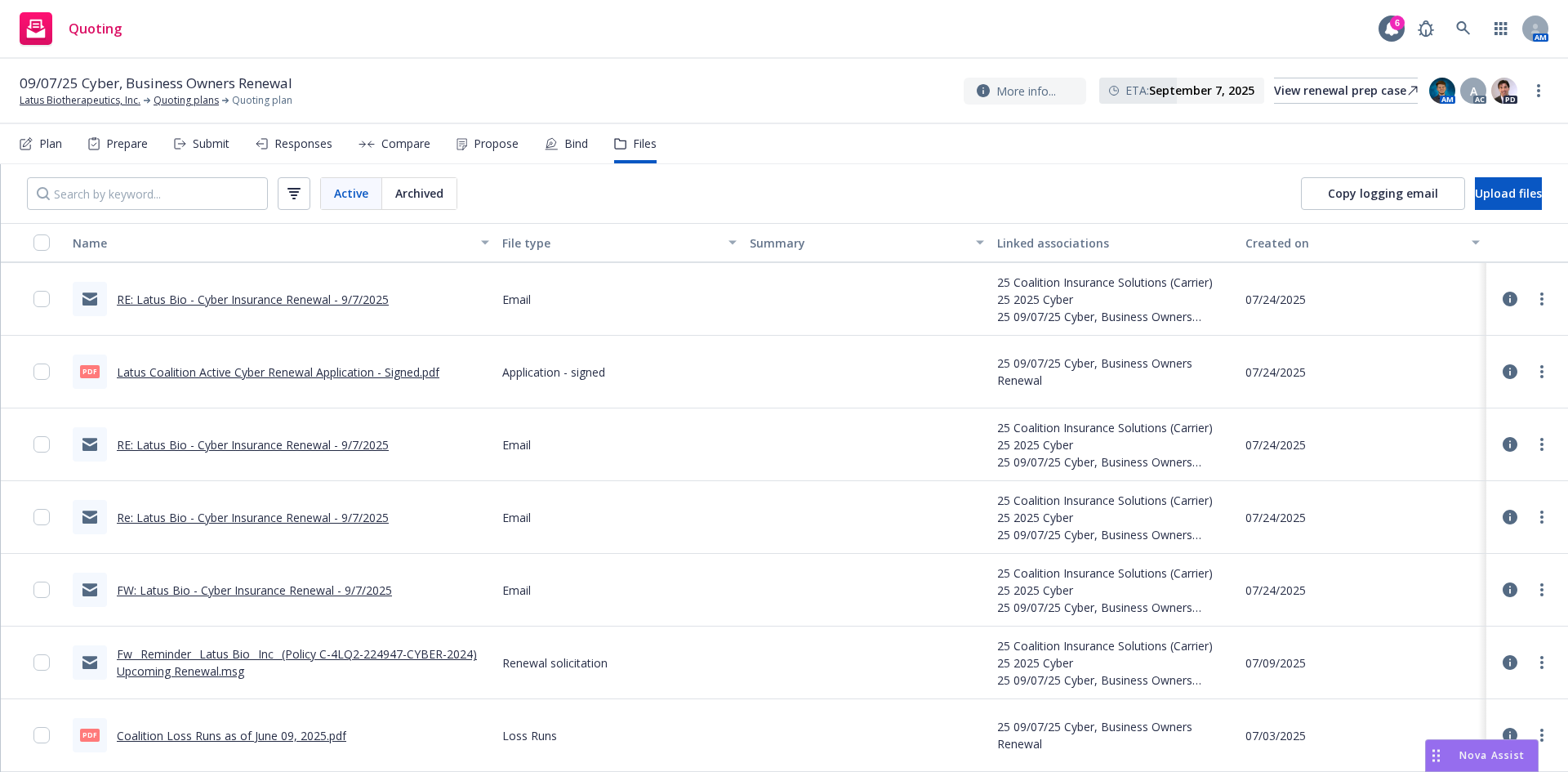 click on "RE: Latus Bio - Cyber Insurance Renewal - 9/7/2025" at bounding box center (252, 444) 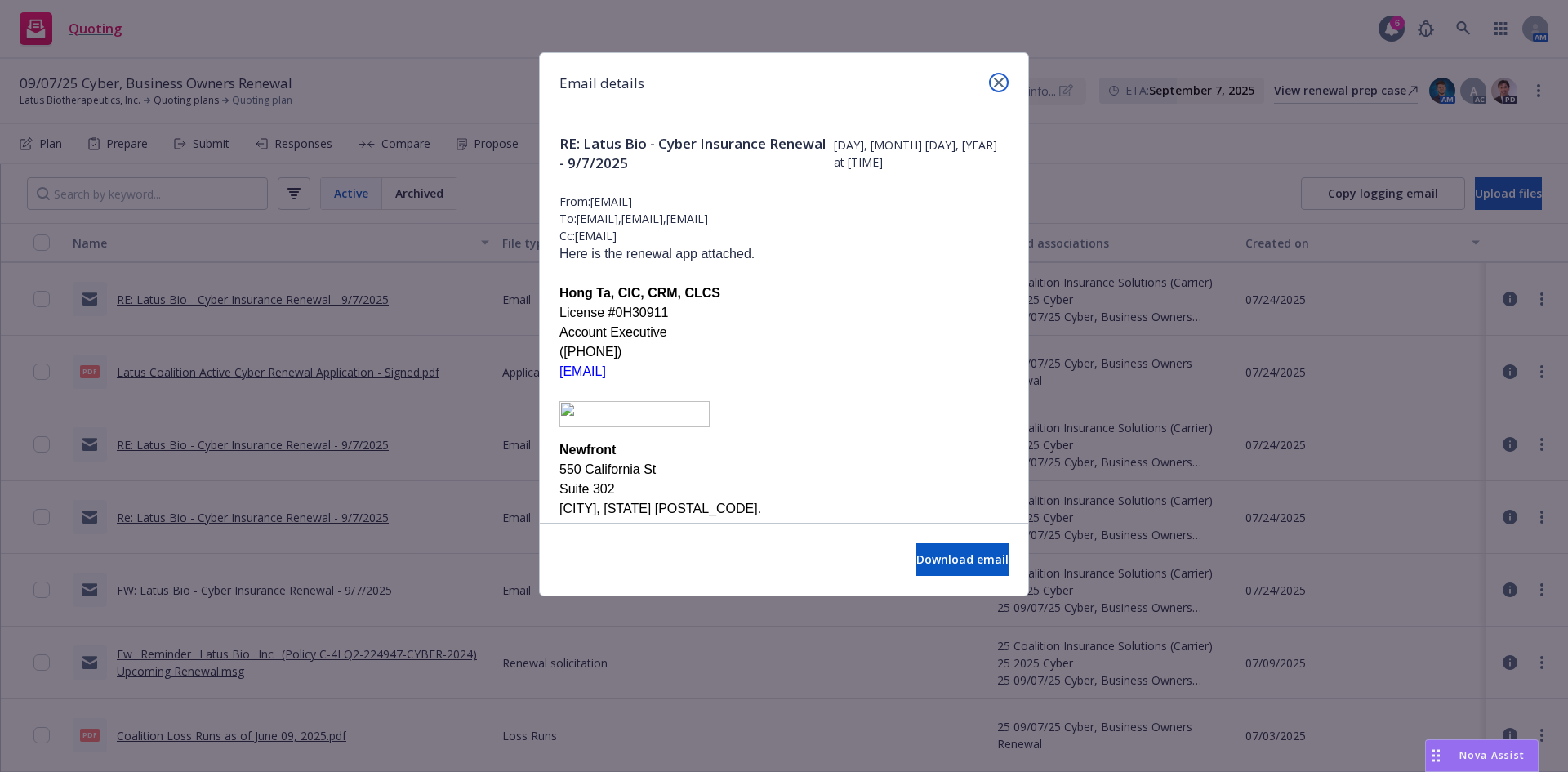 click at bounding box center [999, 83] 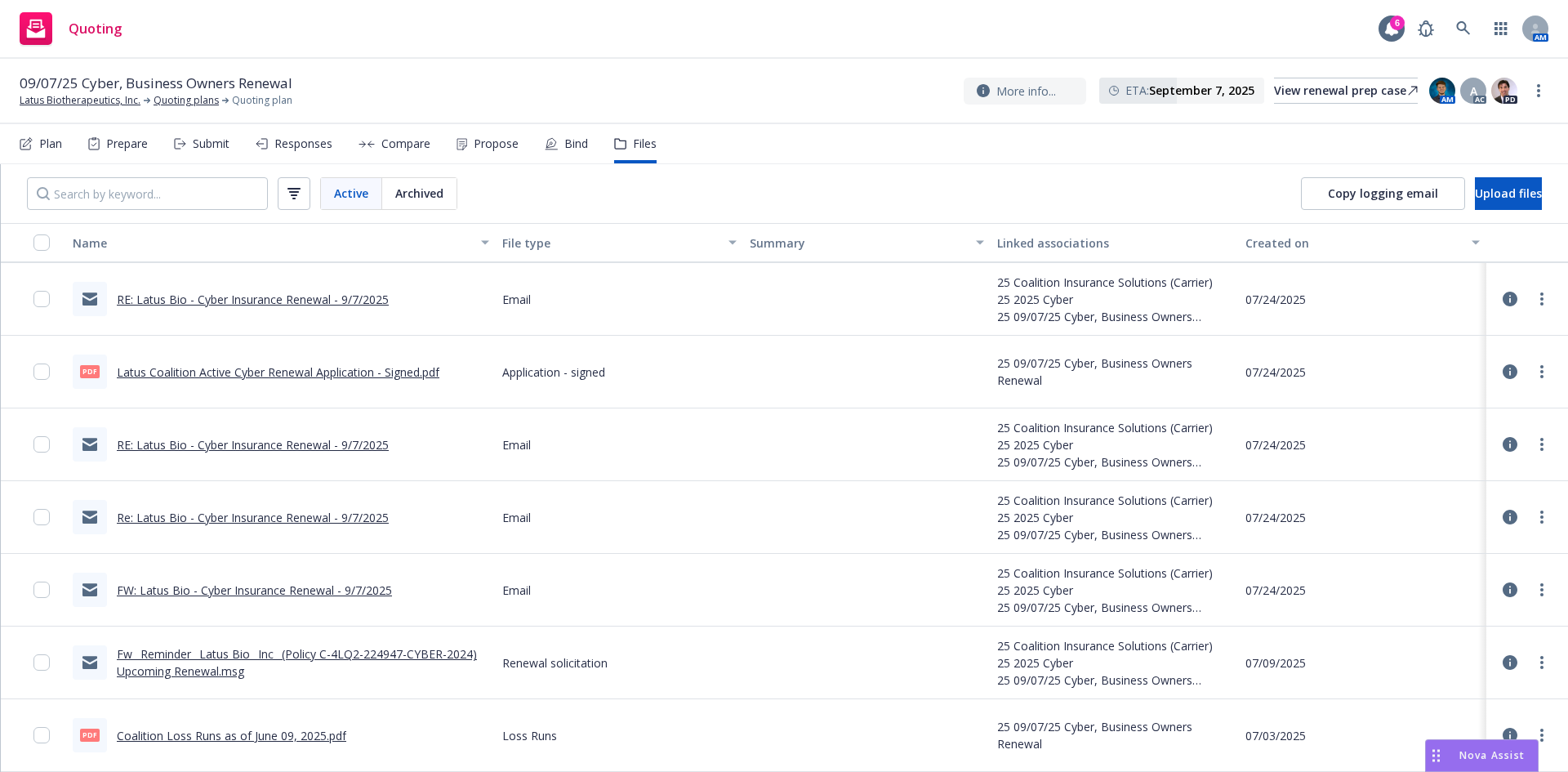 click on "Re: Latus Bio - Cyber Insurance Renewal - 9/7/2025" at bounding box center [252, 517] 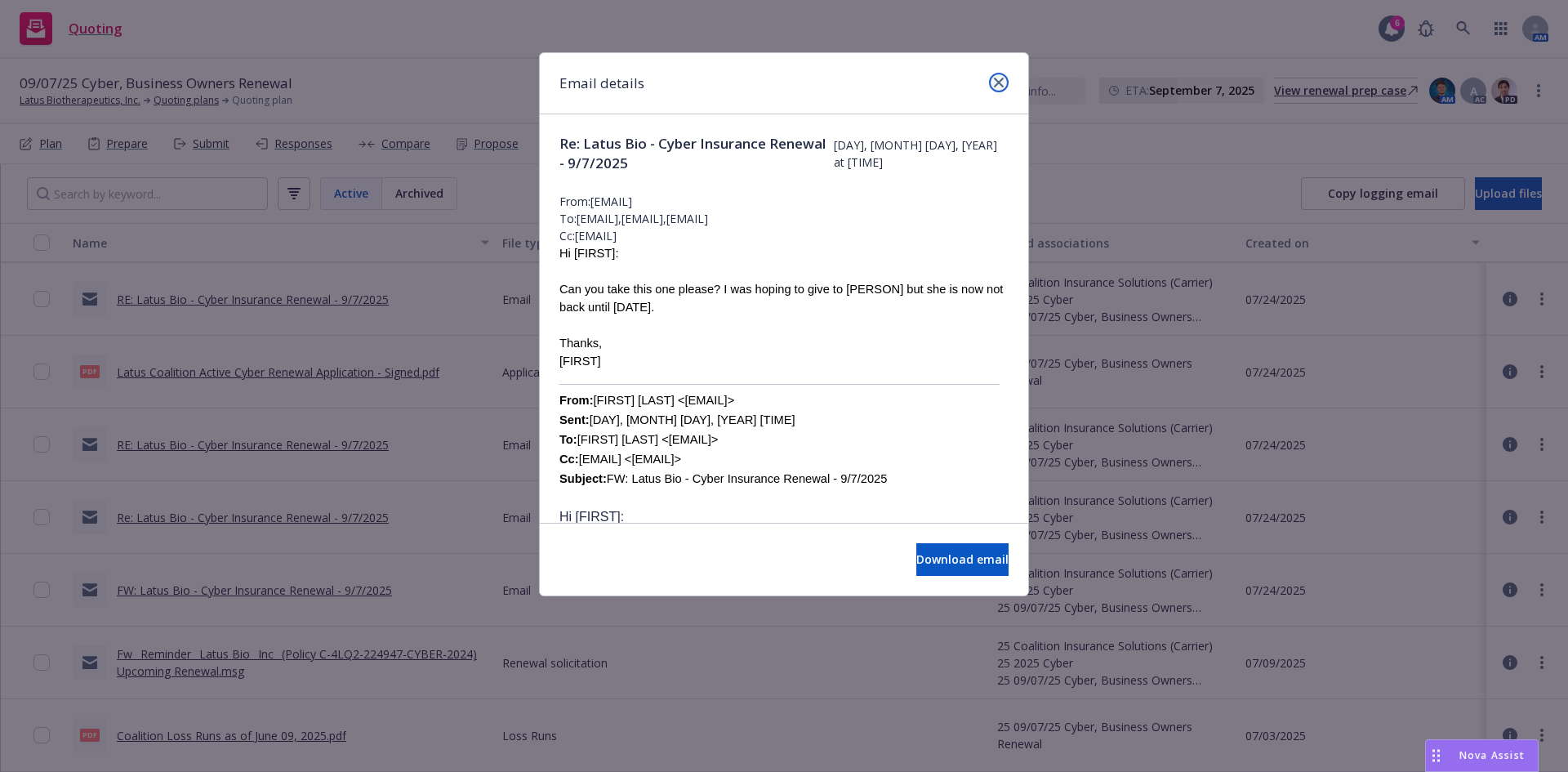 click 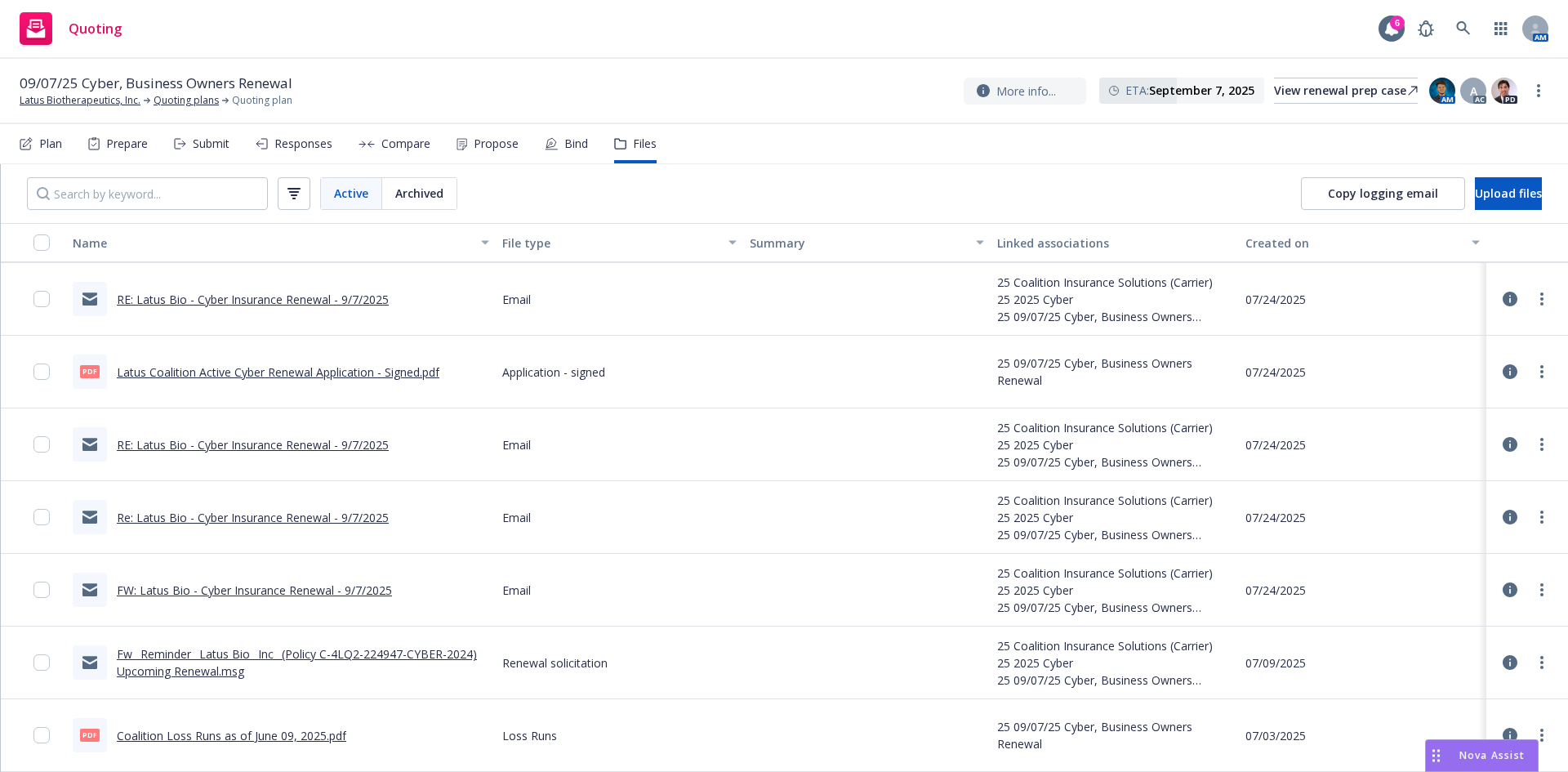 click on "Plan" at bounding box center [51, 144] 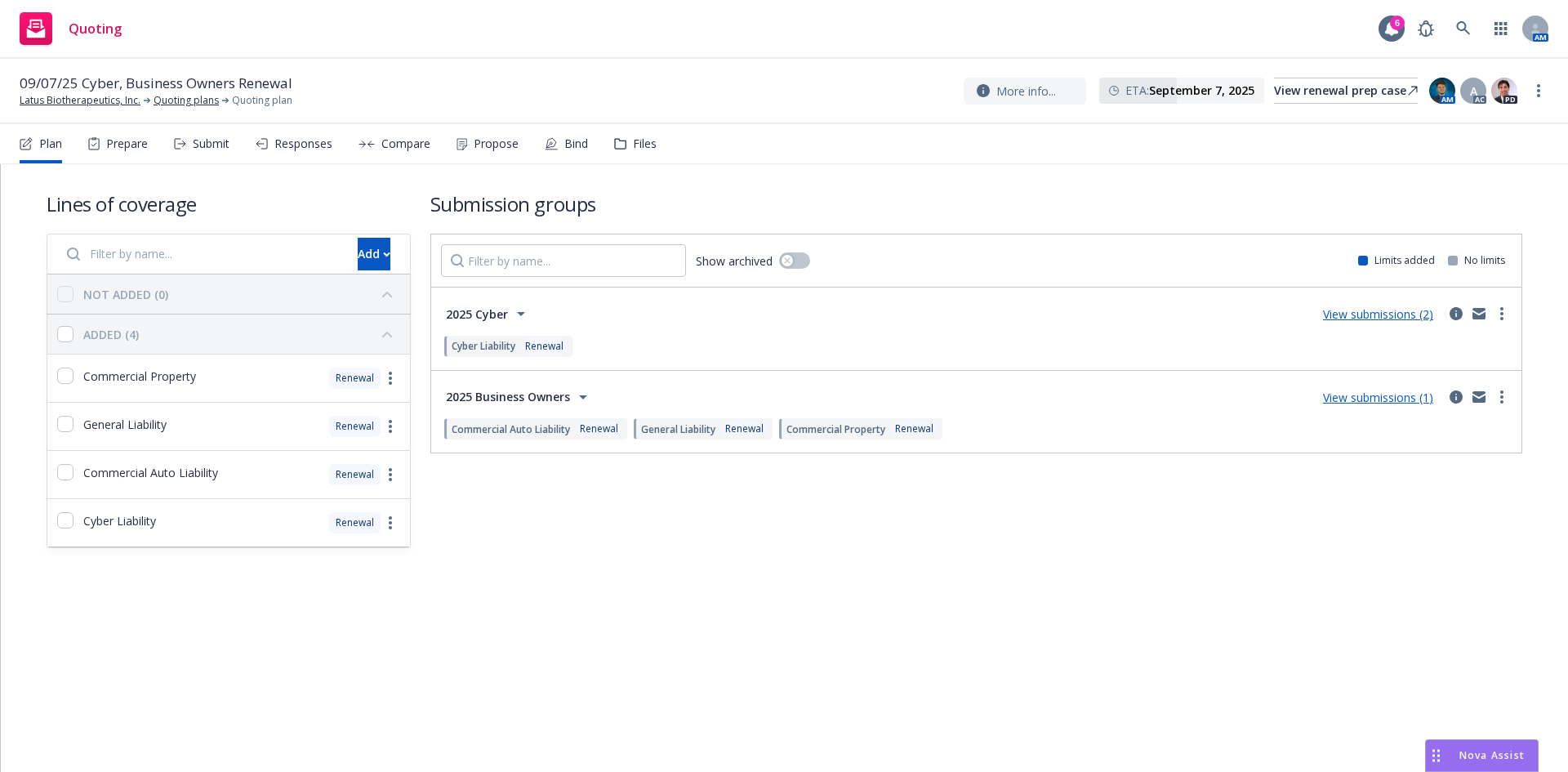 click on "View submissions (1)" at bounding box center [1378, 397] 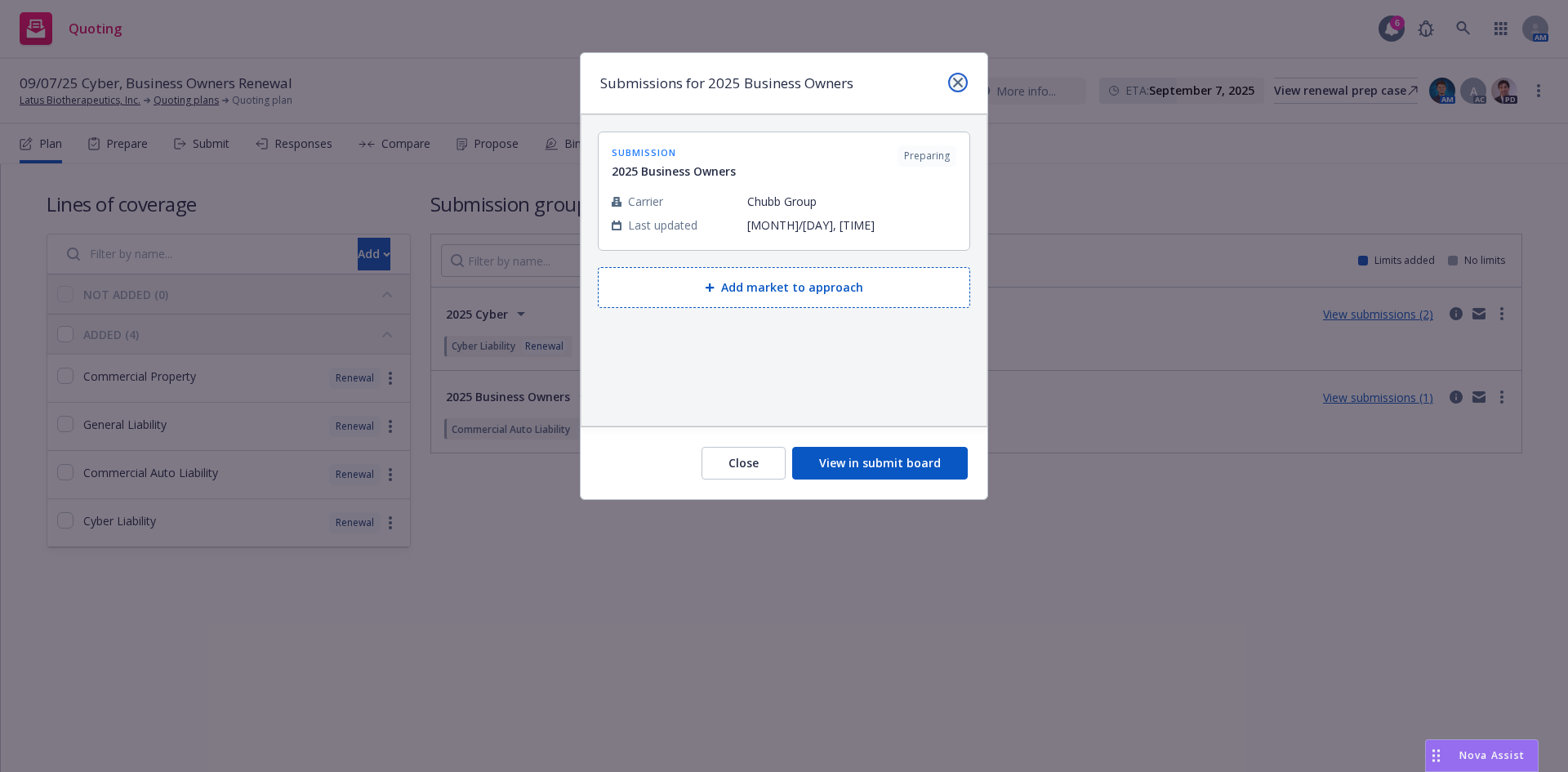click at bounding box center (958, 83) 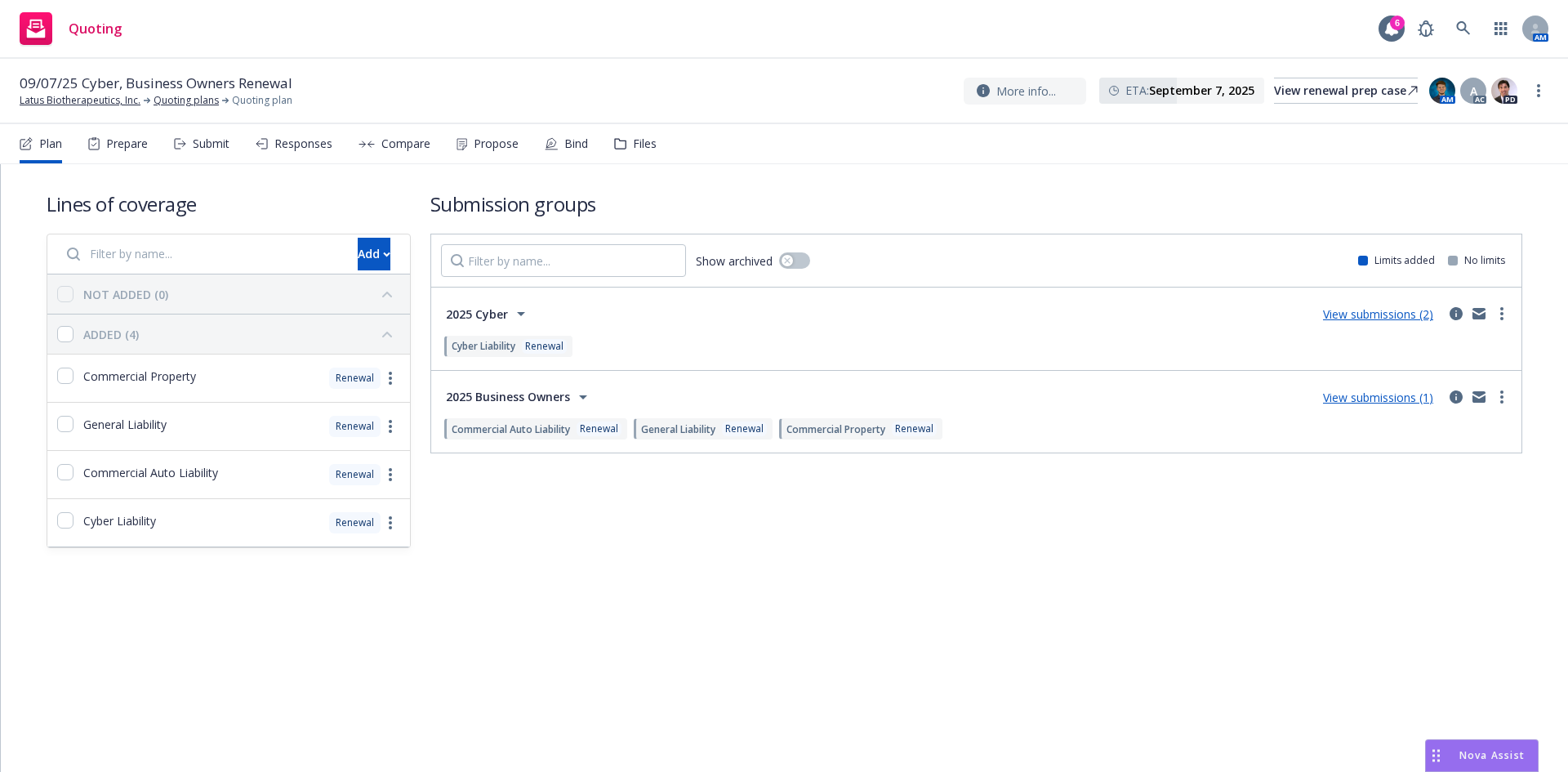click on "Prepare" at bounding box center [127, 144] 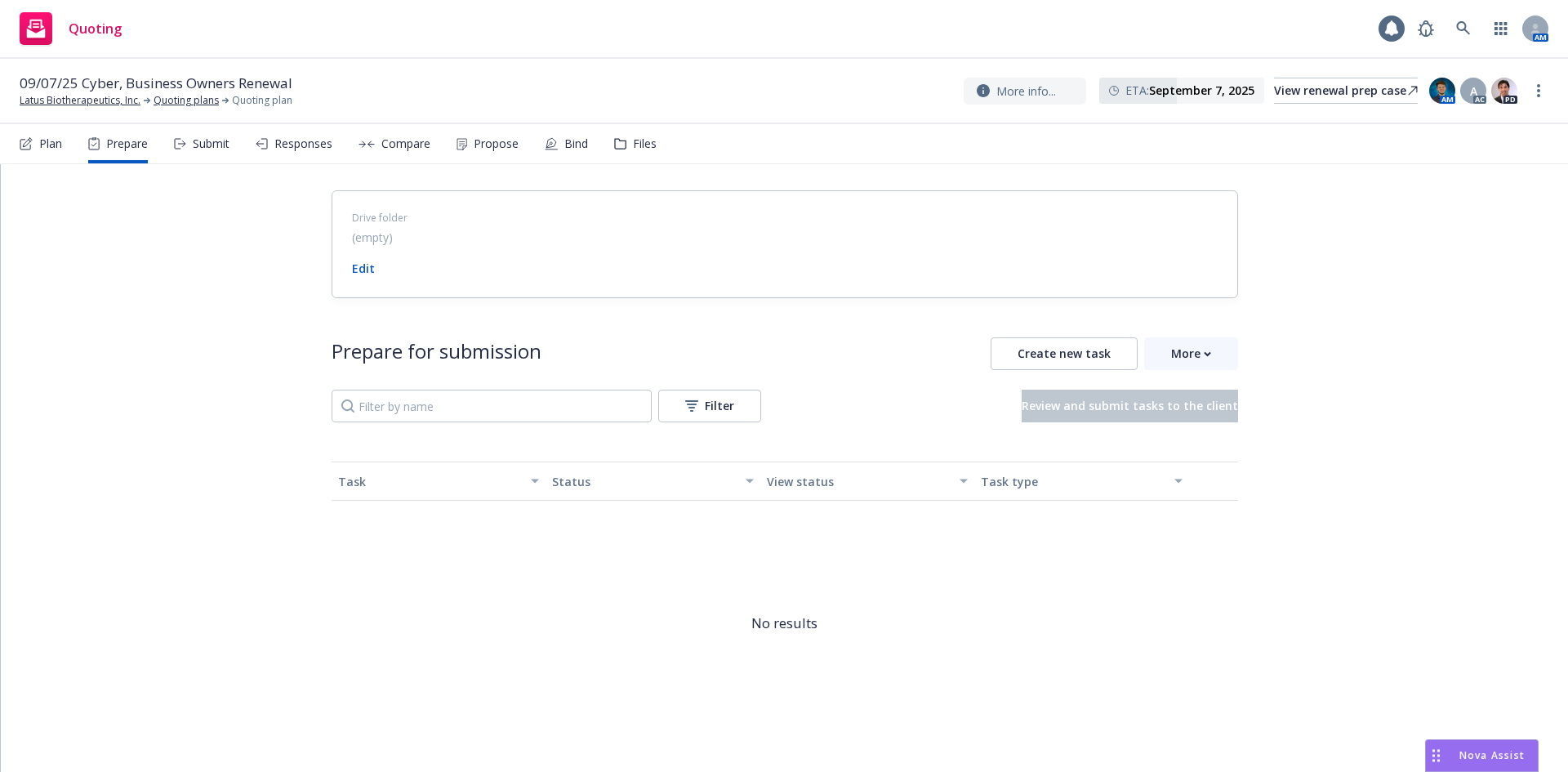 click on "Submit" at bounding box center [202, 144] 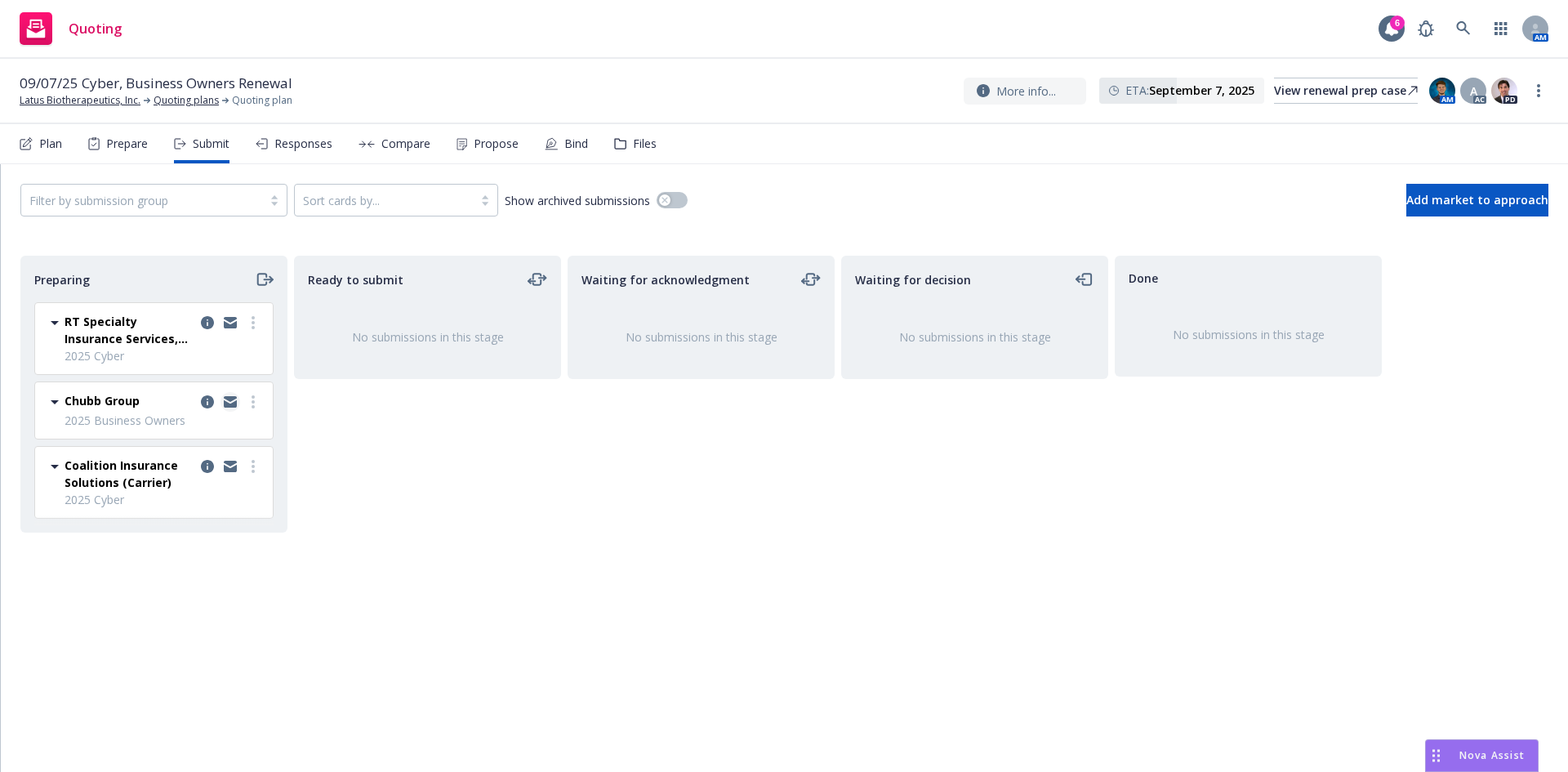 click 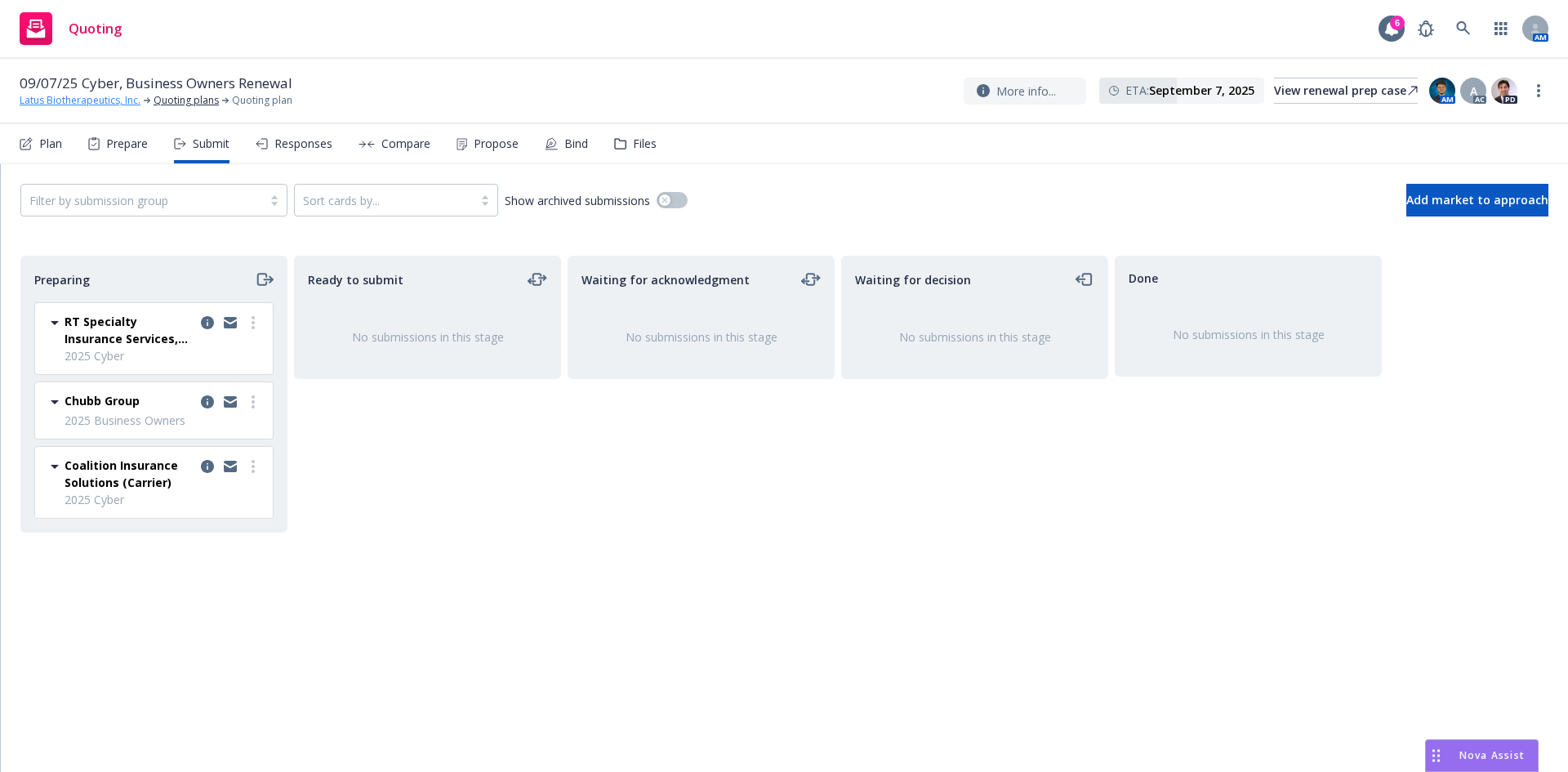 click on "Latus Biotherapeutics, Inc." at bounding box center (80, 100) 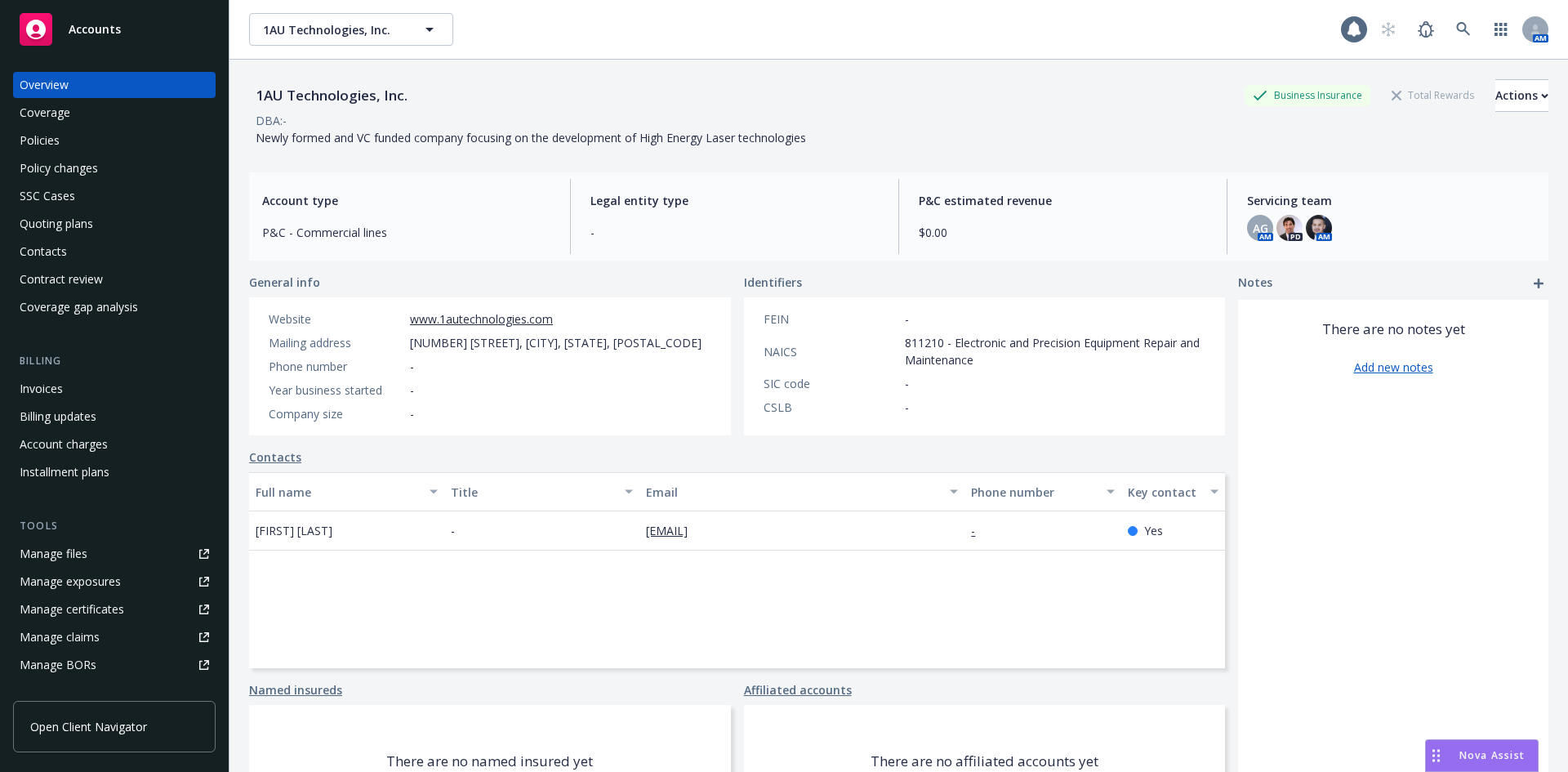 scroll, scrollTop: 0, scrollLeft: 0, axis: both 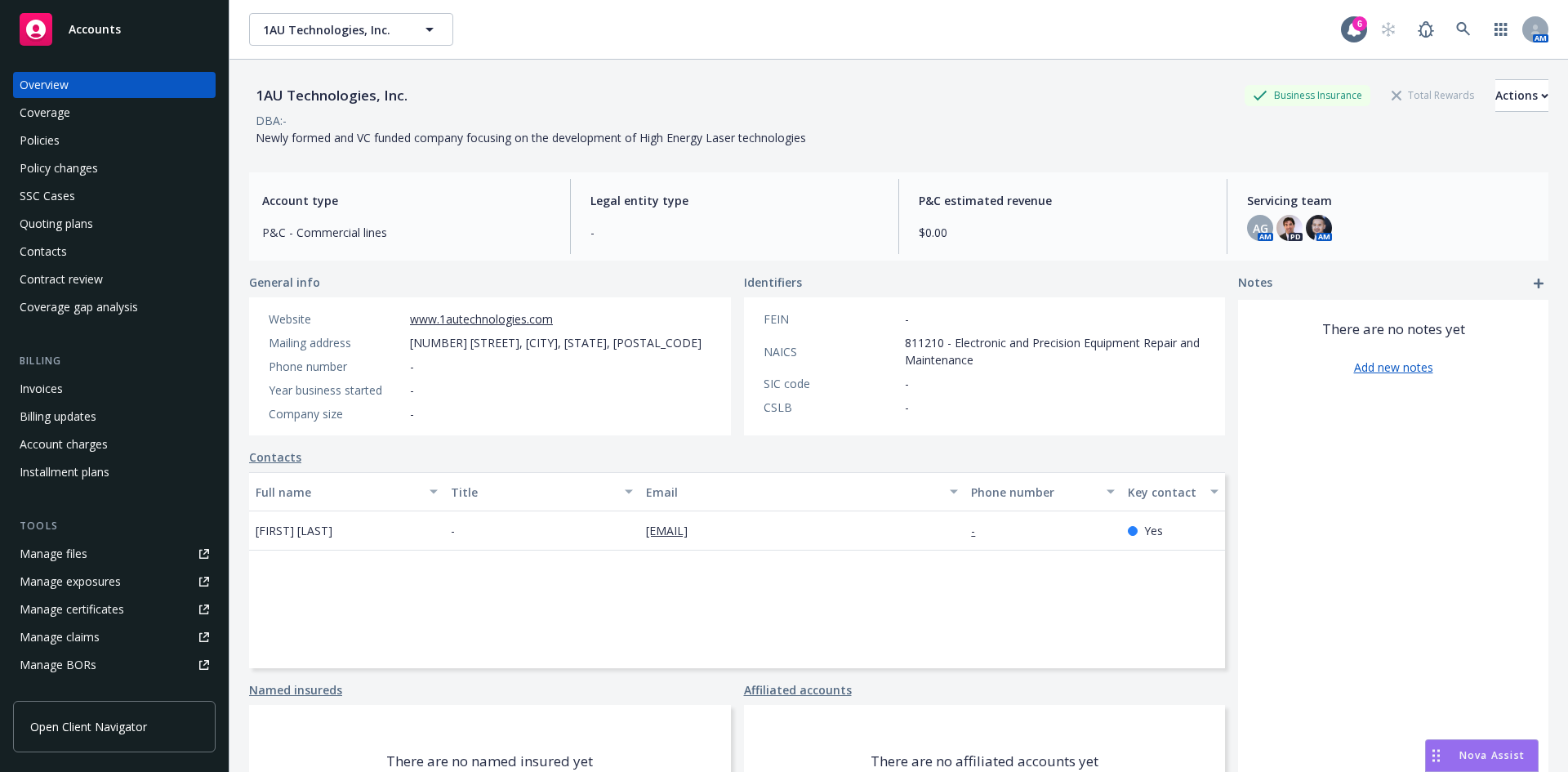 click on "Quoting plans" at bounding box center (56, 224) 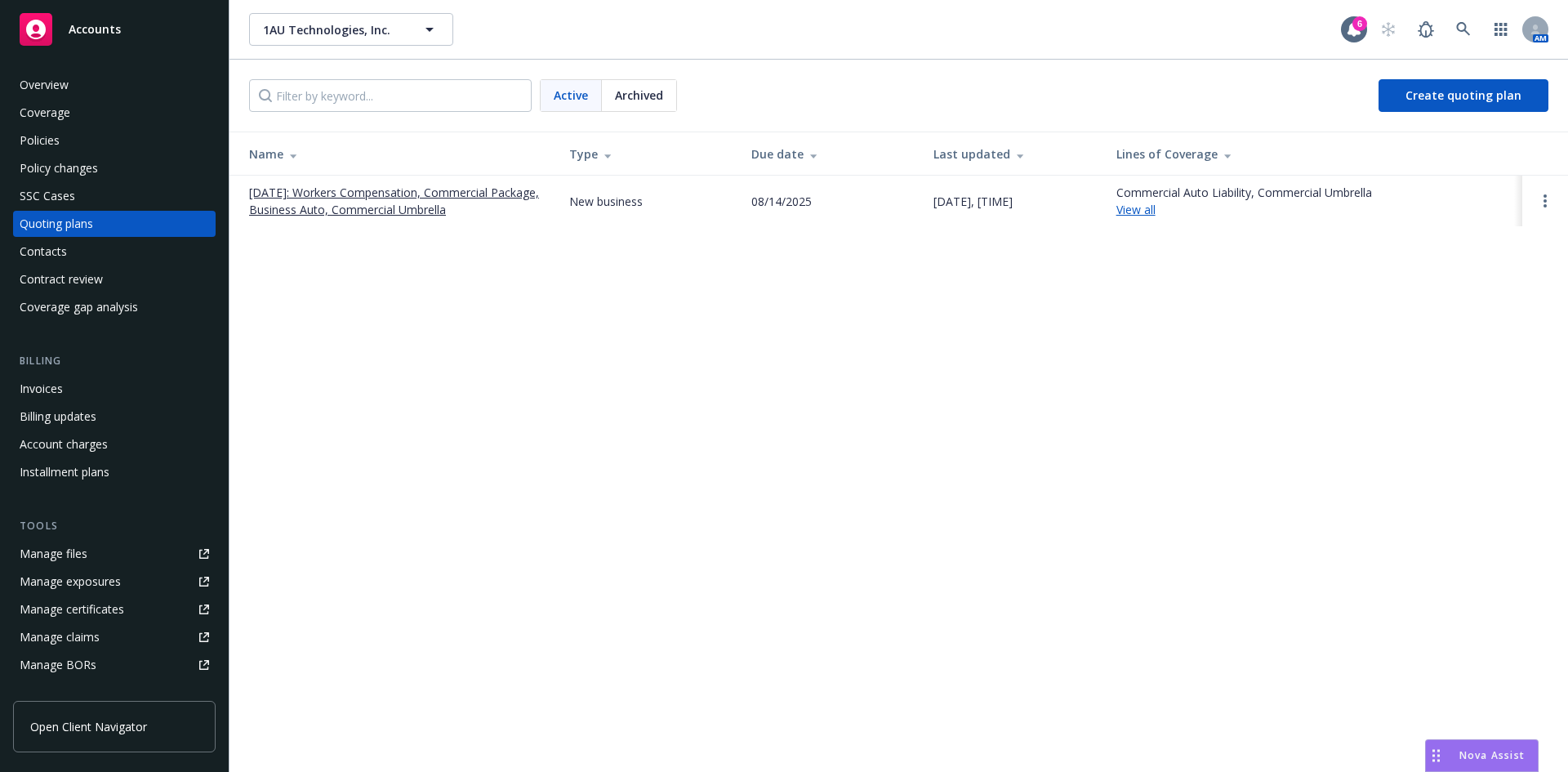 click on "08/15/2025: Workers Compensation, Commercial Package, Business Auto, Commercial Umbrella" at bounding box center (396, 201) 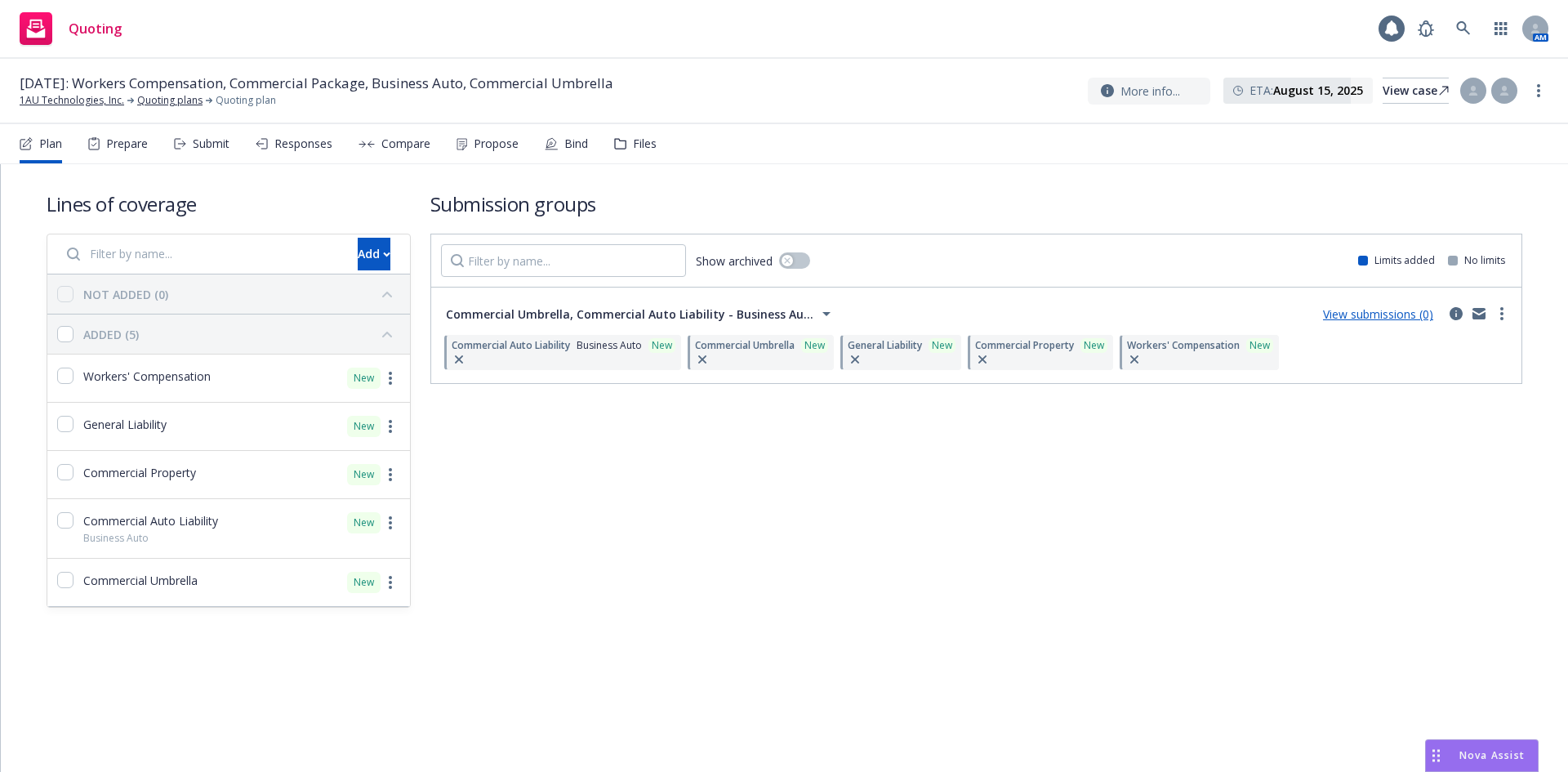 scroll, scrollTop: 0, scrollLeft: 0, axis: both 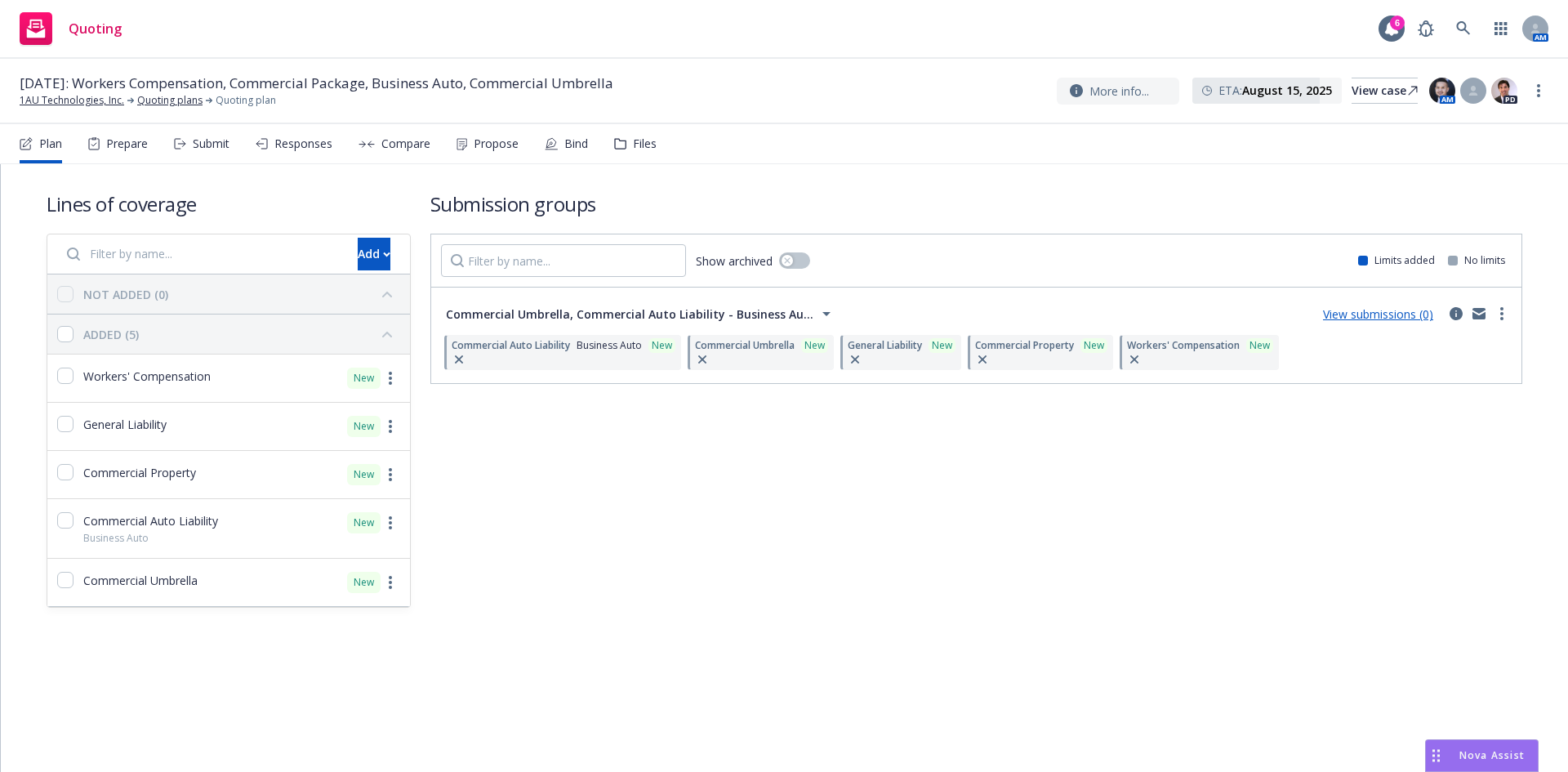 click on "Files" at bounding box center (644, 144) 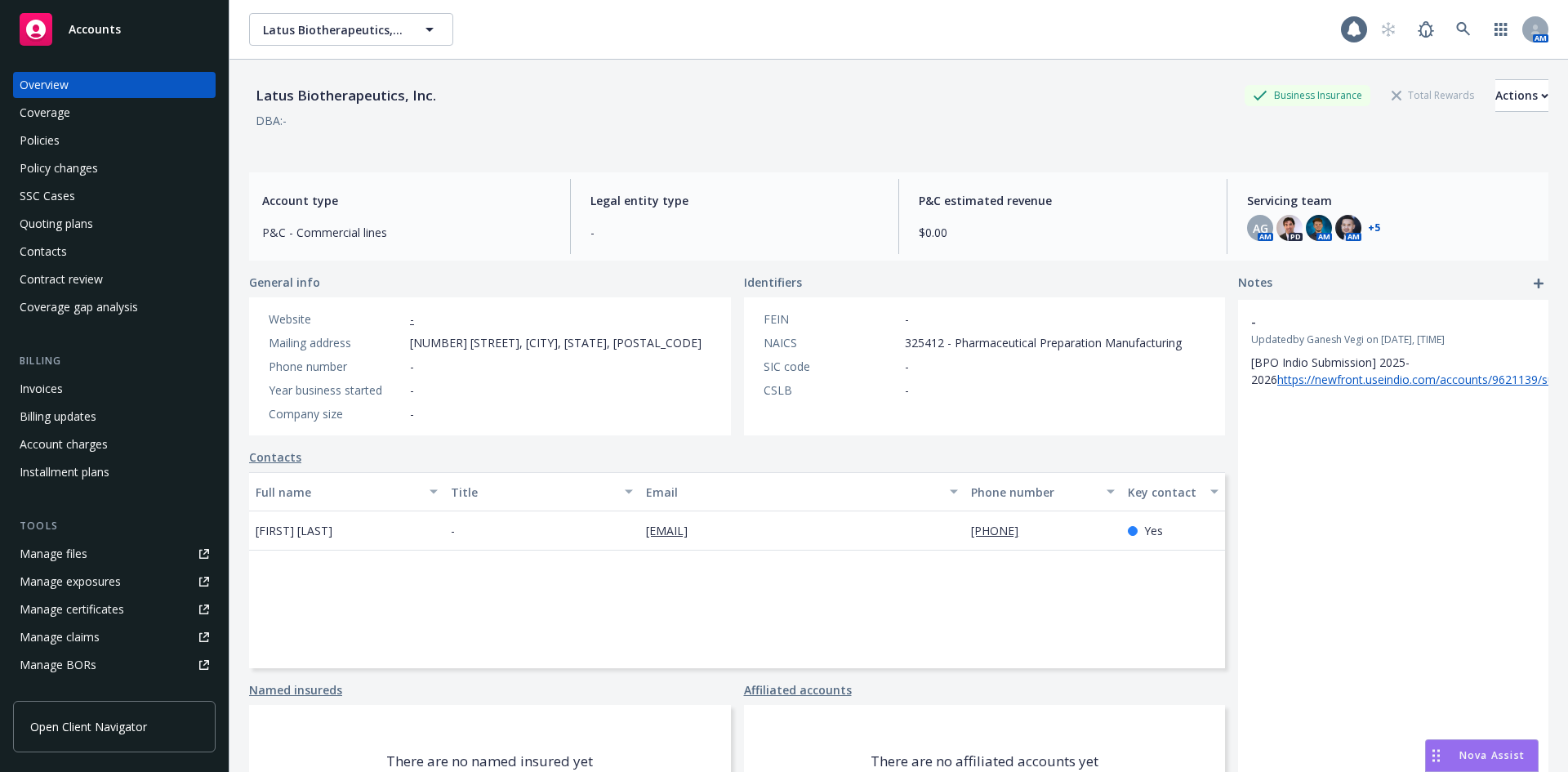 scroll, scrollTop: 0, scrollLeft: 0, axis: both 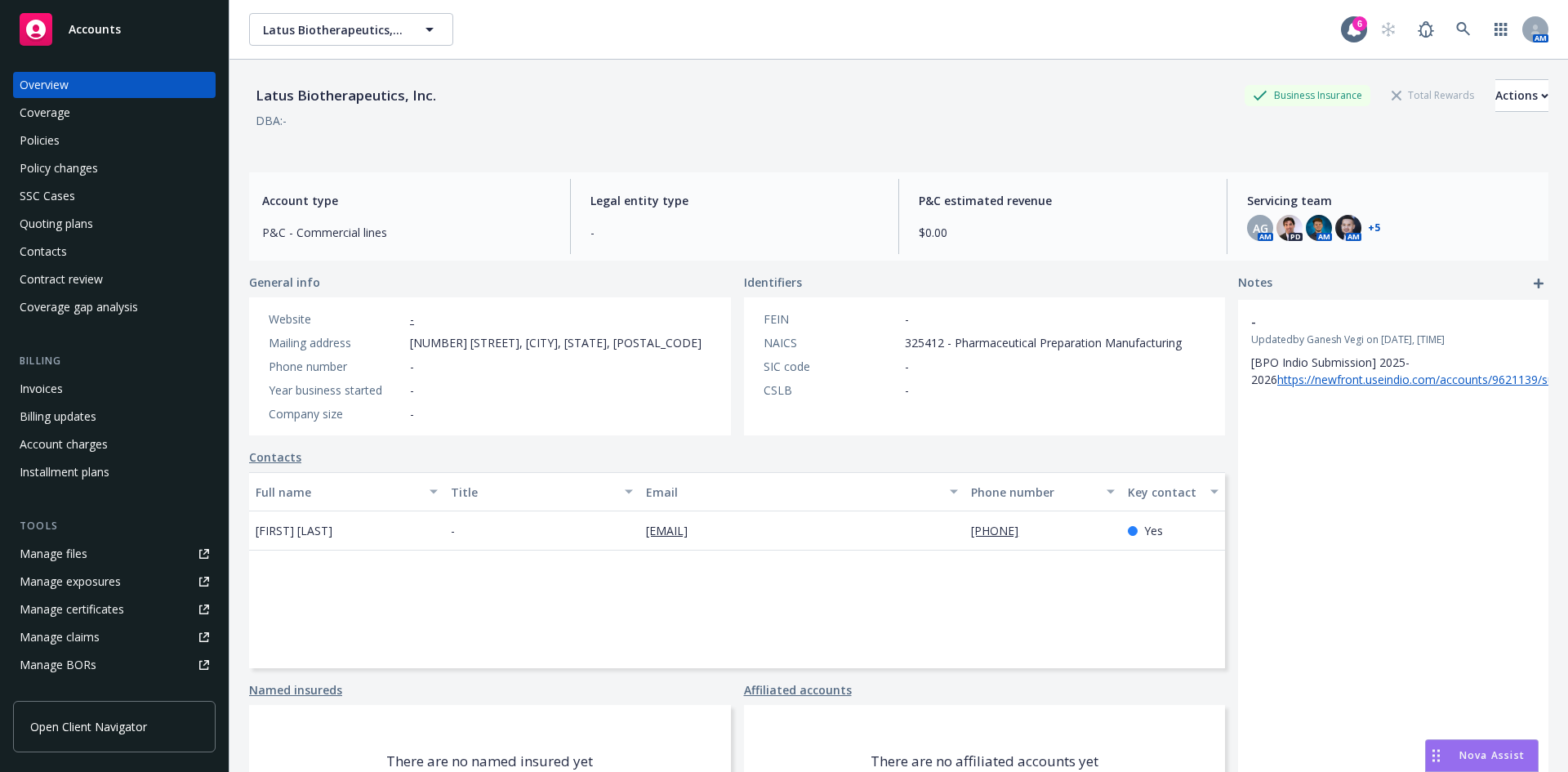 click on "Policies" at bounding box center (114, 141) 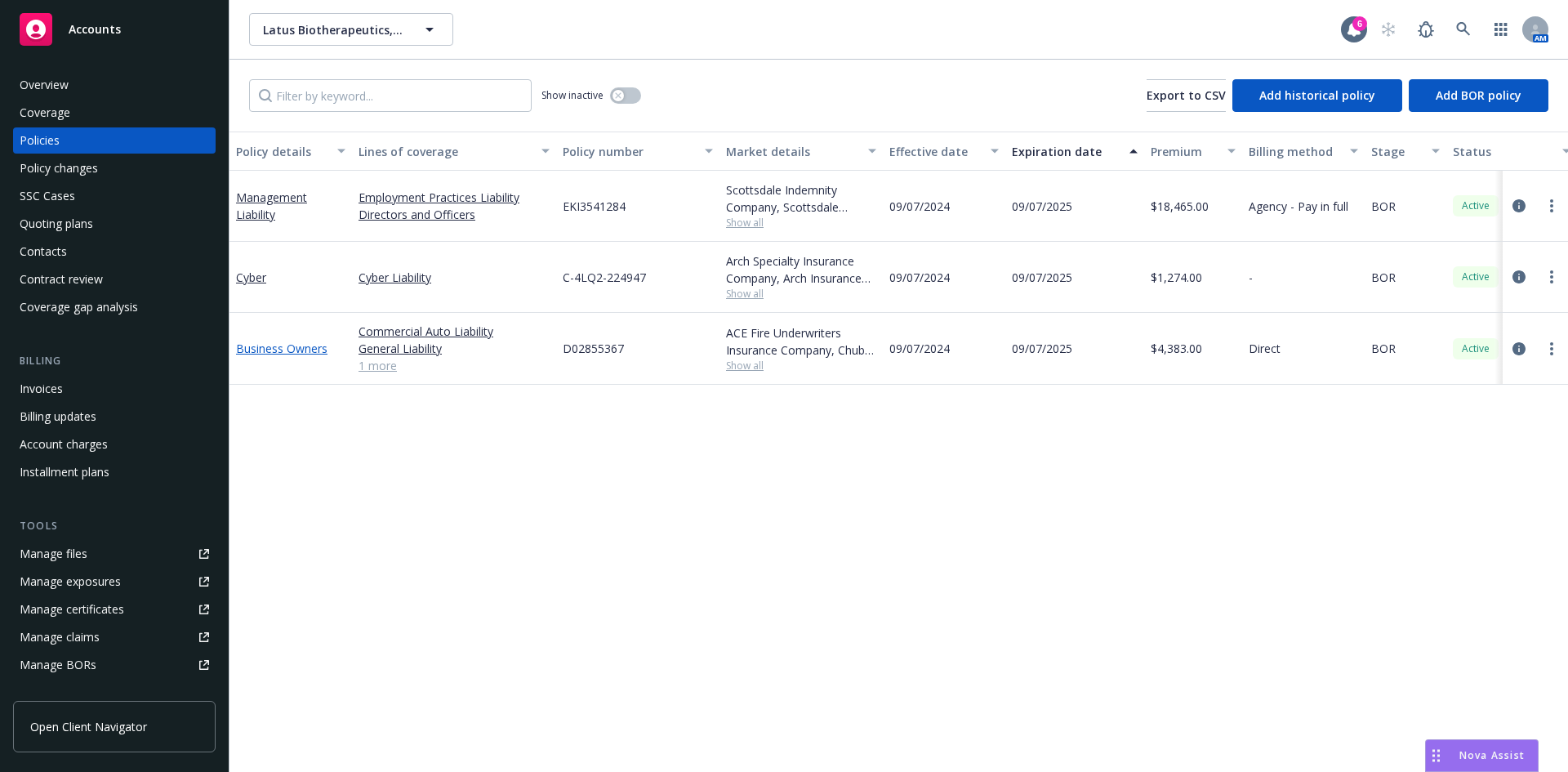 click on "Business Owners" at bounding box center [282, 348] 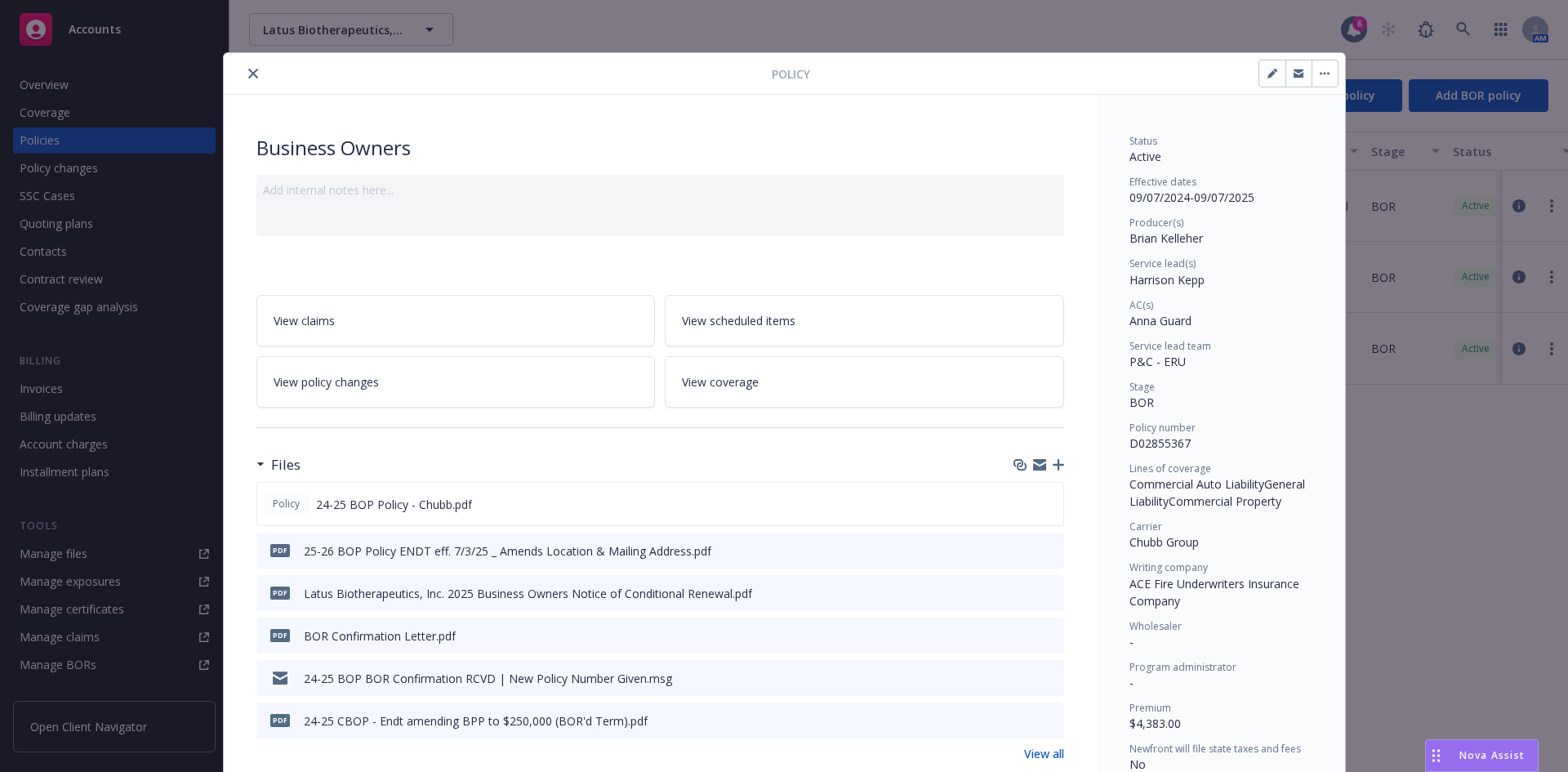 click 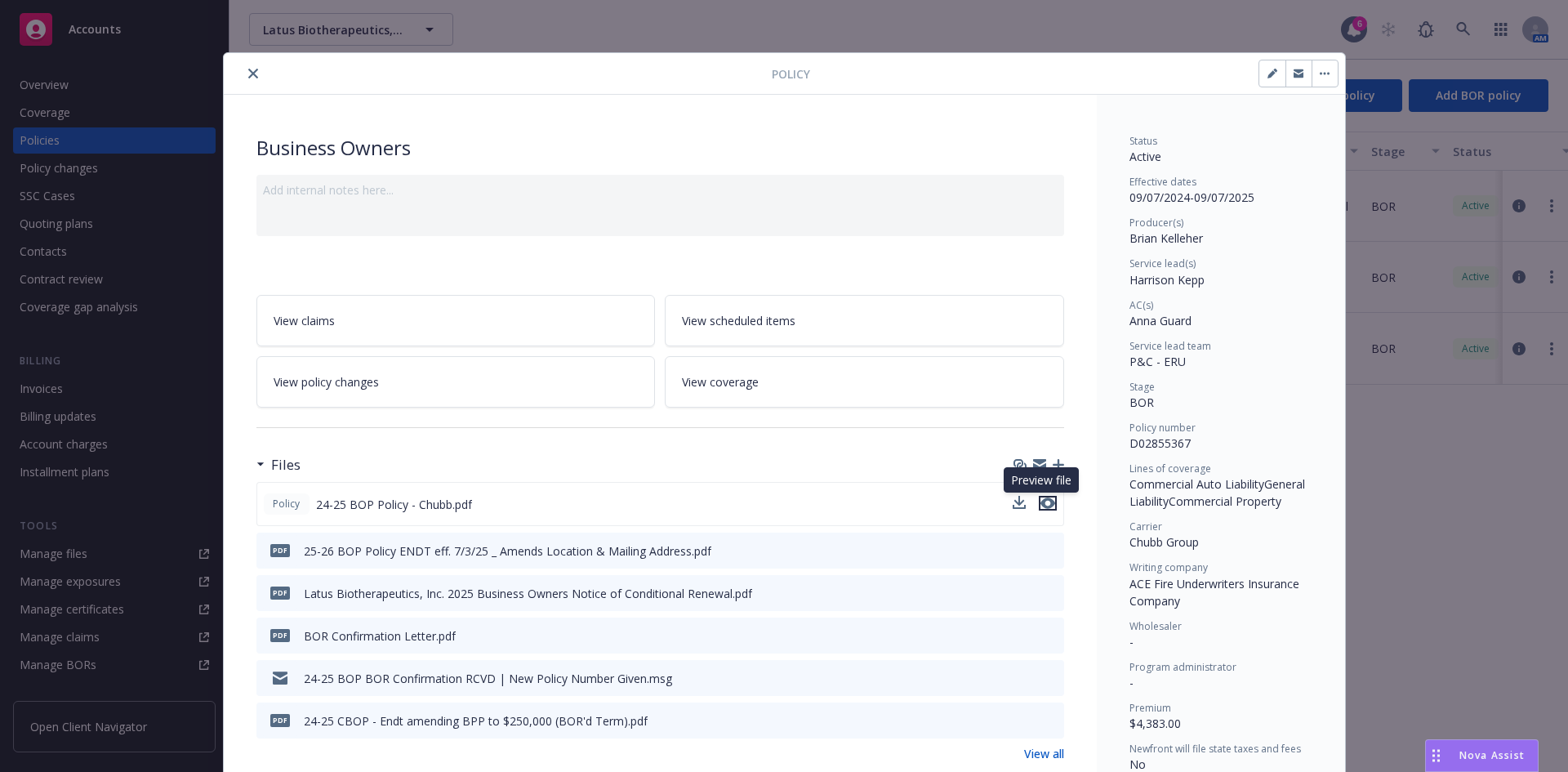 click 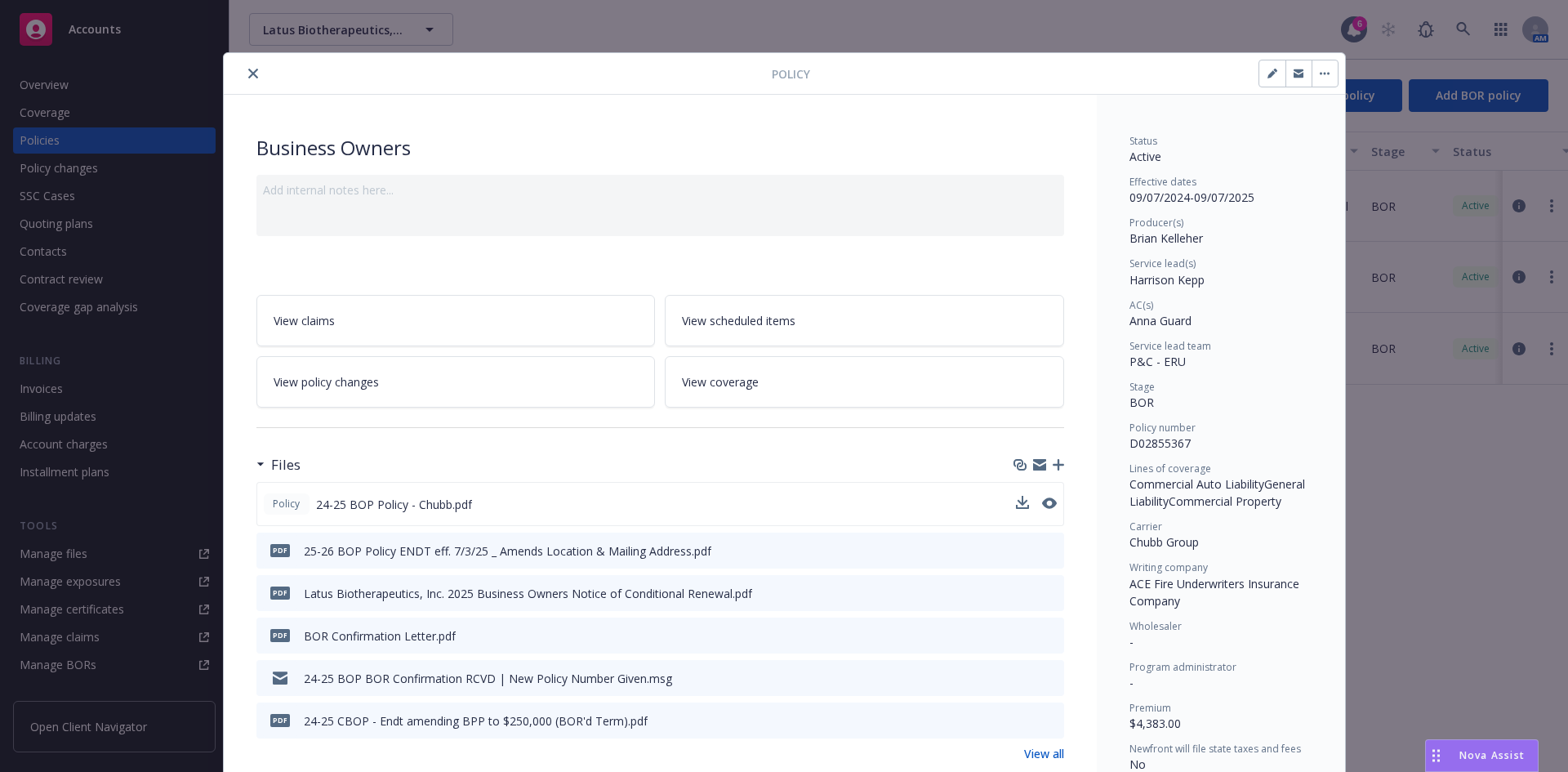 click at bounding box center (253, 74) 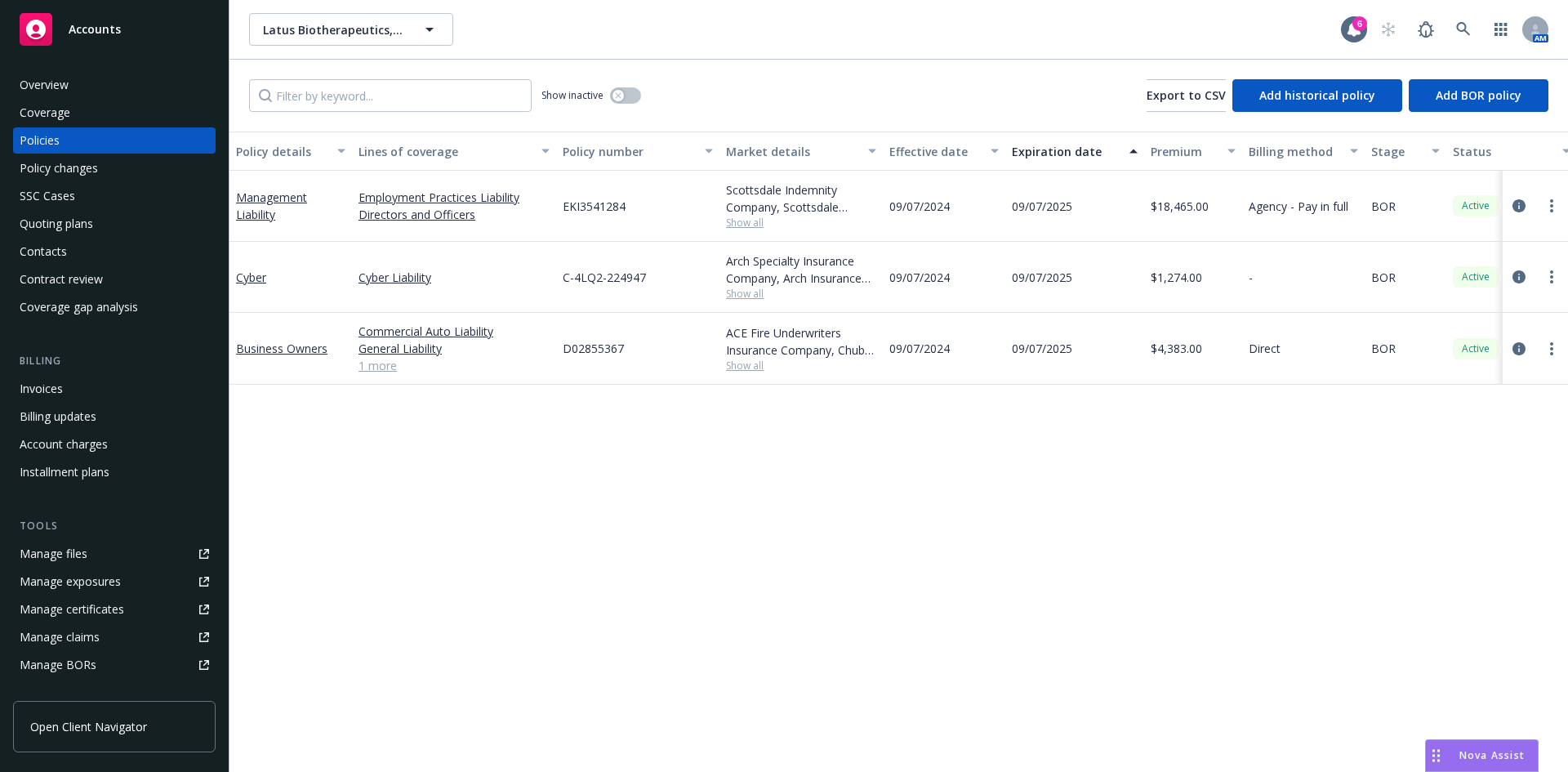 click on "1 more" at bounding box center (454, 365) 